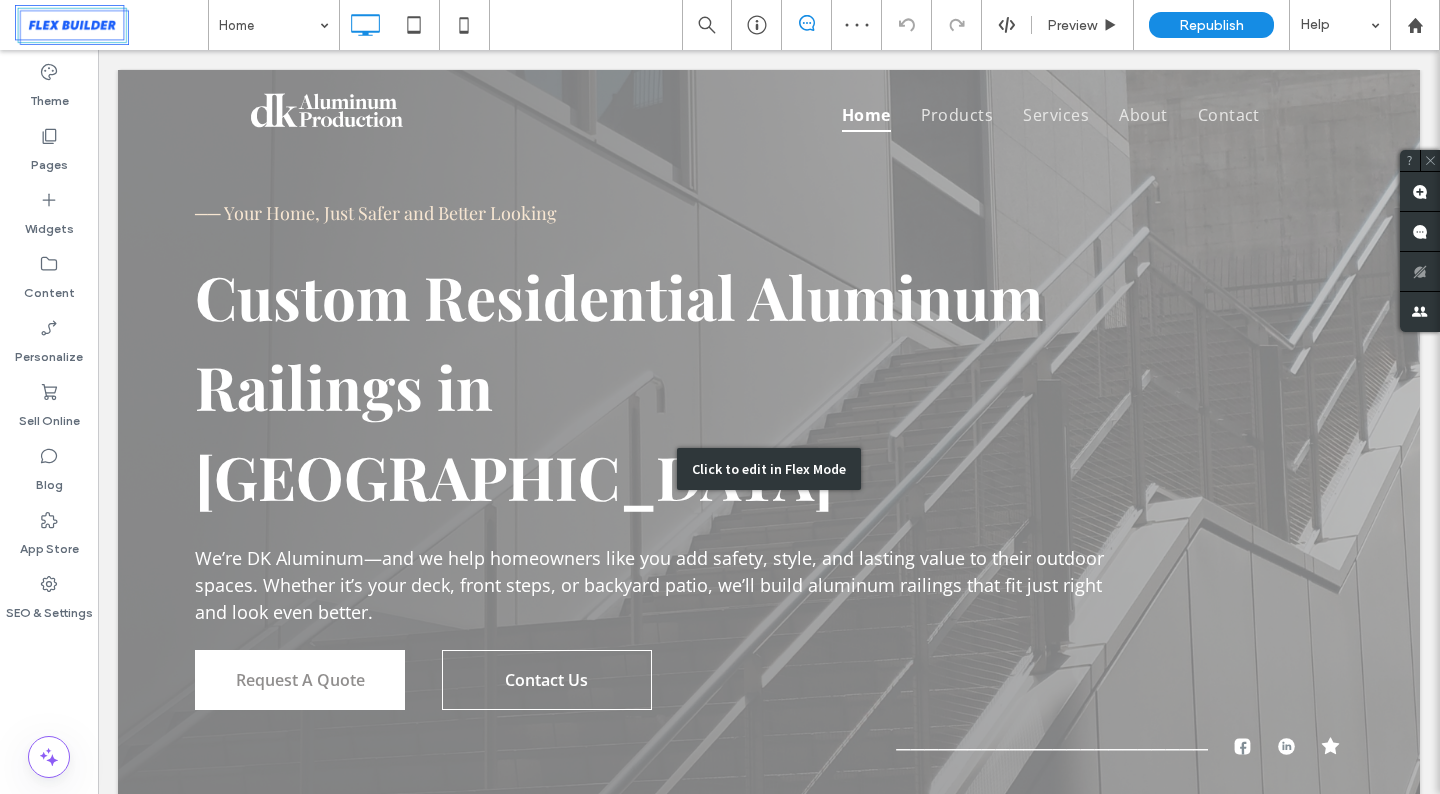 scroll, scrollTop: 0, scrollLeft: 0, axis: both 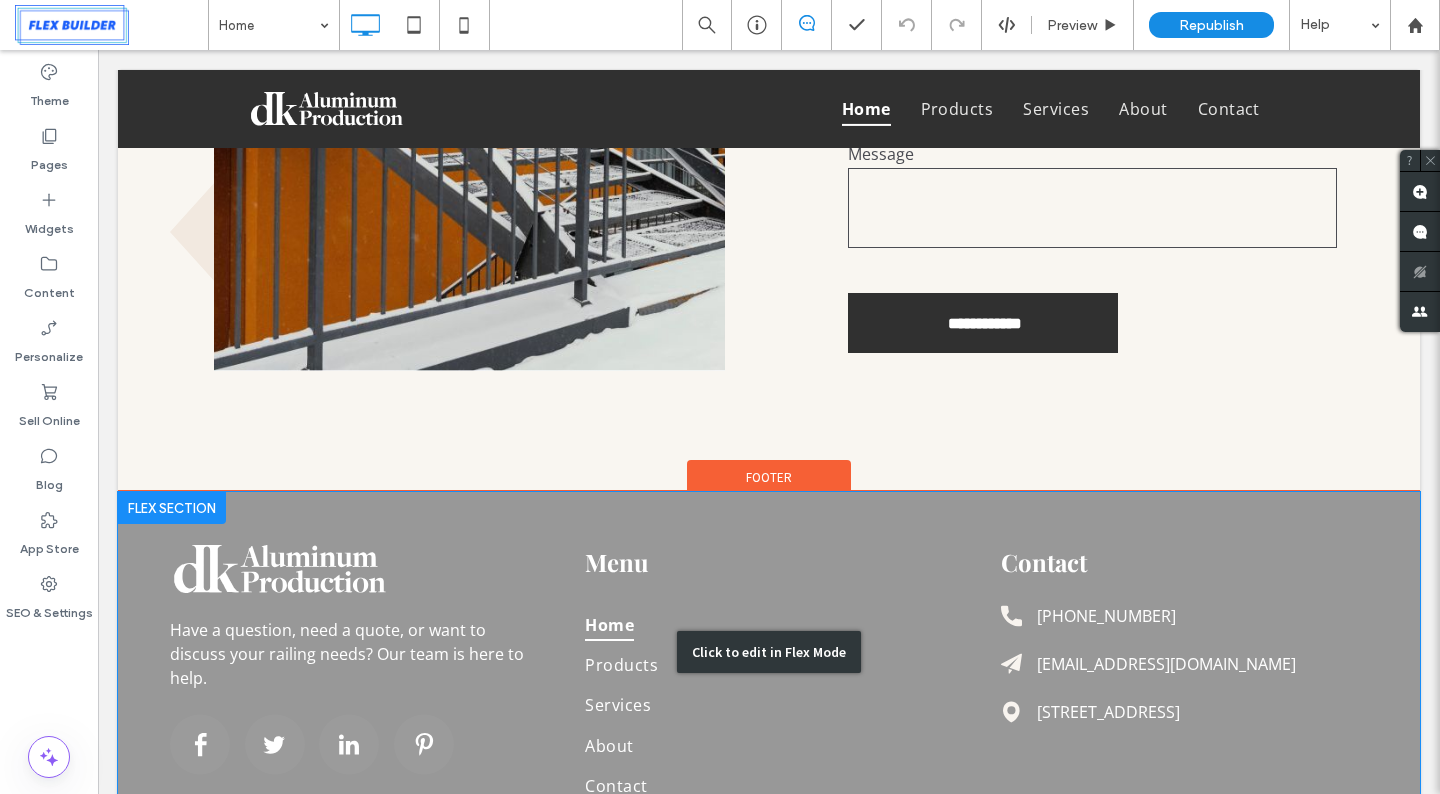 click on "Click to edit in Flex Mode" at bounding box center [769, 652] 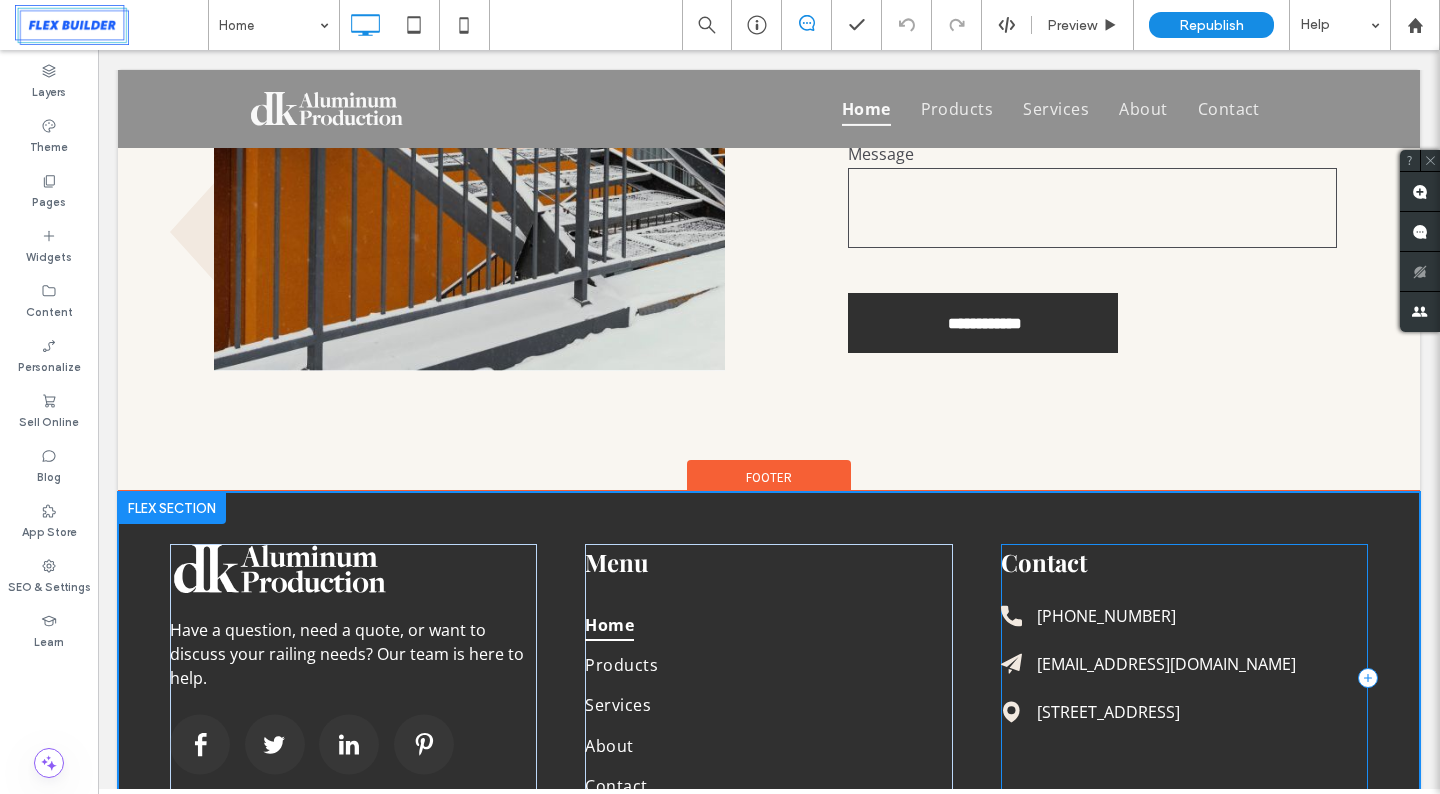scroll, scrollTop: 5355, scrollLeft: 0, axis: vertical 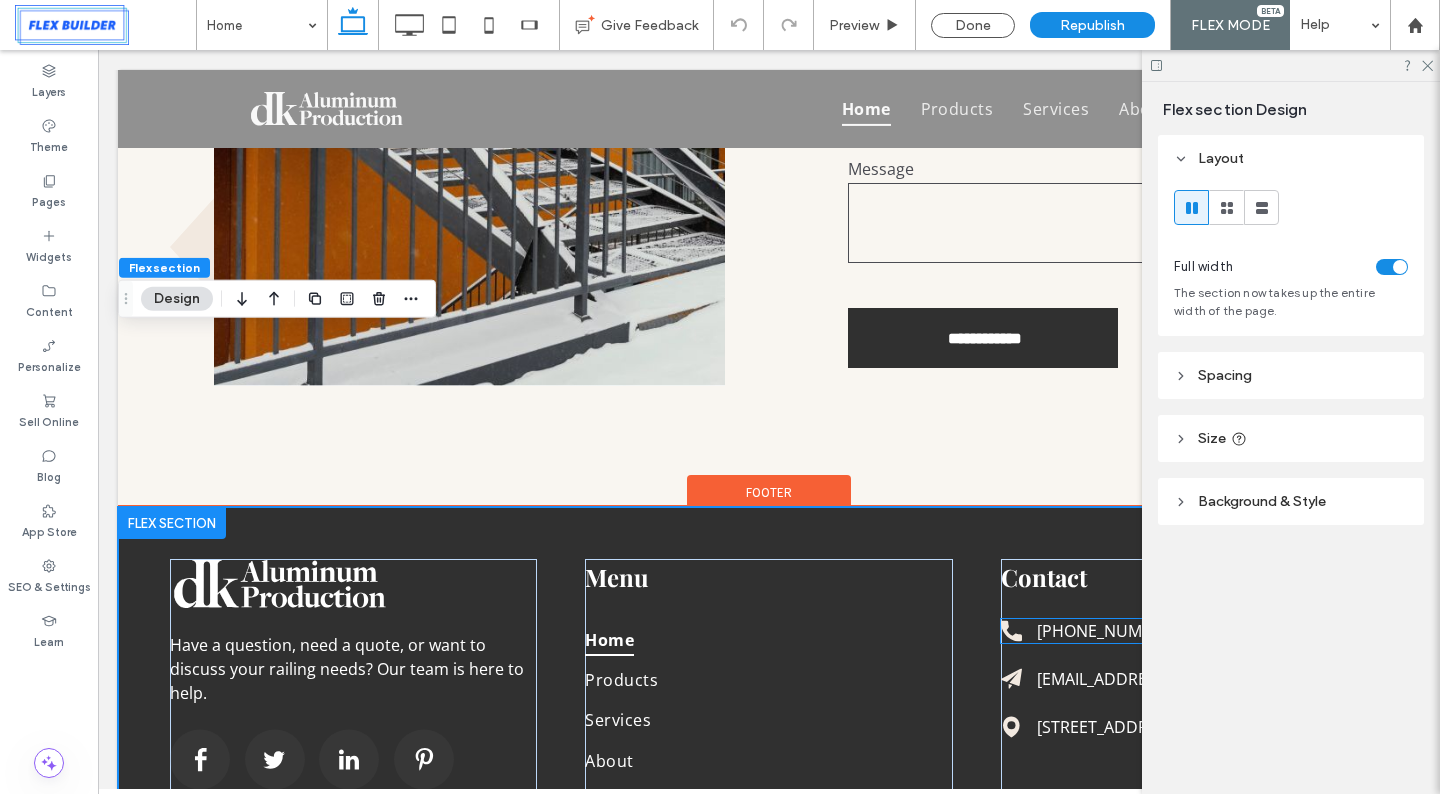 click on "+880 1234 567 890" at bounding box center [1106, 631] 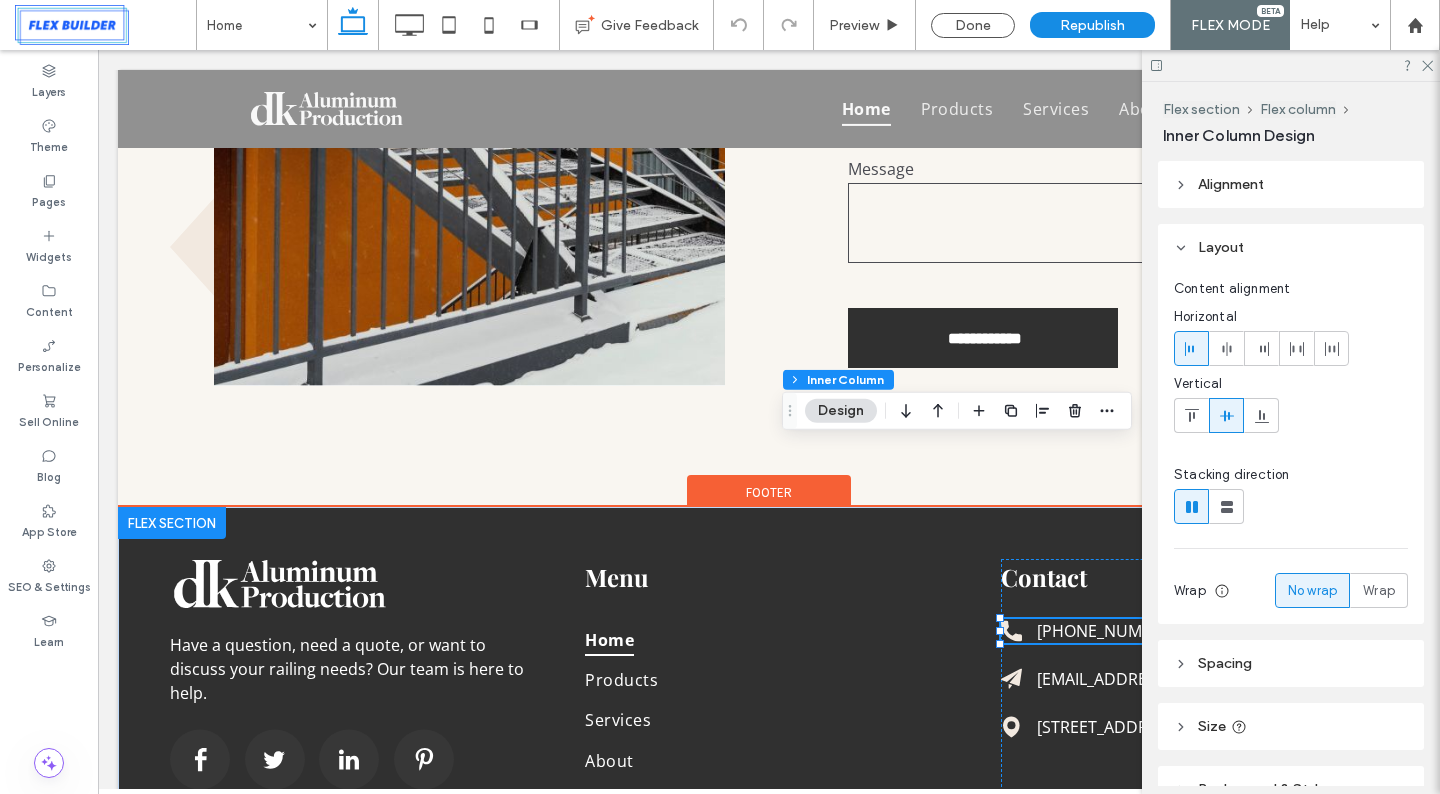 click on "+880 1234 567 890" at bounding box center (1106, 631) 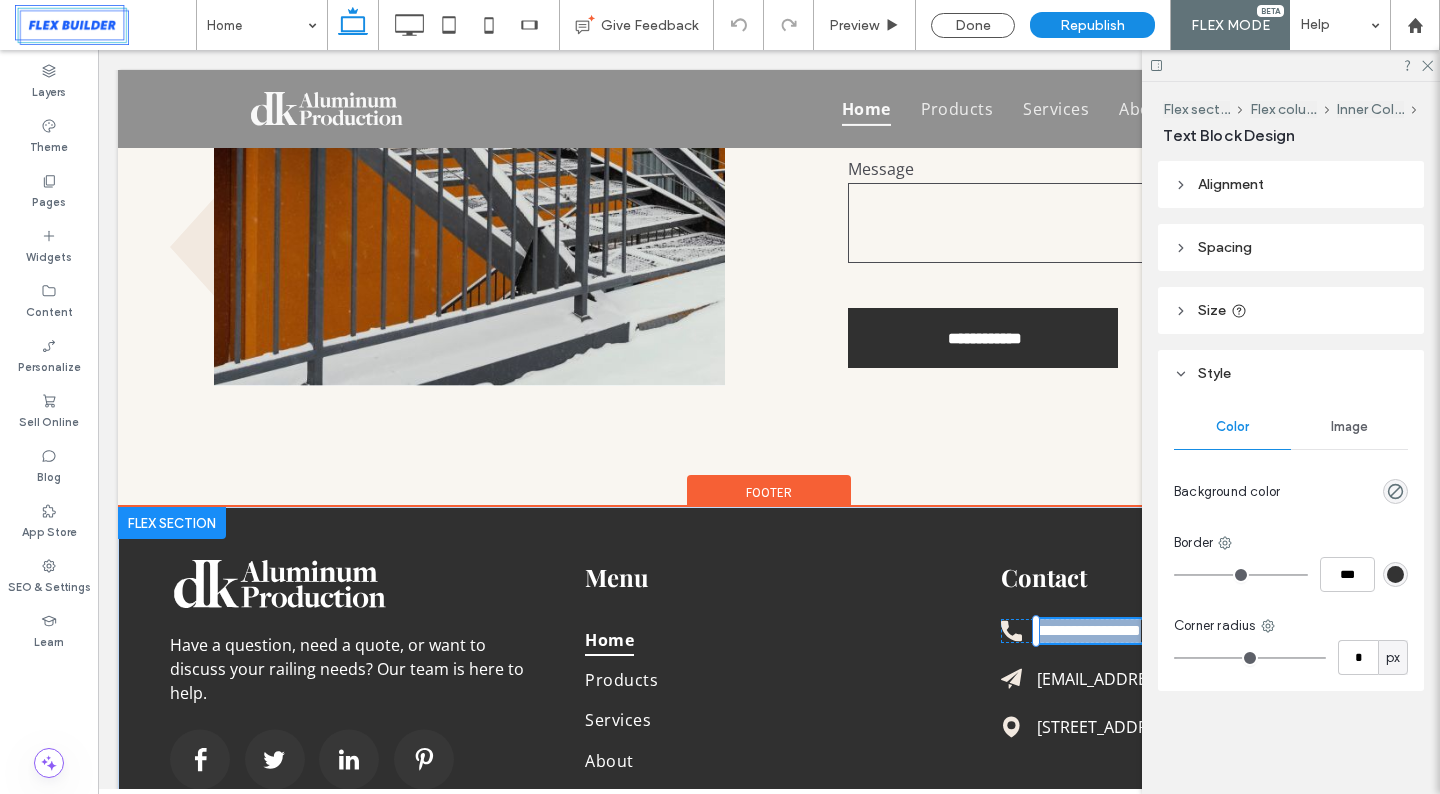 click at bounding box center [1291, 65] 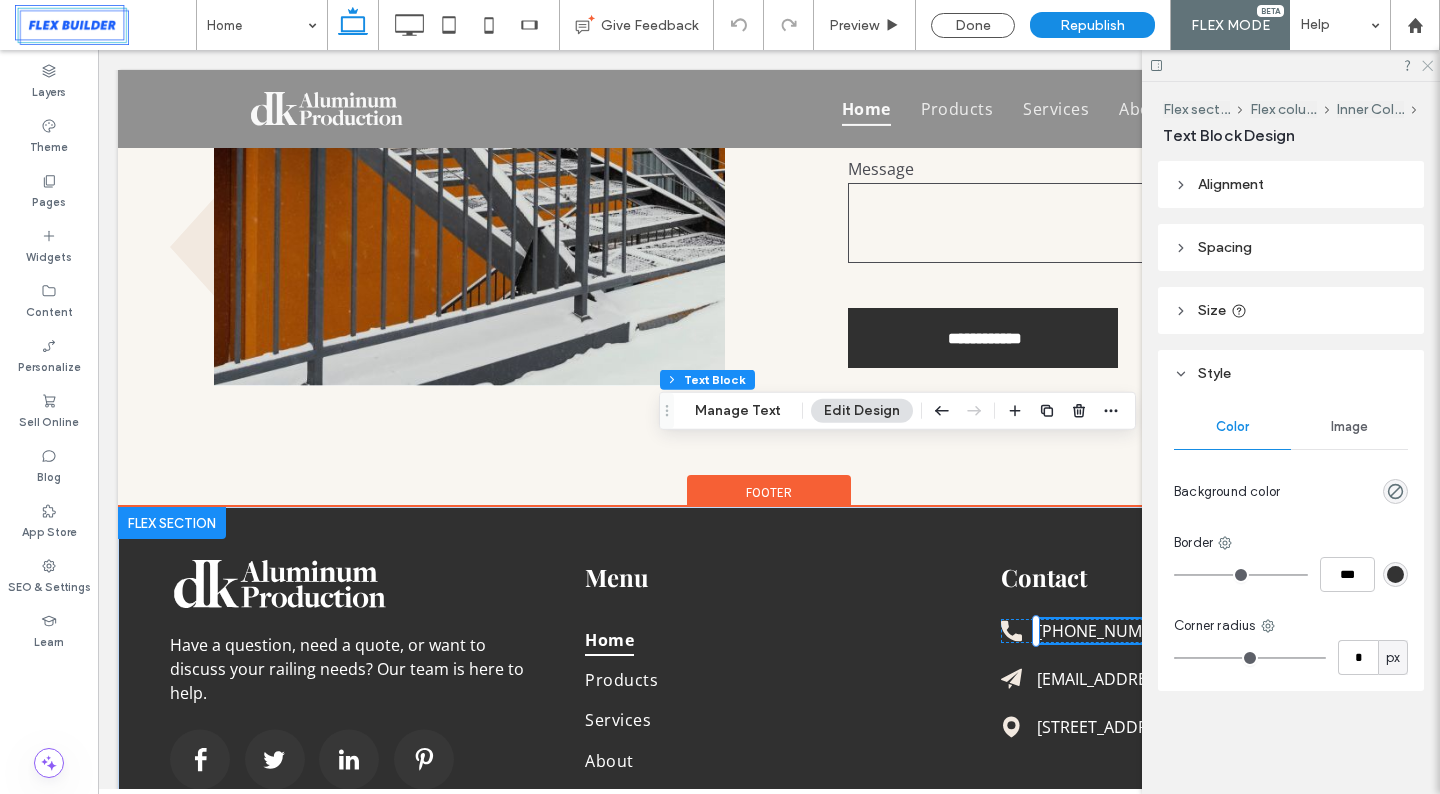 click 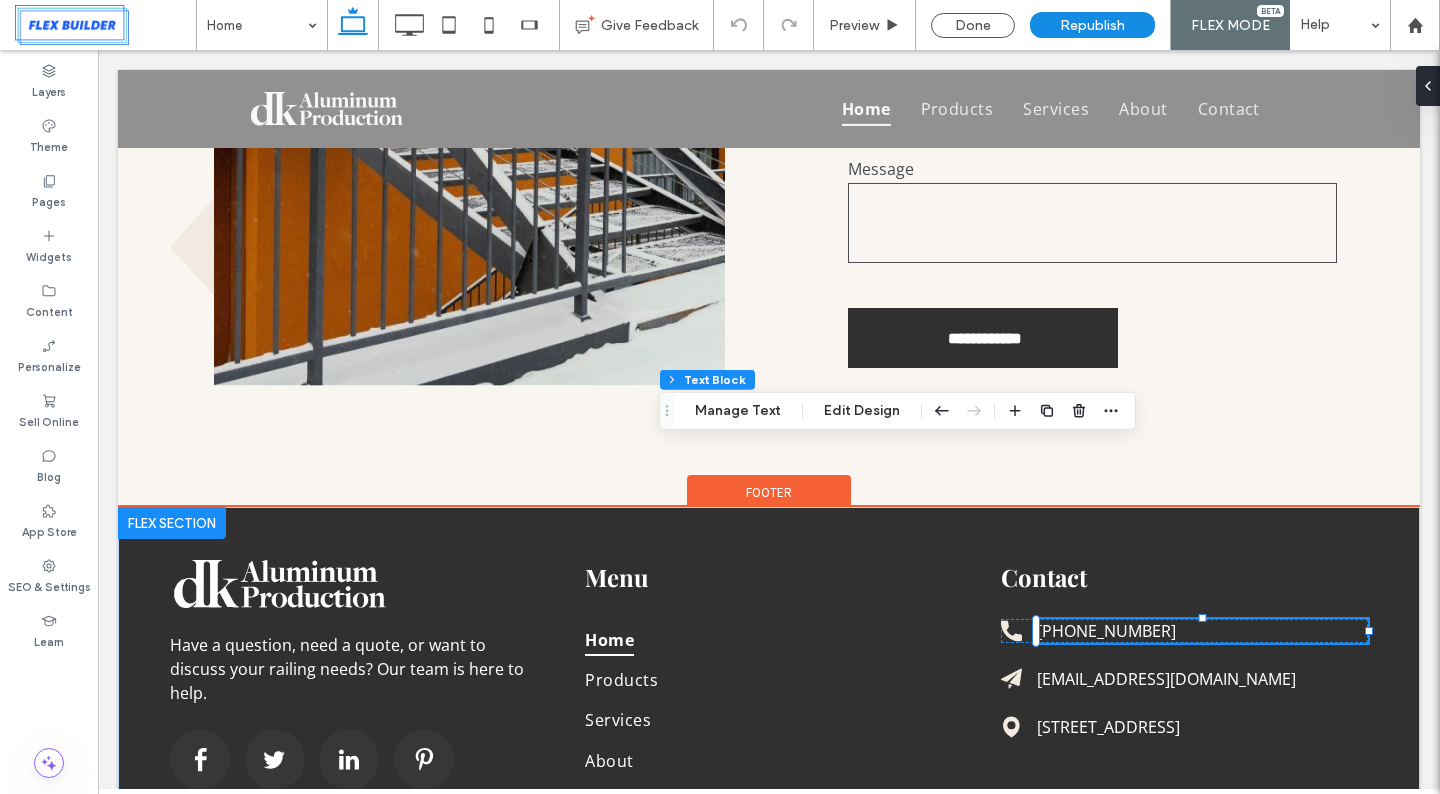 click on "+880 1234 567 890" at bounding box center (1106, 631) 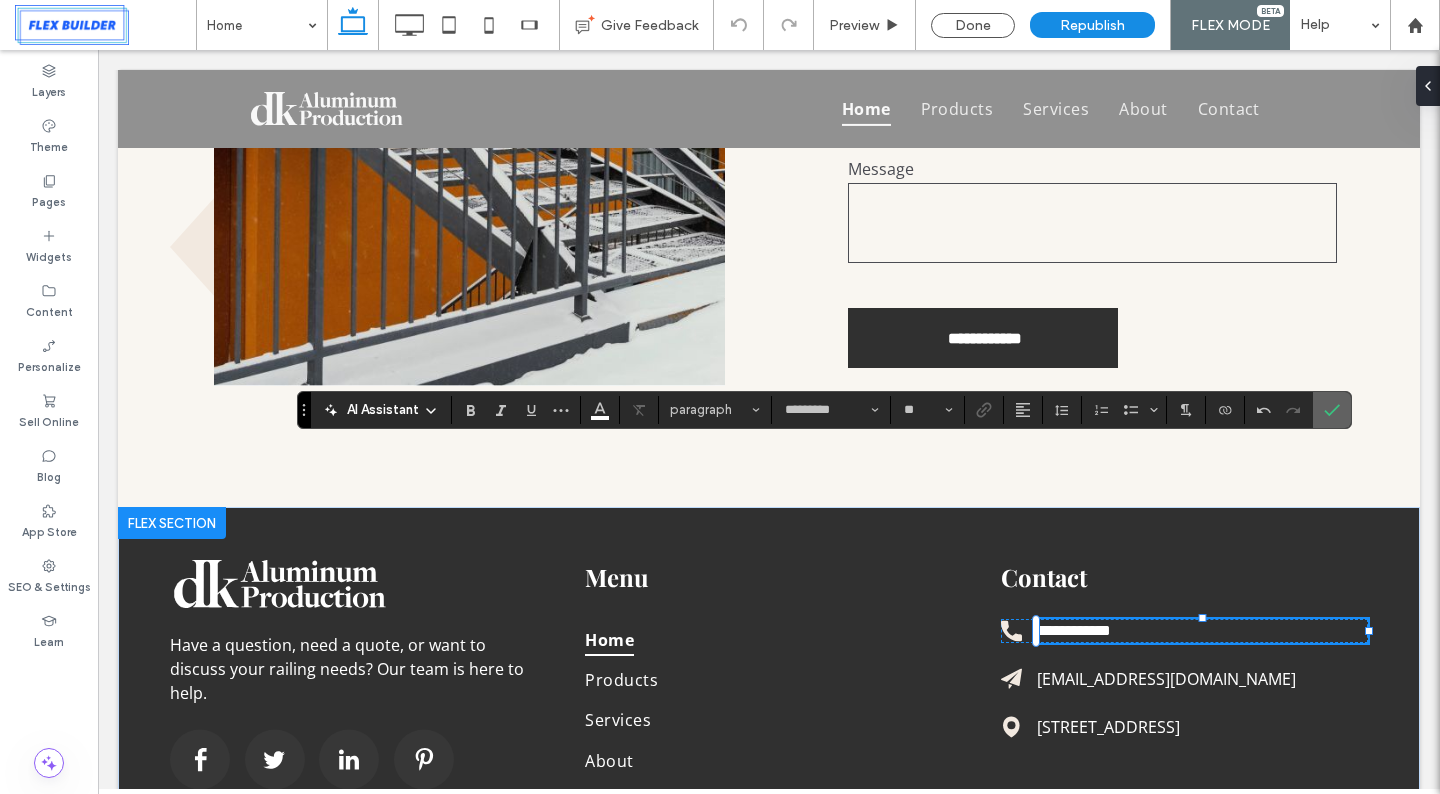 click 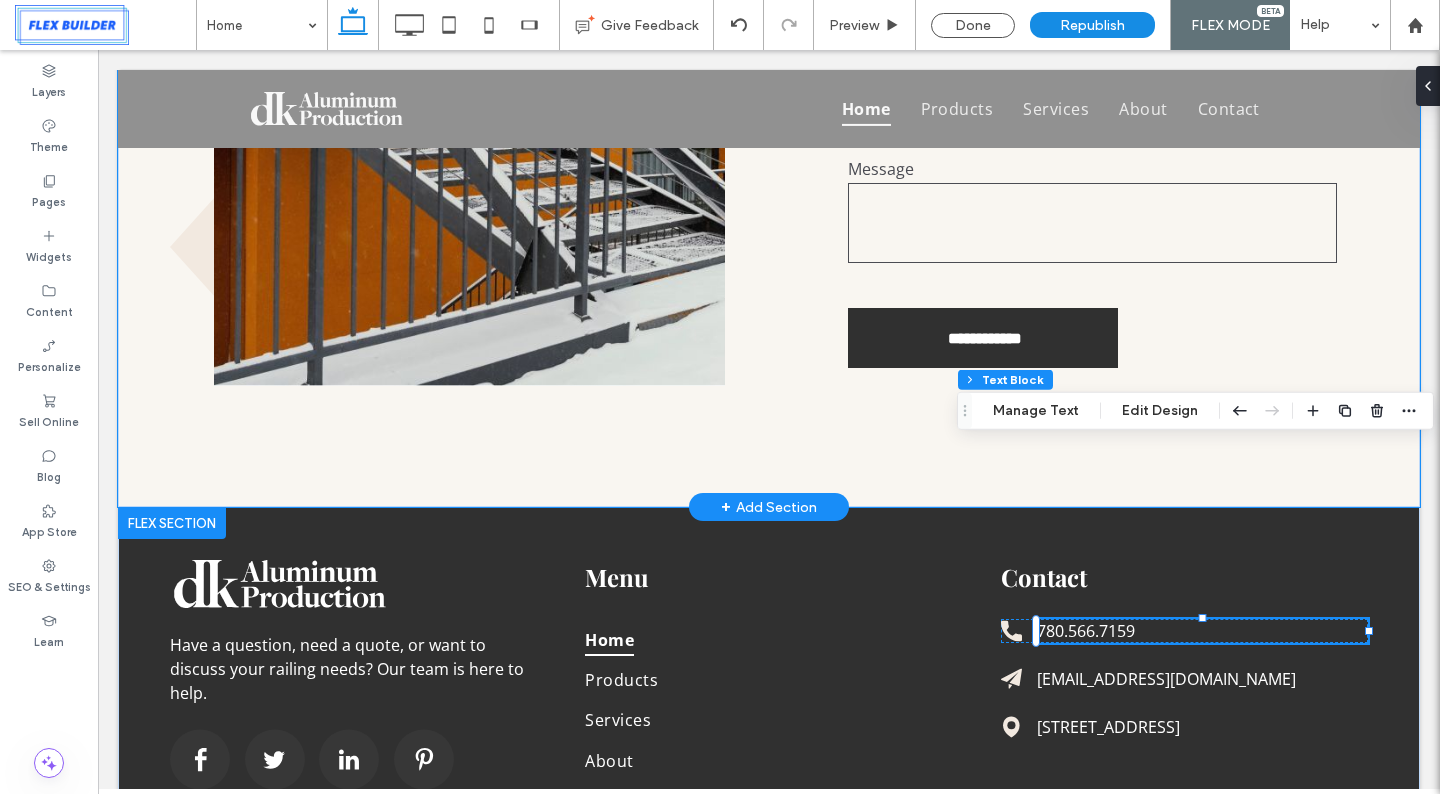 click on "**********" at bounding box center [769, 84] 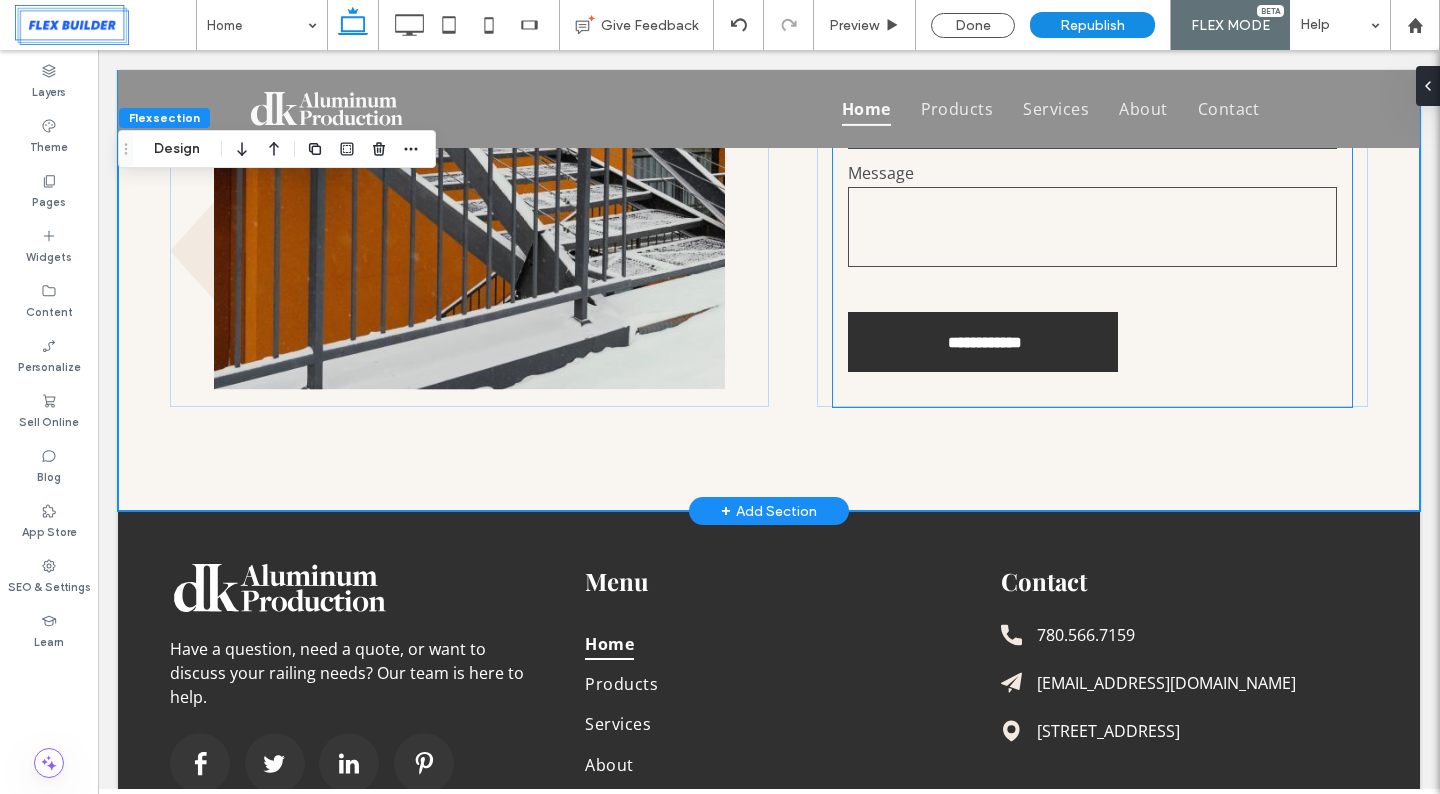 scroll, scrollTop: 5355, scrollLeft: 0, axis: vertical 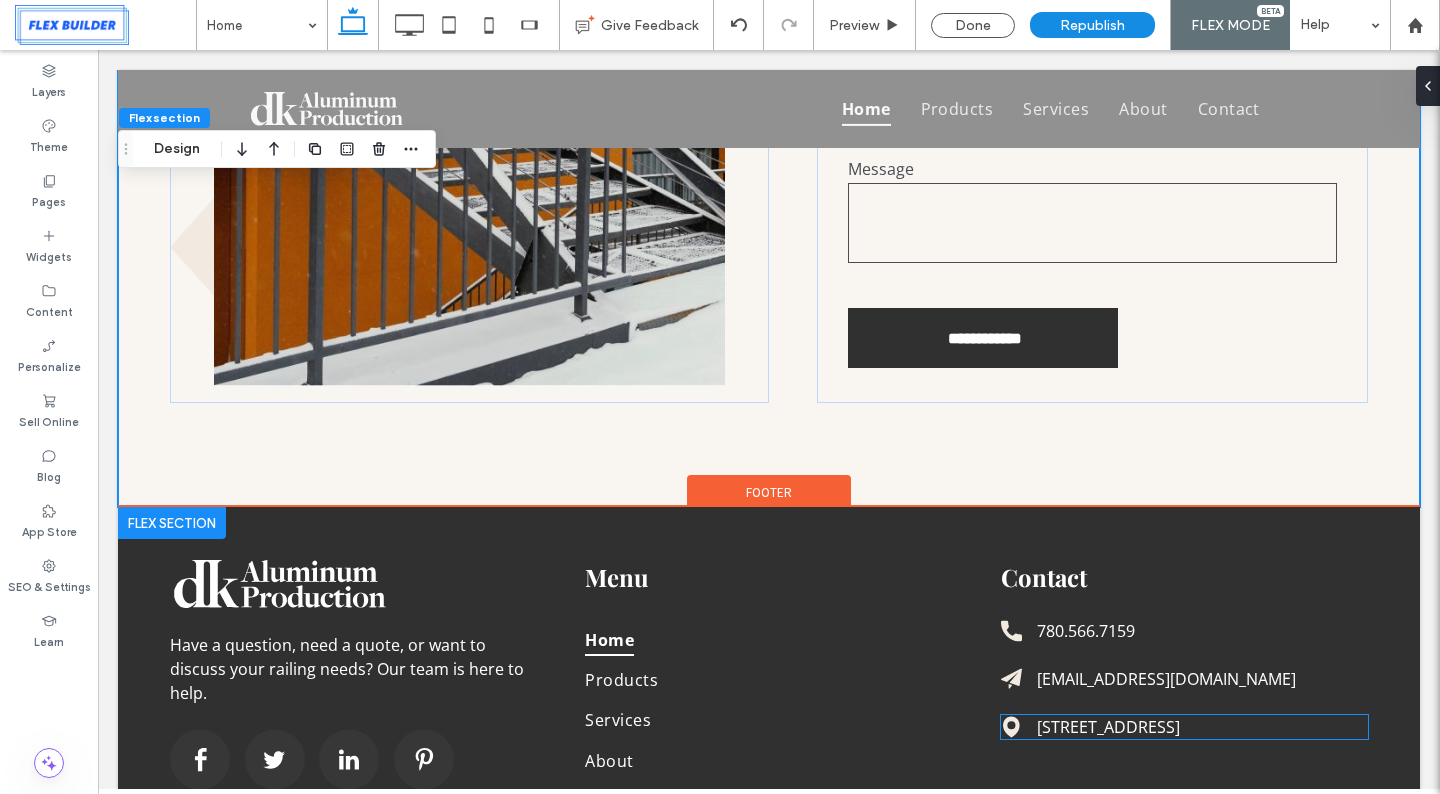 click on "789 Industrial Blvd, Mississauga, ON L4W 5A4, Canada" at bounding box center (1108, 727) 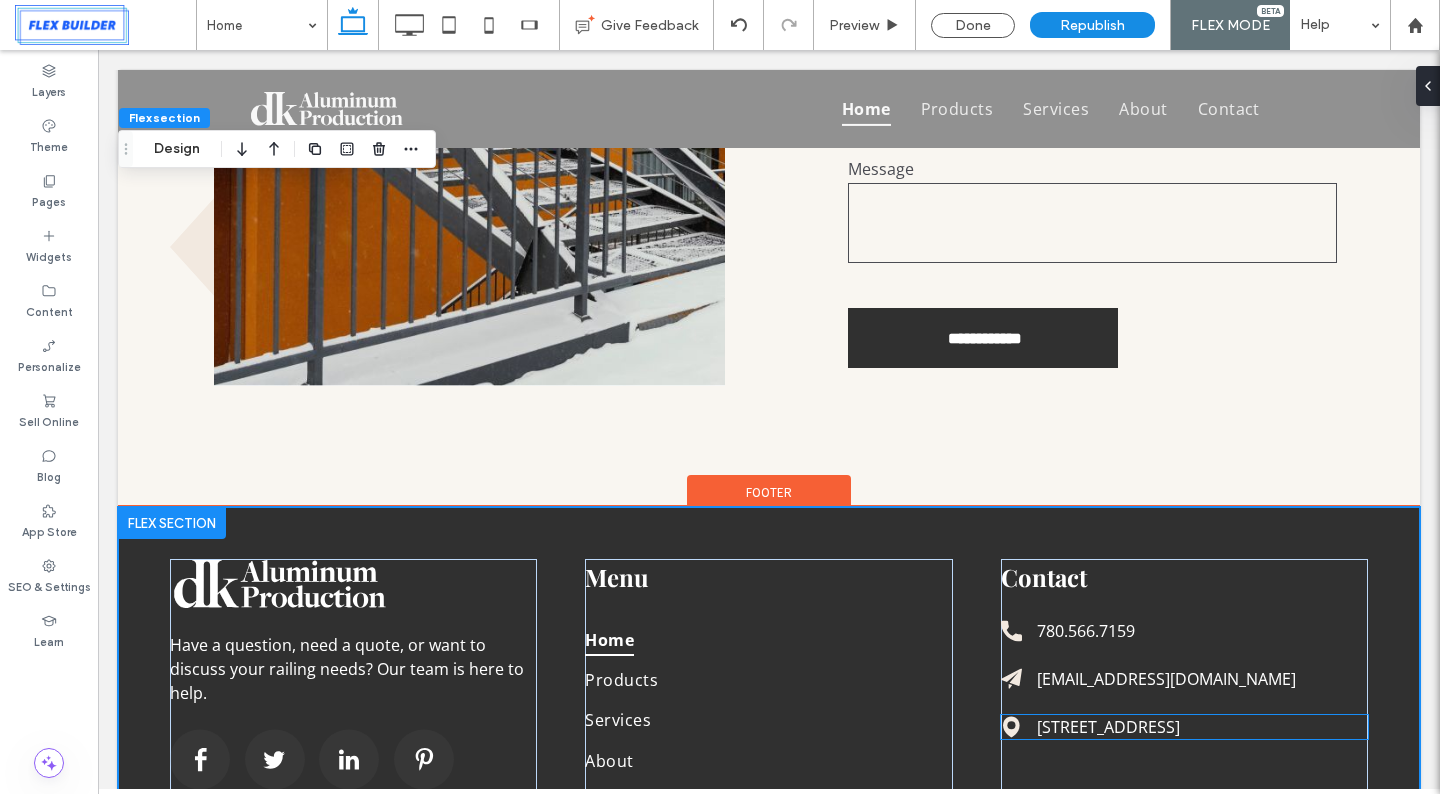 click on "789 Industrial Blvd, Mississauga, ON L4W 5A4, Canada" at bounding box center (1108, 727) 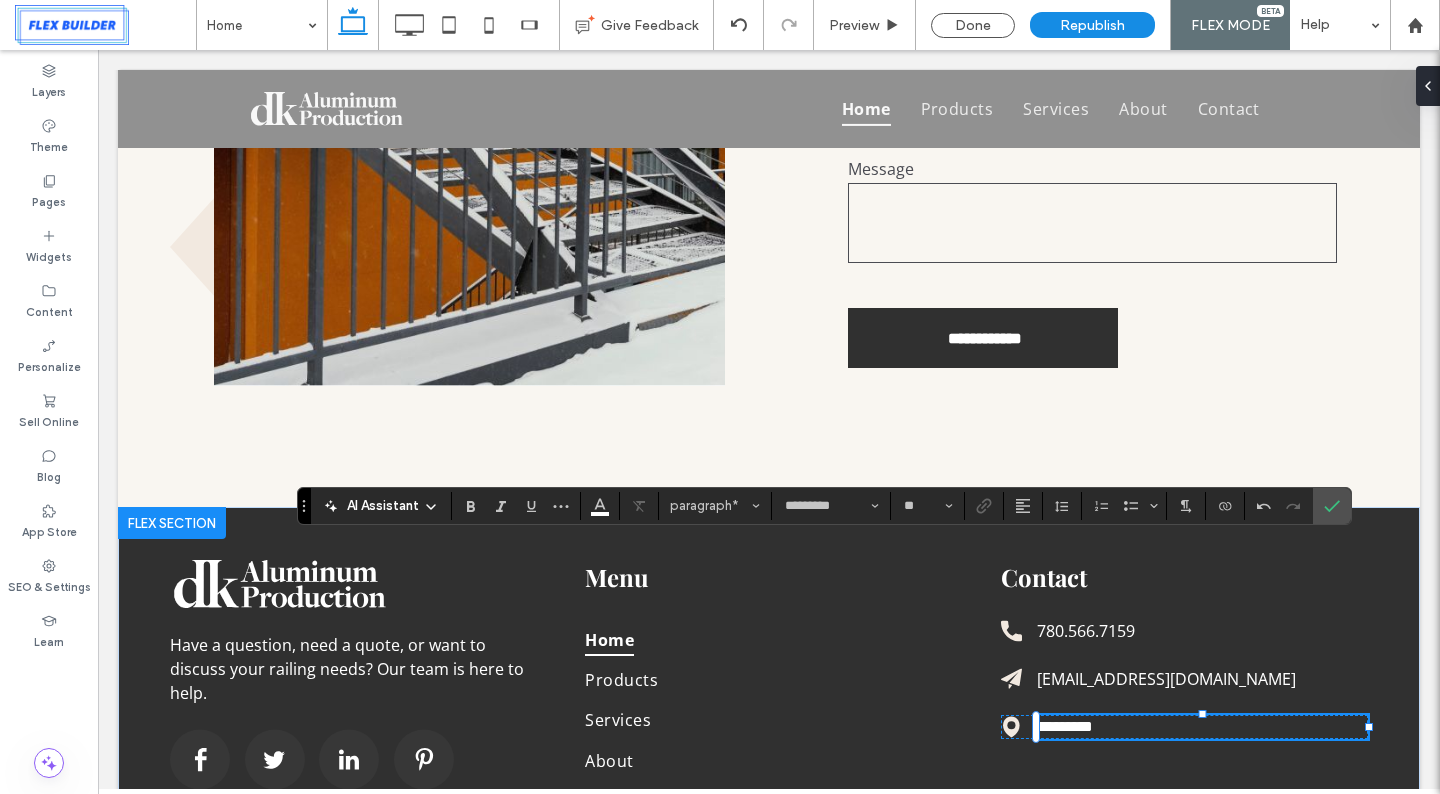 type 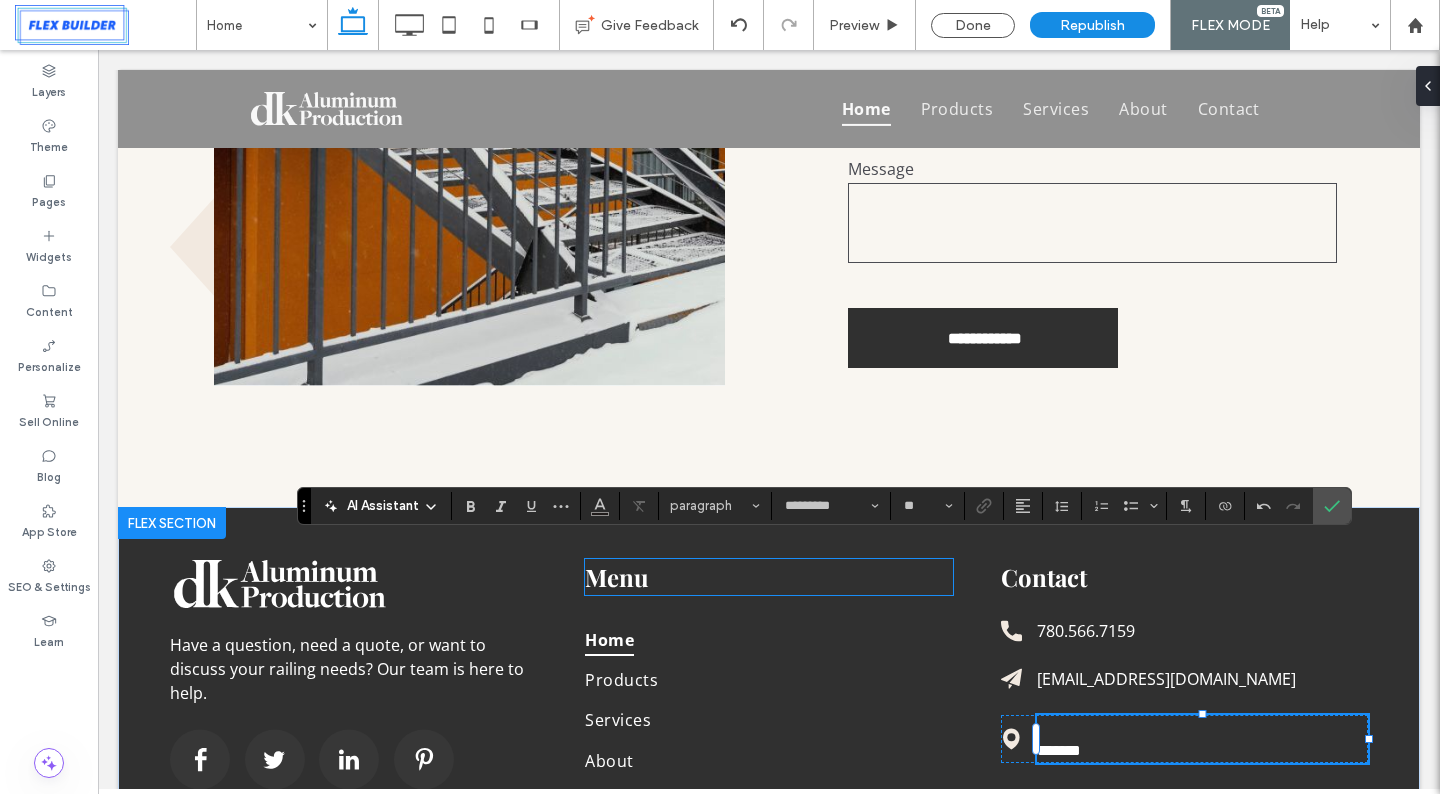 scroll, scrollTop: 0, scrollLeft: 0, axis: both 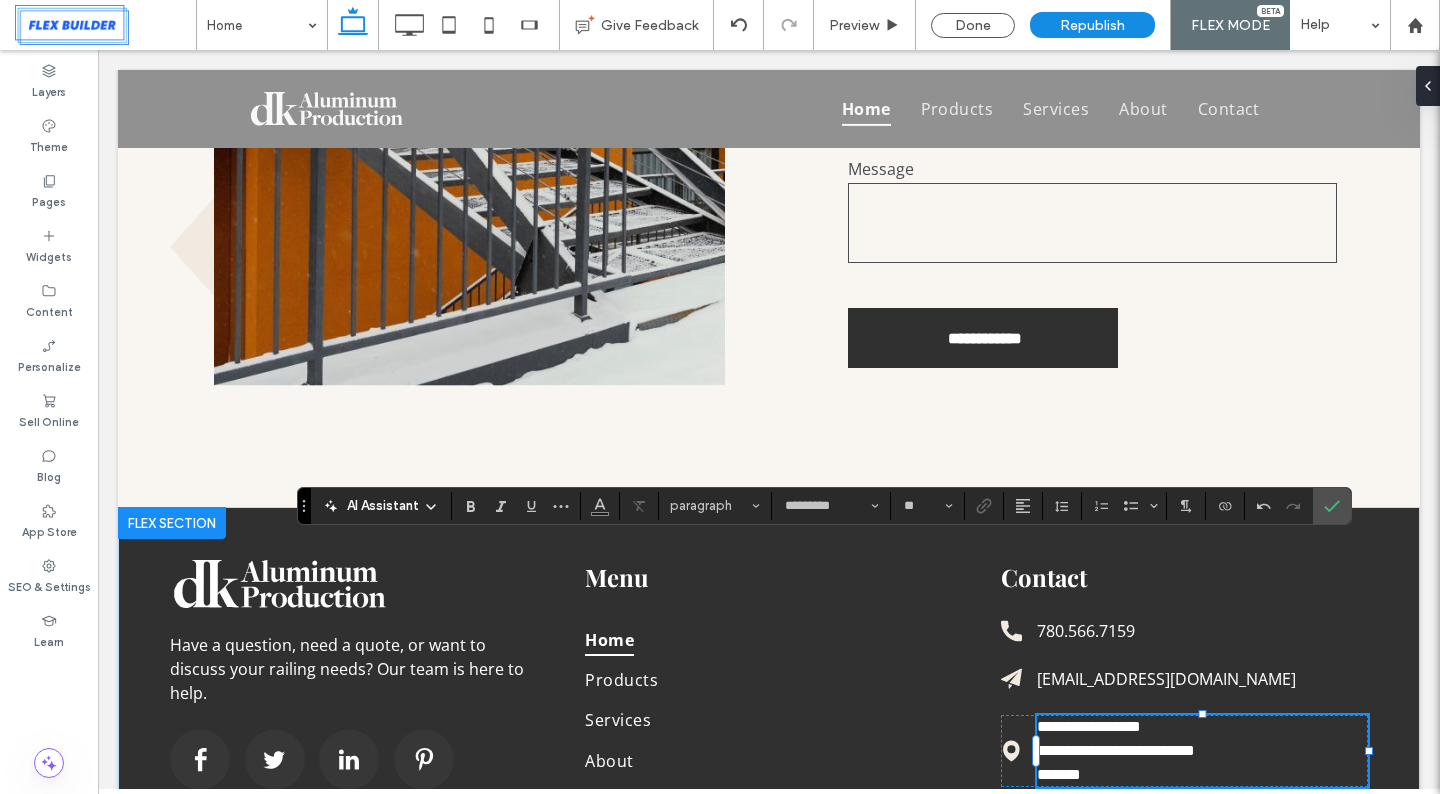 click on "**********" at bounding box center (1116, 762) 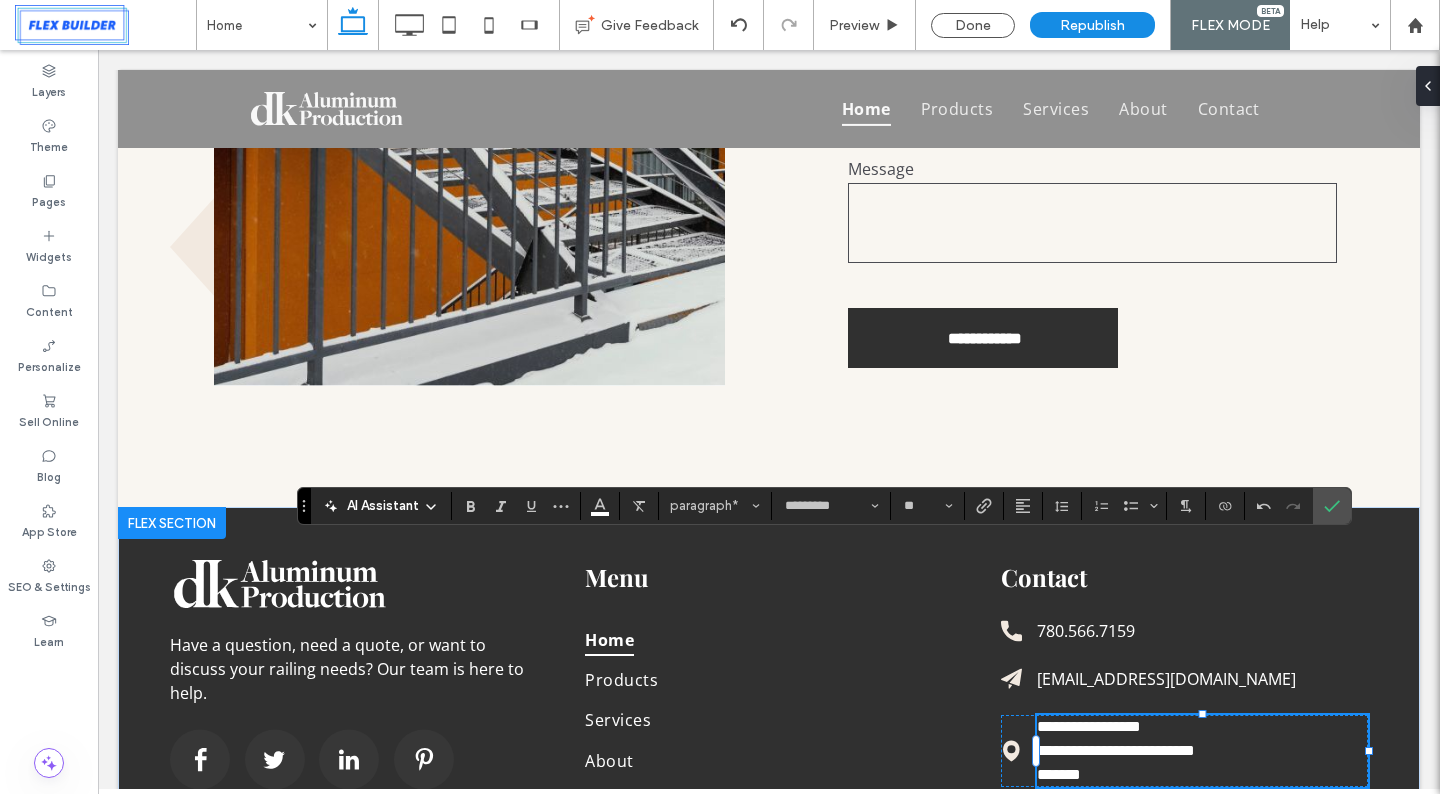click on "**********" at bounding box center [1116, 762] 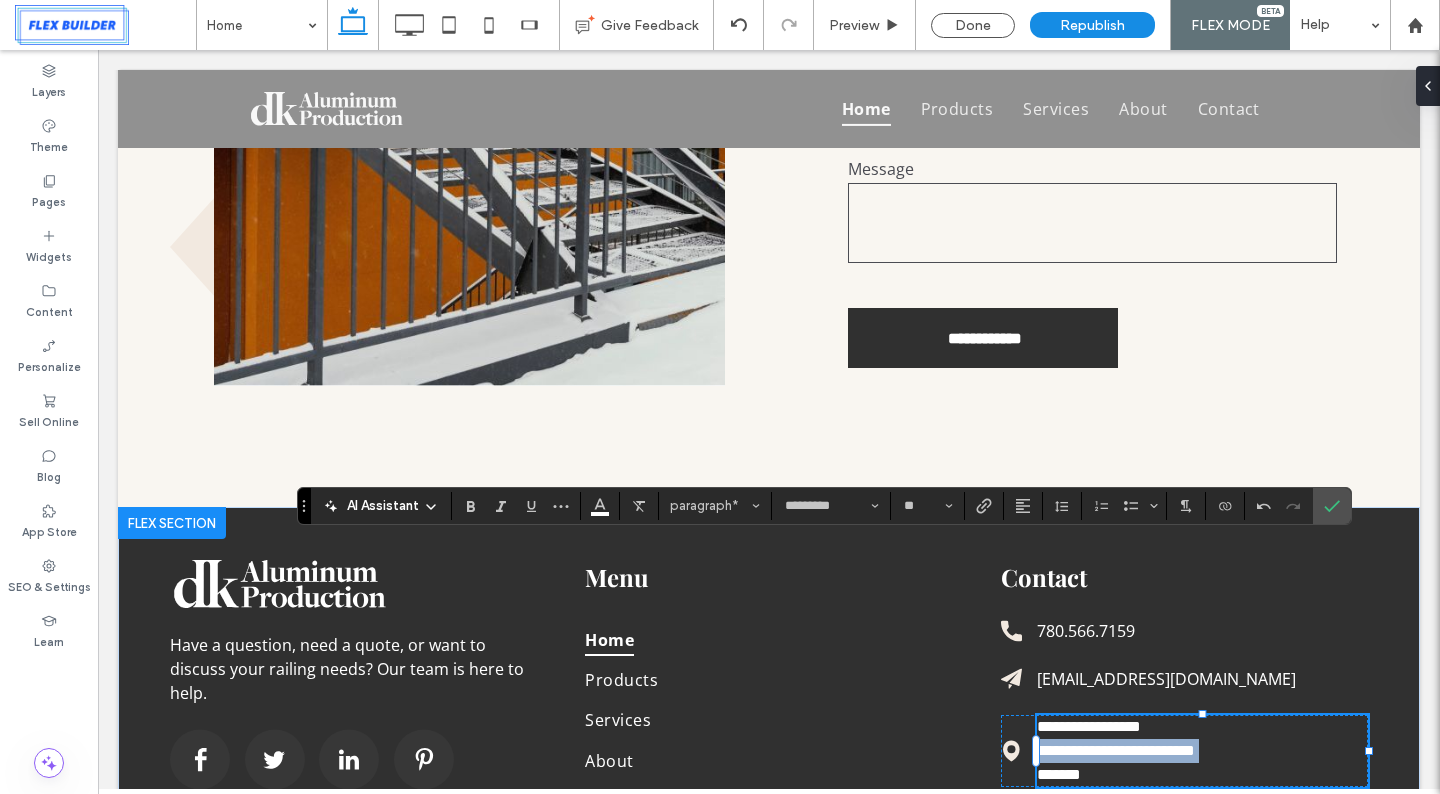 click on "**********" at bounding box center (1116, 762) 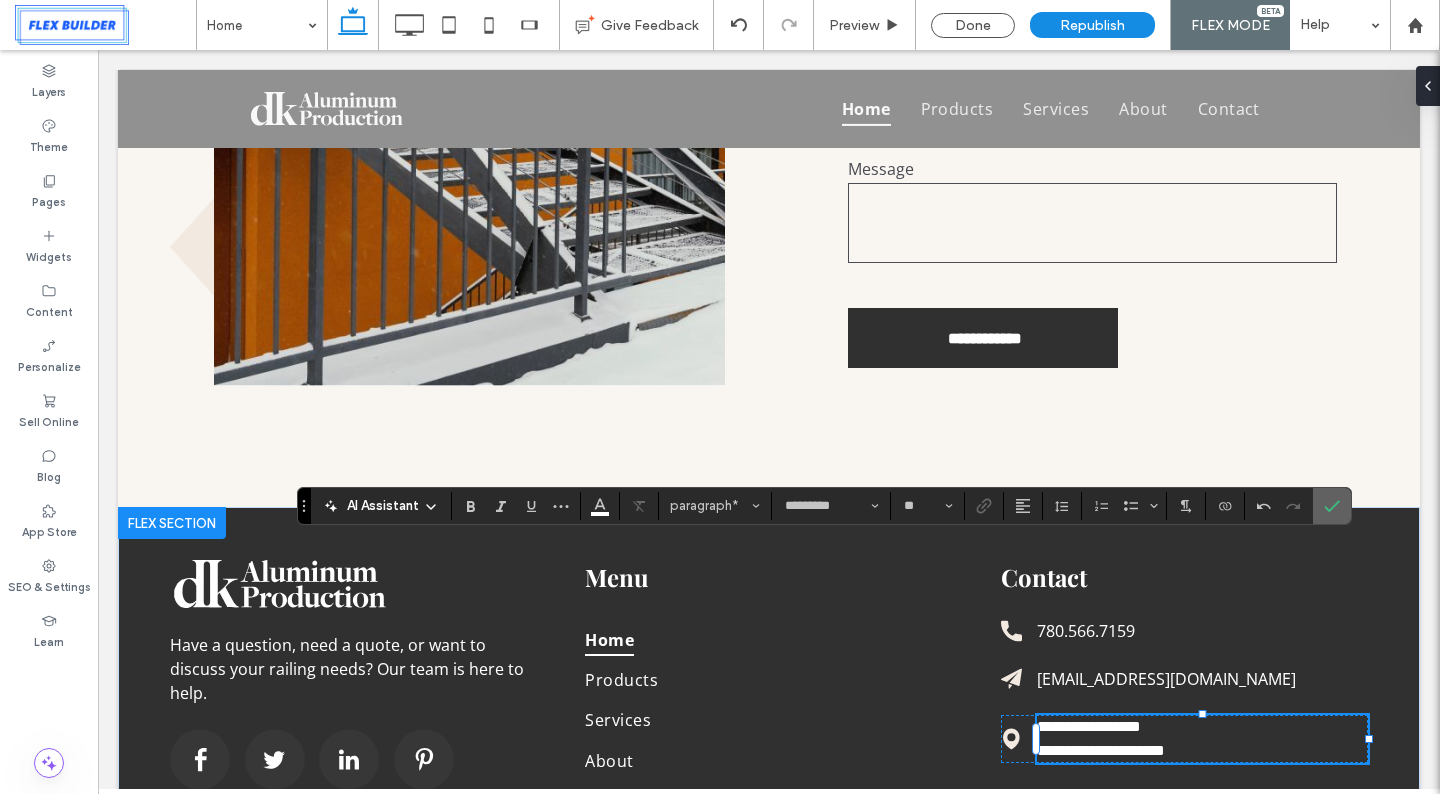 click at bounding box center (1332, 506) 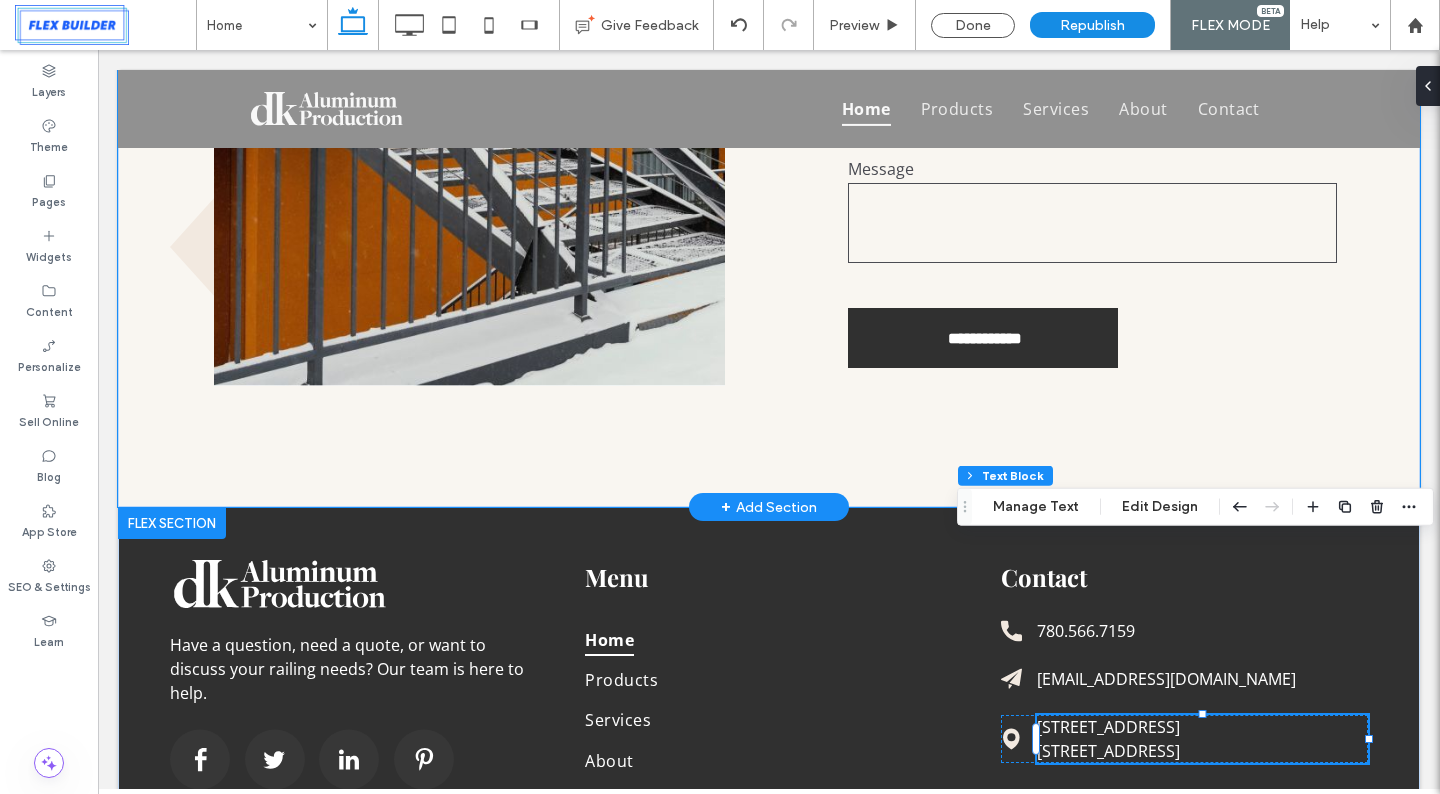 click on "**********" at bounding box center (769, 84) 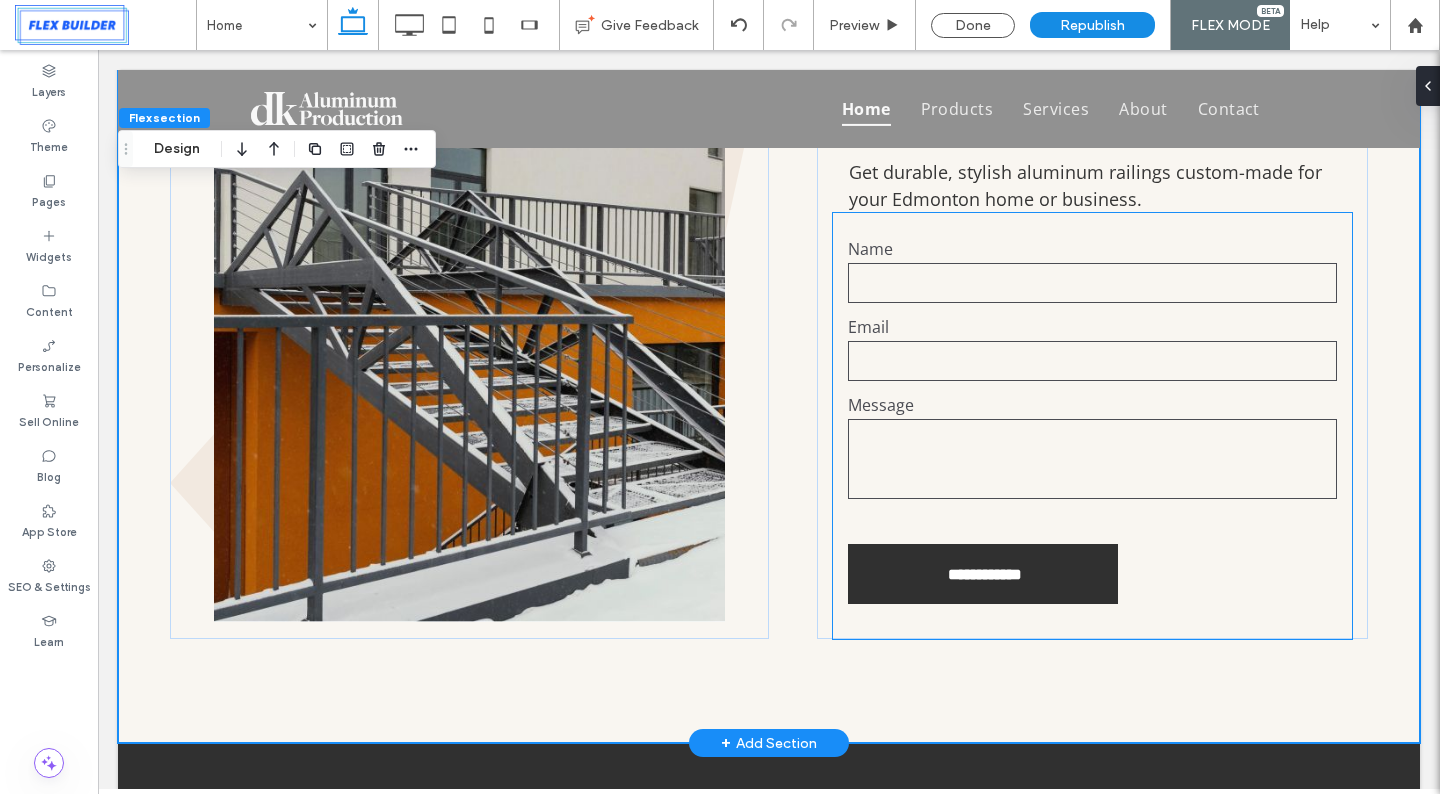 scroll, scrollTop: 5355, scrollLeft: 0, axis: vertical 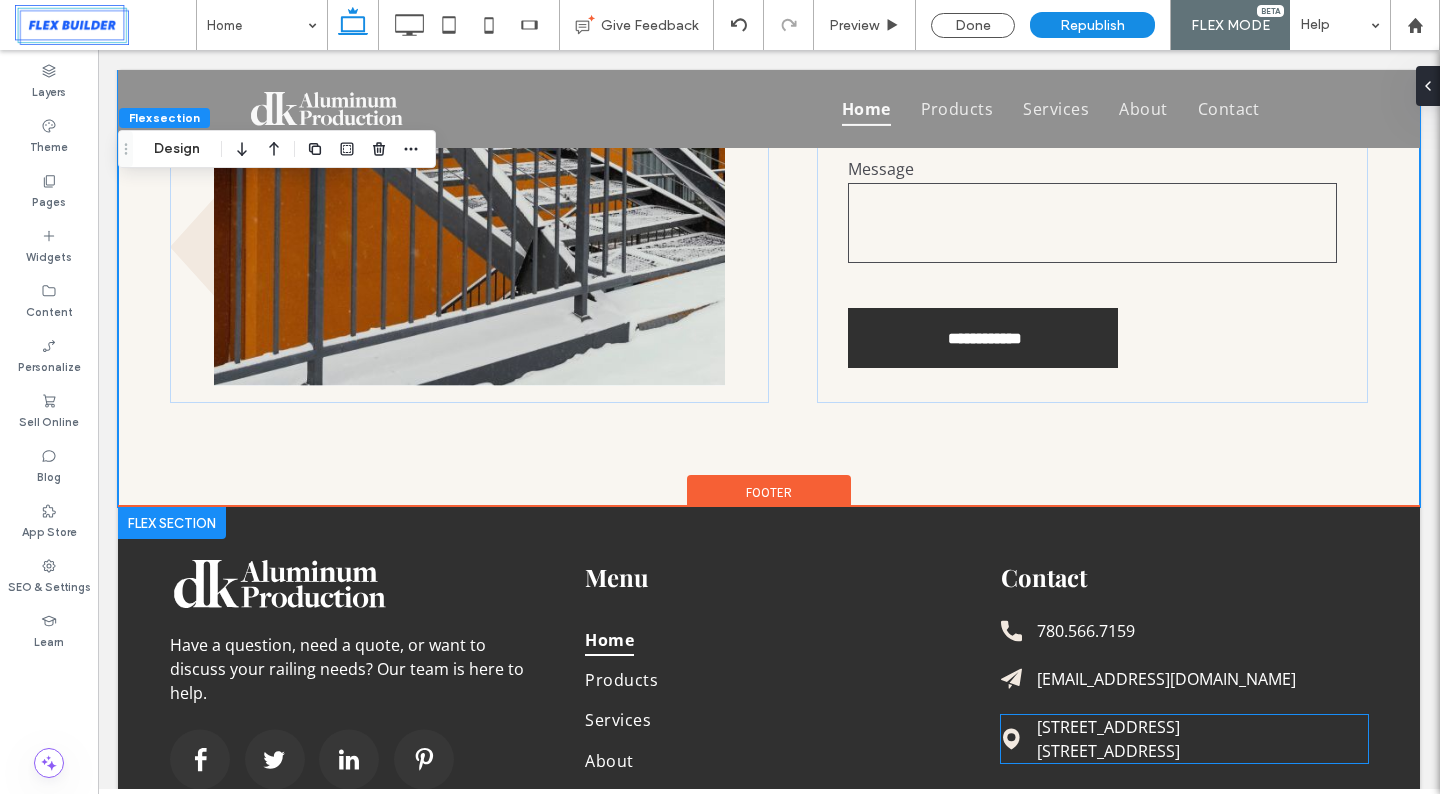 click on "5807 90 Street NW" at bounding box center [1108, 727] 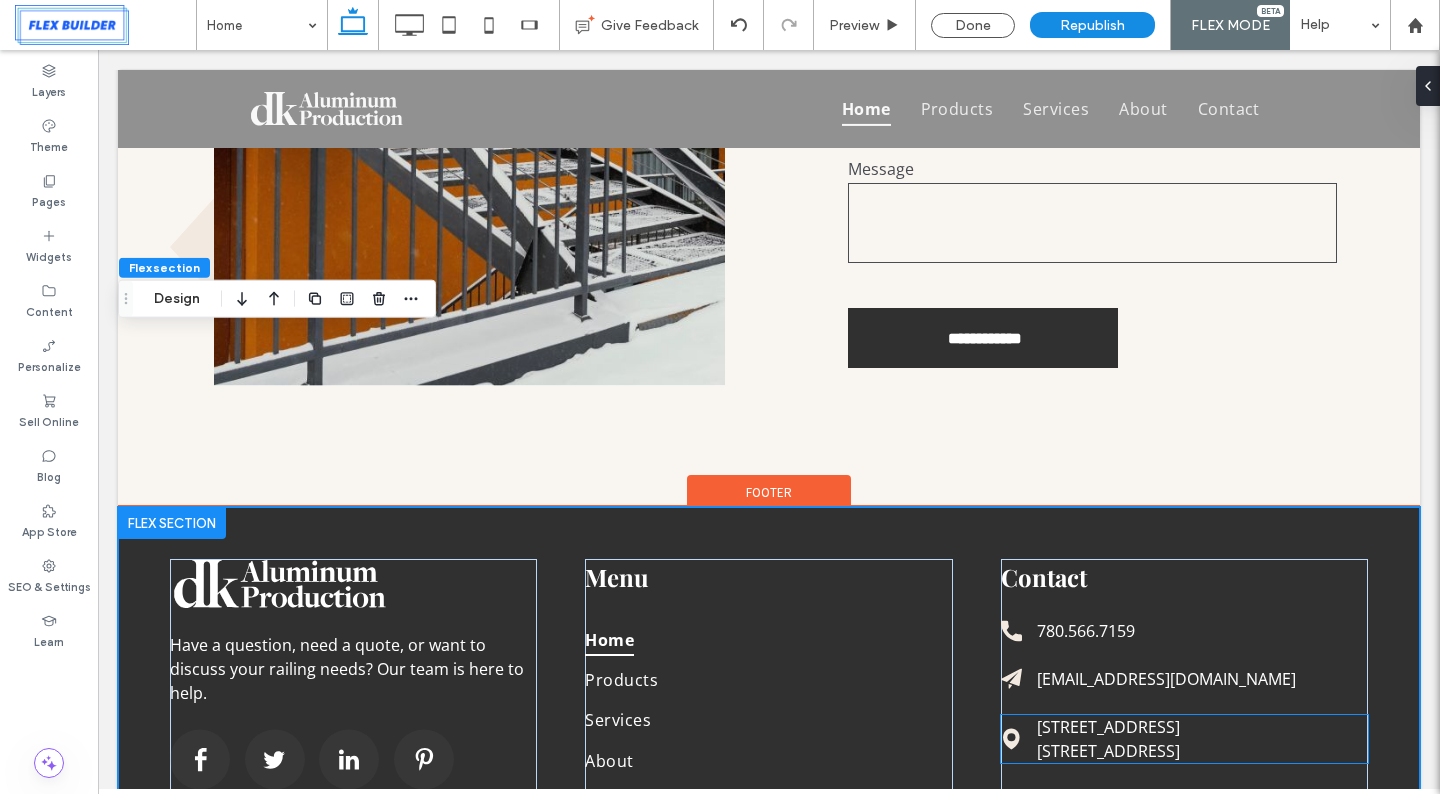 click on "5807 90 Street NW" at bounding box center (1108, 727) 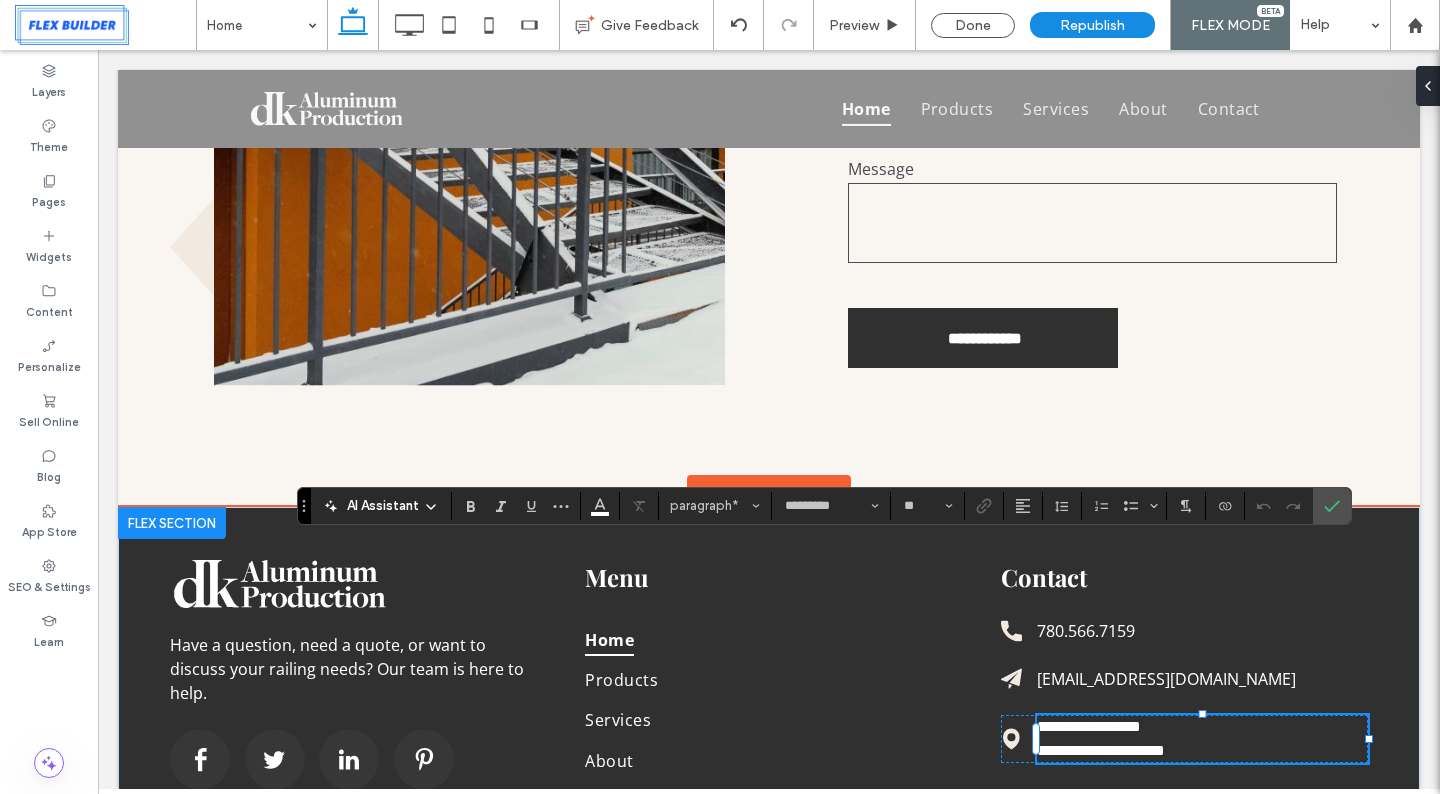click on "**********" at bounding box center (1089, 726) 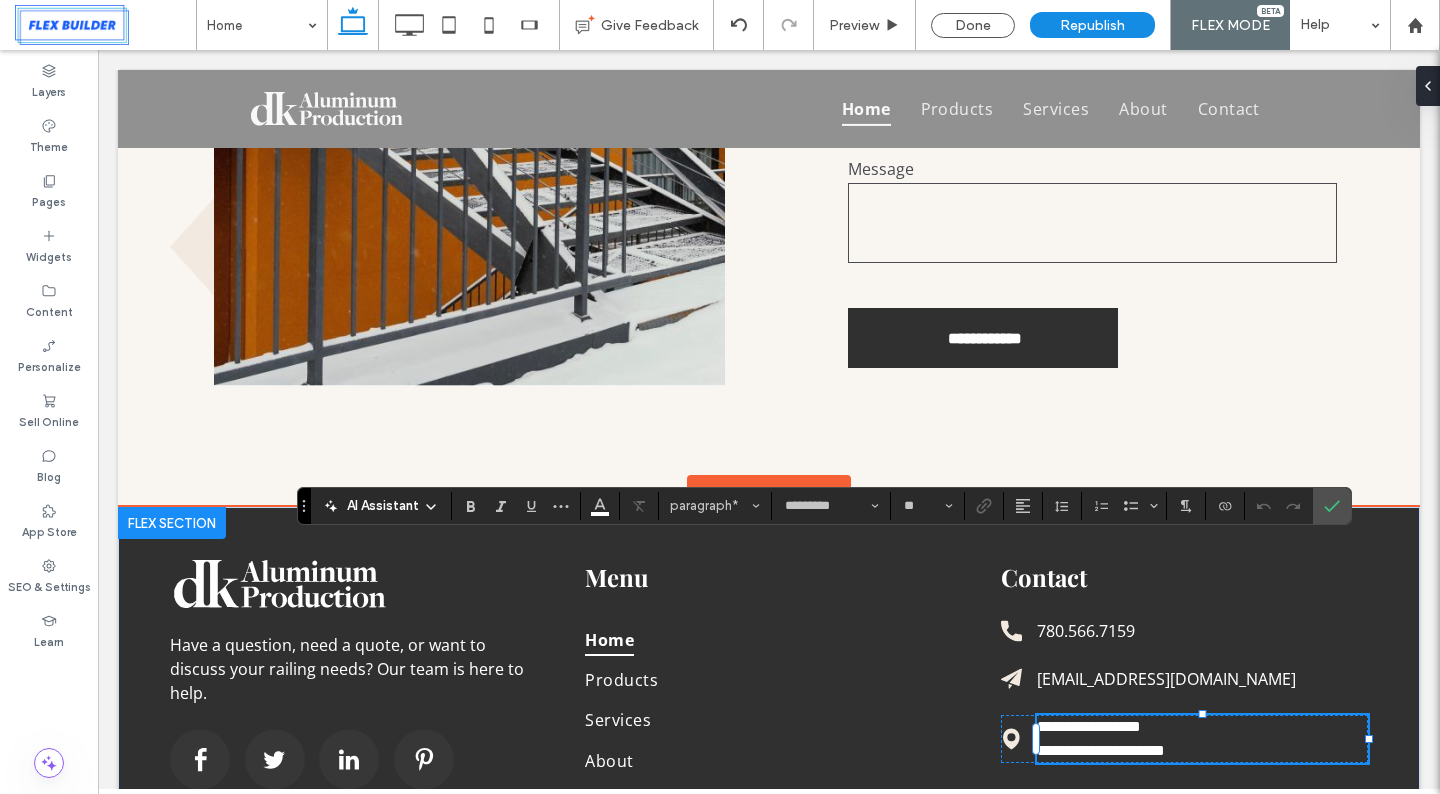 type 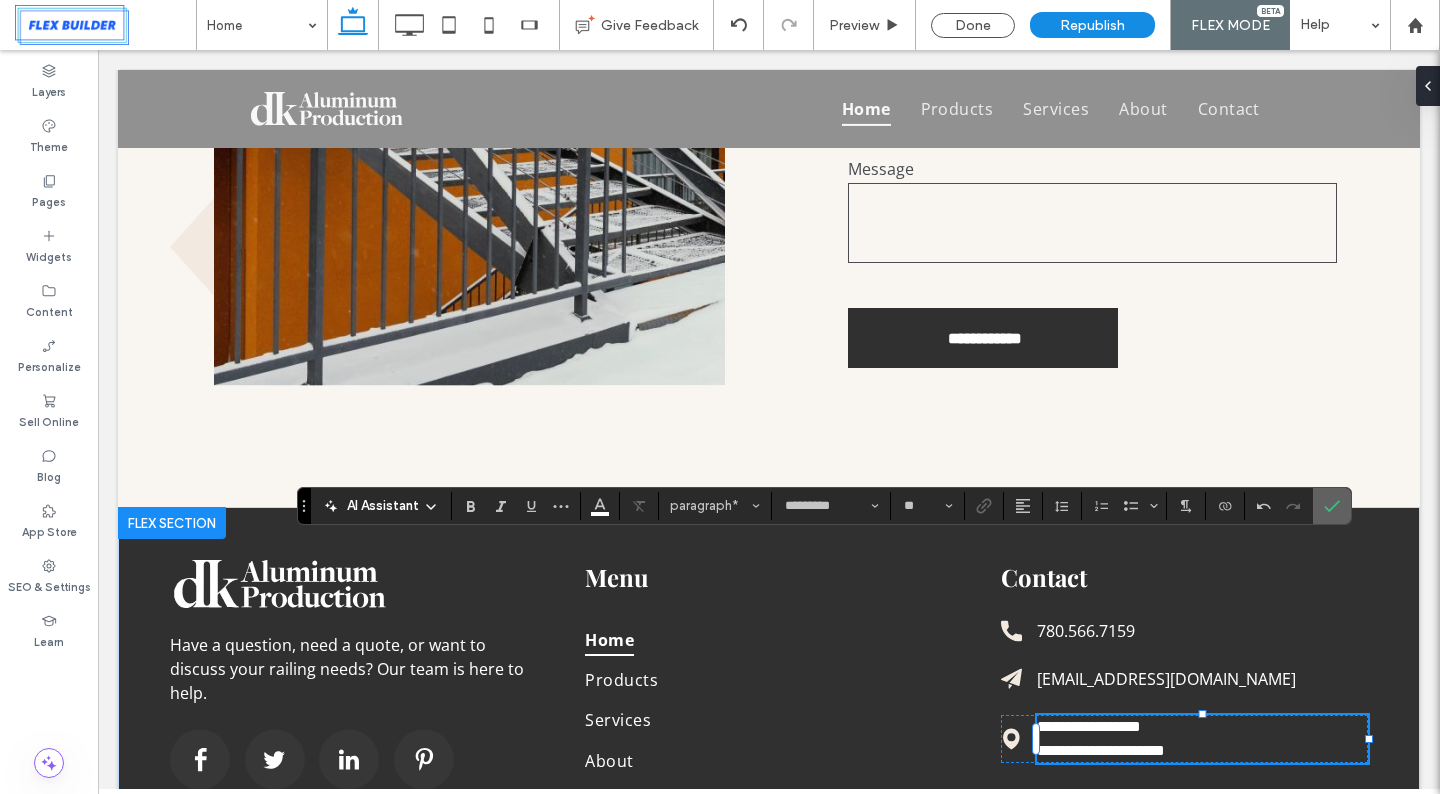 click 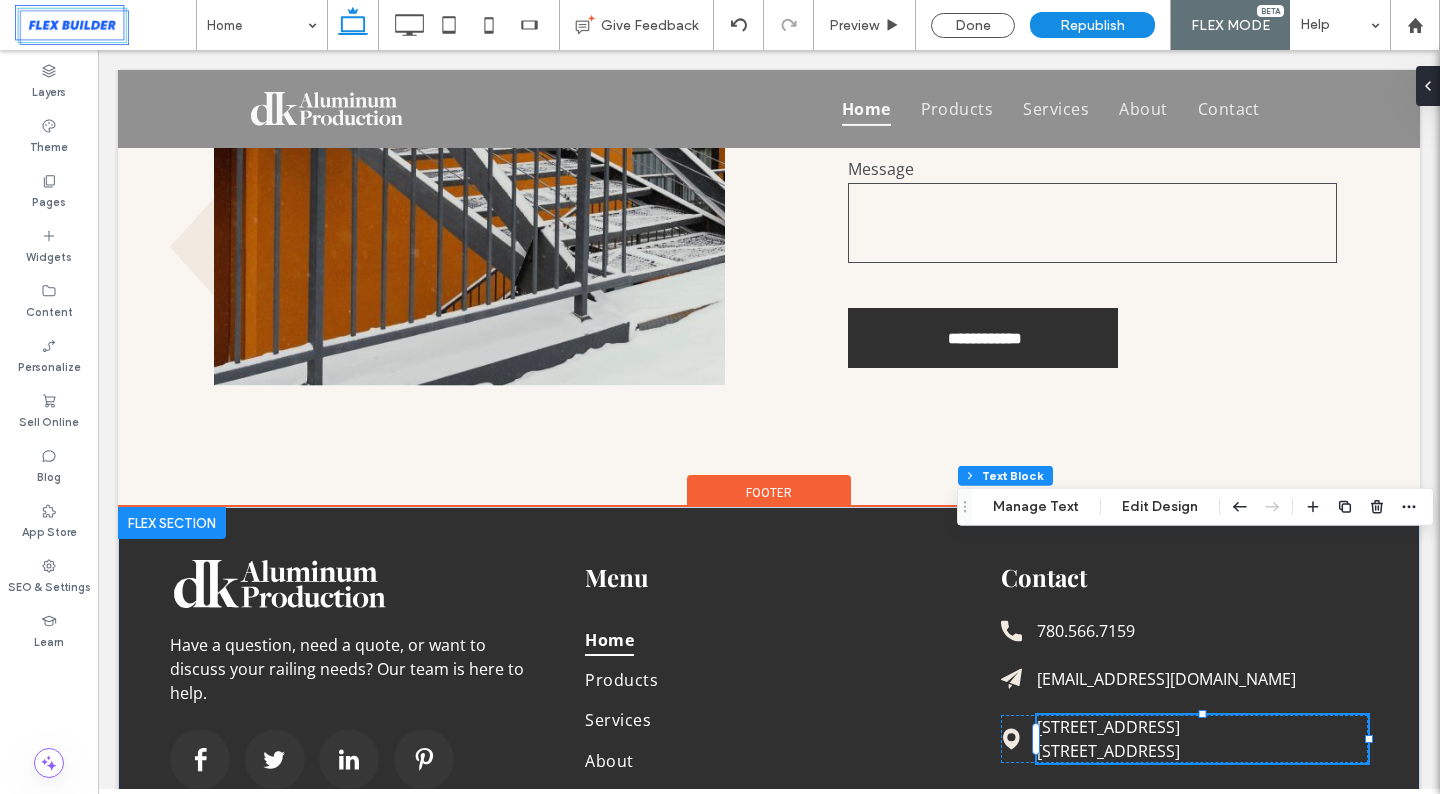 click on "[STREET_ADDRESS]" at bounding box center [1202, 751] 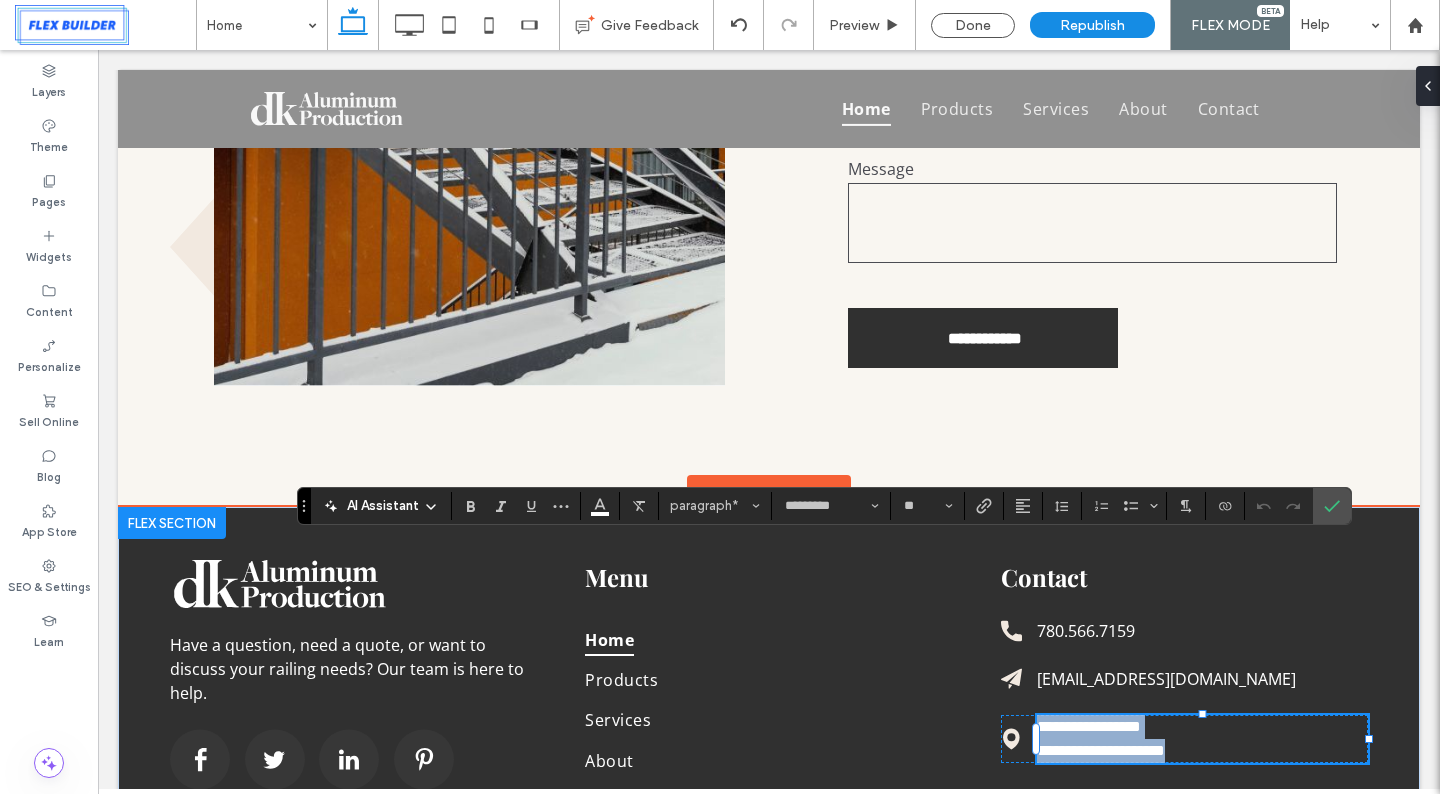 copy on "**********" 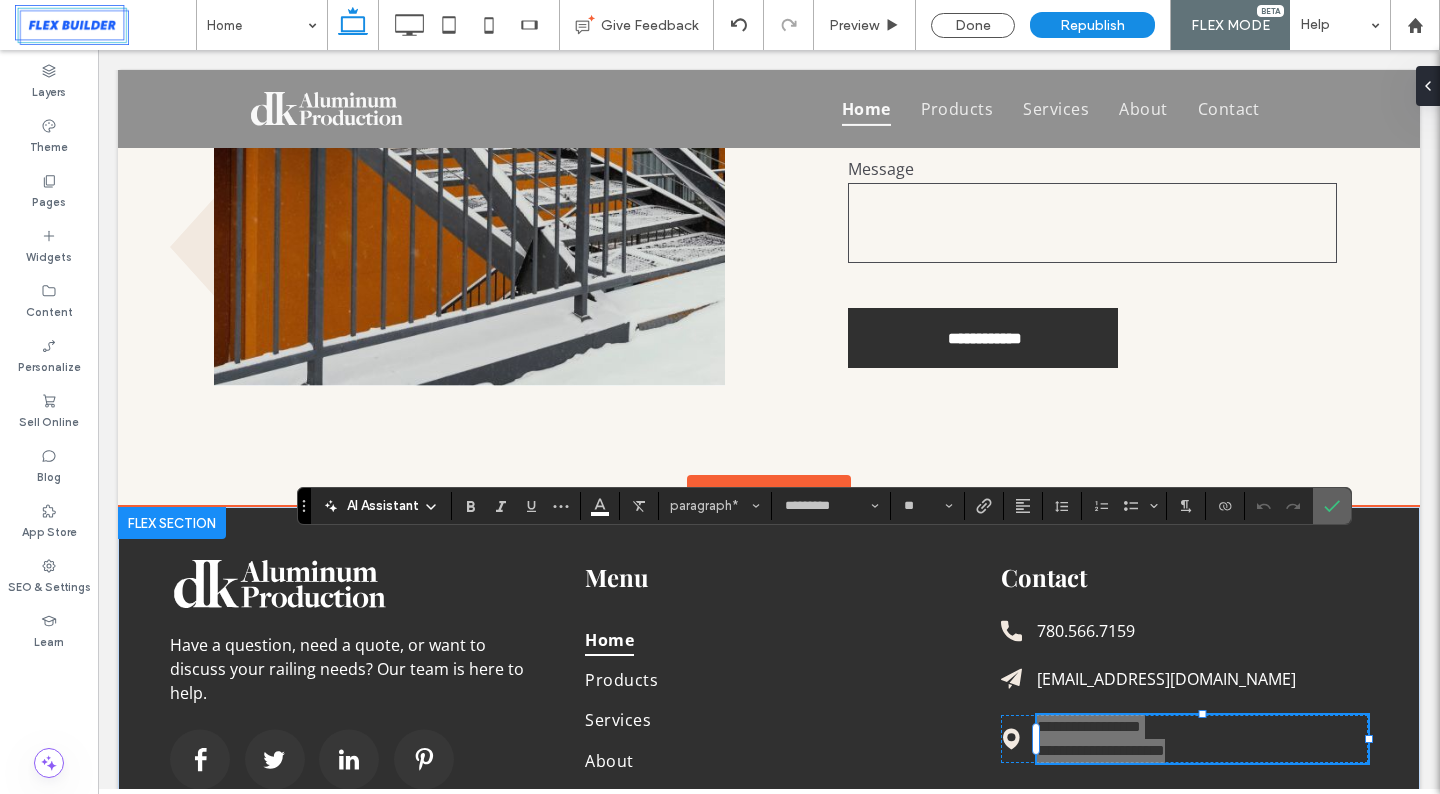click at bounding box center (1328, 506) 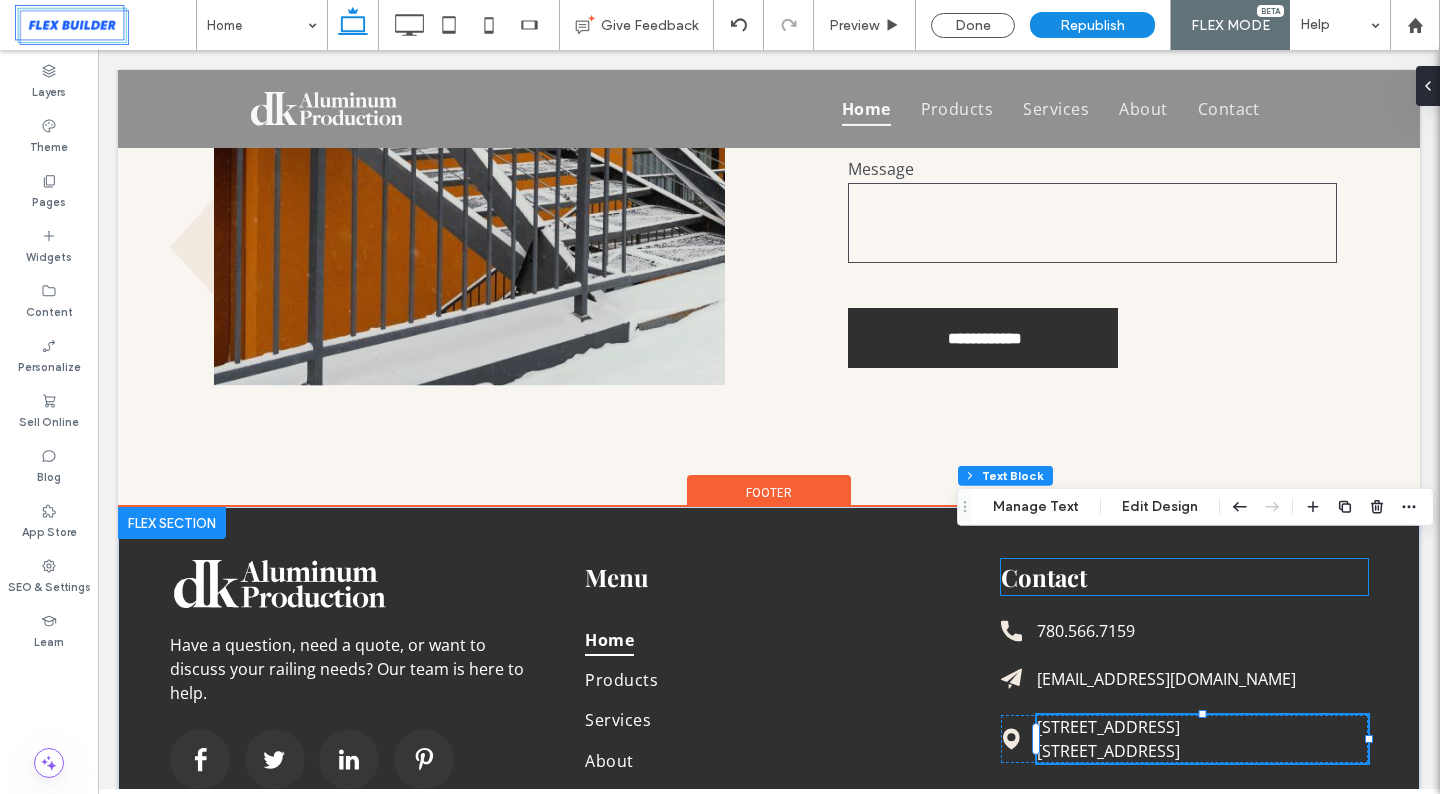 click on "Have a question, need a quote, or want to discuss your railing needs? Our team is here to help.
Menu
Home
Products
Services
About
Contact
Contact
780.566.7159
info@dkaluminum.com
5807-90 Street NW Edmonton, AB  Т6E 6C2" at bounding box center (769, 667) 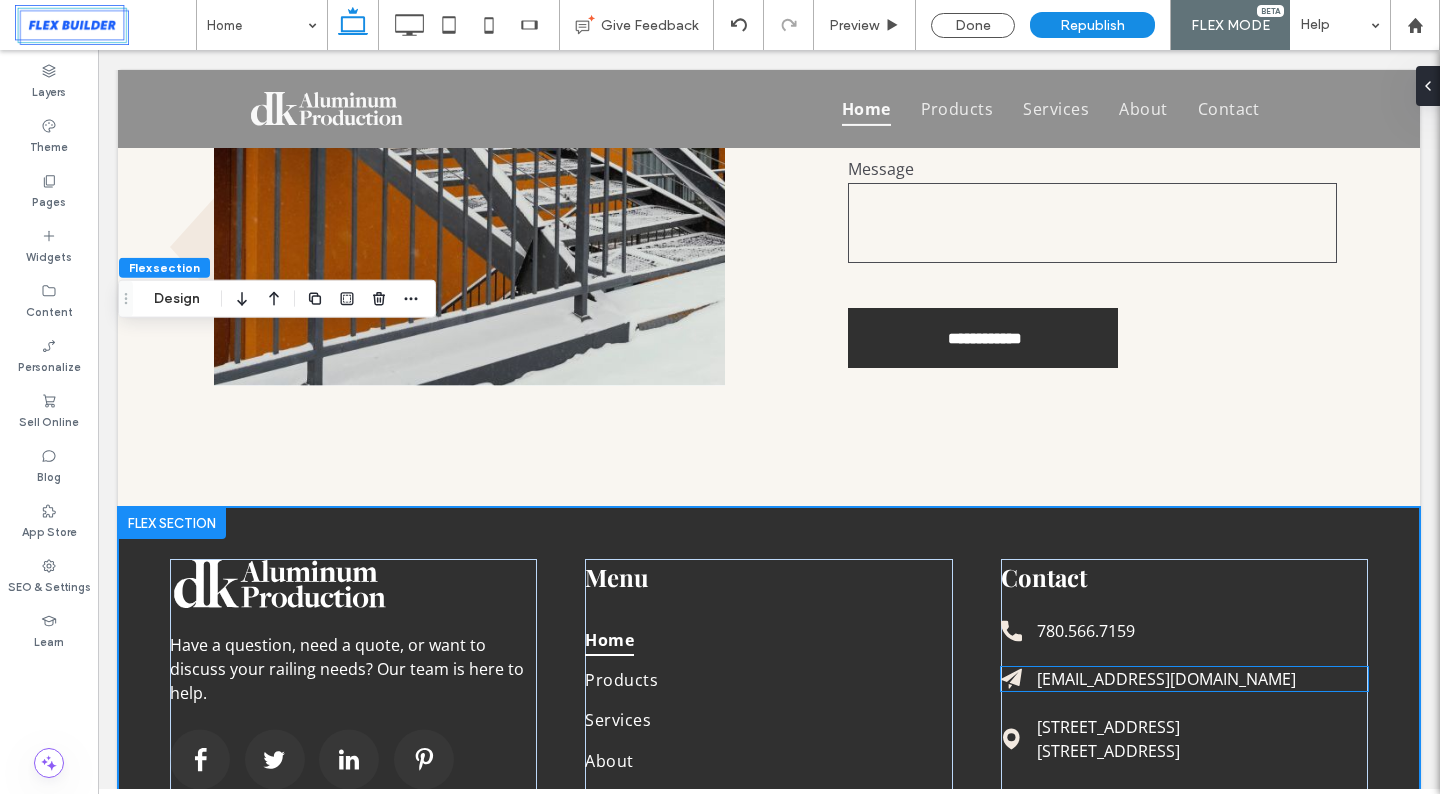 click on "[EMAIL_ADDRESS][DOMAIN_NAME]" at bounding box center [1166, 679] 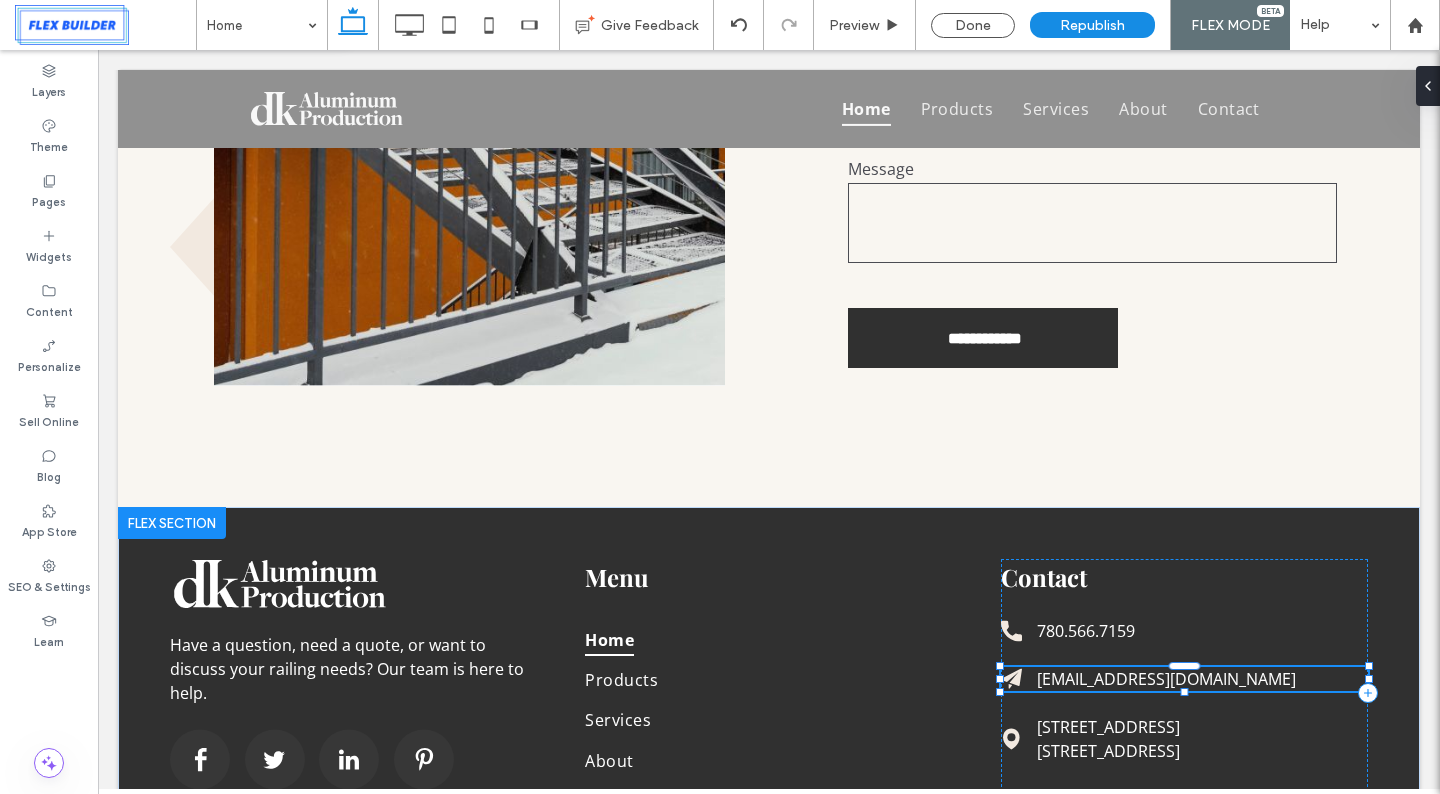 click on "[EMAIL_ADDRESS][DOMAIN_NAME]" at bounding box center (1166, 679) 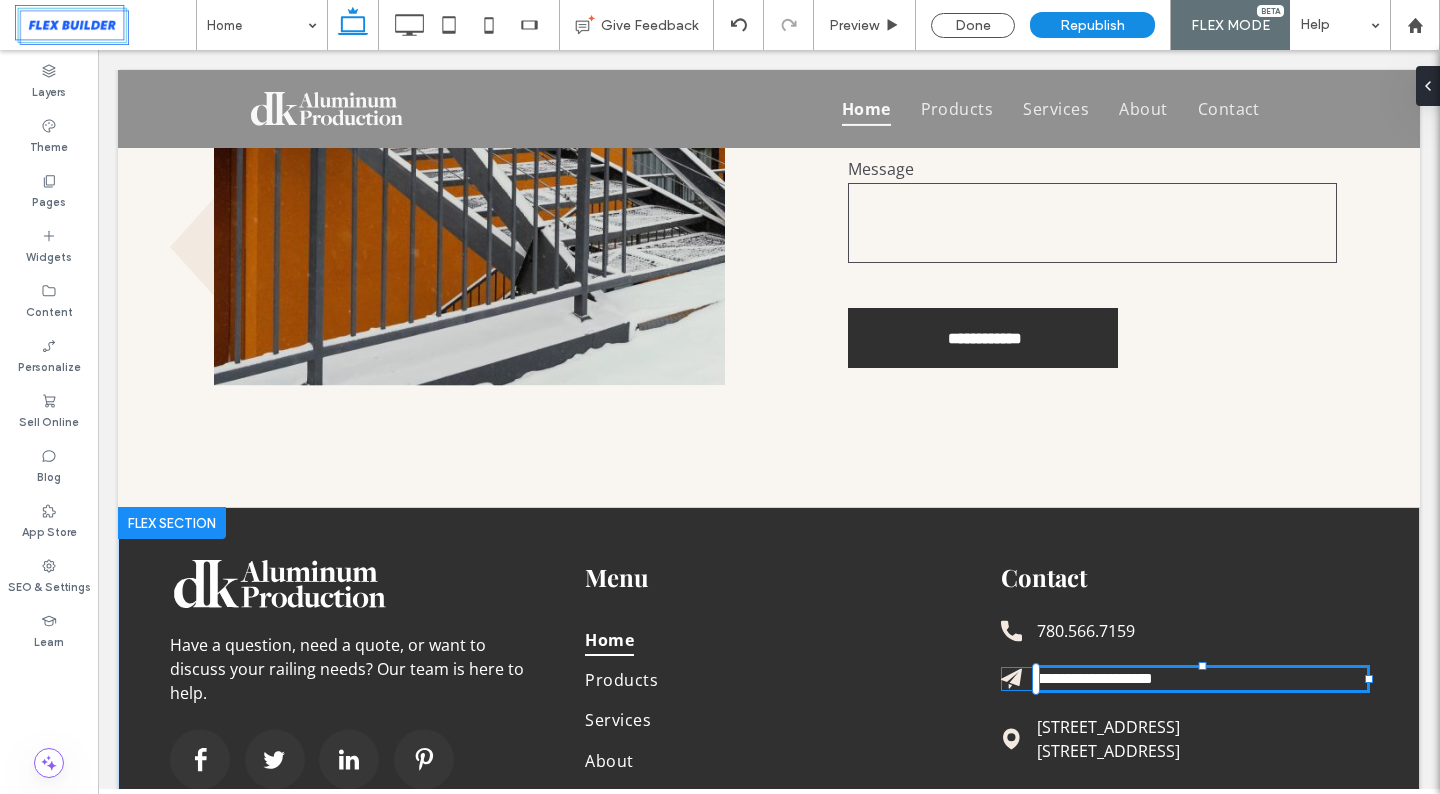type on "*********" 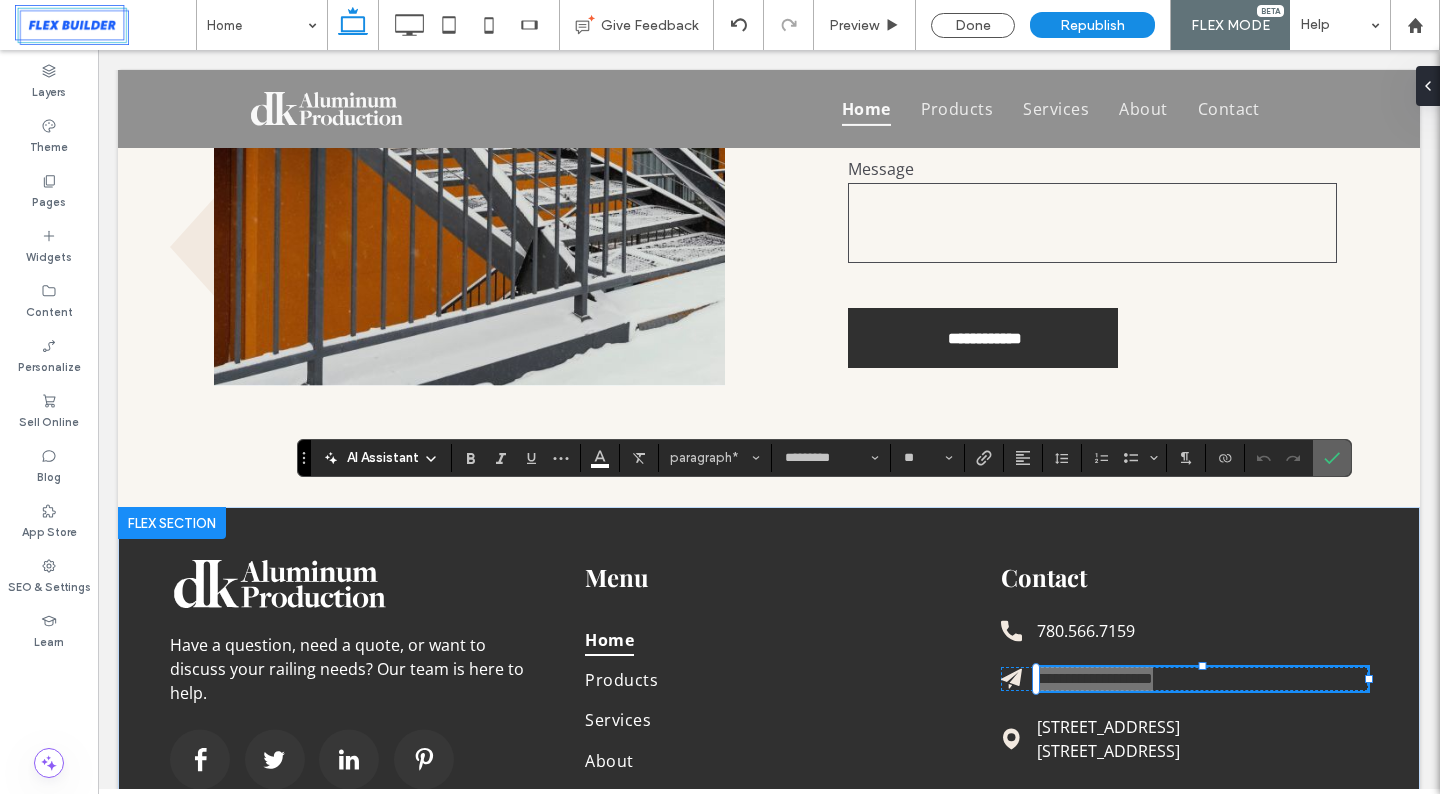 click at bounding box center [1332, 458] 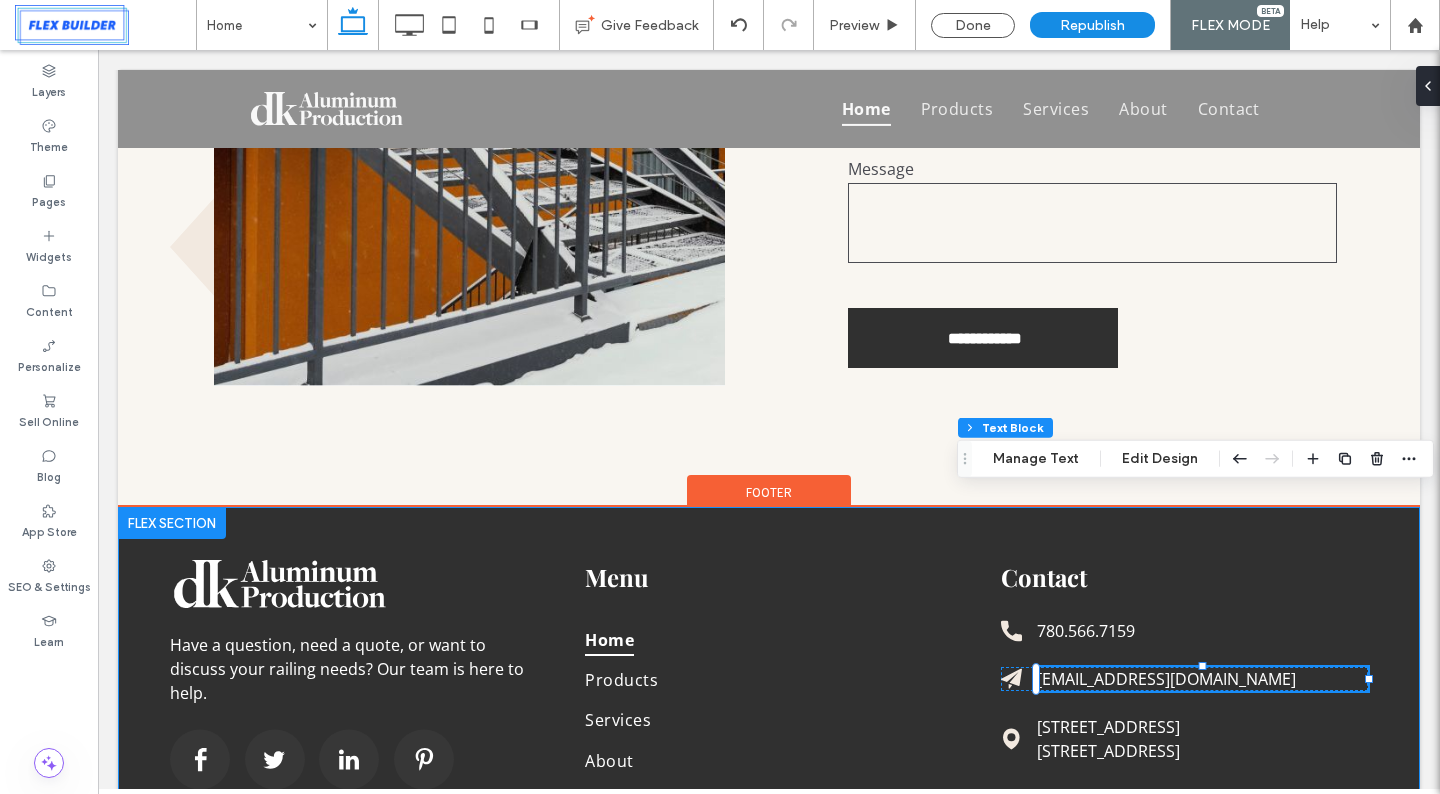 click on "Have a question, need a quote, or want to discuss your railing needs? Our team is here to help.
Menu
Home
Products
Services
About
Contact
Contact
780.566.7159
info@dkaluminum.com
5807-90 Street NW Edmonton, AB  Т6E 6C2" at bounding box center (769, 667) 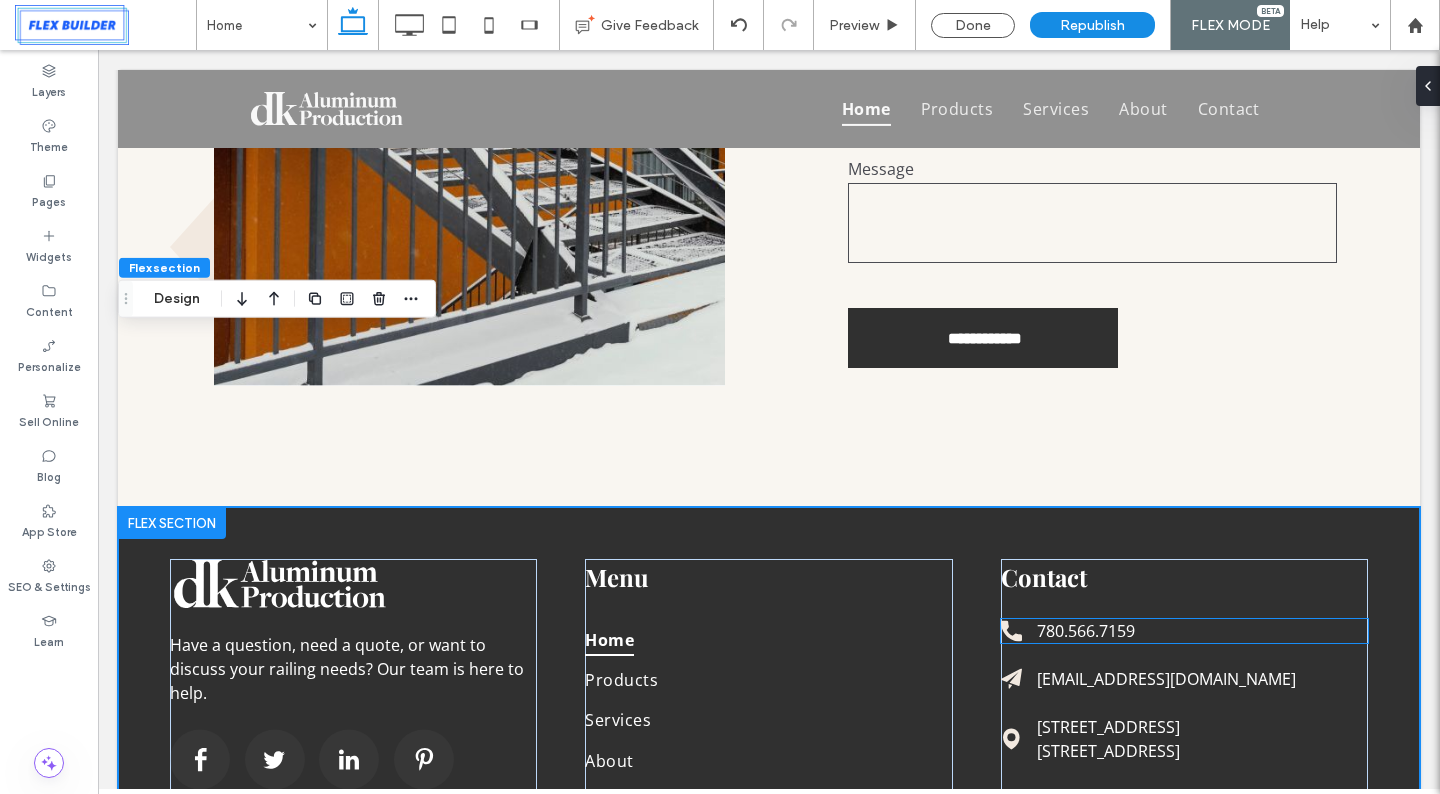 click on "780.566.7159" at bounding box center (1086, 631) 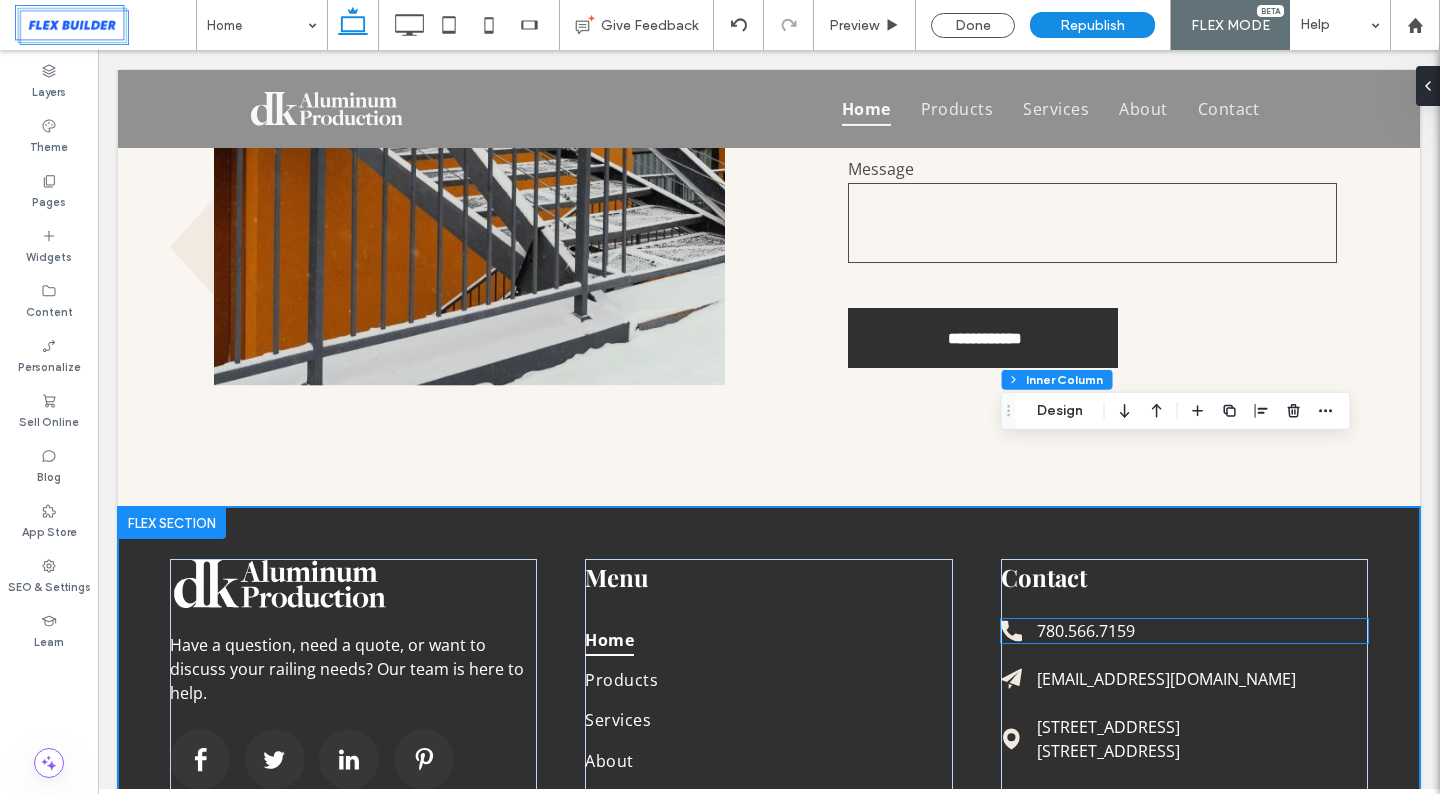 click on "780.566.7159" at bounding box center (1086, 631) 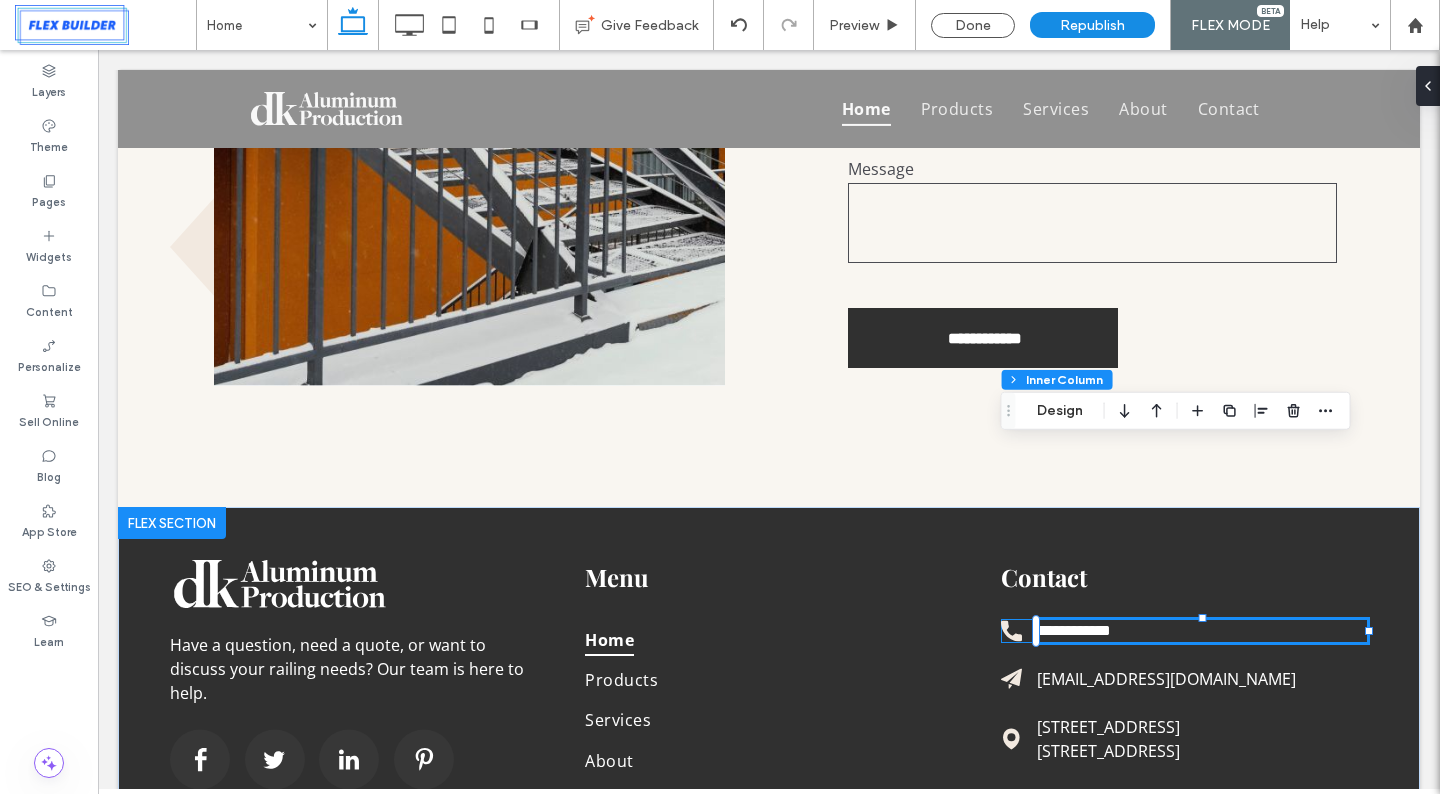 click on "**********" at bounding box center (1202, 631) 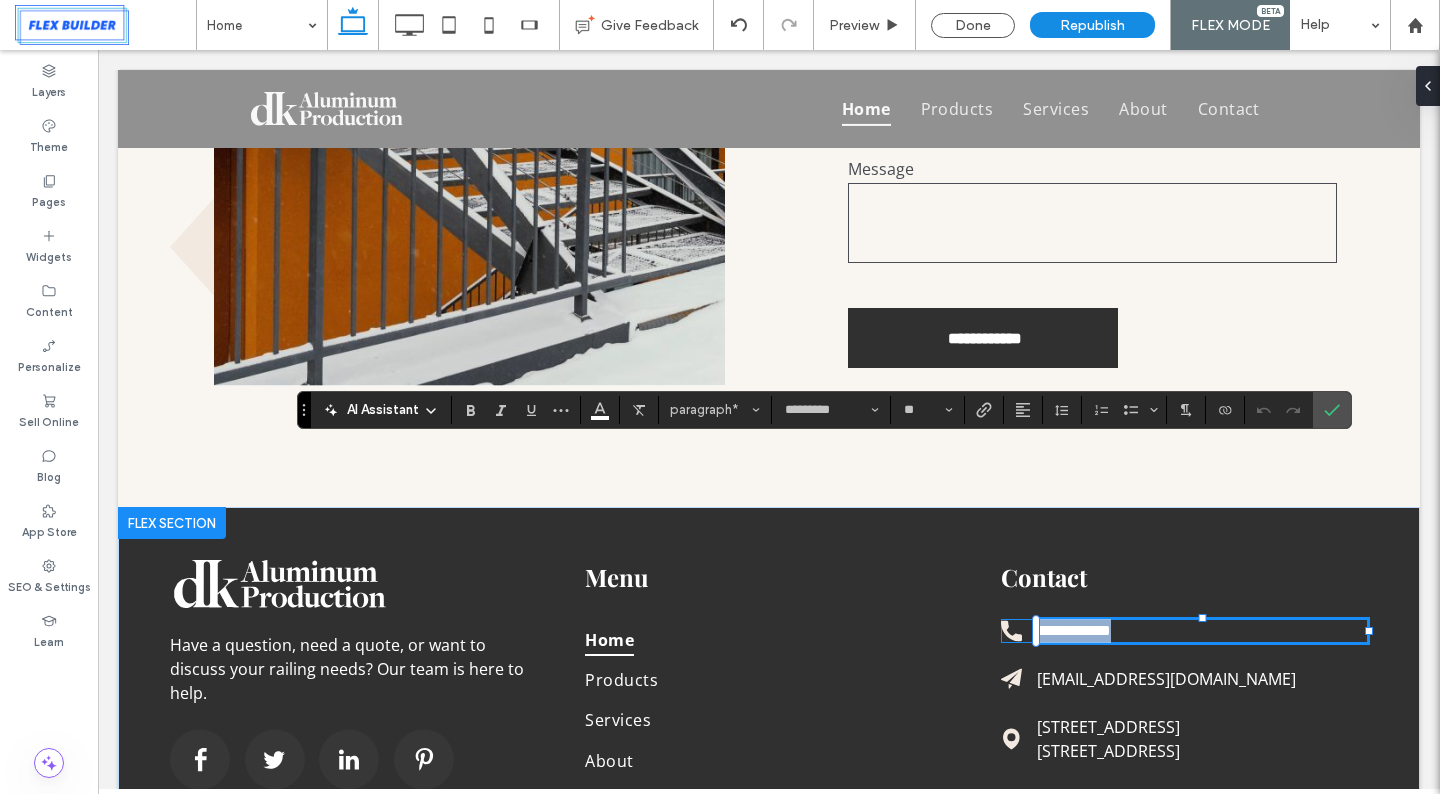 copy on "**********" 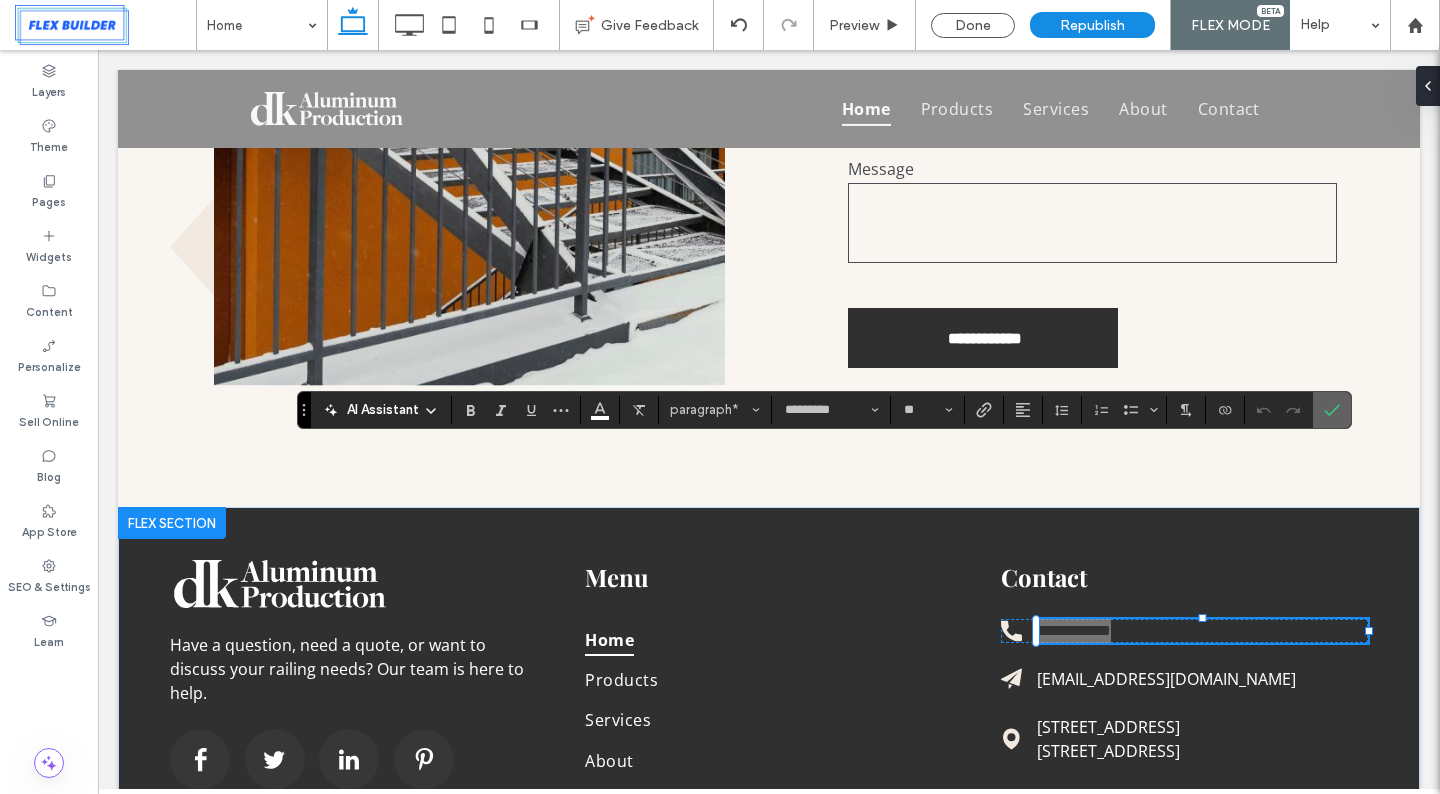 click at bounding box center [1332, 410] 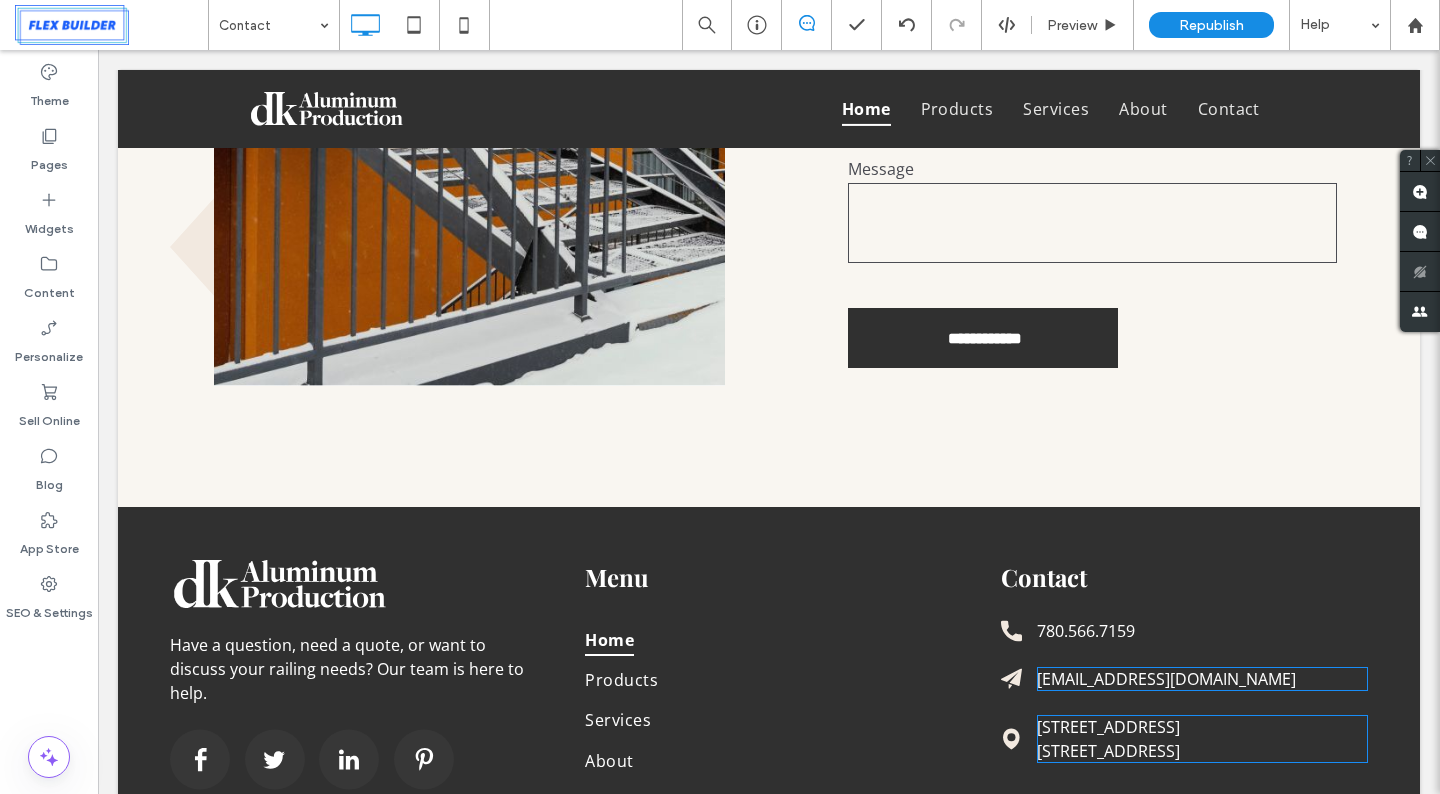 scroll, scrollTop: 5350, scrollLeft: 0, axis: vertical 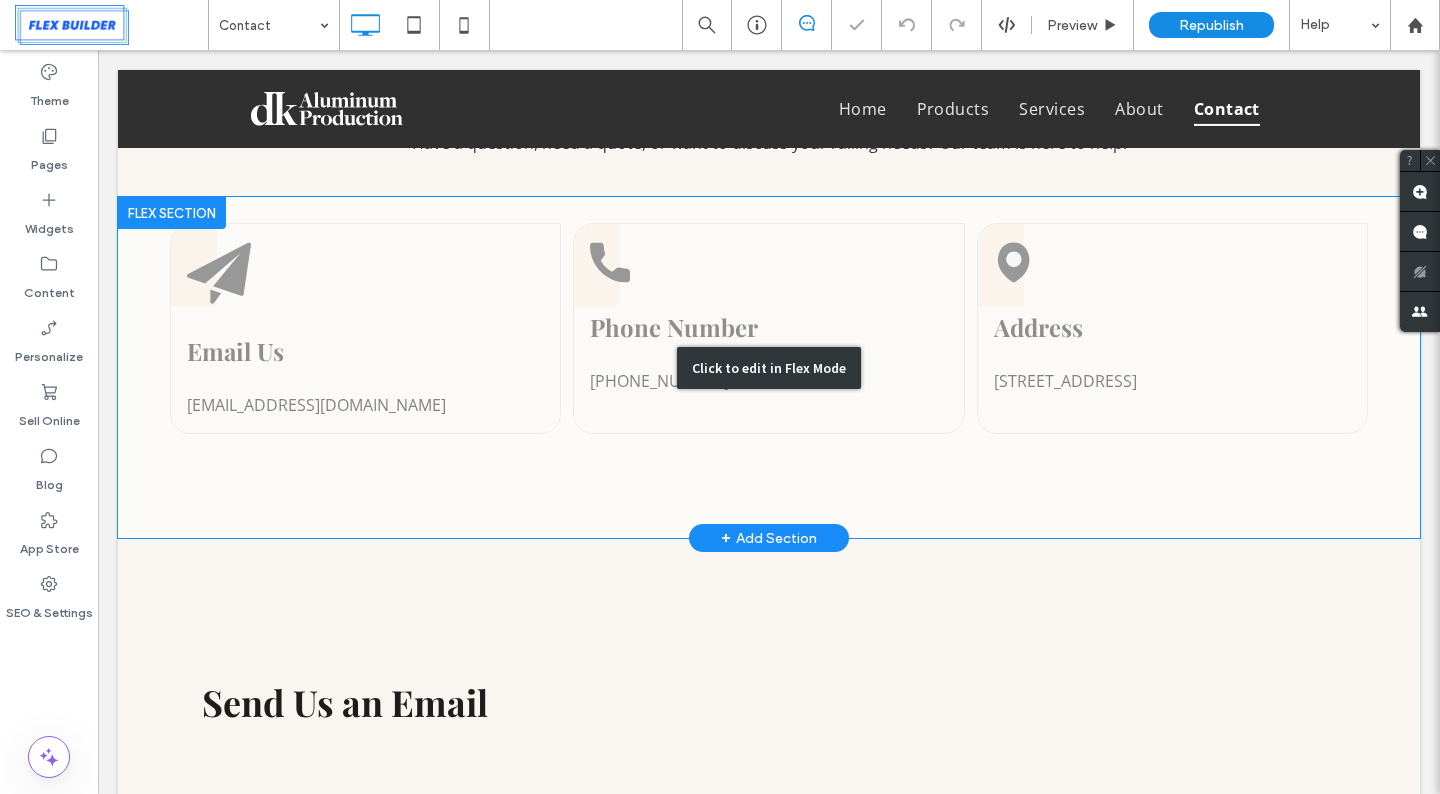 click on "Click to edit in Flex Mode" at bounding box center (769, 367) 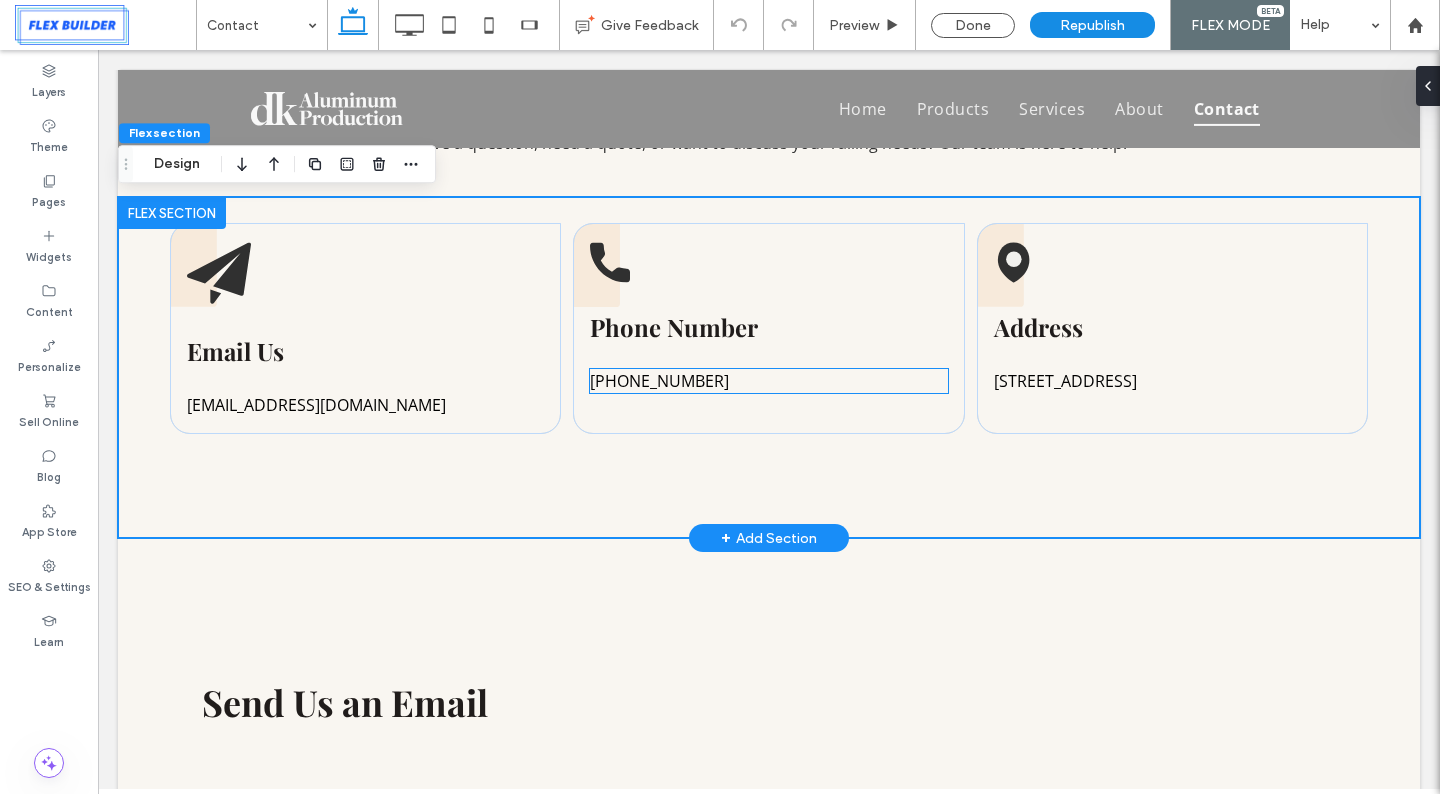 click on "+880 1234 567 890" at bounding box center (659, 381) 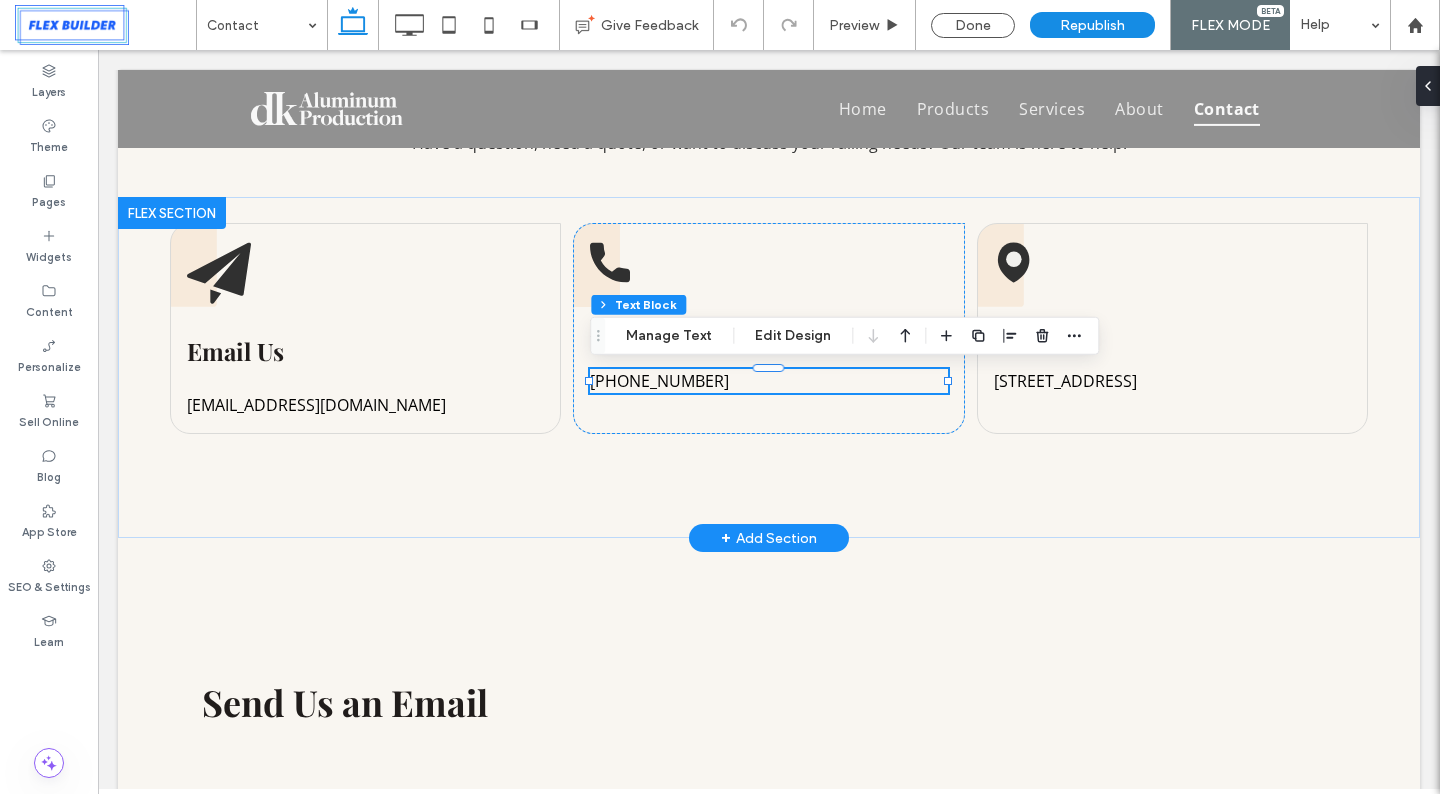 click on "+880 1234 567 890" at bounding box center [659, 381] 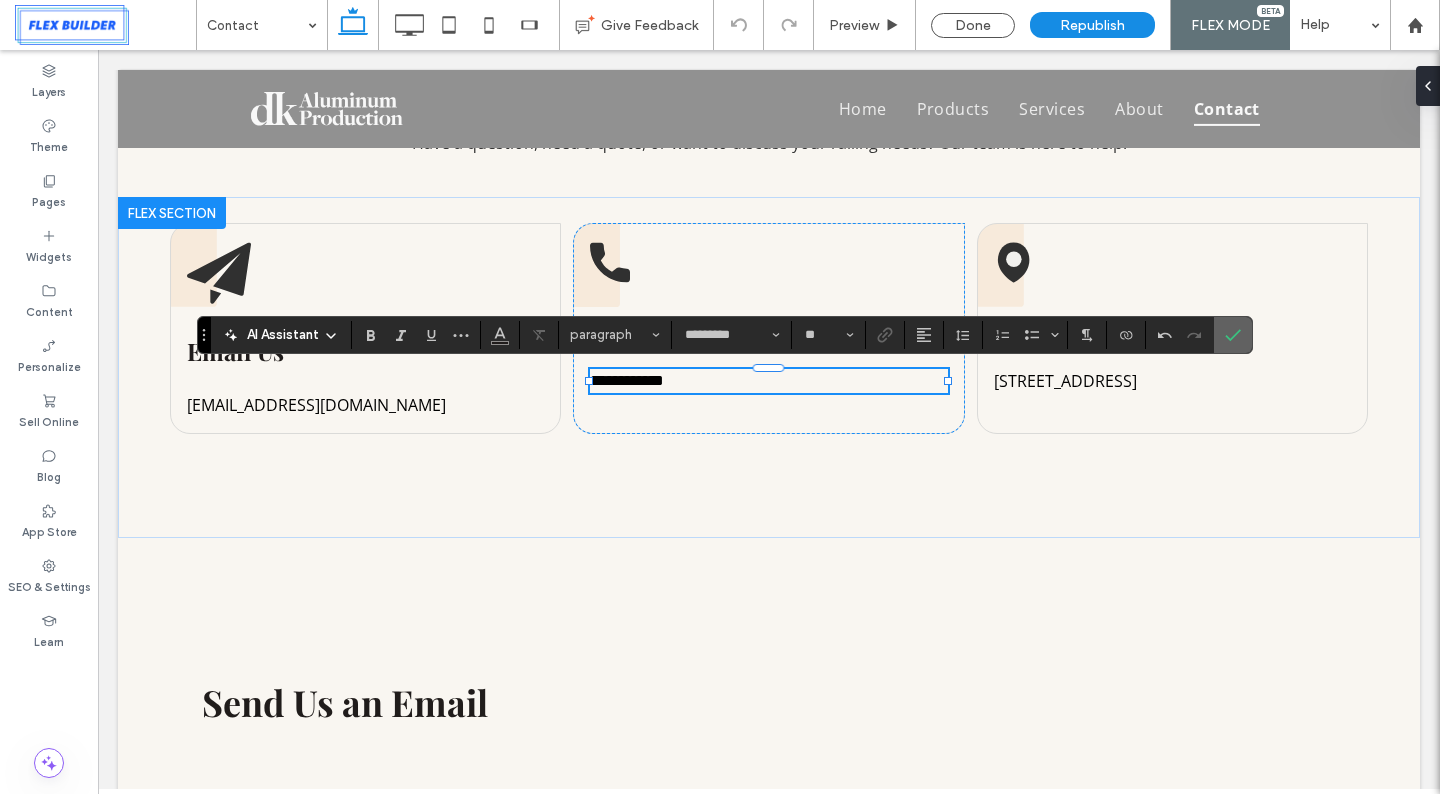 click at bounding box center [1233, 335] 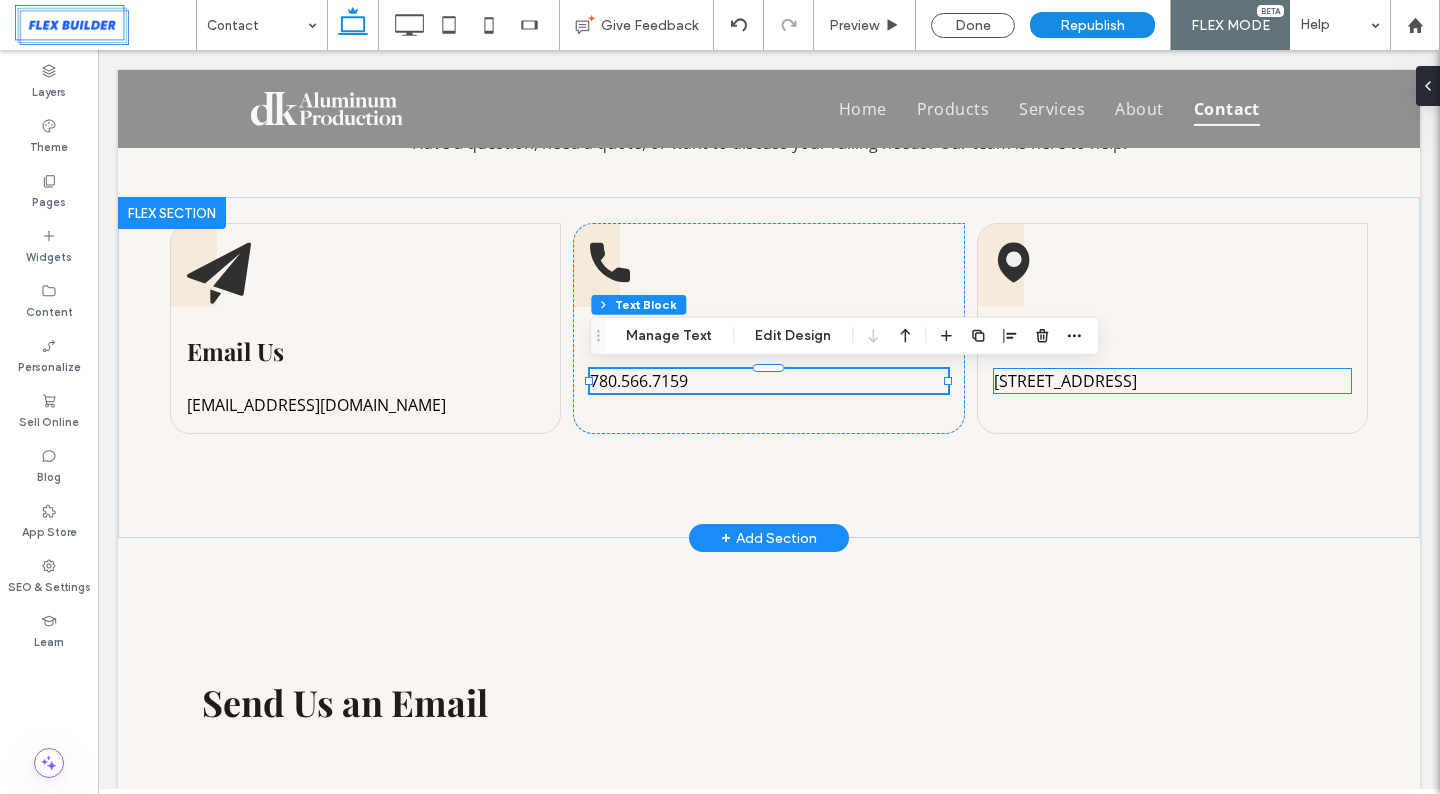 click on "789 Industrial Blvd, Mississauga, ON L4W 5A4, Canada" at bounding box center [1172, 381] 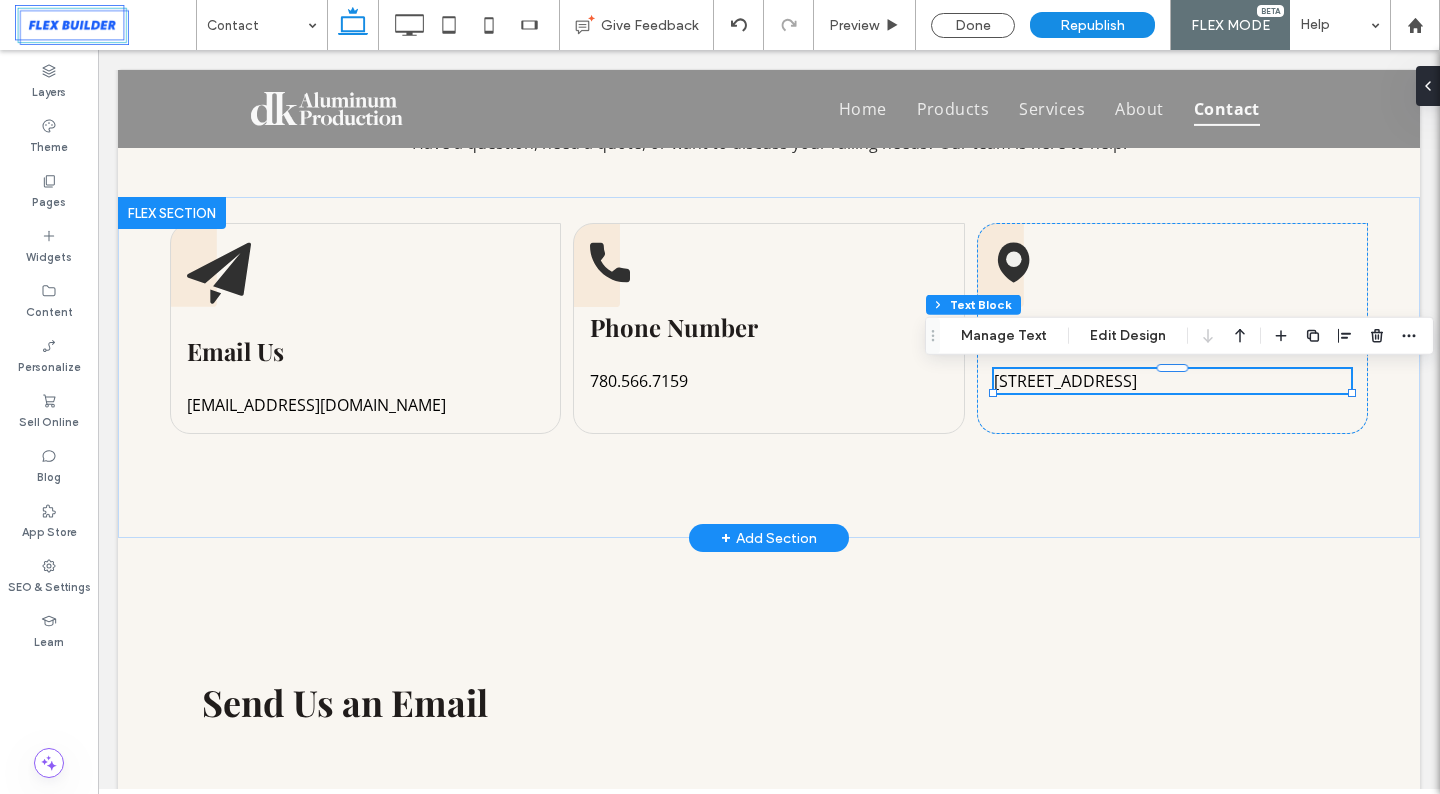 click on "789 Industrial Blvd, Mississauga, ON L4W 5A4, Canada" at bounding box center (1172, 381) 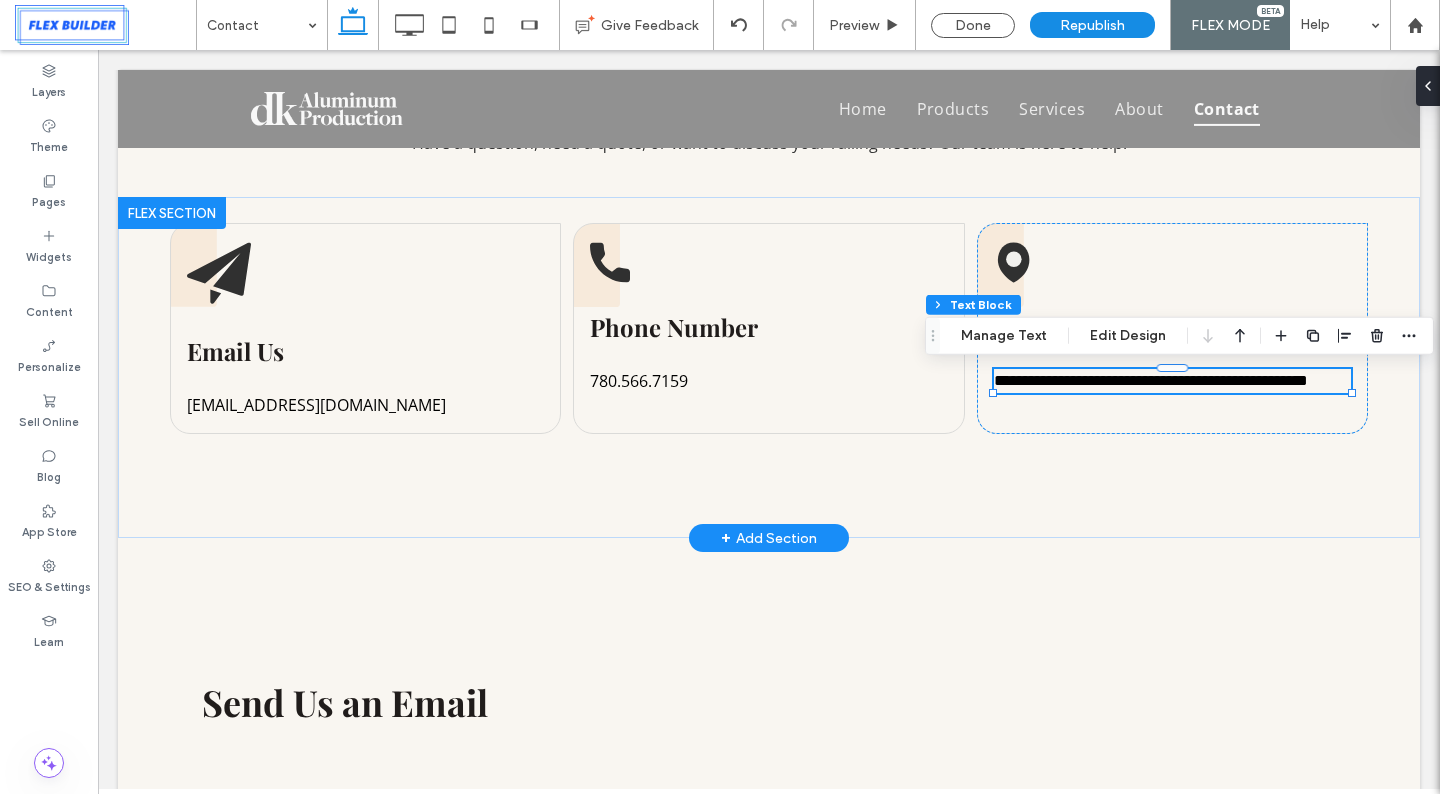 click on "**********" at bounding box center [1172, 381] 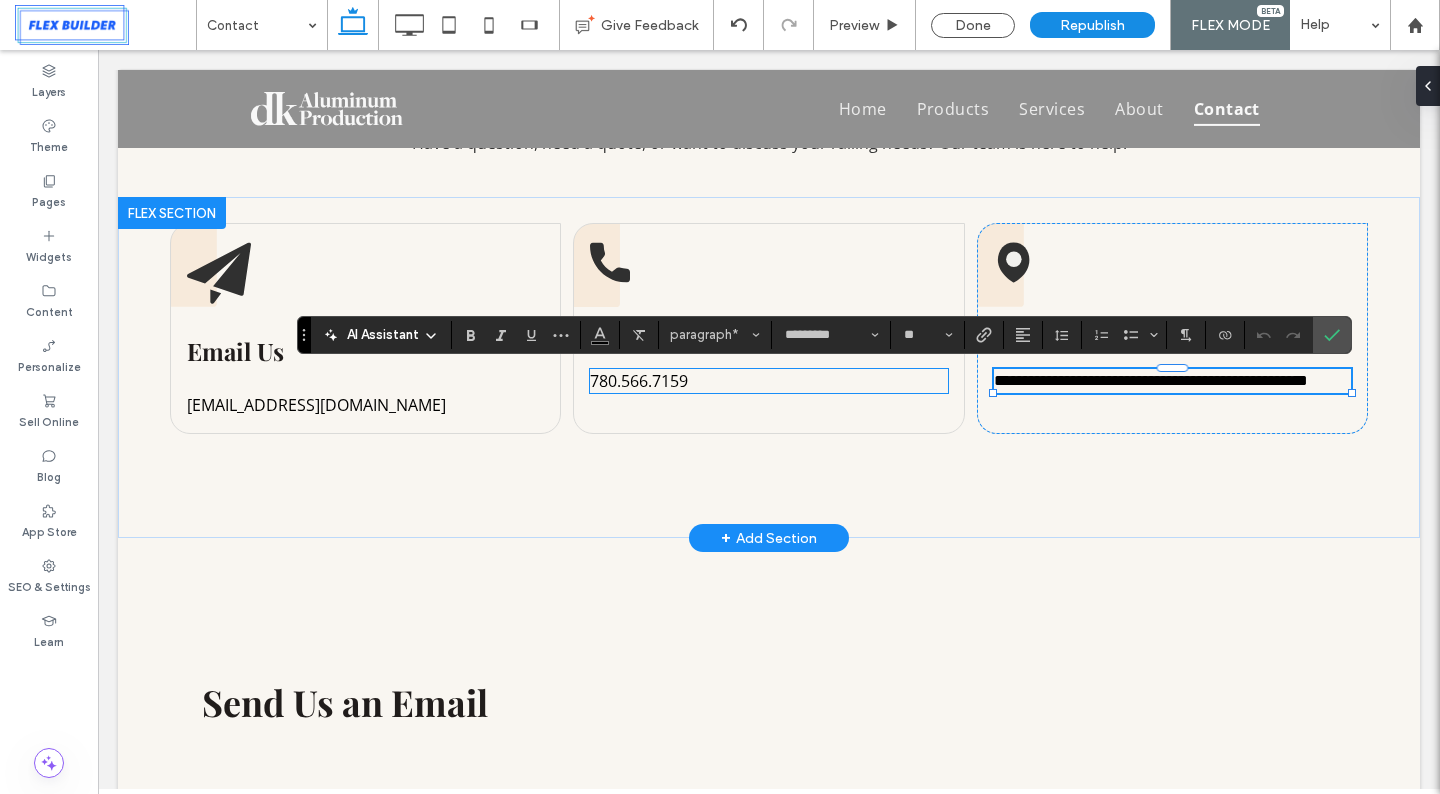 scroll, scrollTop: 0, scrollLeft: 0, axis: both 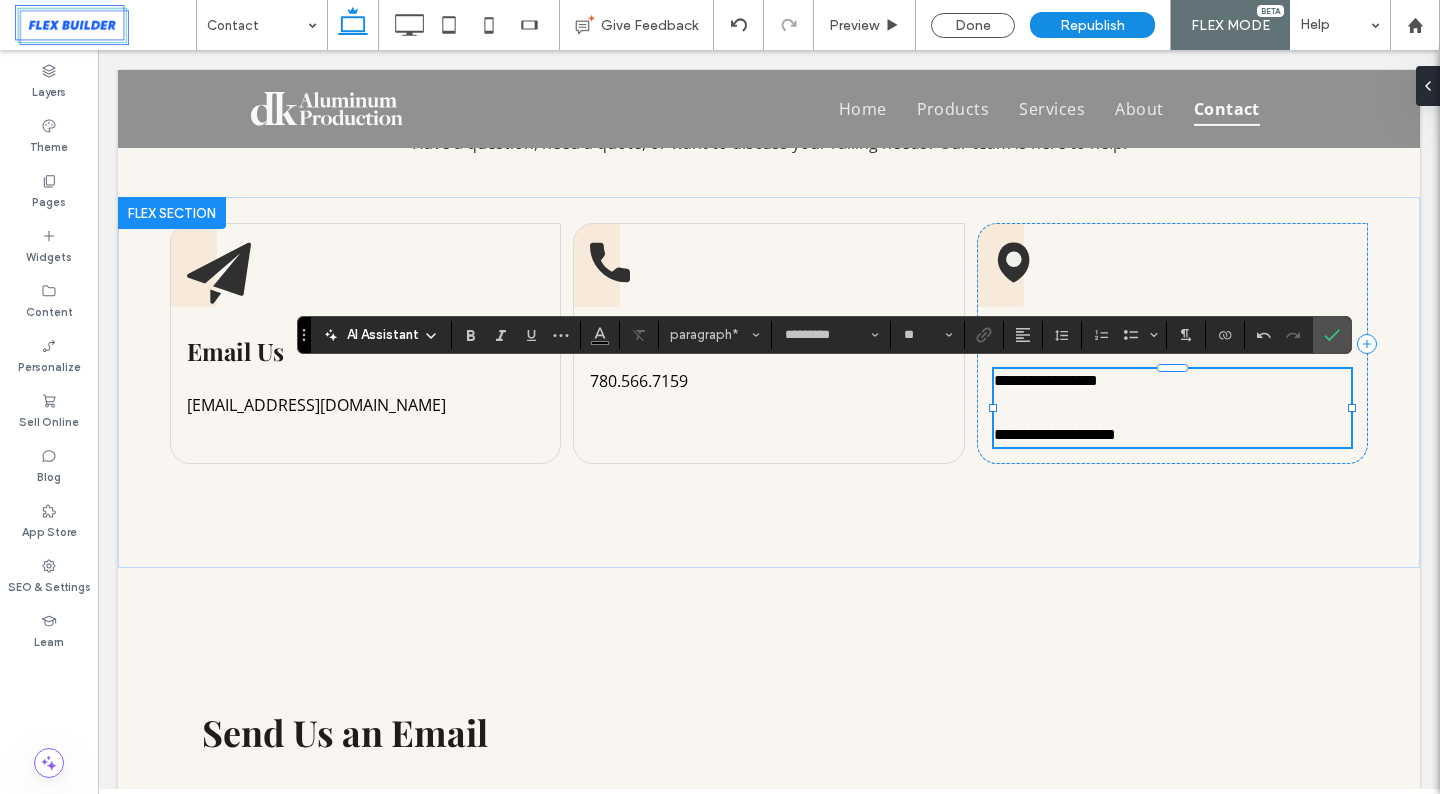 type on "**" 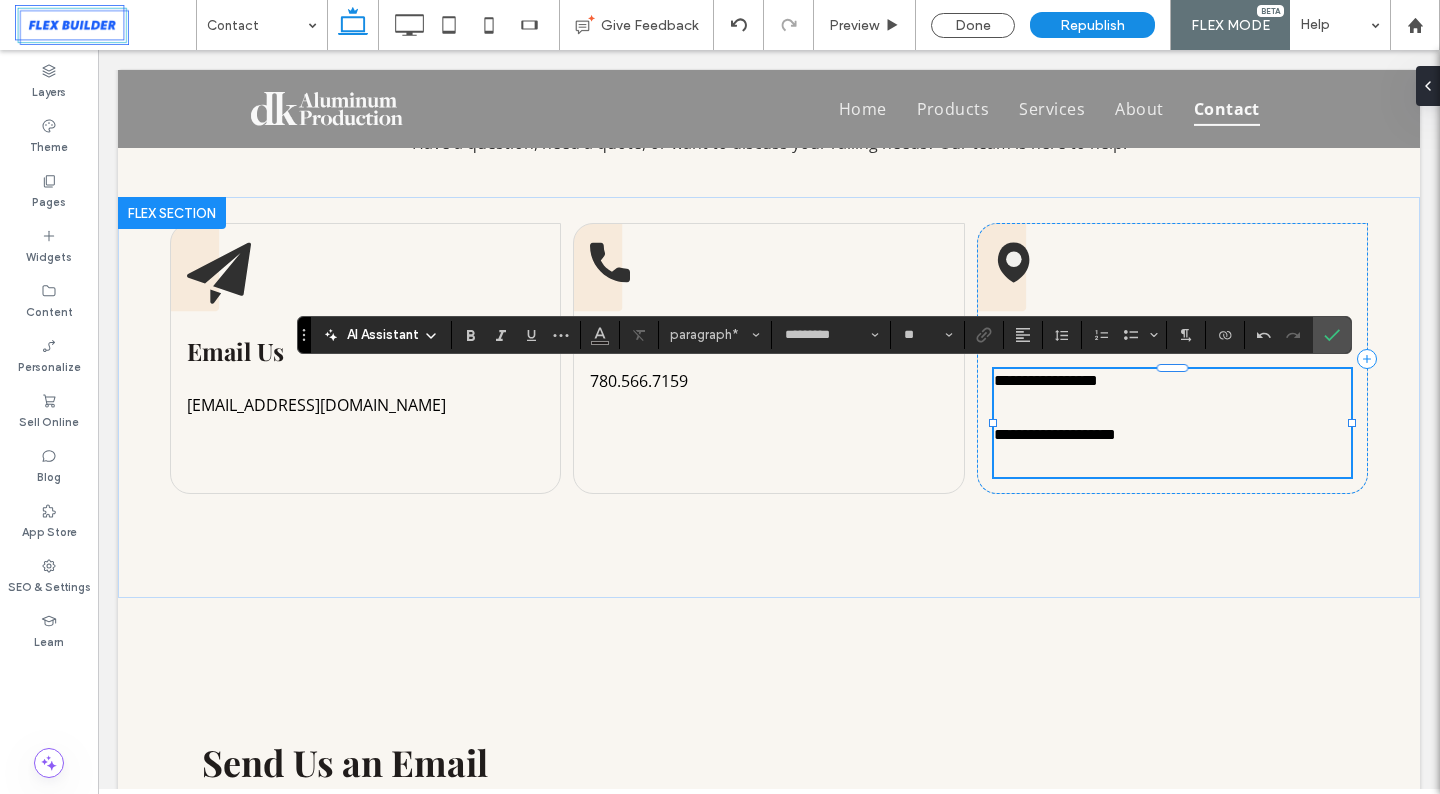 click on "﻿" at bounding box center (1172, 408) 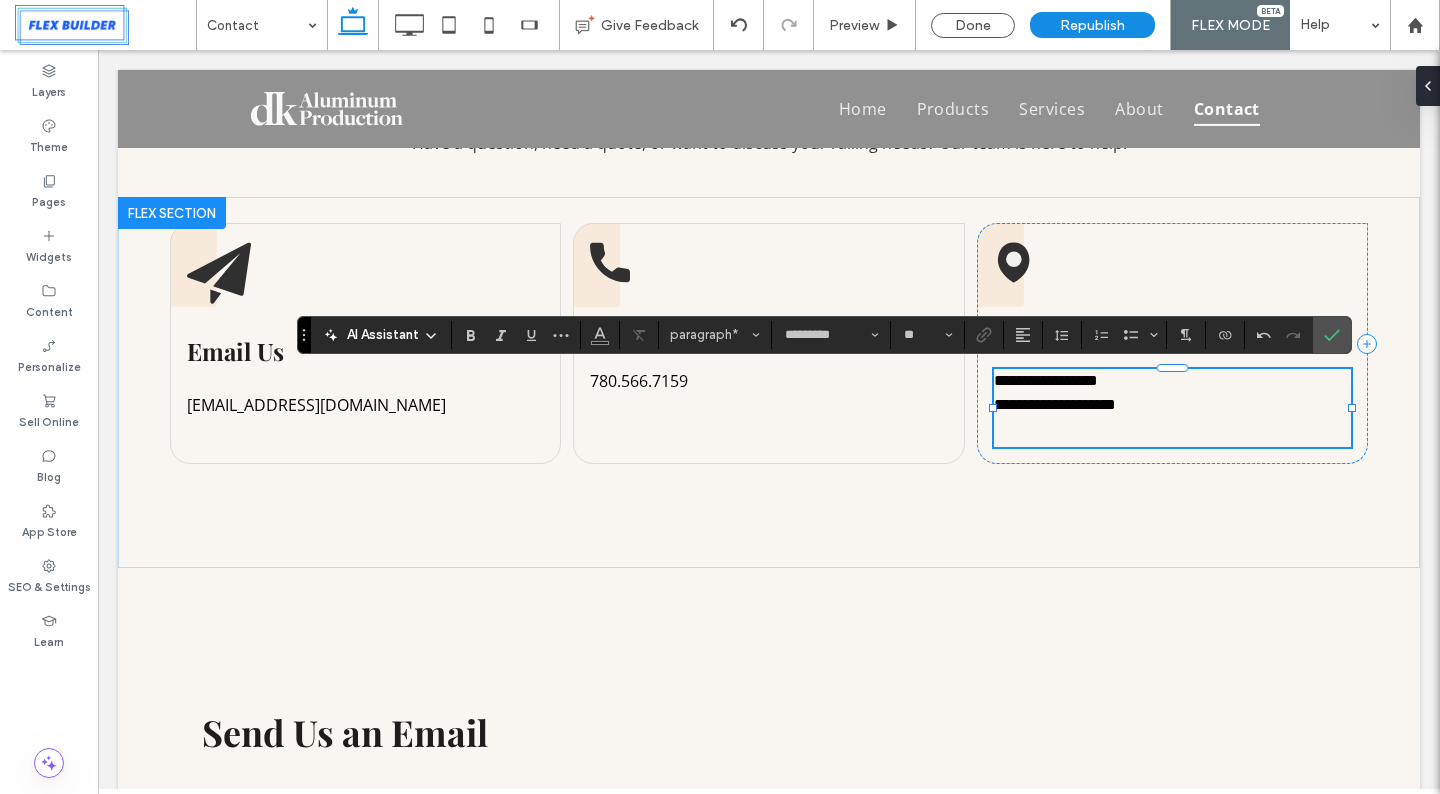 click on "﻿" at bounding box center [1172, 432] 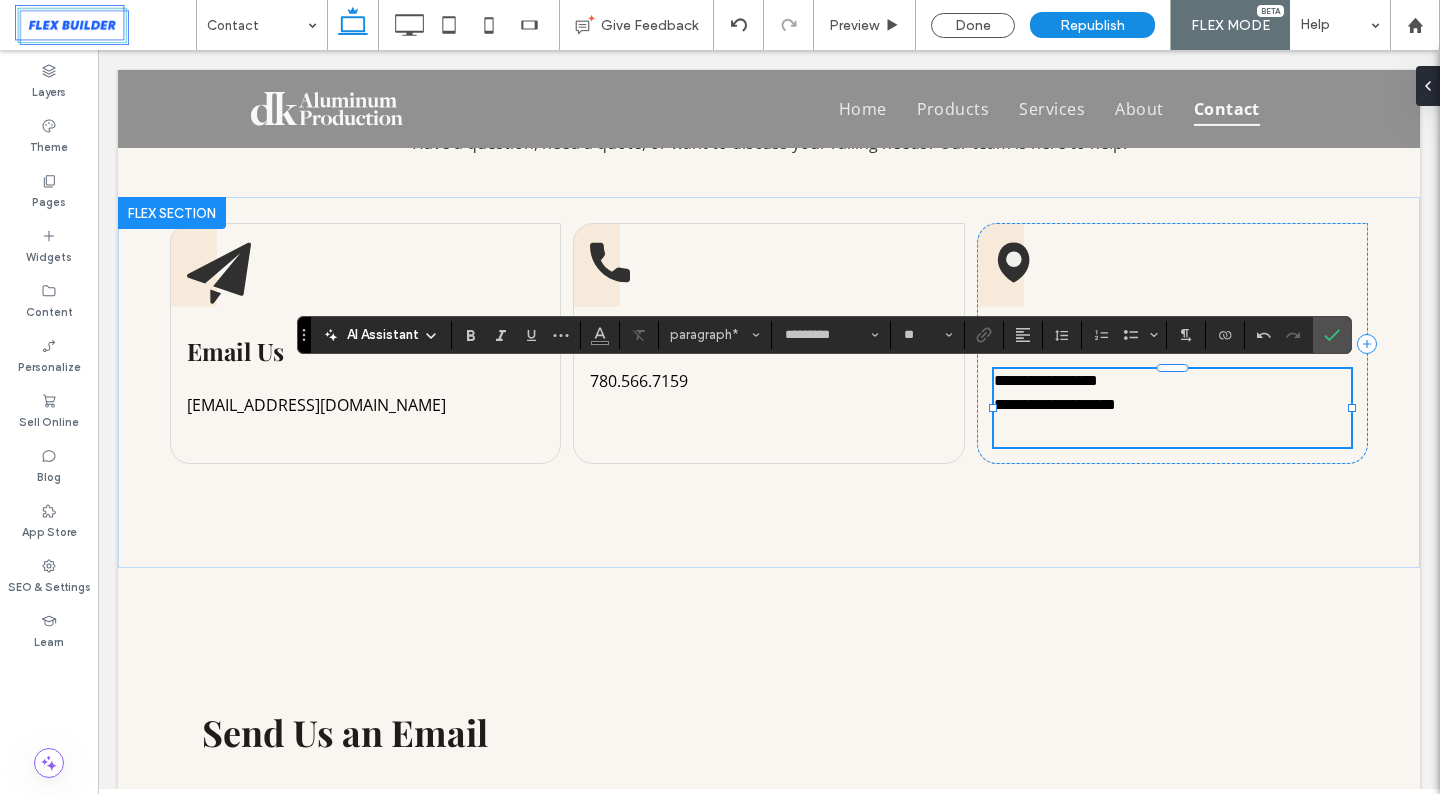 type on "**" 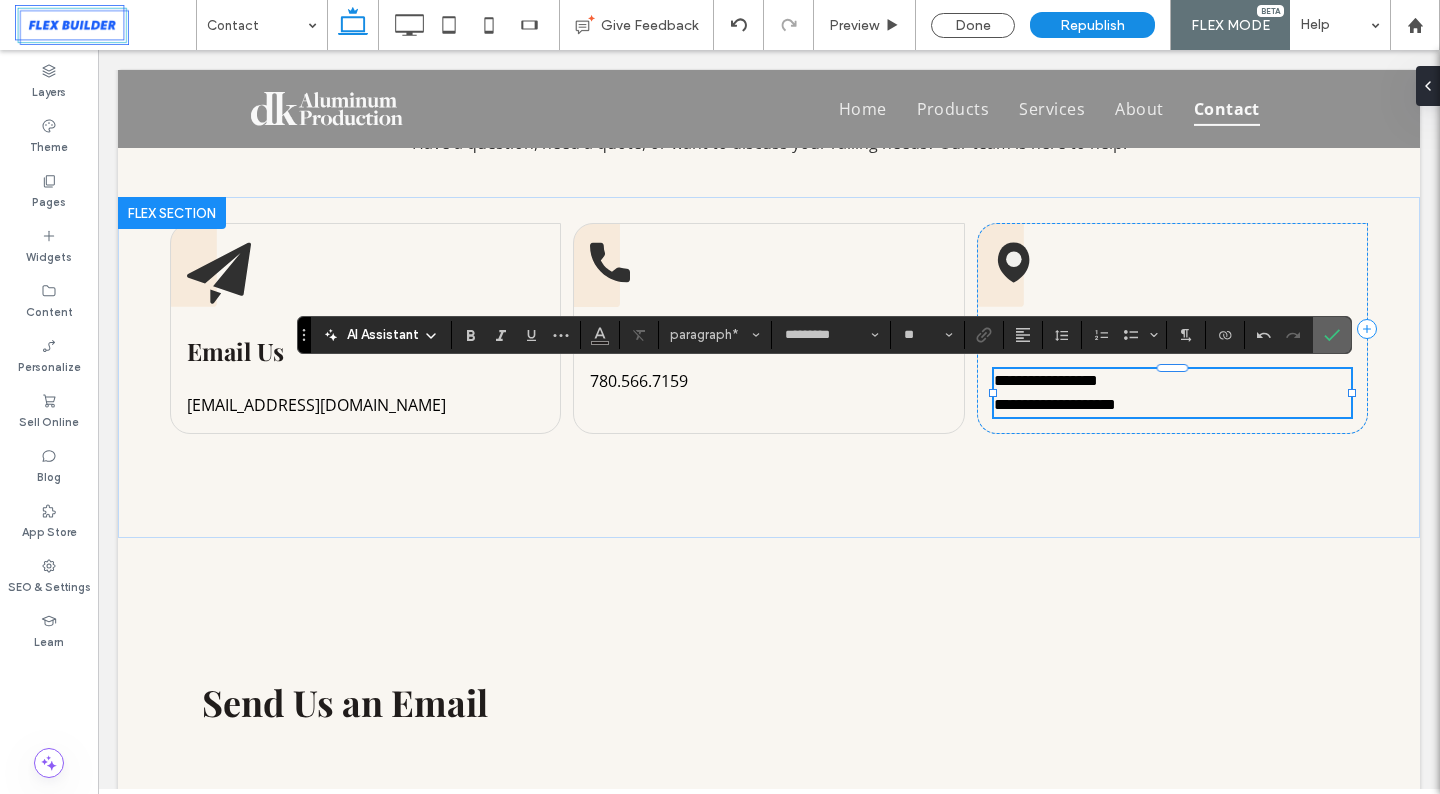 click 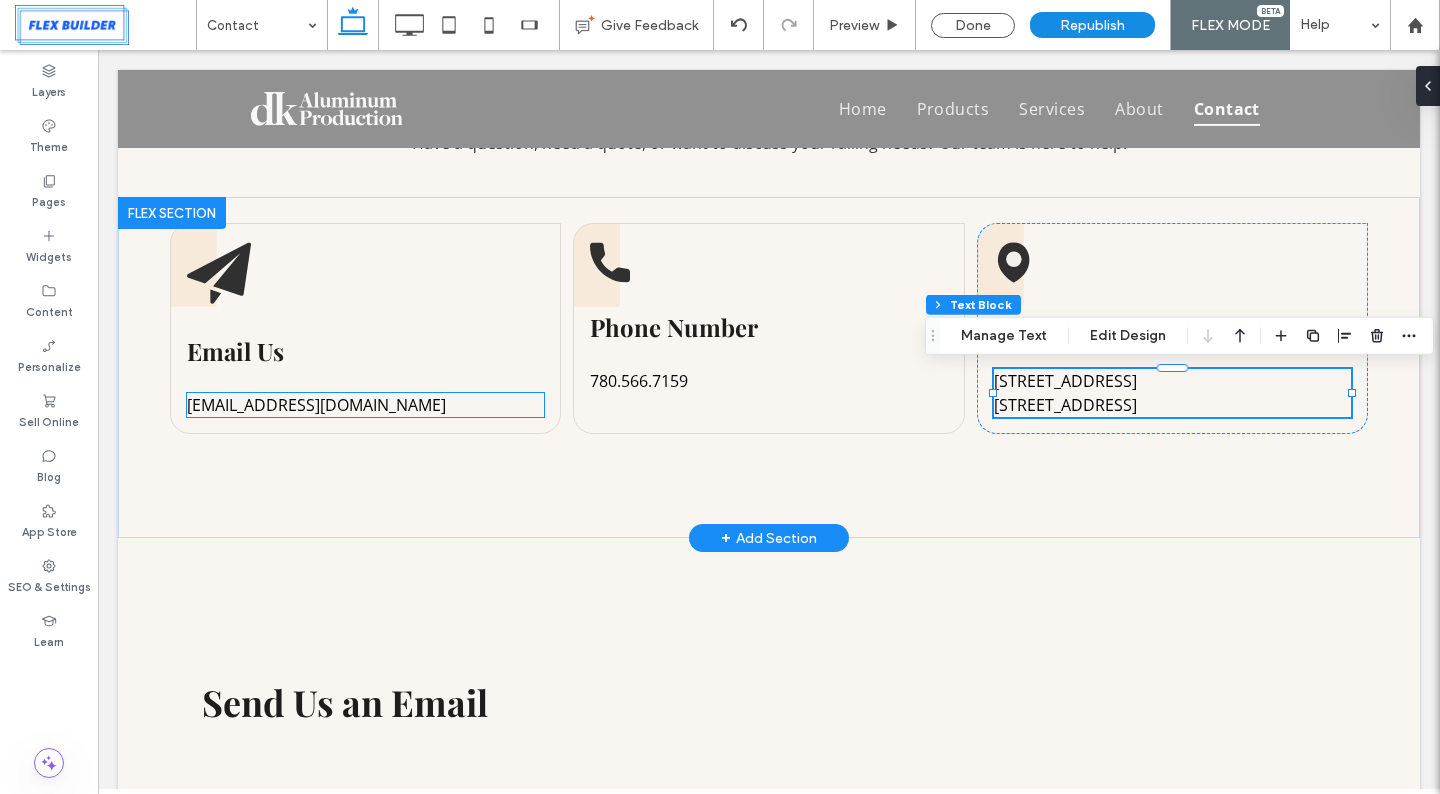click on "info@aluminumrailingsco.com" at bounding box center (316, 405) 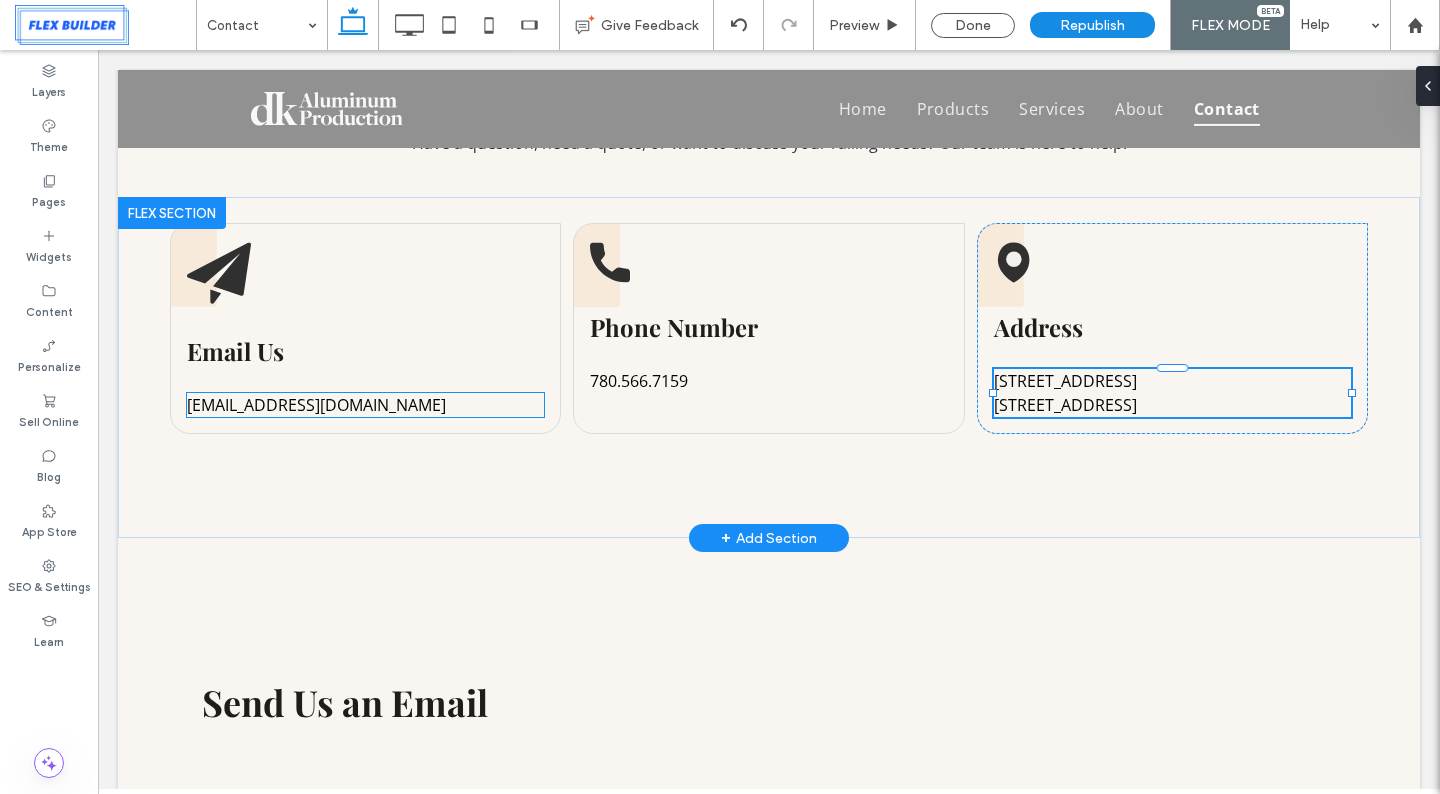 click on "info@aluminumrailingsco.com" at bounding box center [316, 405] 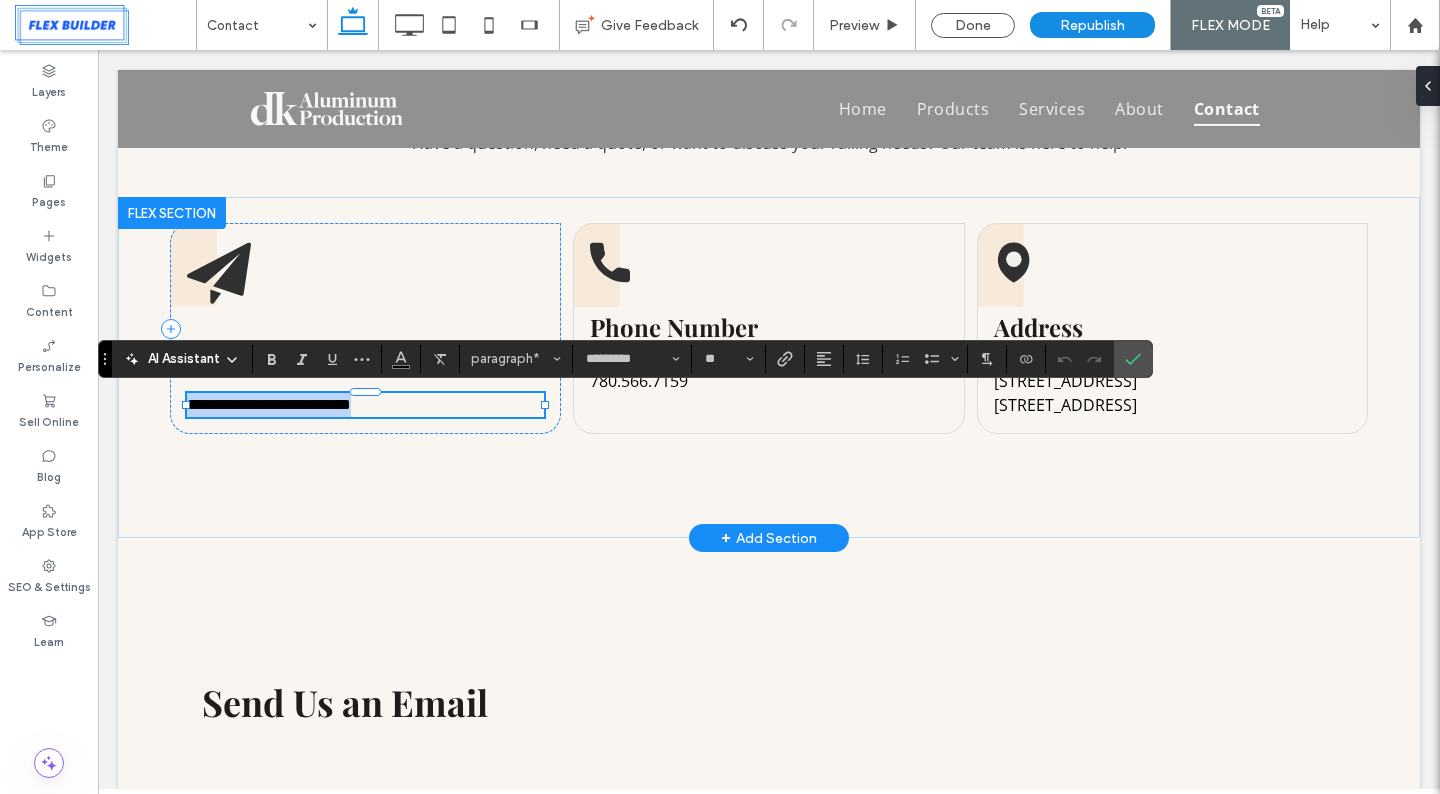 click on "**********" at bounding box center (269, 404) 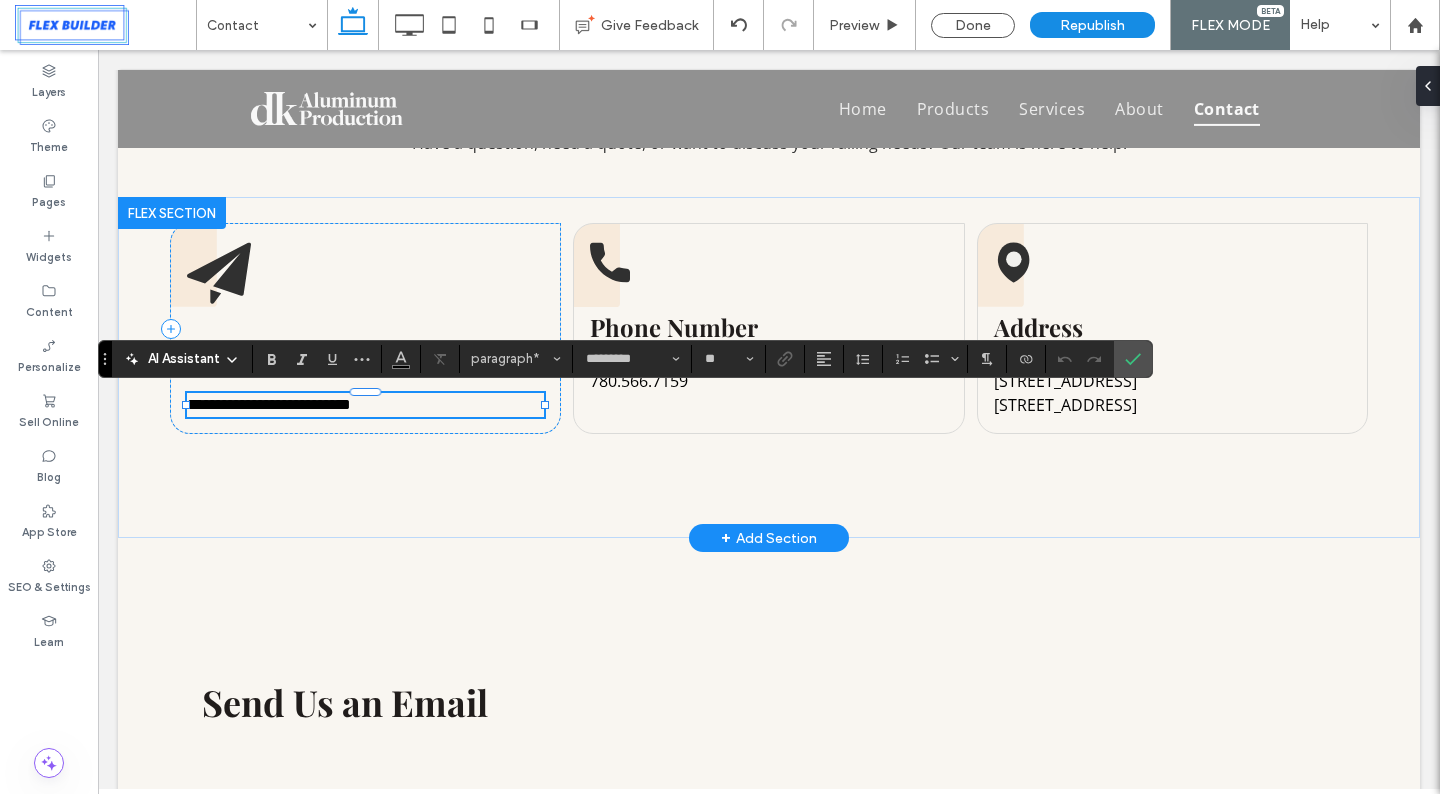 type 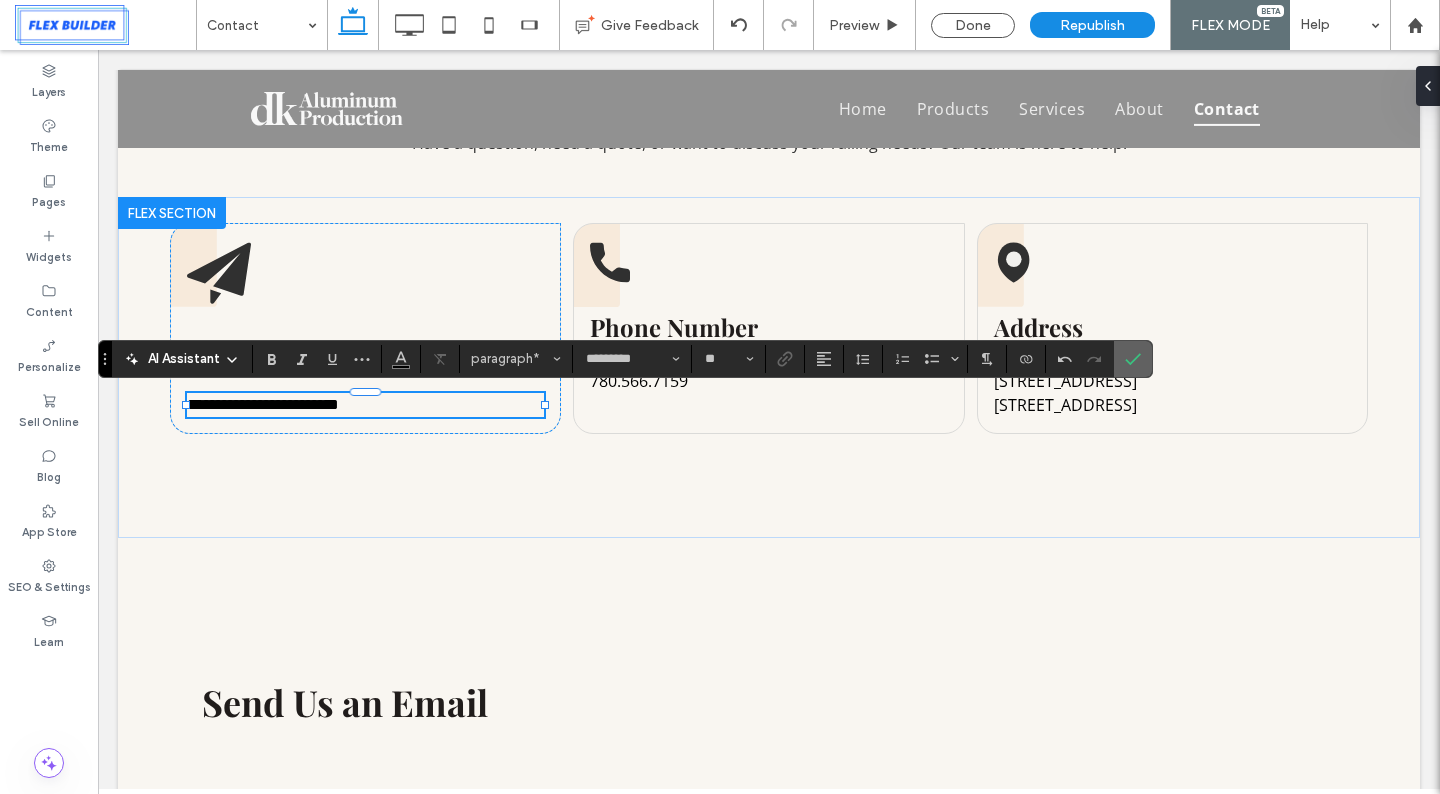 click at bounding box center (1133, 359) 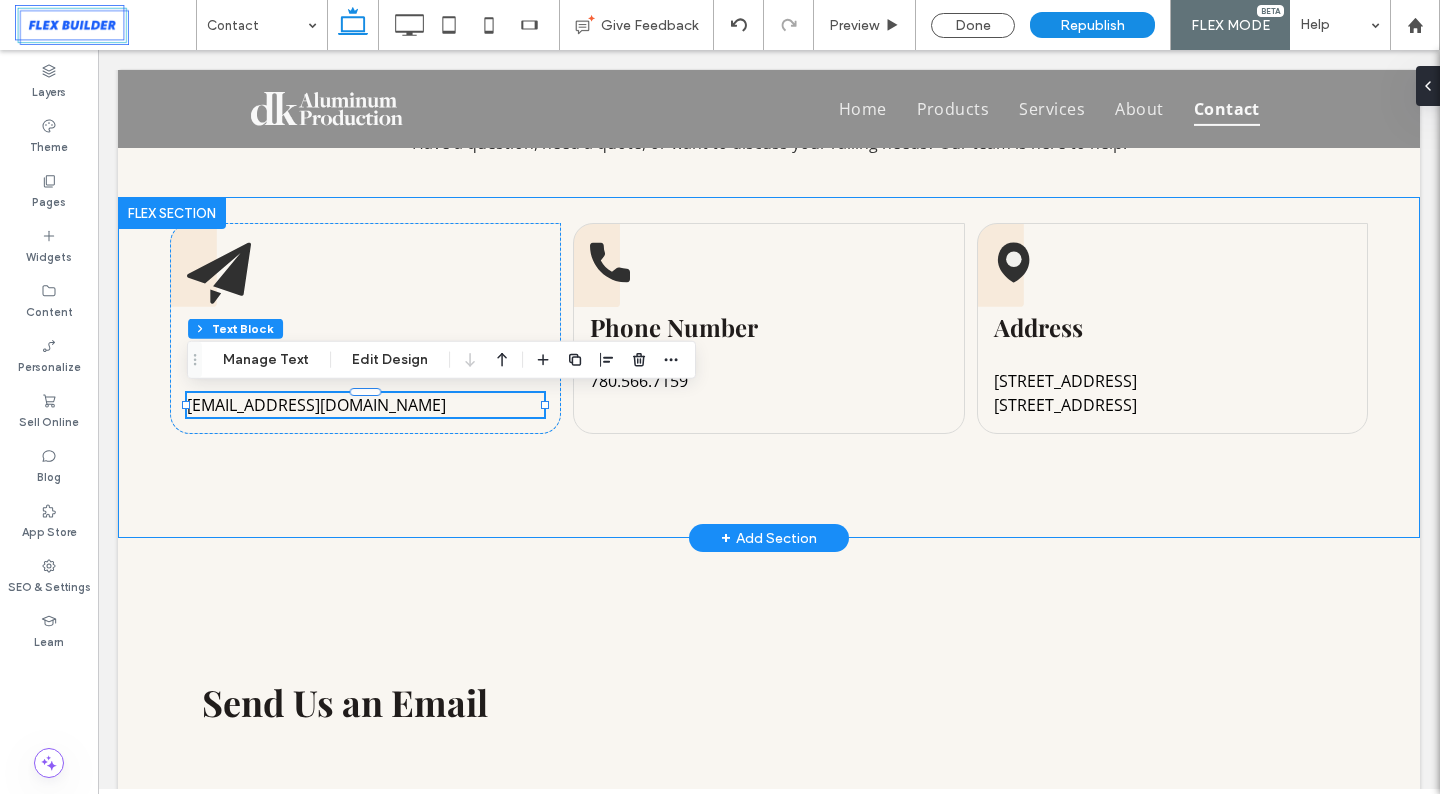 click on "Email Us
info@aluminumrailings.com
Phone Number
780.566.7159
Address
5807-90 Street NW Edmonton, AB Т6E 6C2 ﻿" at bounding box center (769, 367) 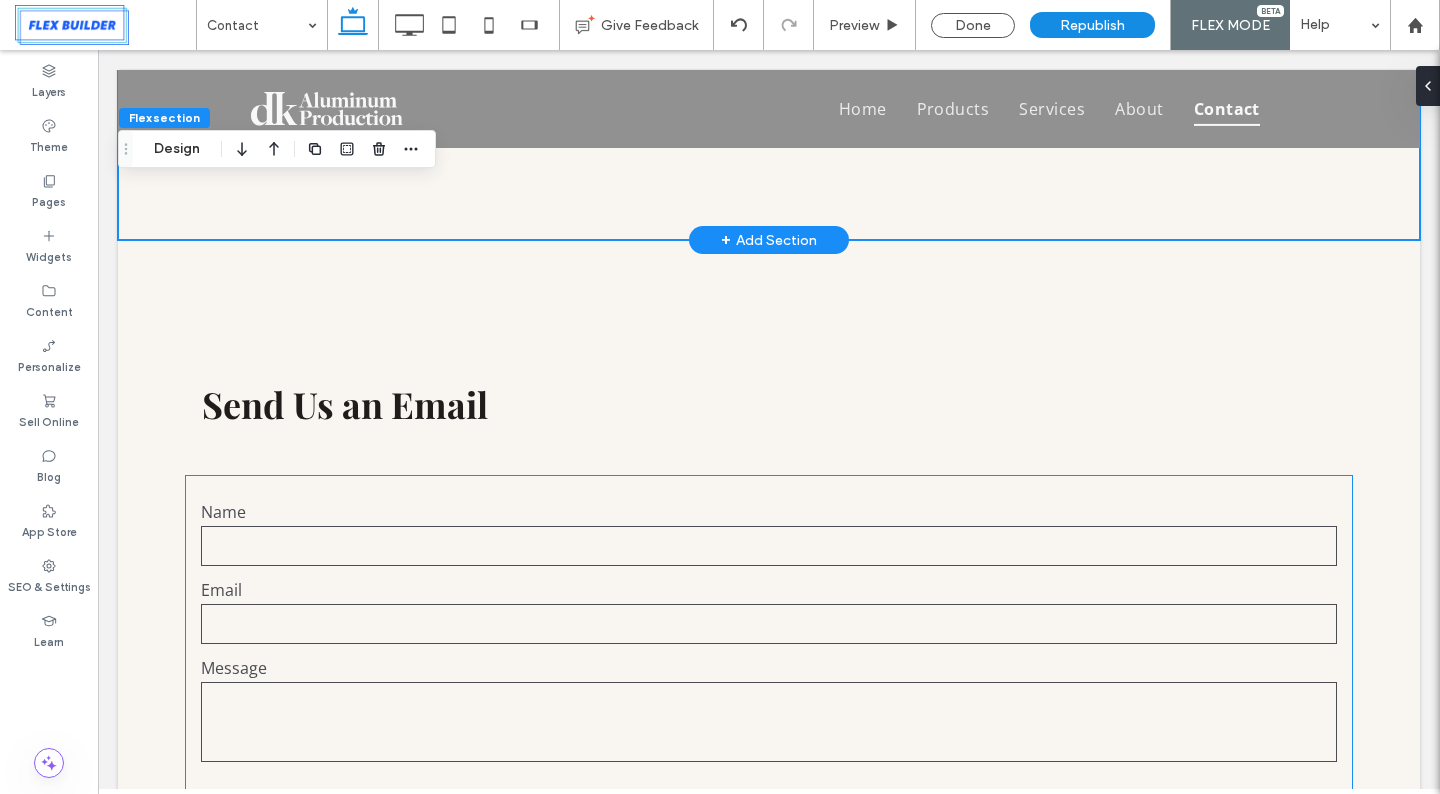 scroll, scrollTop: 878, scrollLeft: 0, axis: vertical 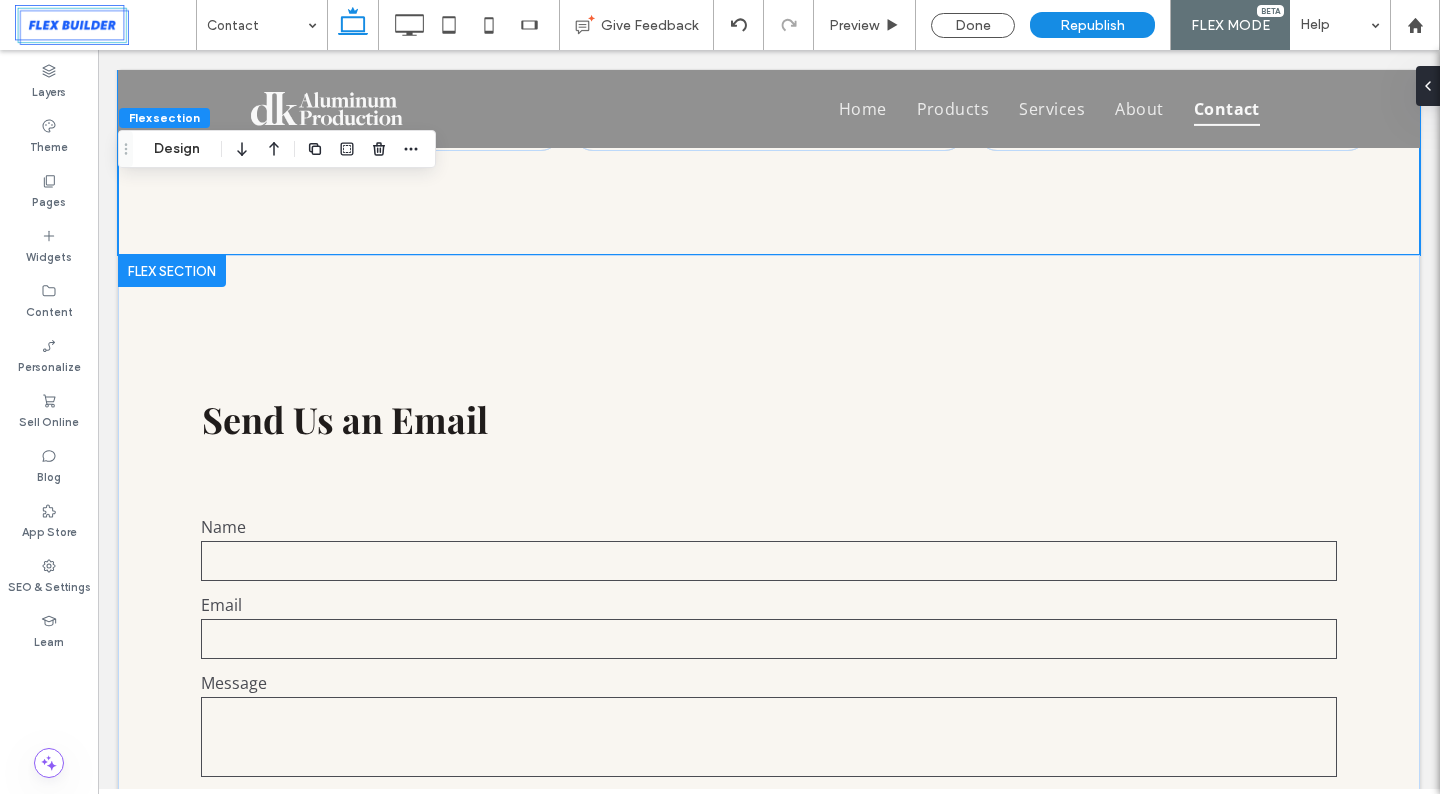 click at bounding box center [172, 271] 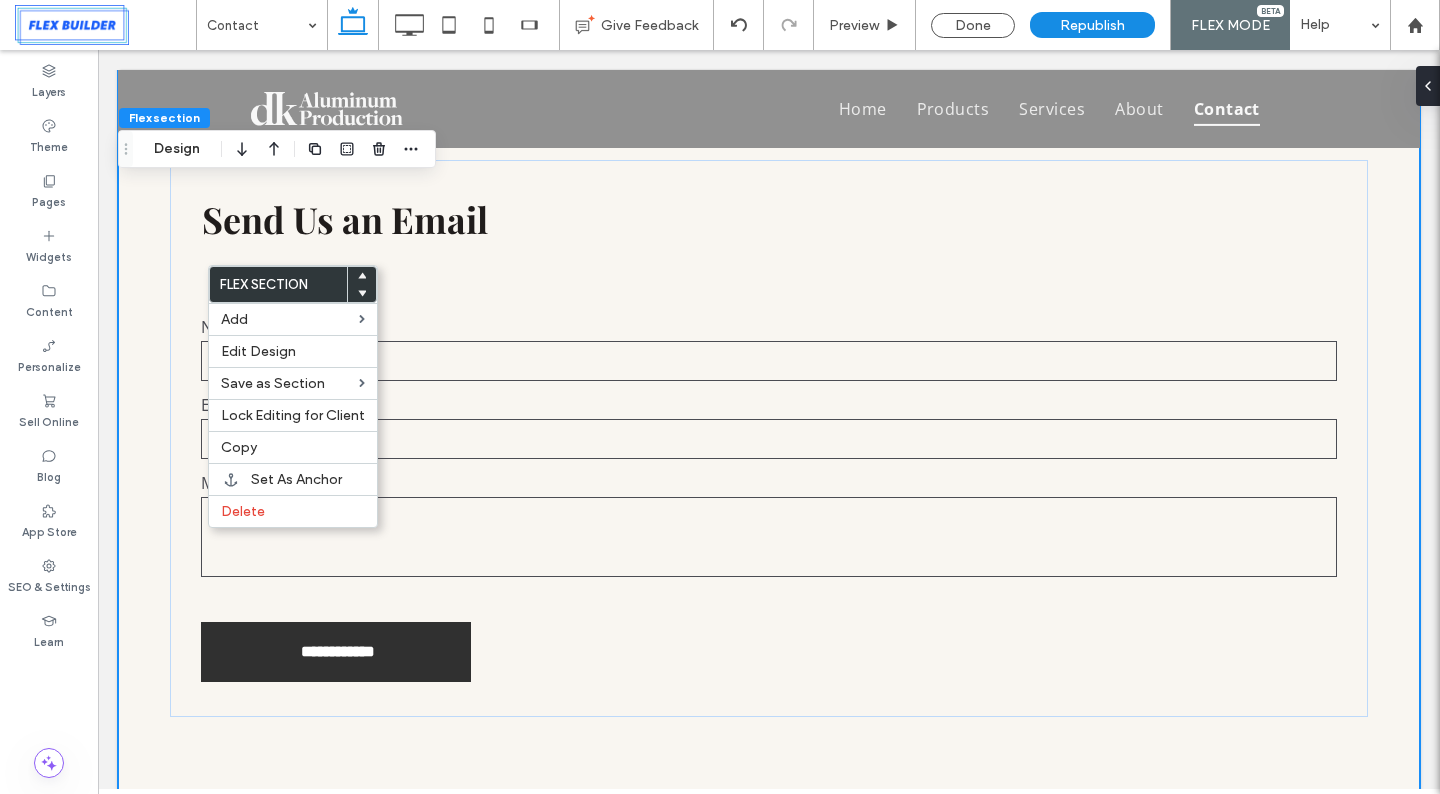 scroll, scrollTop: 1083, scrollLeft: 0, axis: vertical 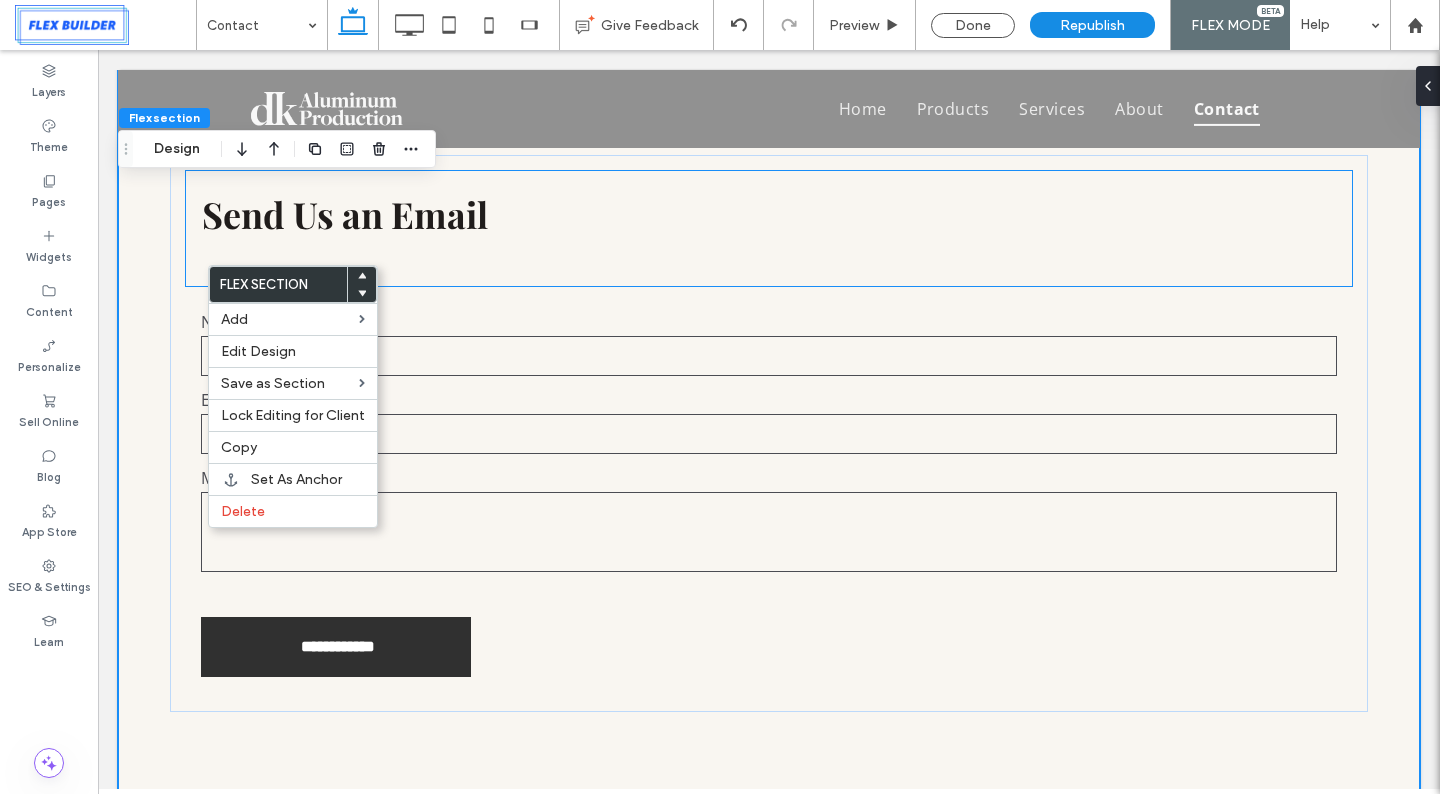click on "Send Us an Email" at bounding box center (769, 228) 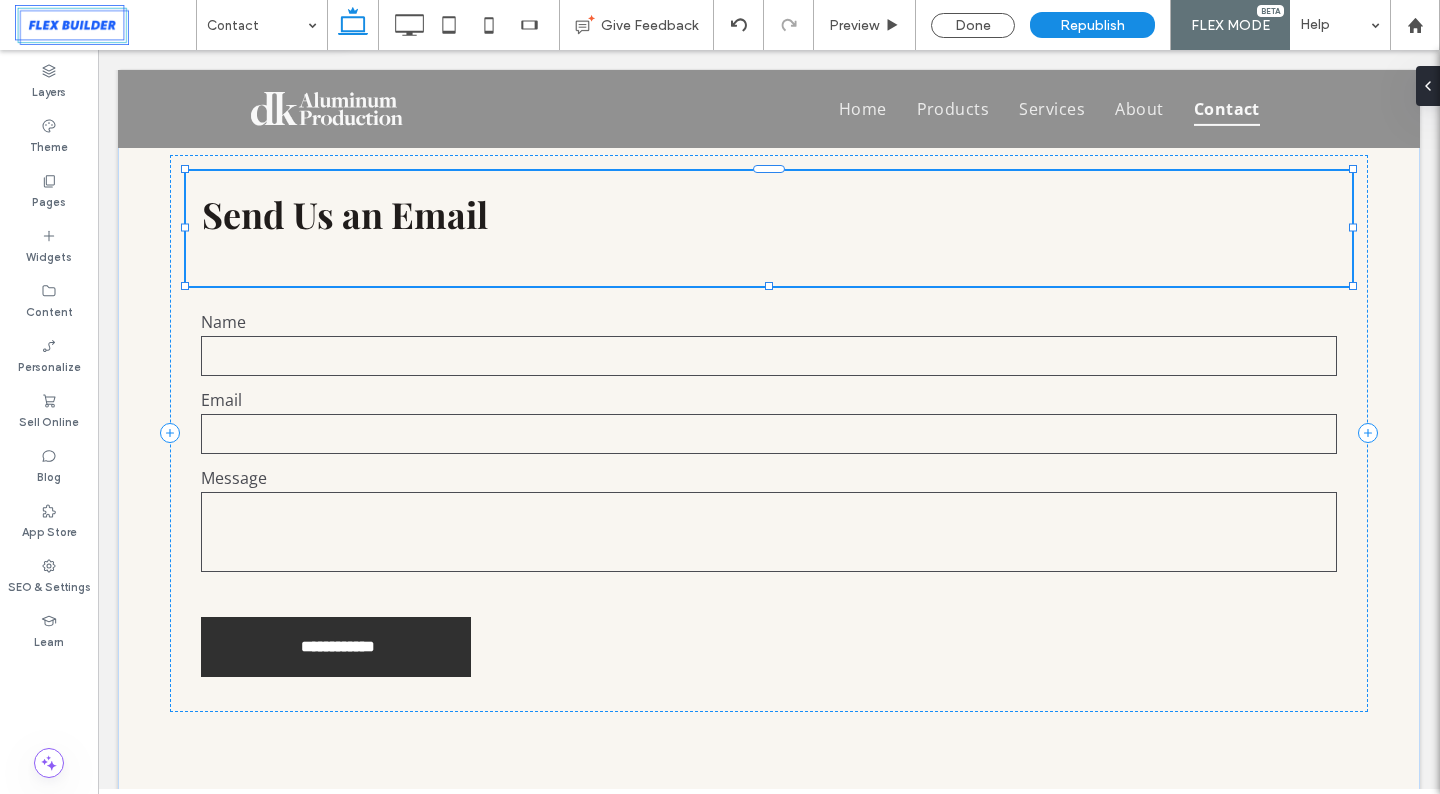 type on "**" 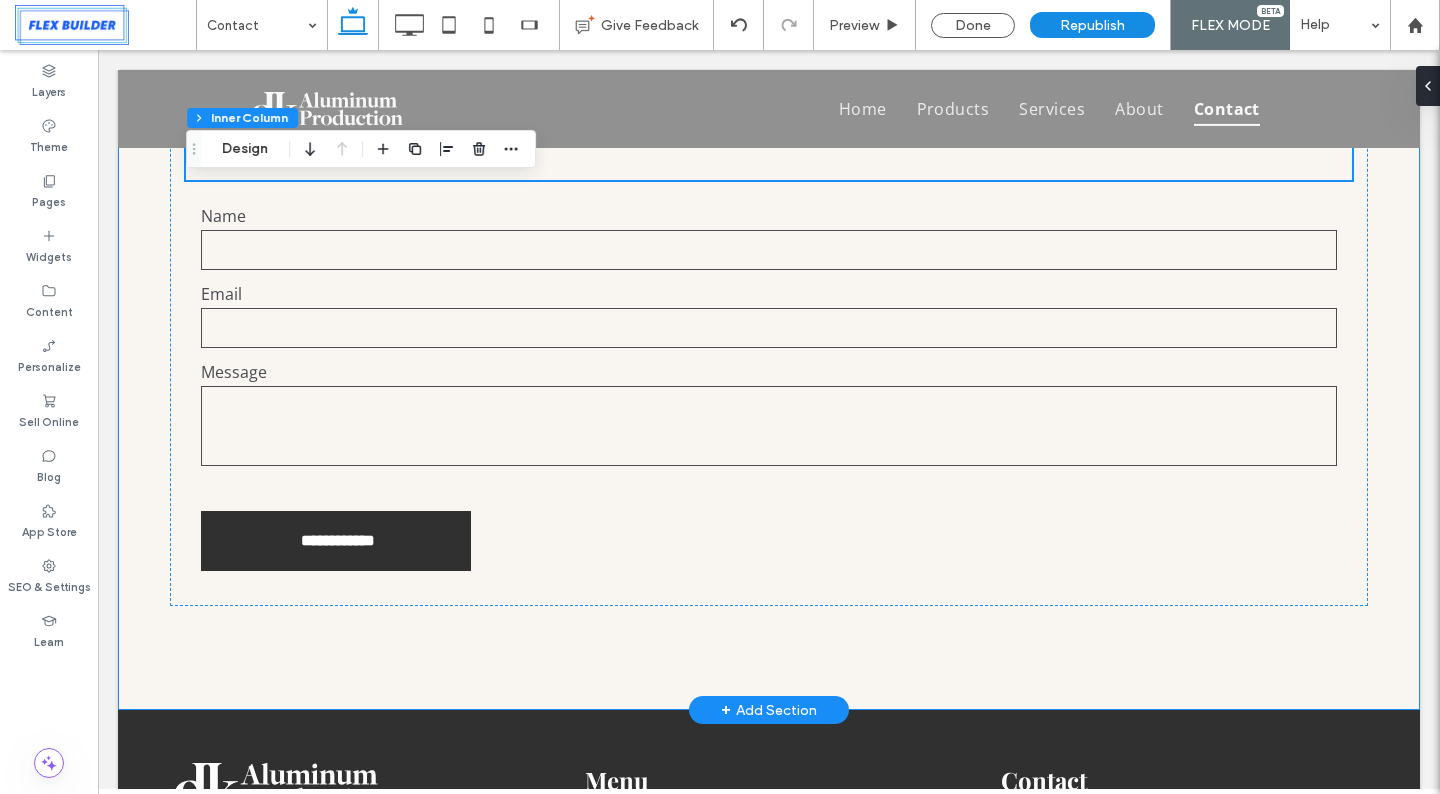 scroll, scrollTop: 1169, scrollLeft: 0, axis: vertical 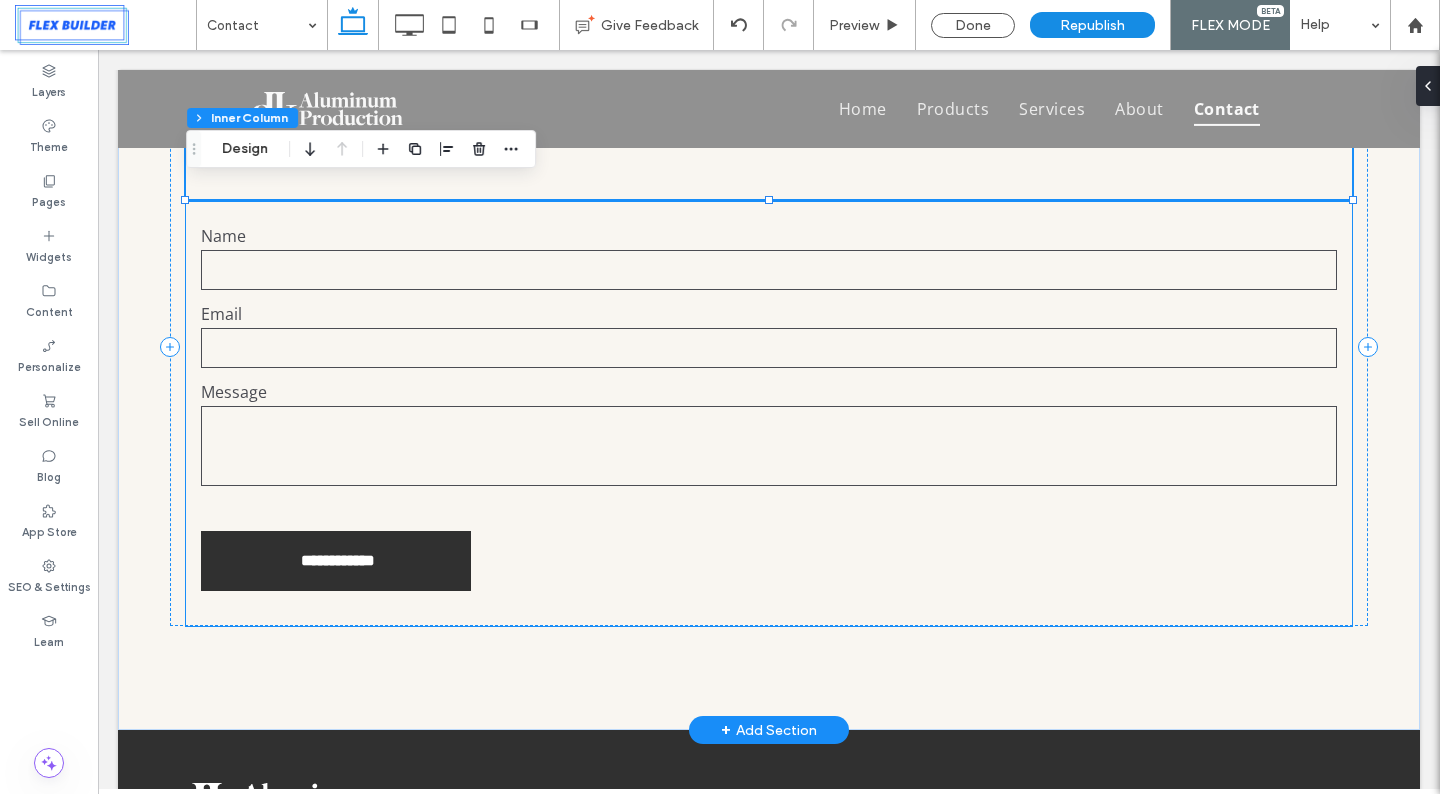 click at bounding box center (769, 270) 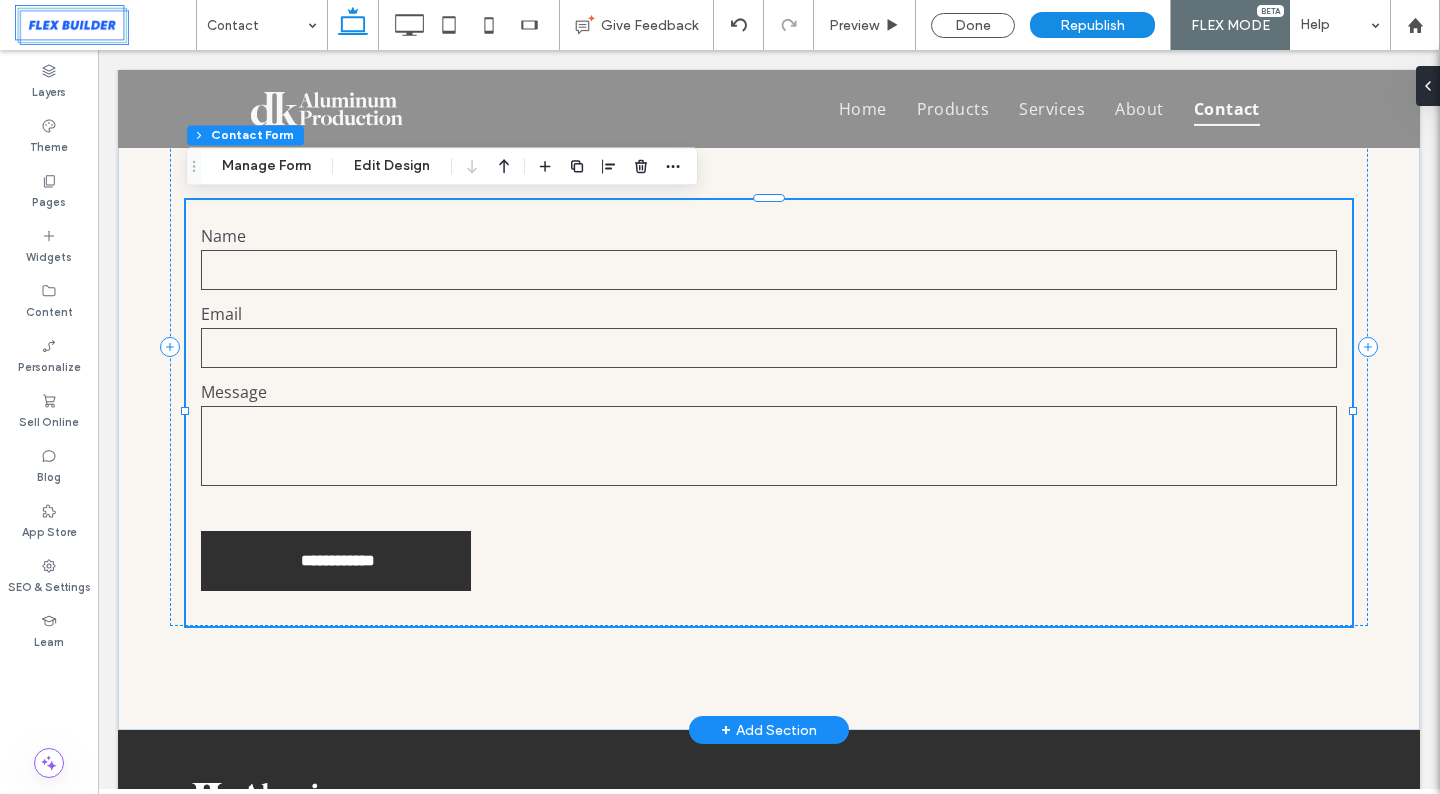 click at bounding box center (769, 270) 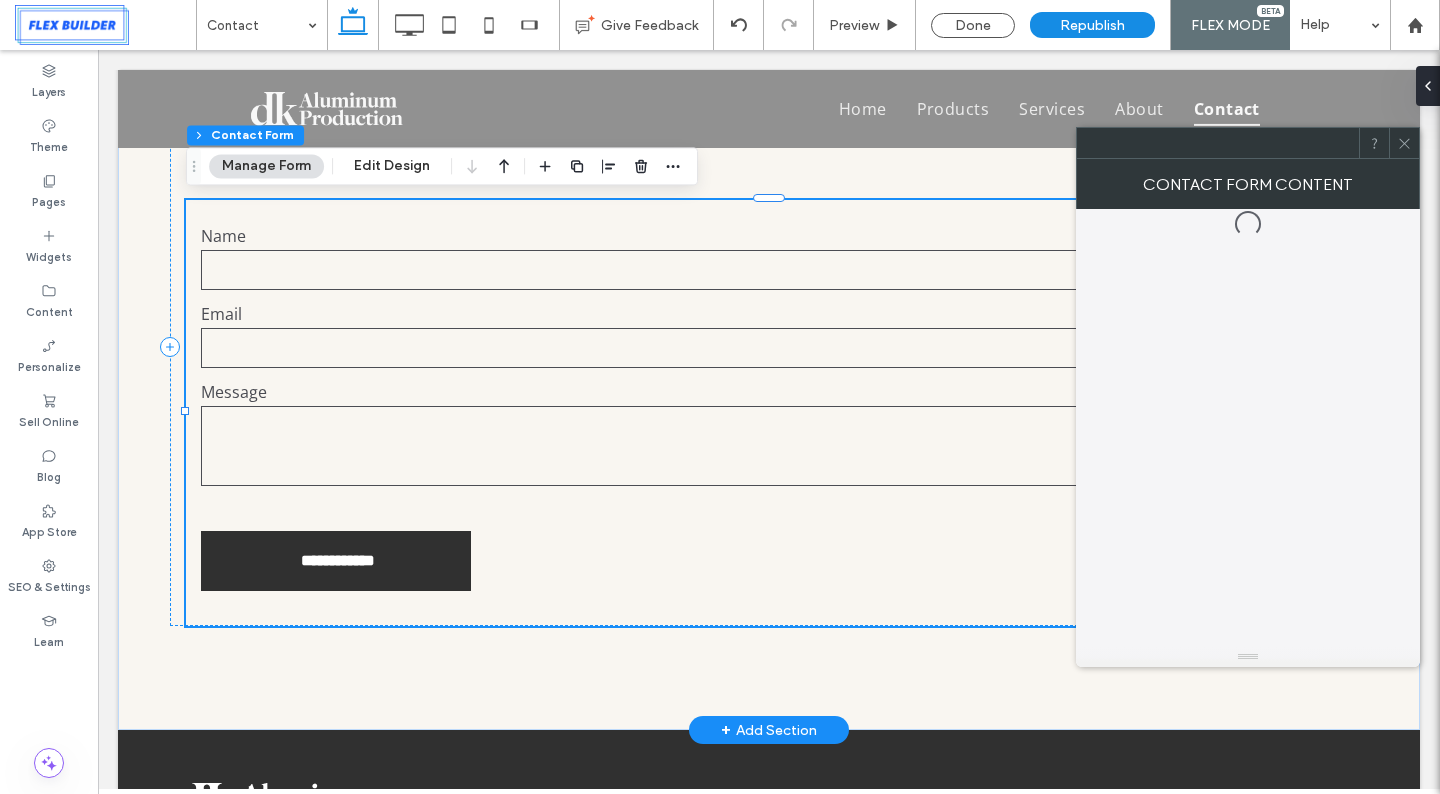 type on "*" 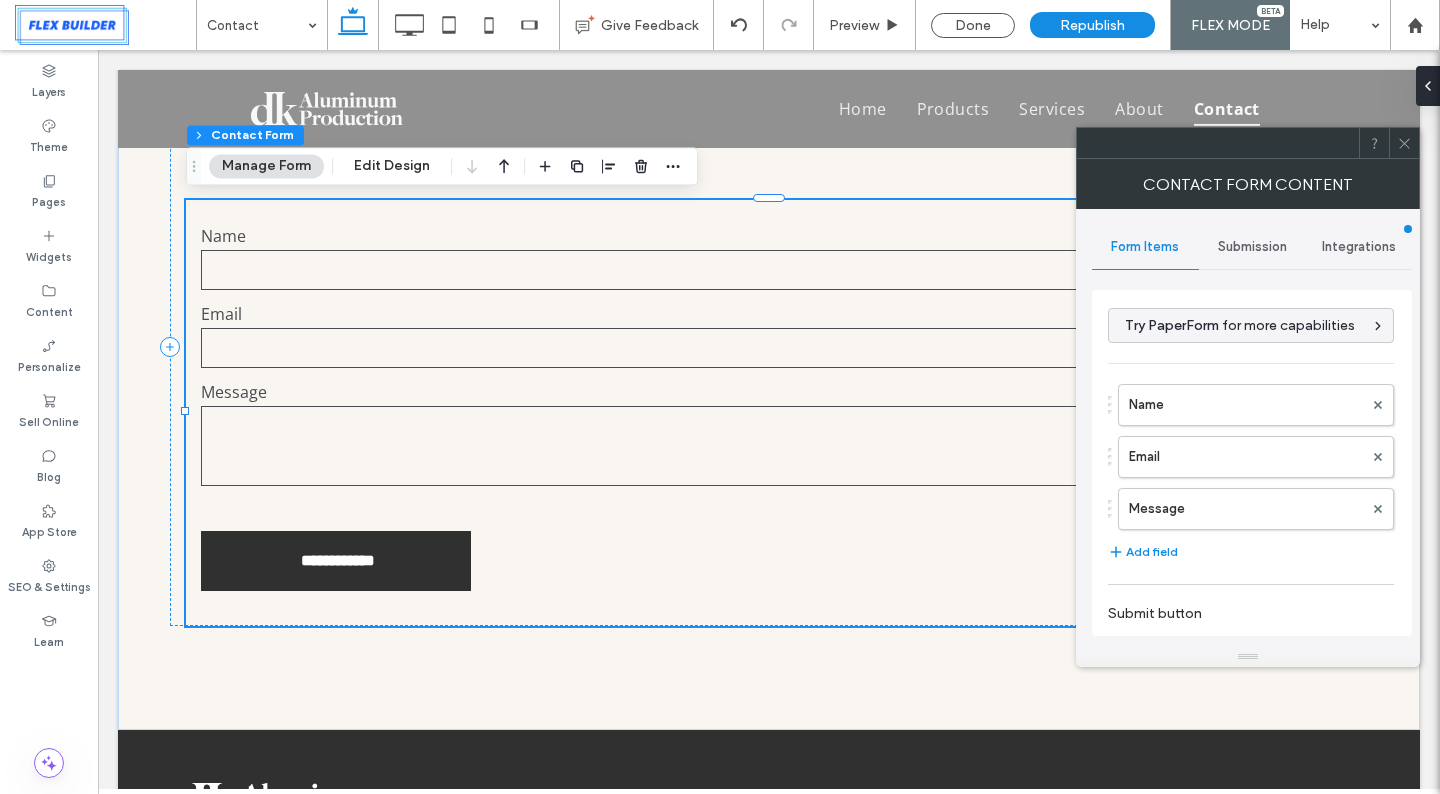 click on "Submission" at bounding box center (1252, 247) 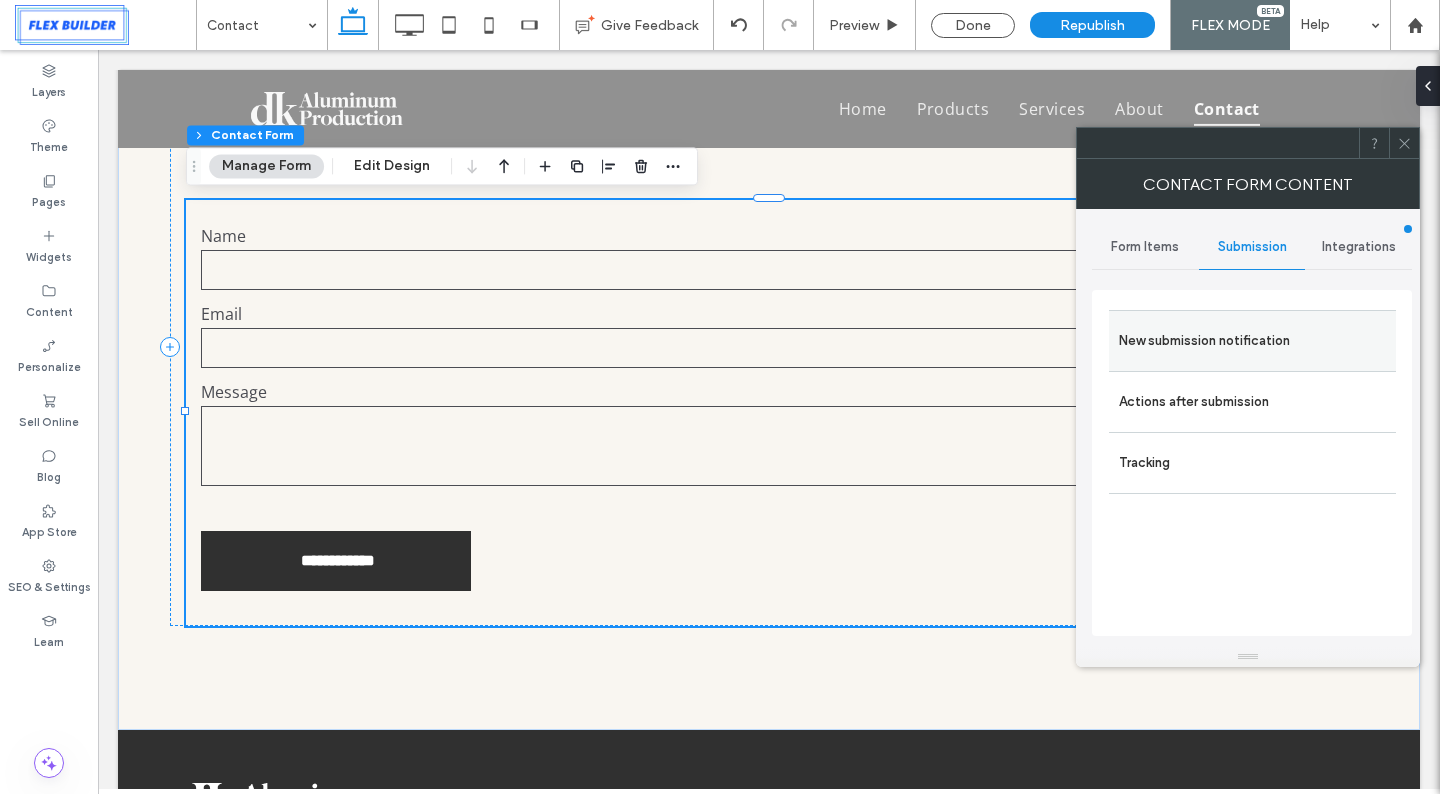click on "New submission notification" at bounding box center [1252, 341] 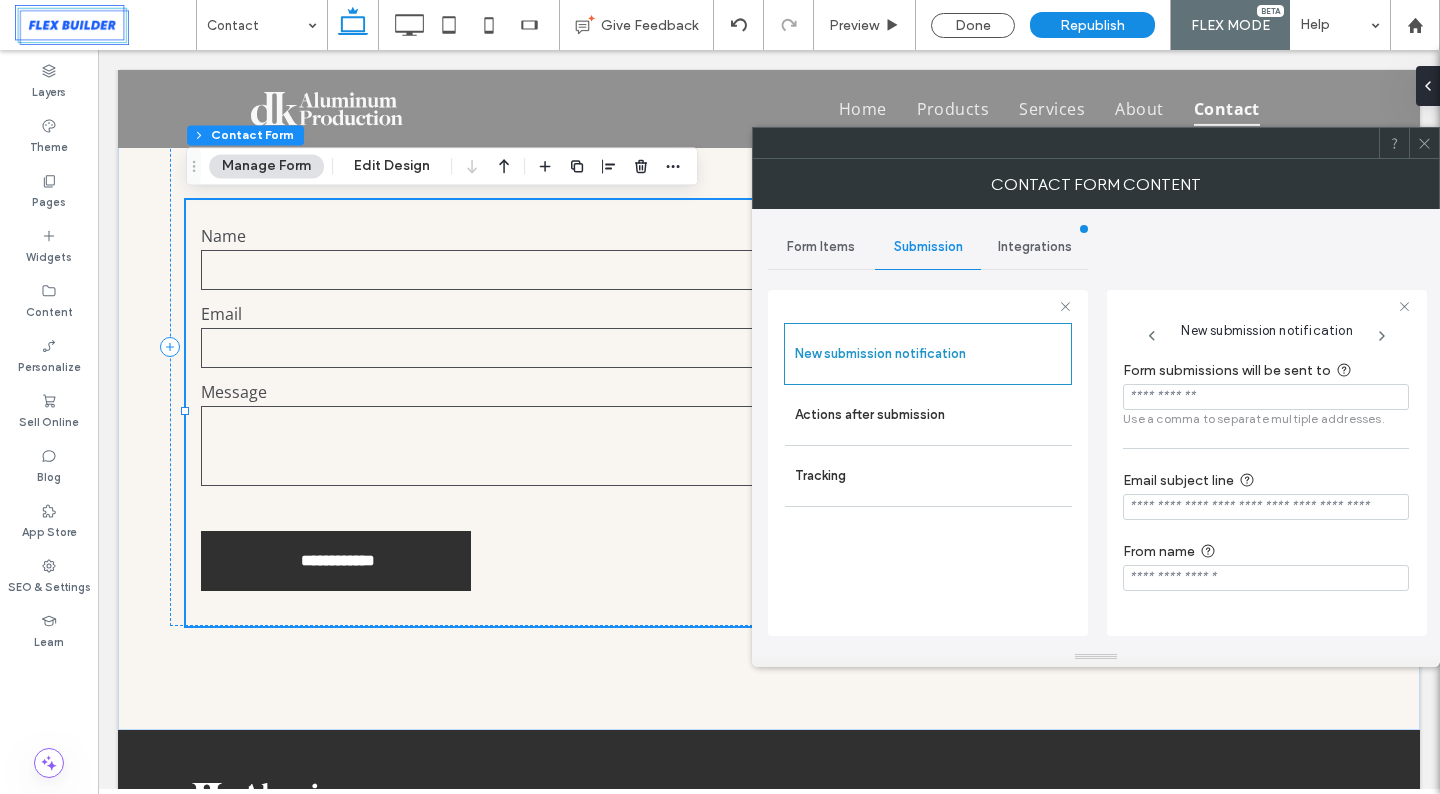 click at bounding box center (1266, 397) 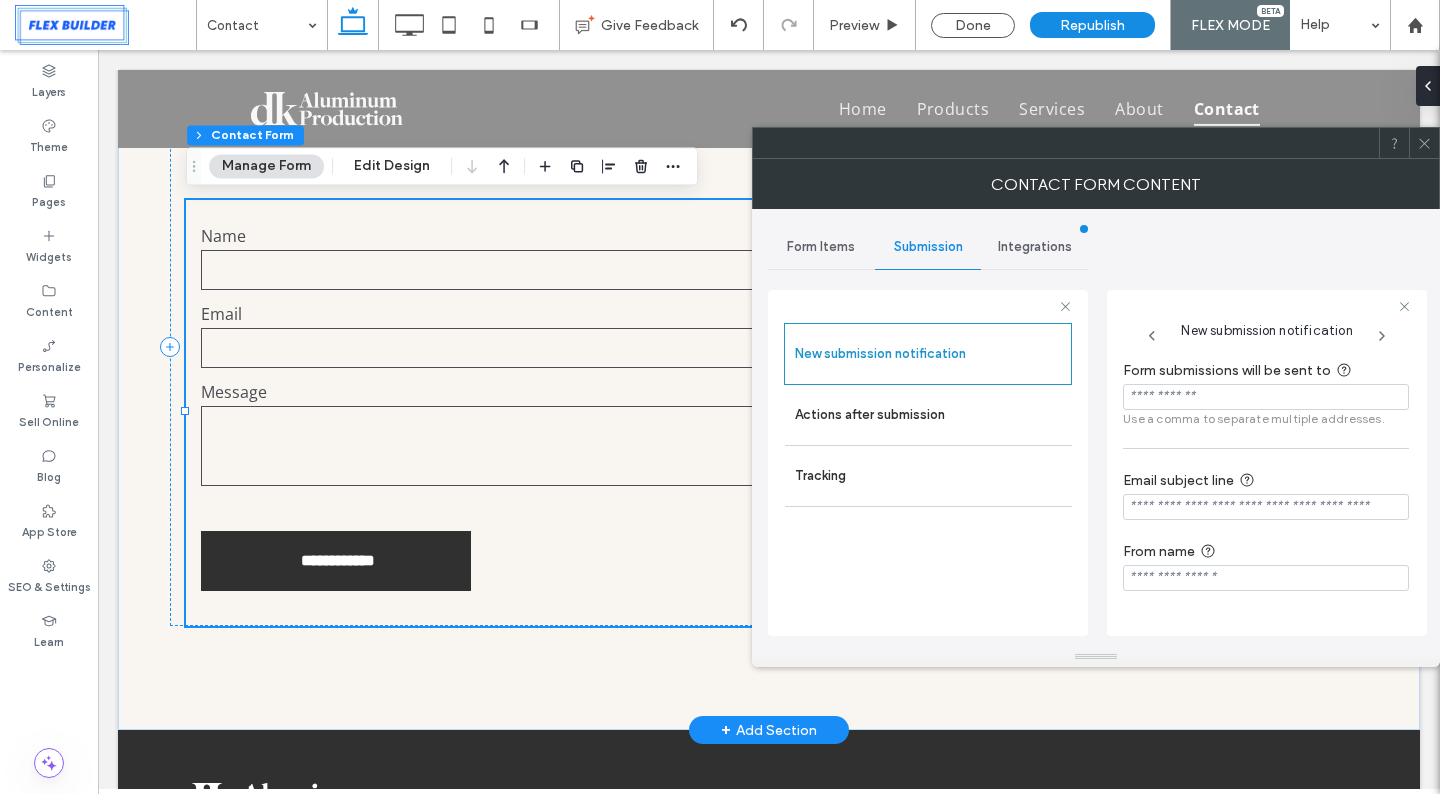 paste on "**********" 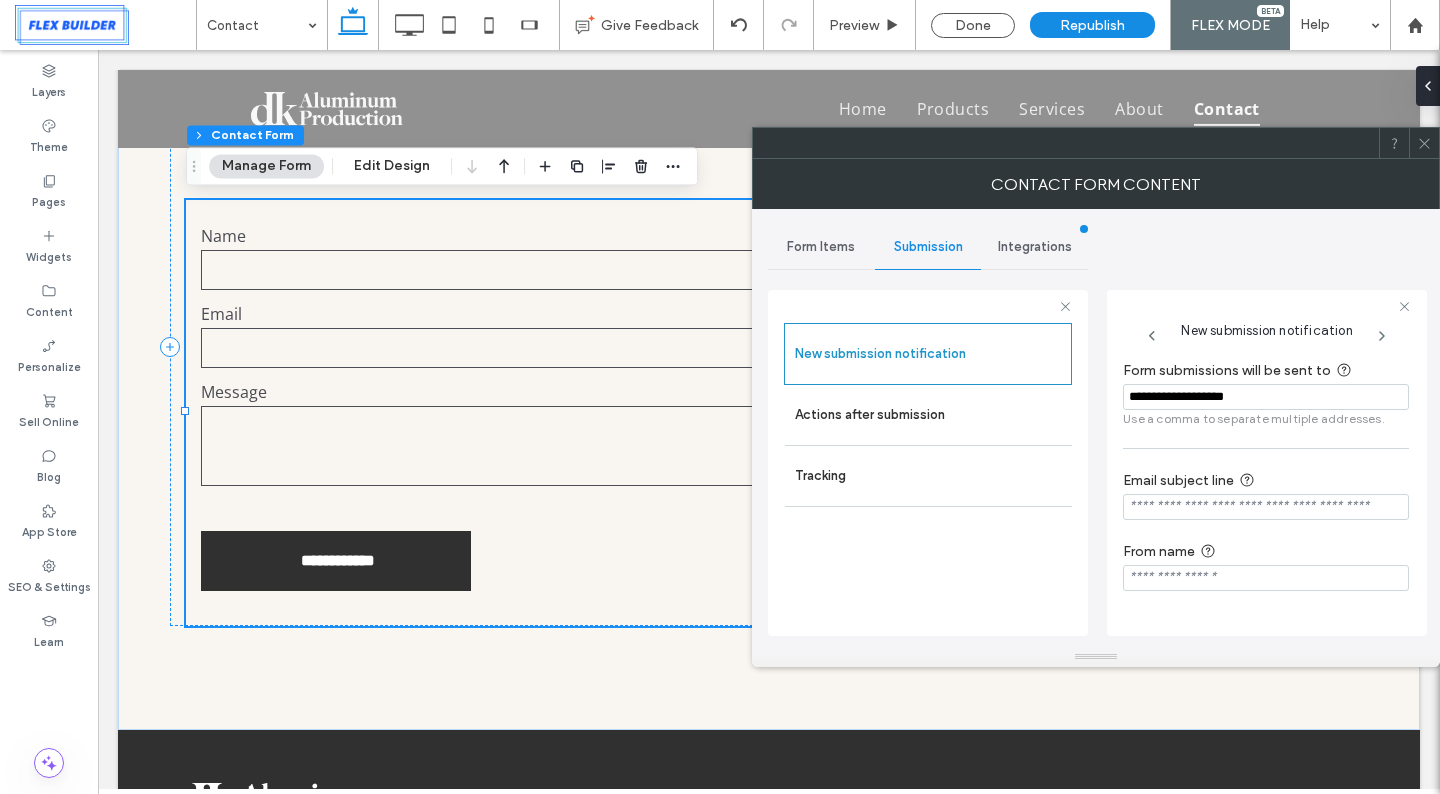 type on "**********" 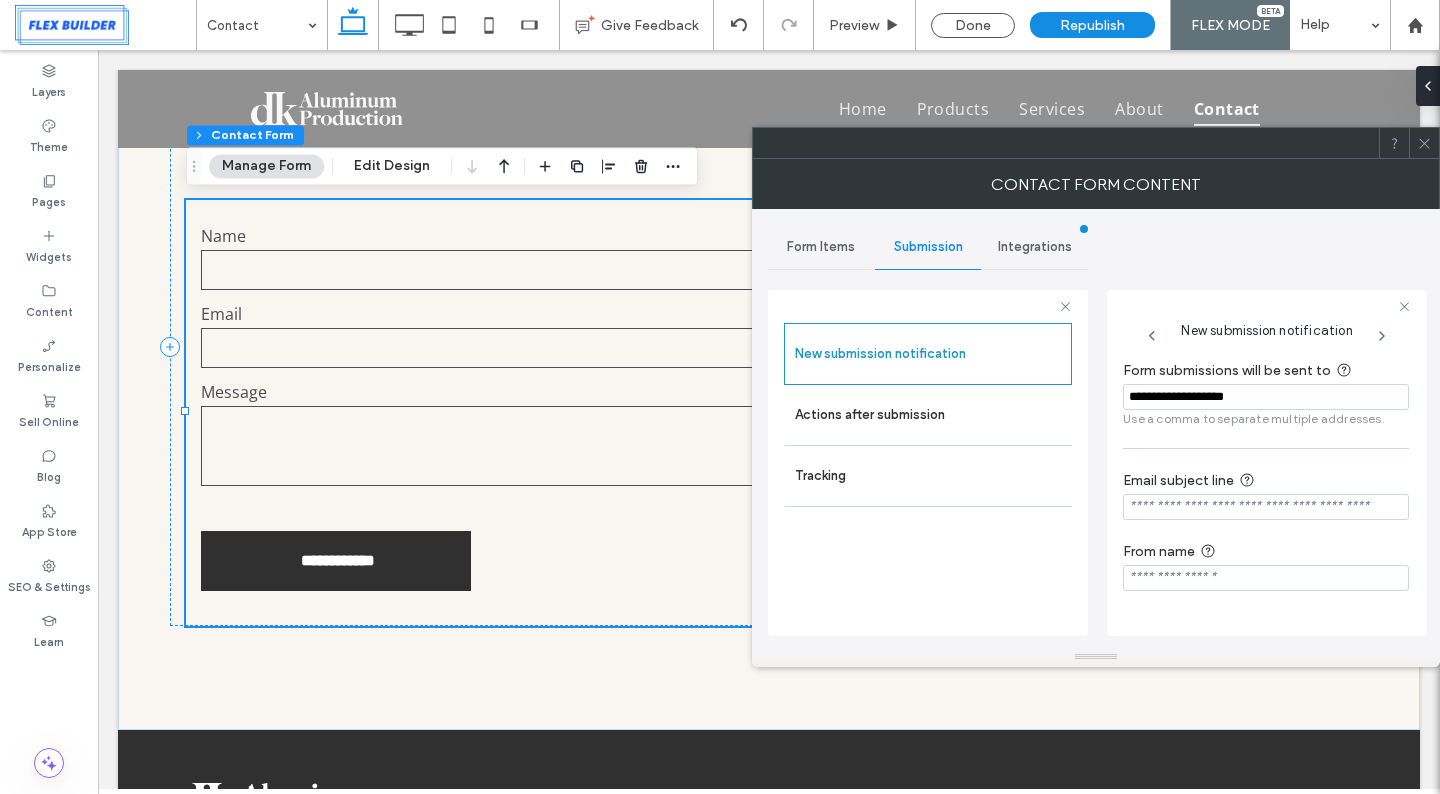 click at bounding box center (1266, 507) 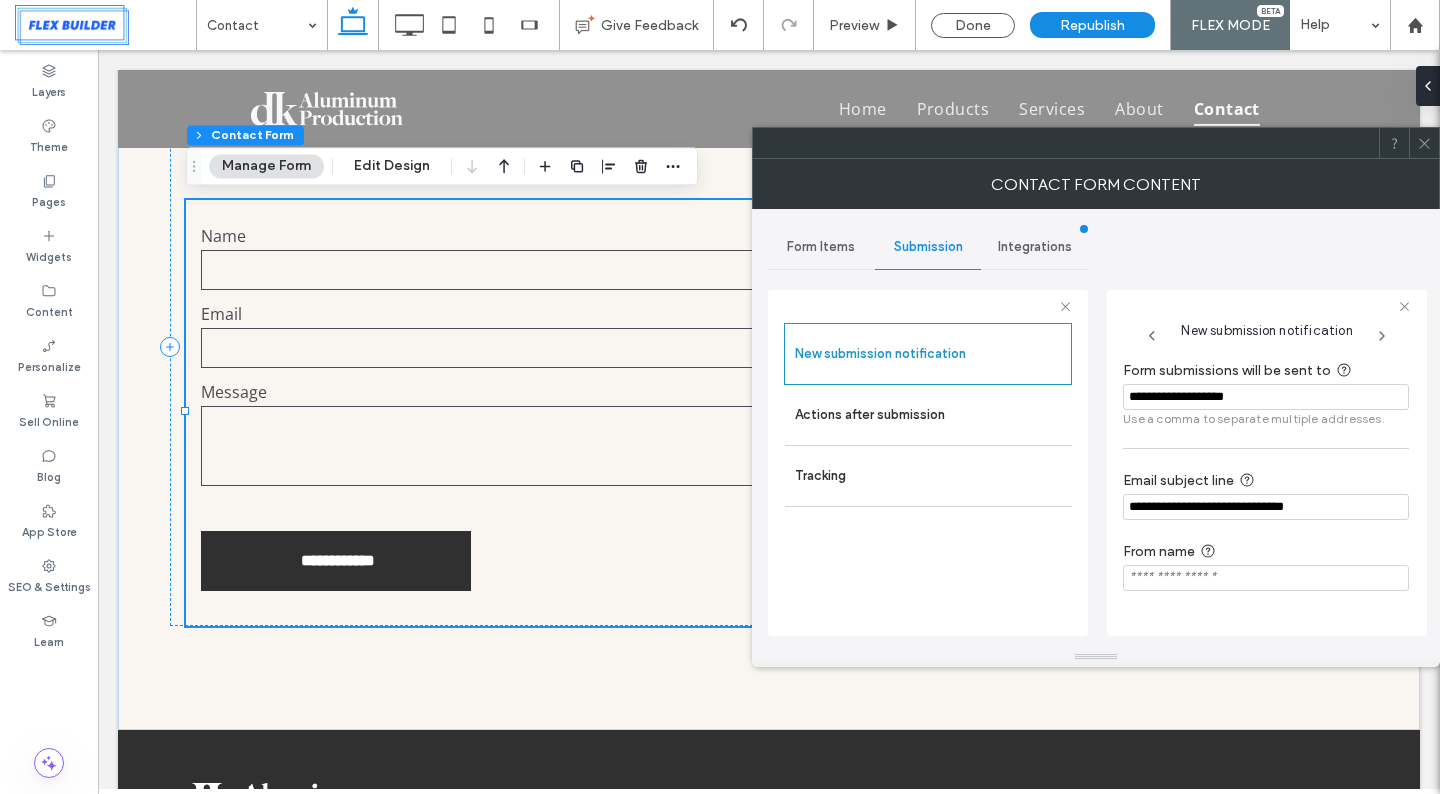 type on "**********" 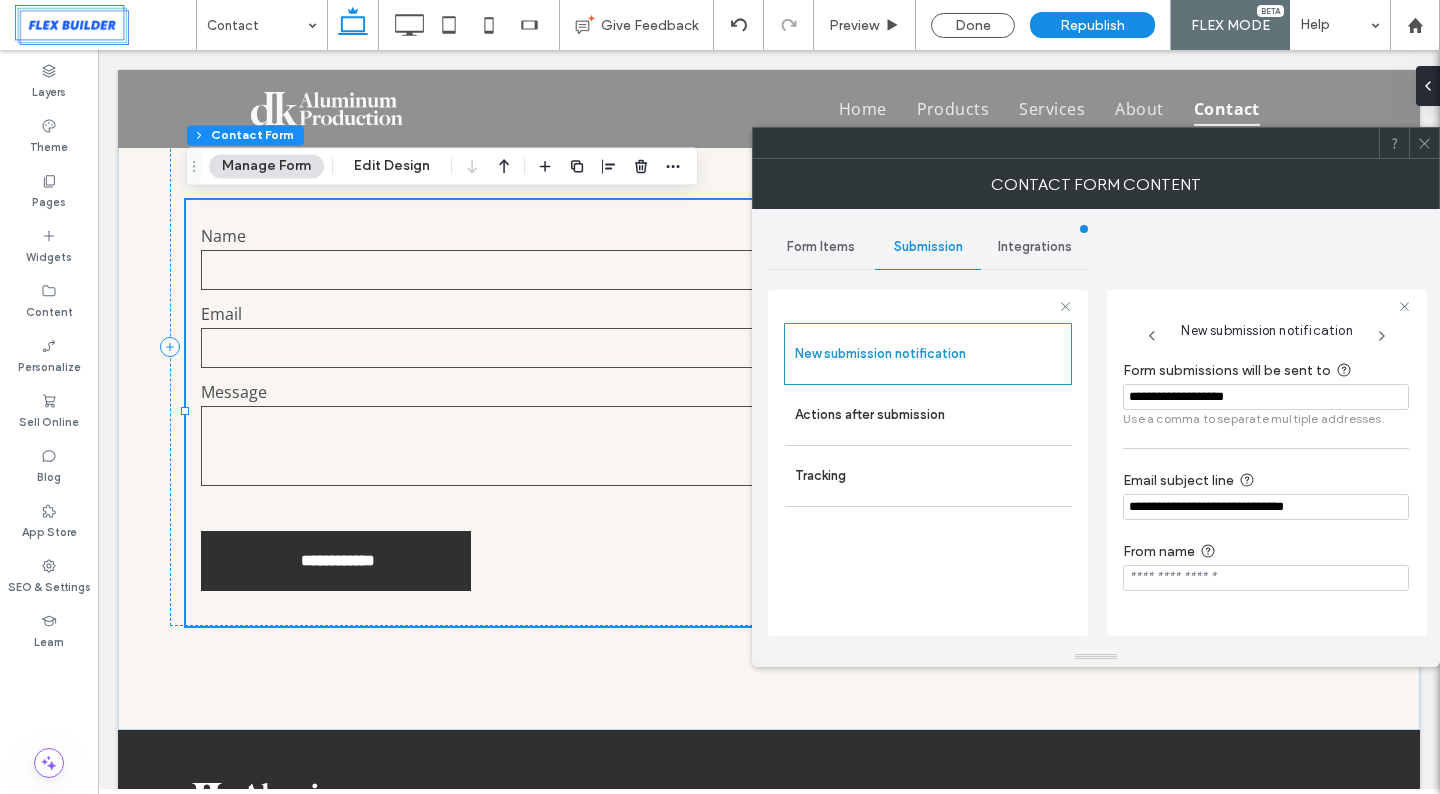 type on "**********" 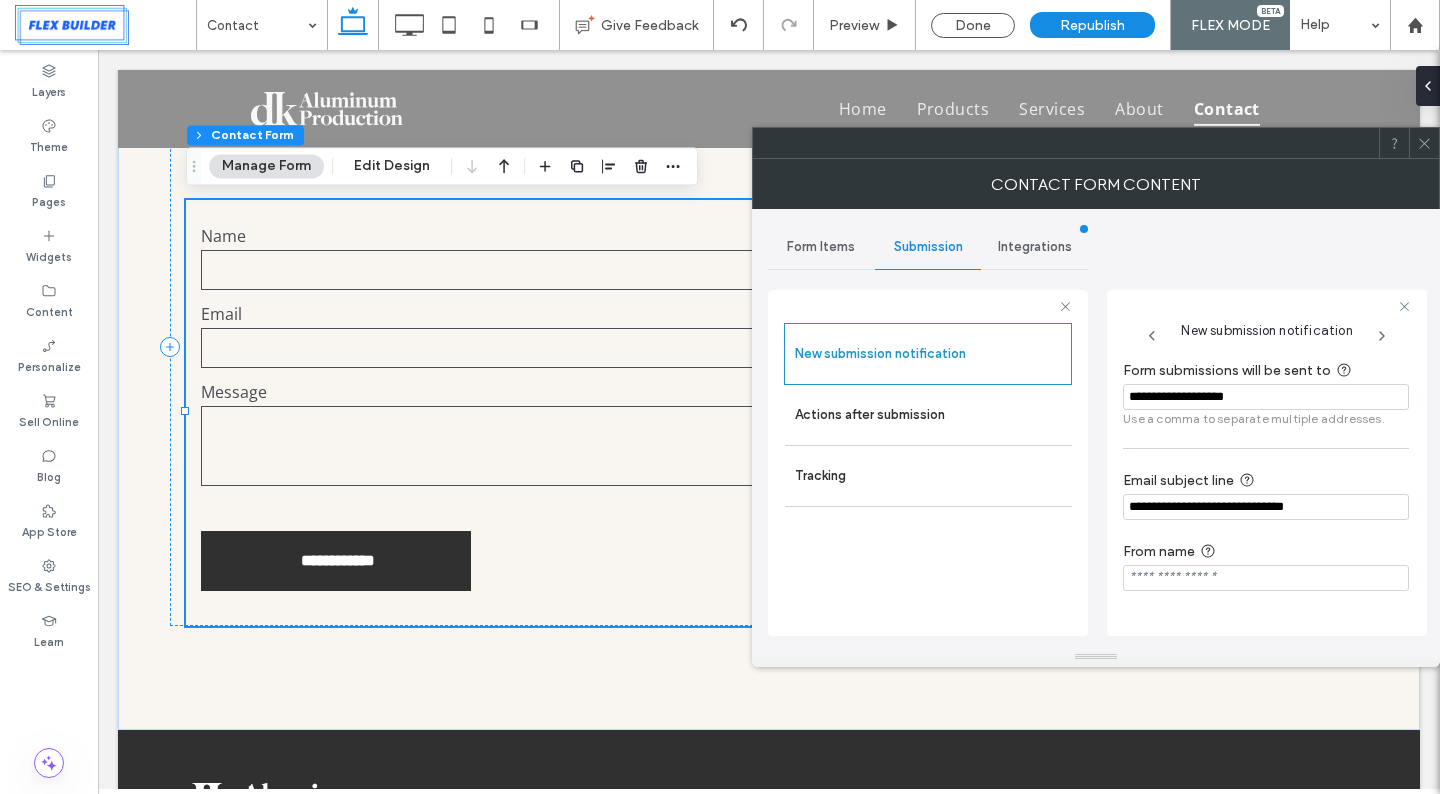 click at bounding box center (1266, 578) 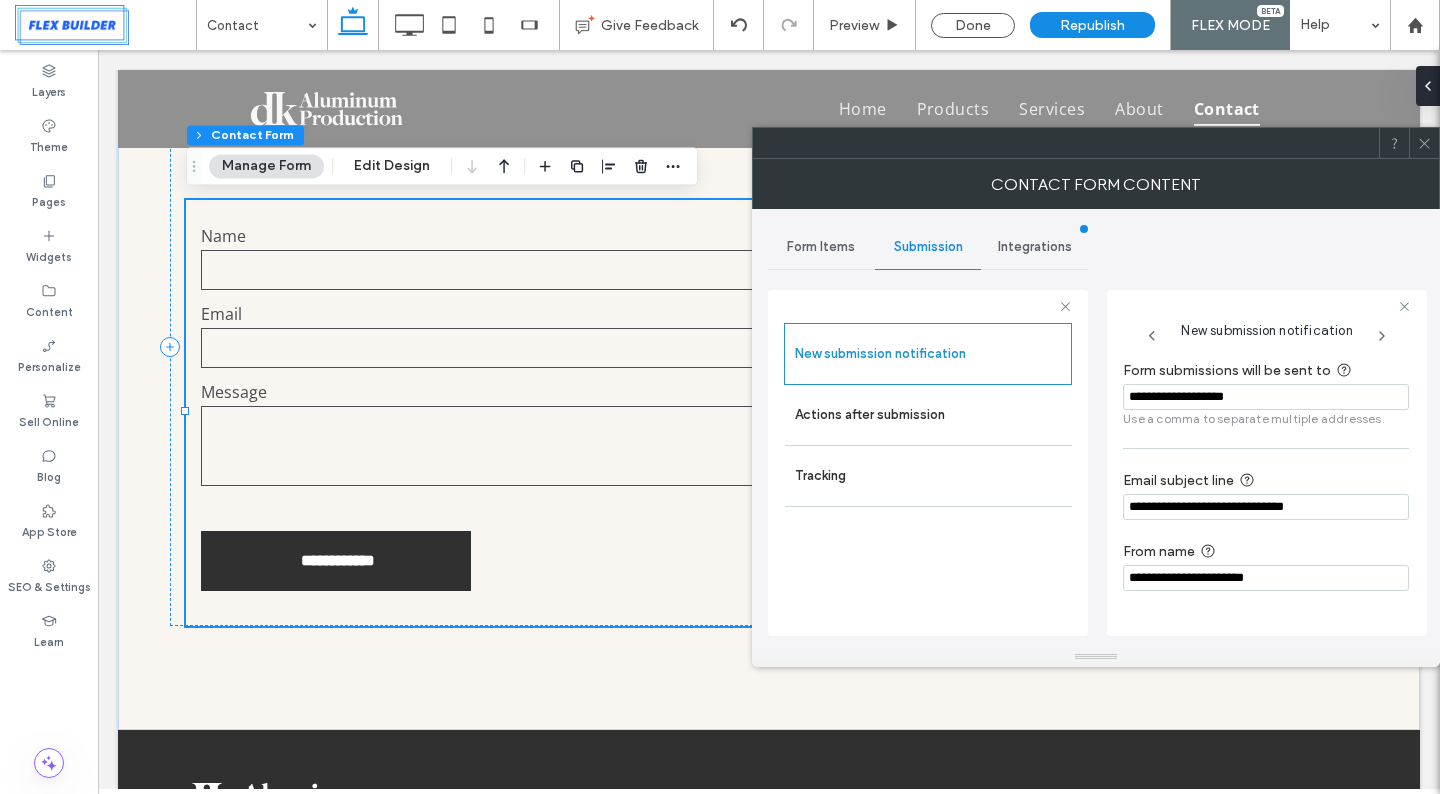 type on "**********" 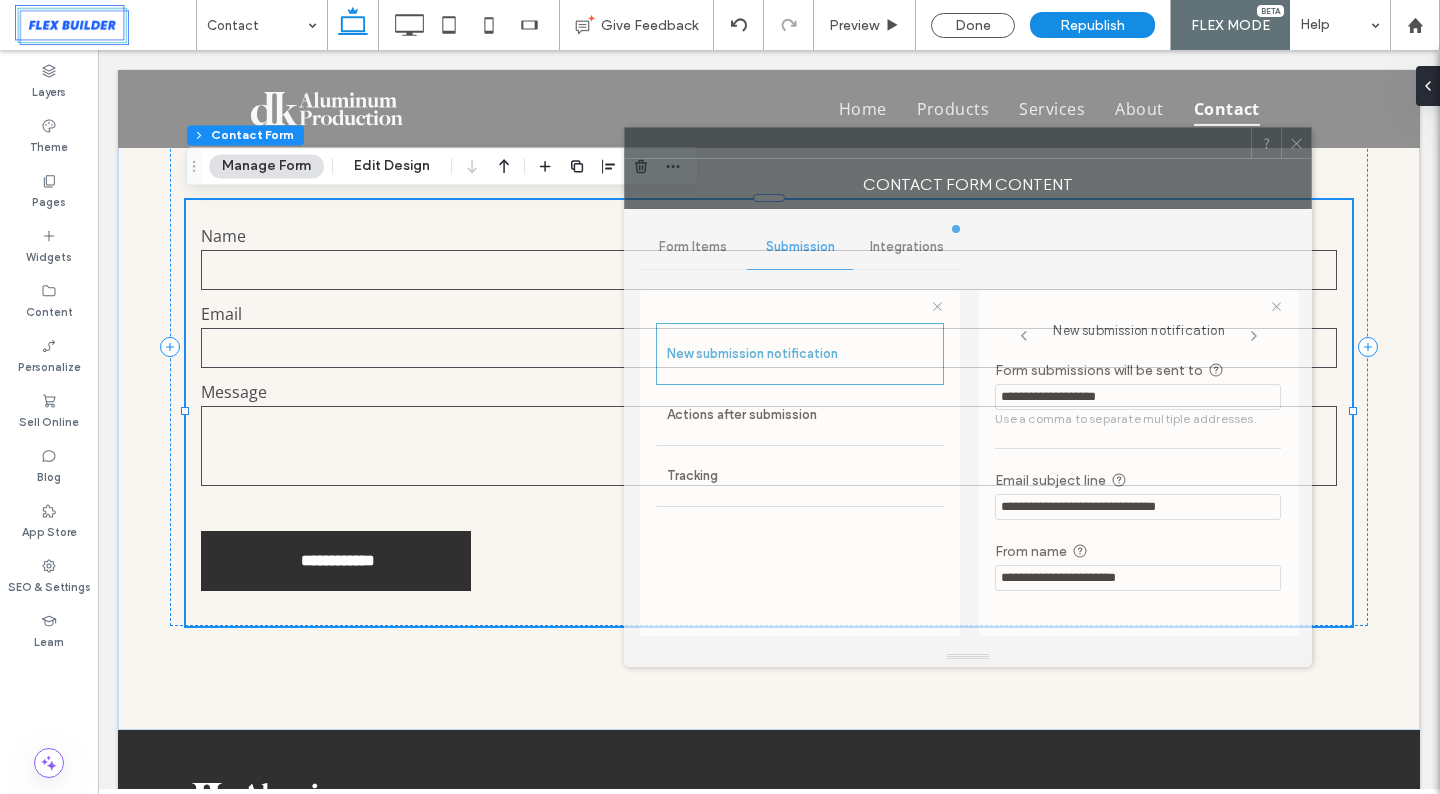 drag, startPoint x: 1263, startPoint y: 142, endPoint x: 1133, endPoint y: 140, distance: 130.01538 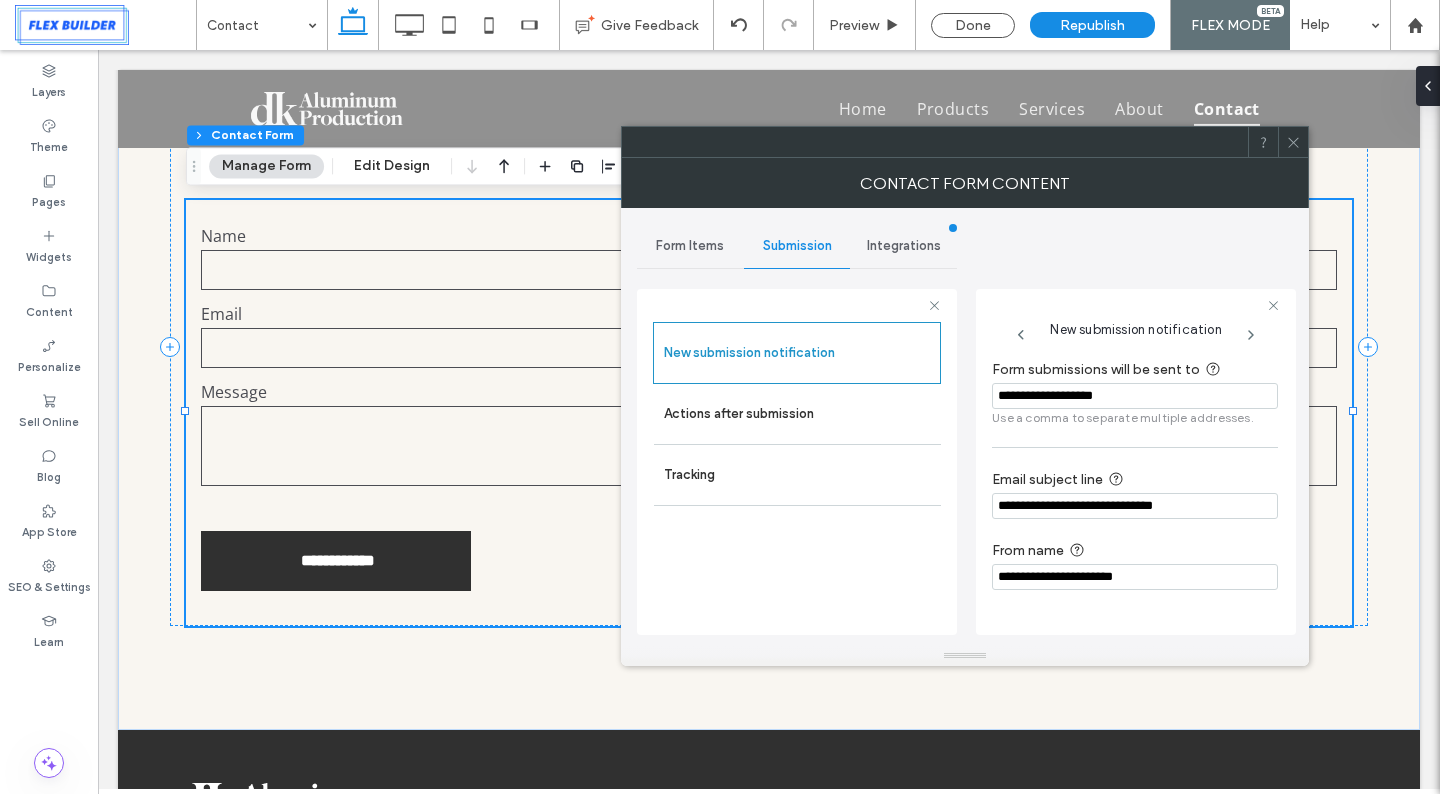 click 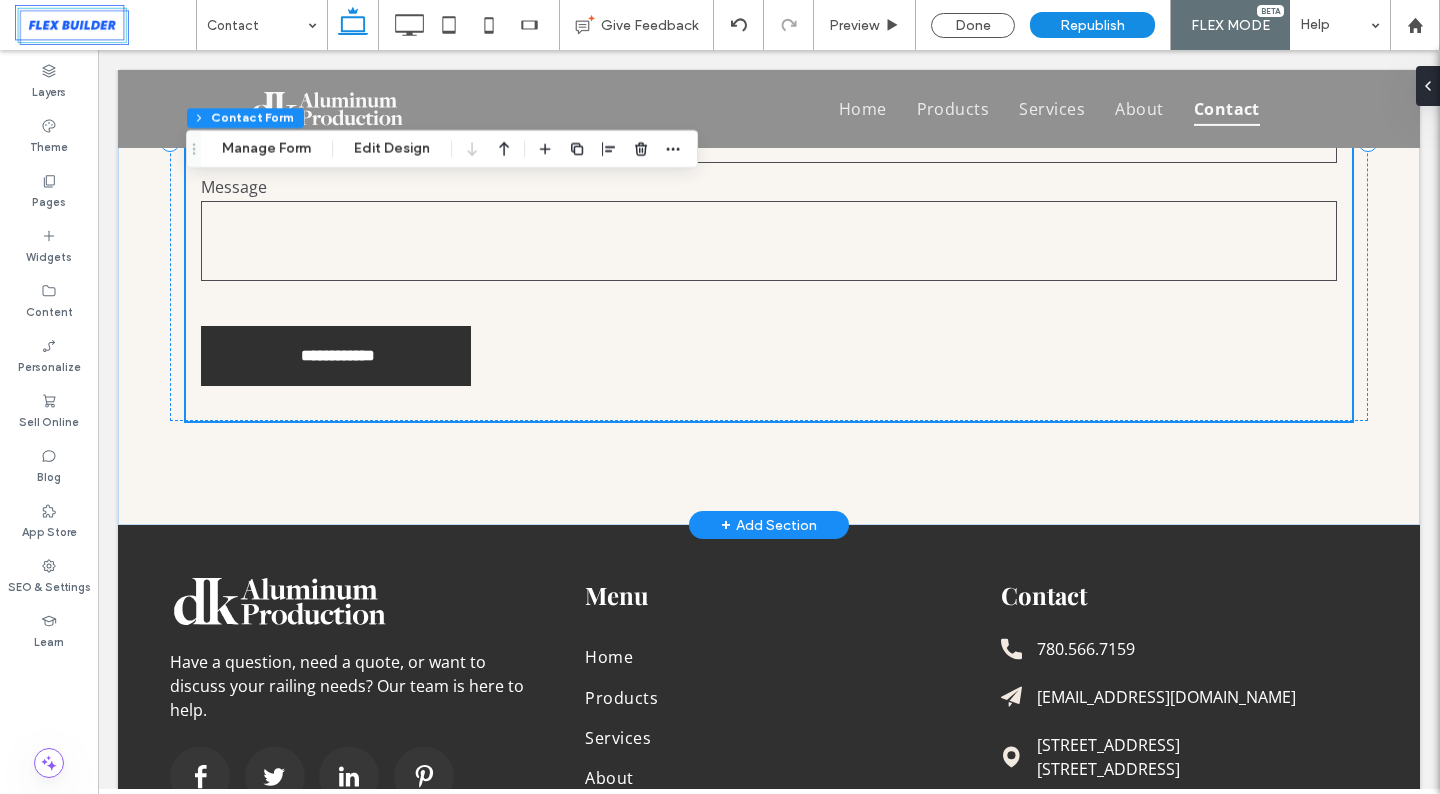 scroll, scrollTop: 1565, scrollLeft: 0, axis: vertical 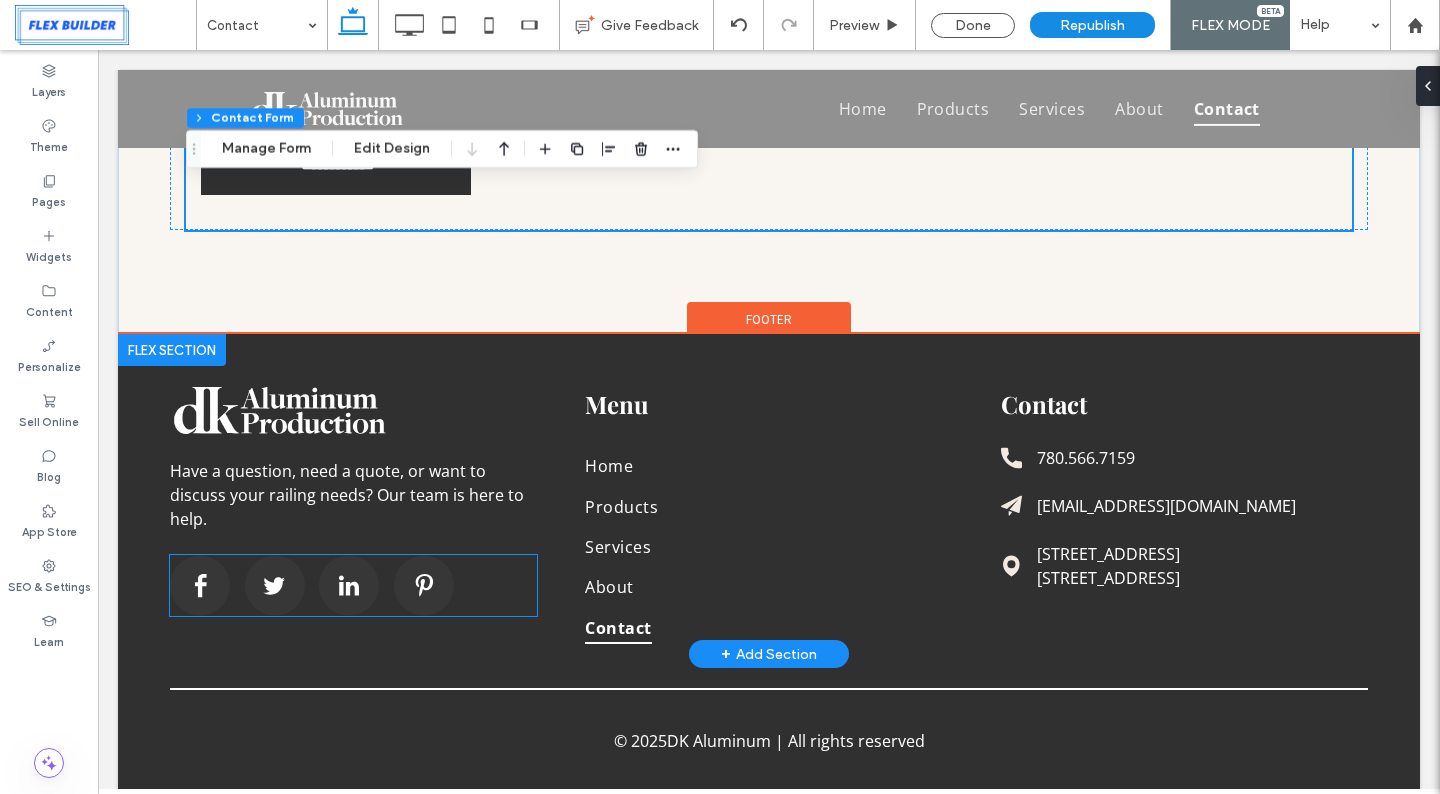 click at bounding box center [353, 585] 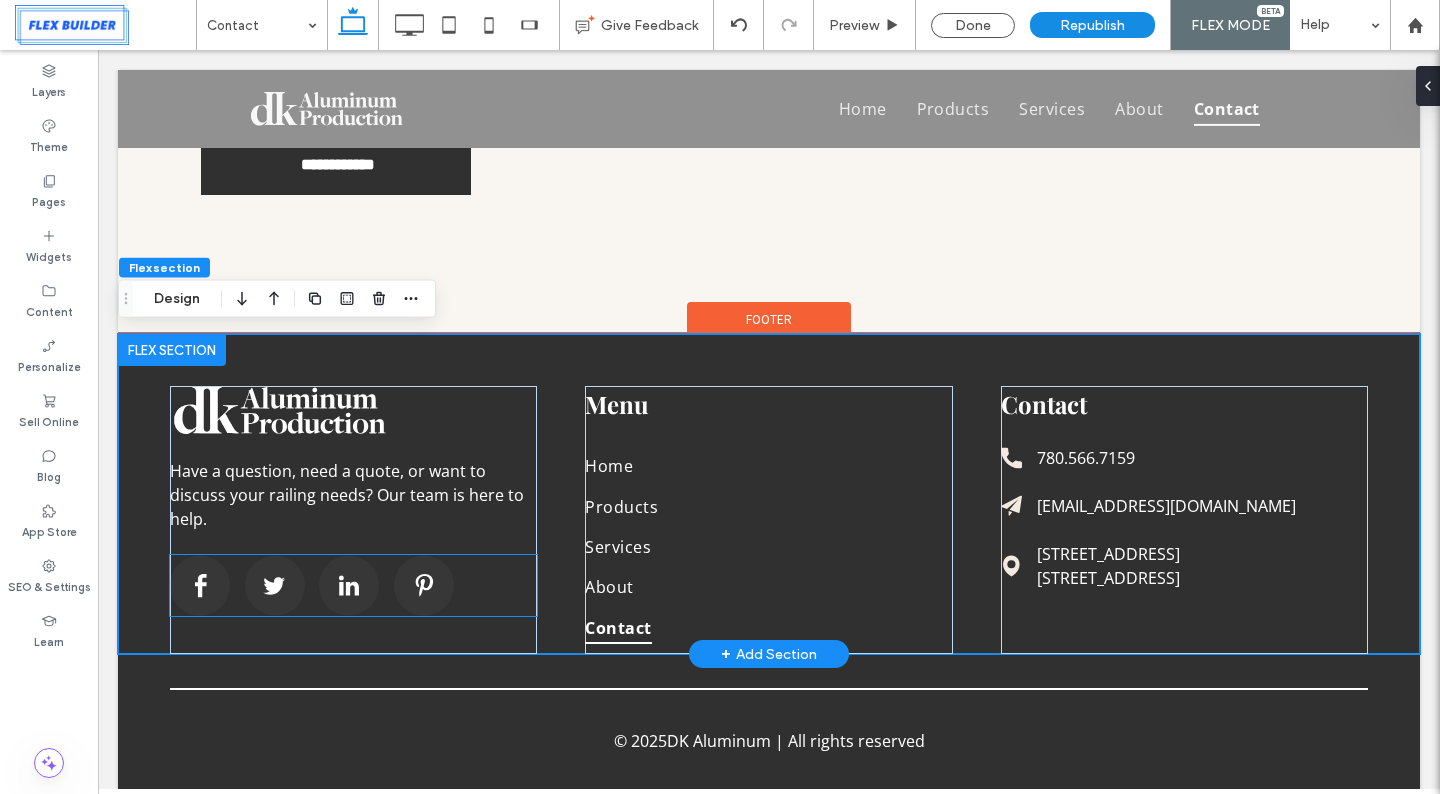 click at bounding box center (353, 585) 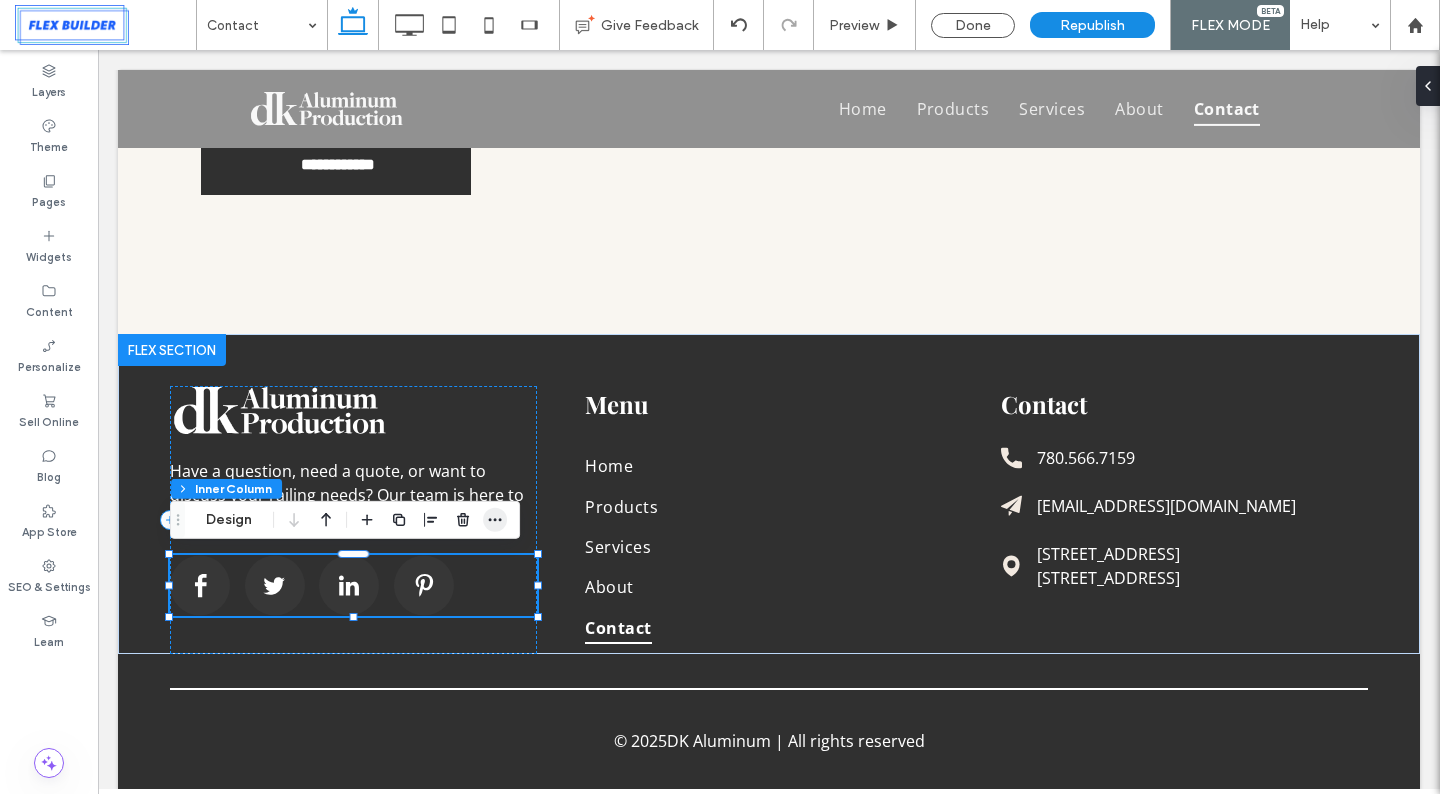 click 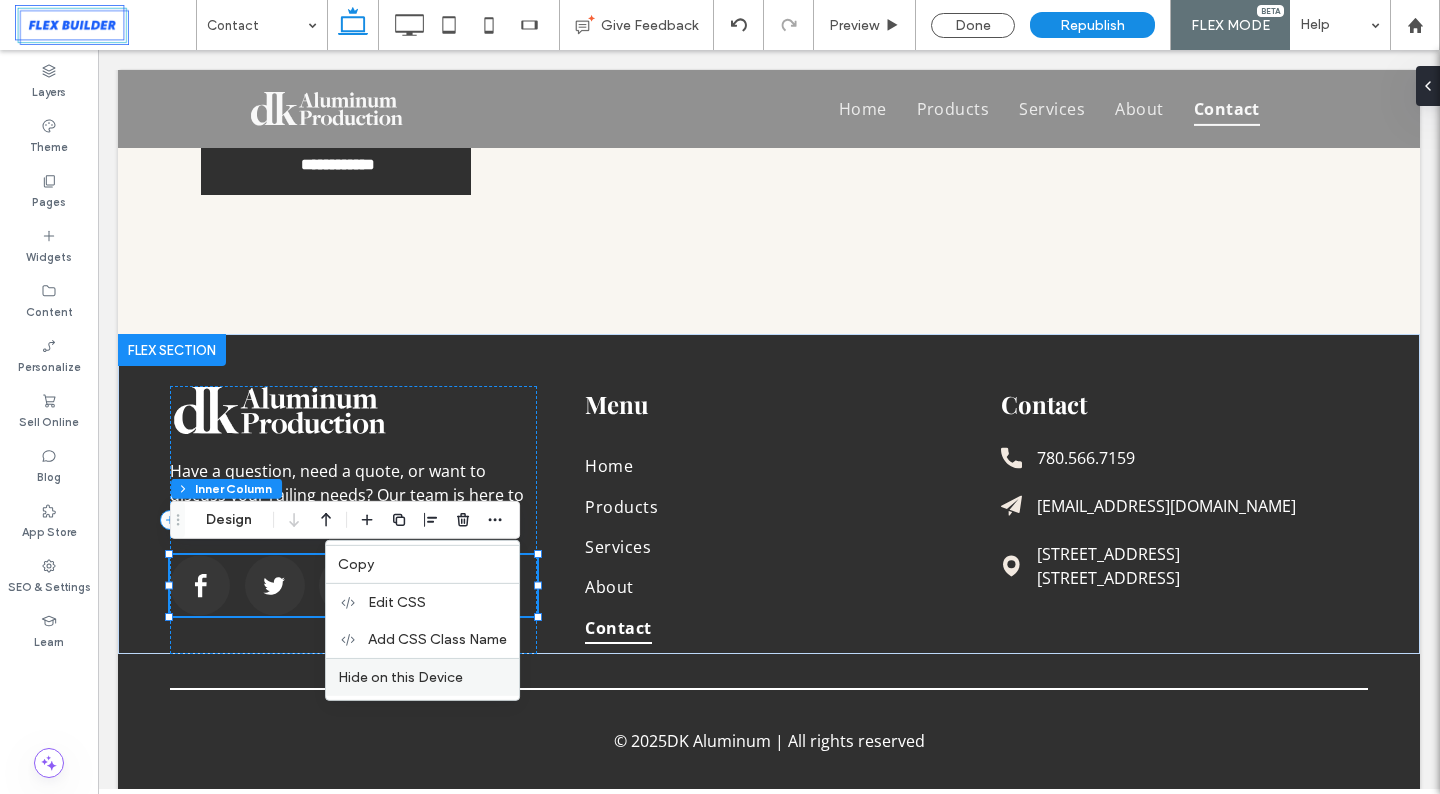 click on "Hide on this Device" at bounding box center [422, 677] 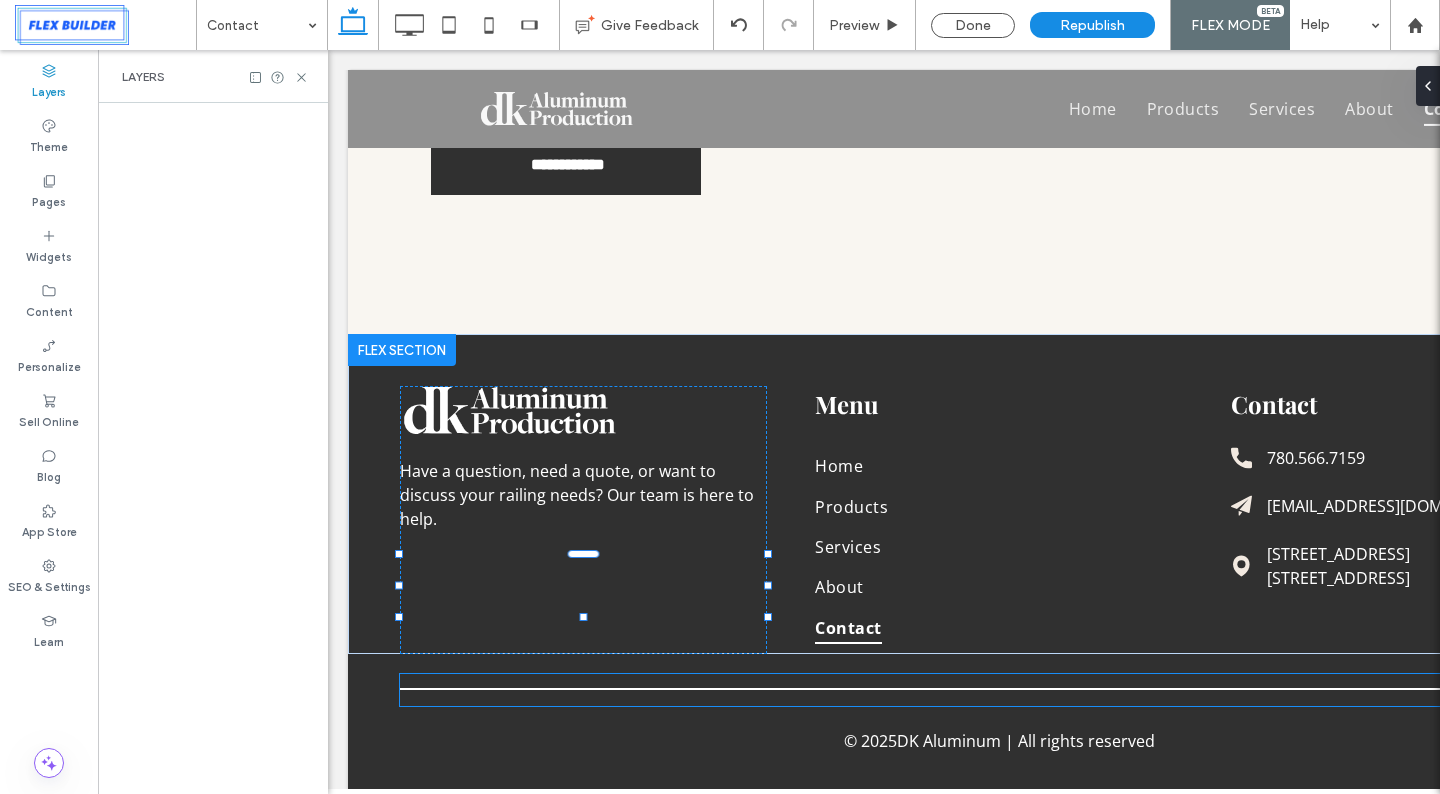 scroll, scrollTop: 0, scrollLeft: 230, axis: horizontal 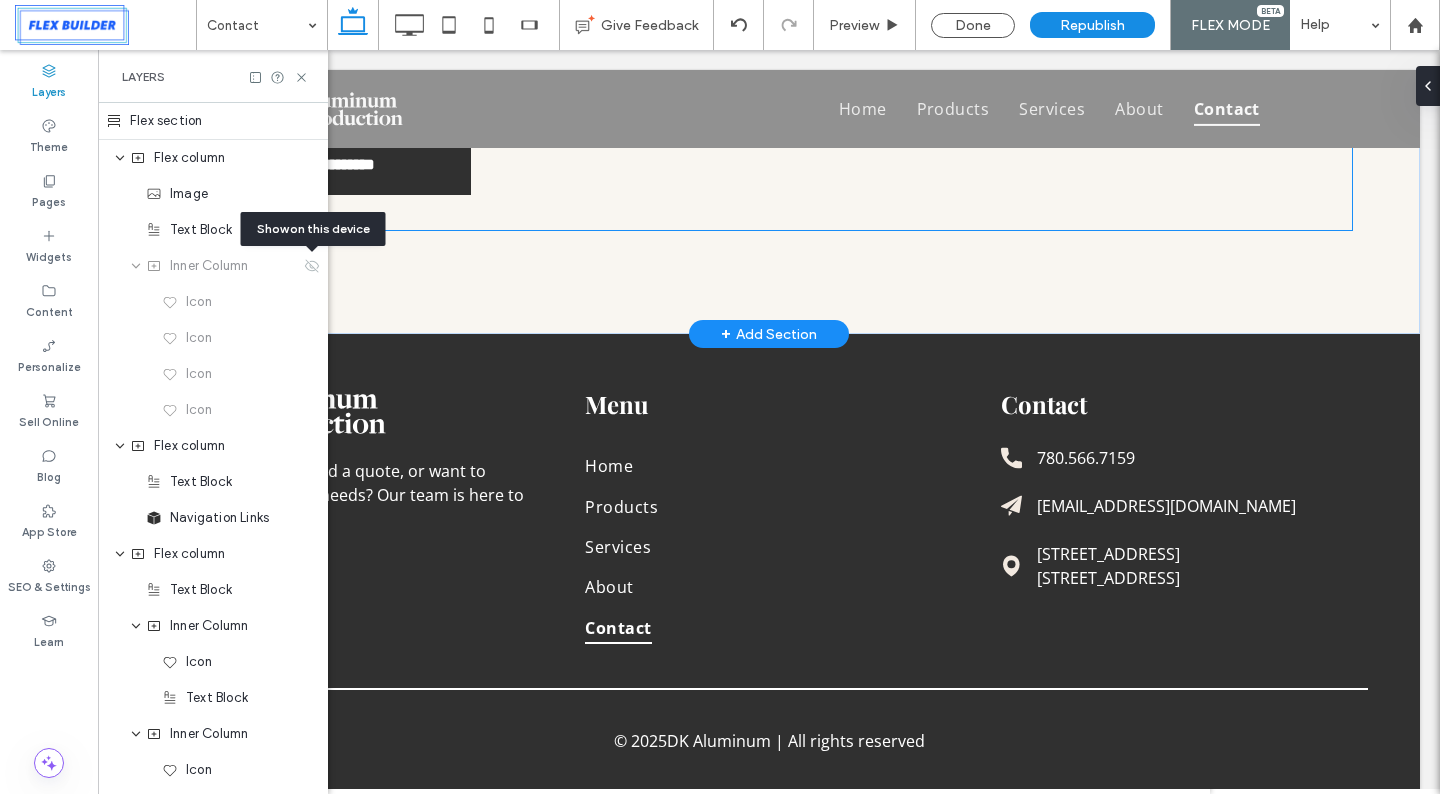 click on "**********" at bounding box center (769, 17) 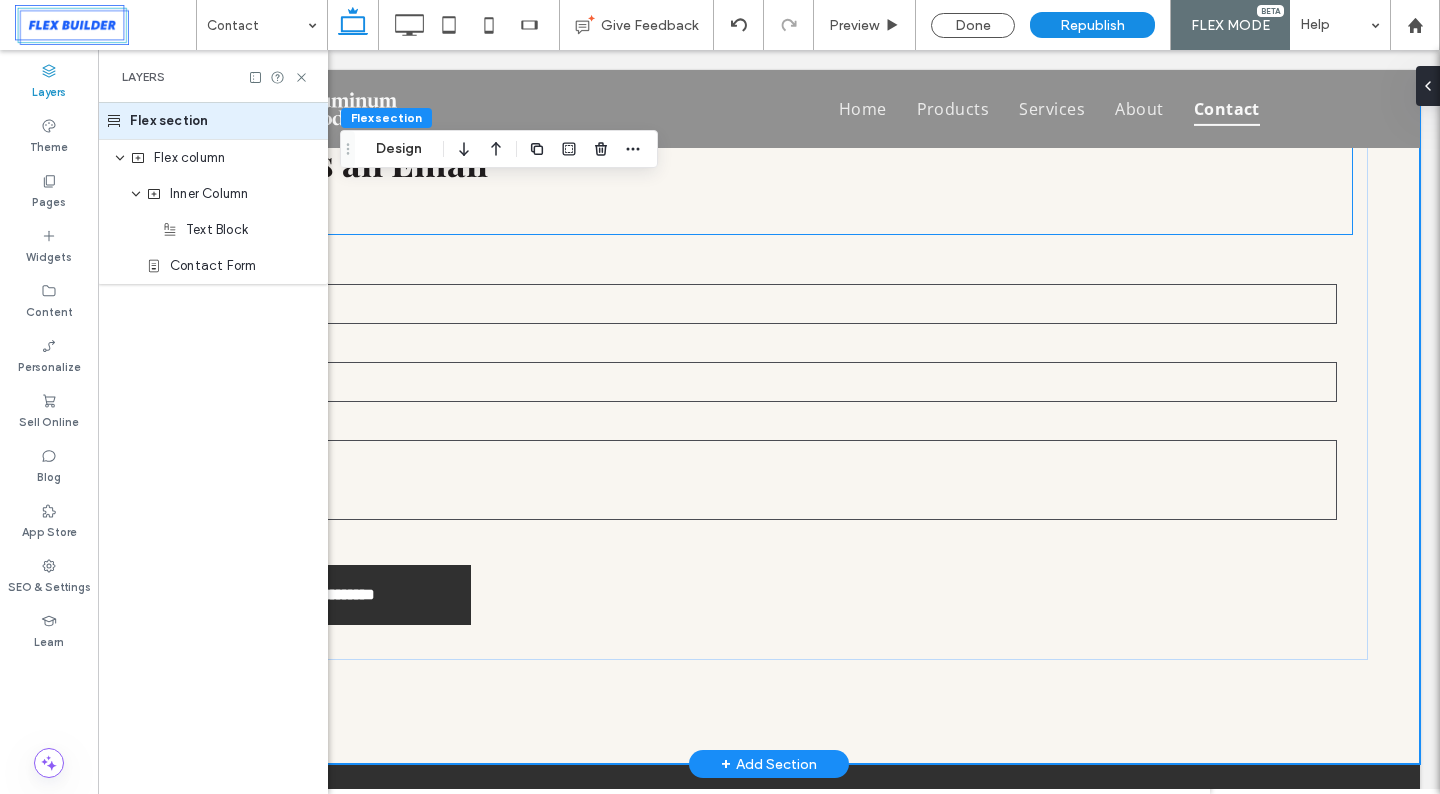 scroll, scrollTop: 1107, scrollLeft: 0, axis: vertical 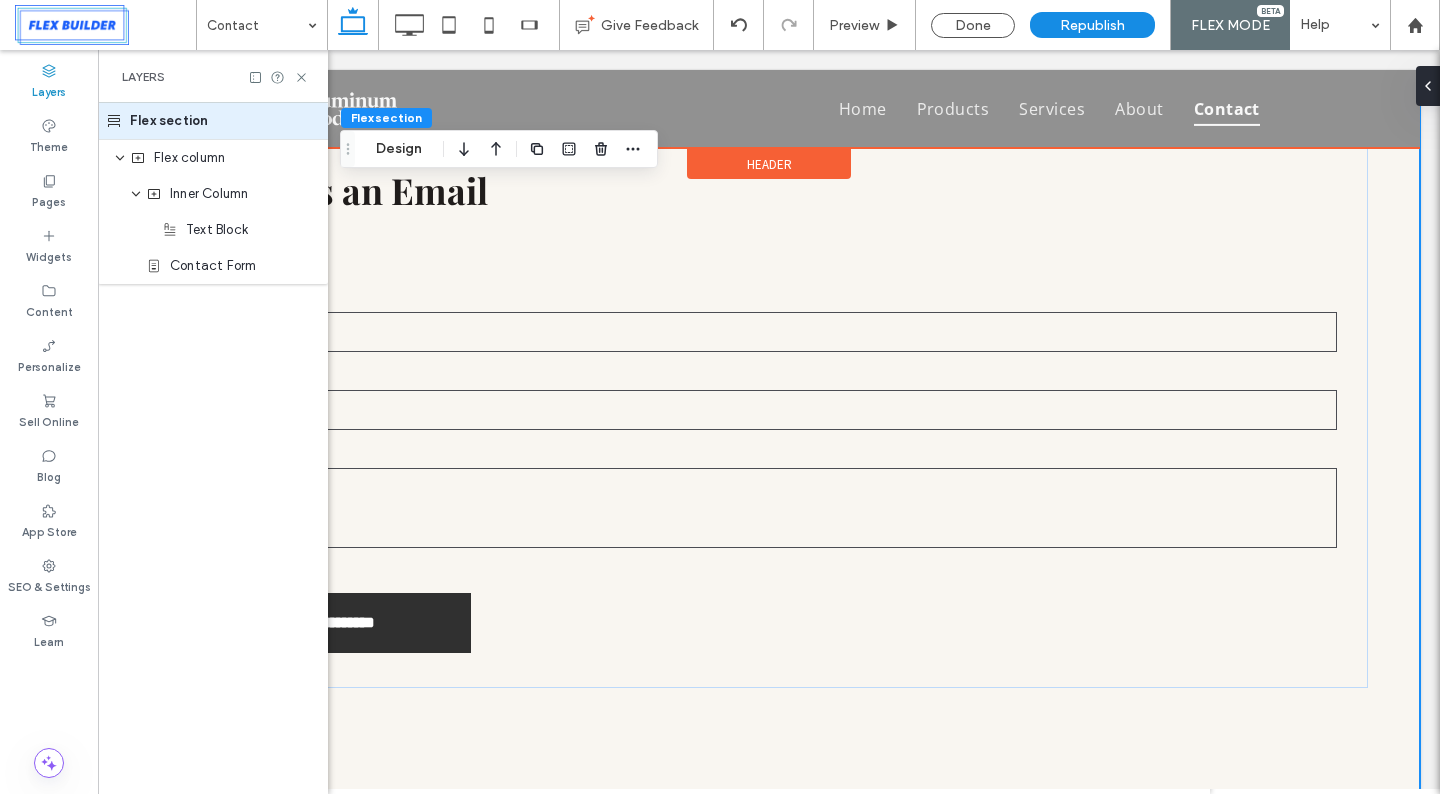 click at bounding box center [769, 109] 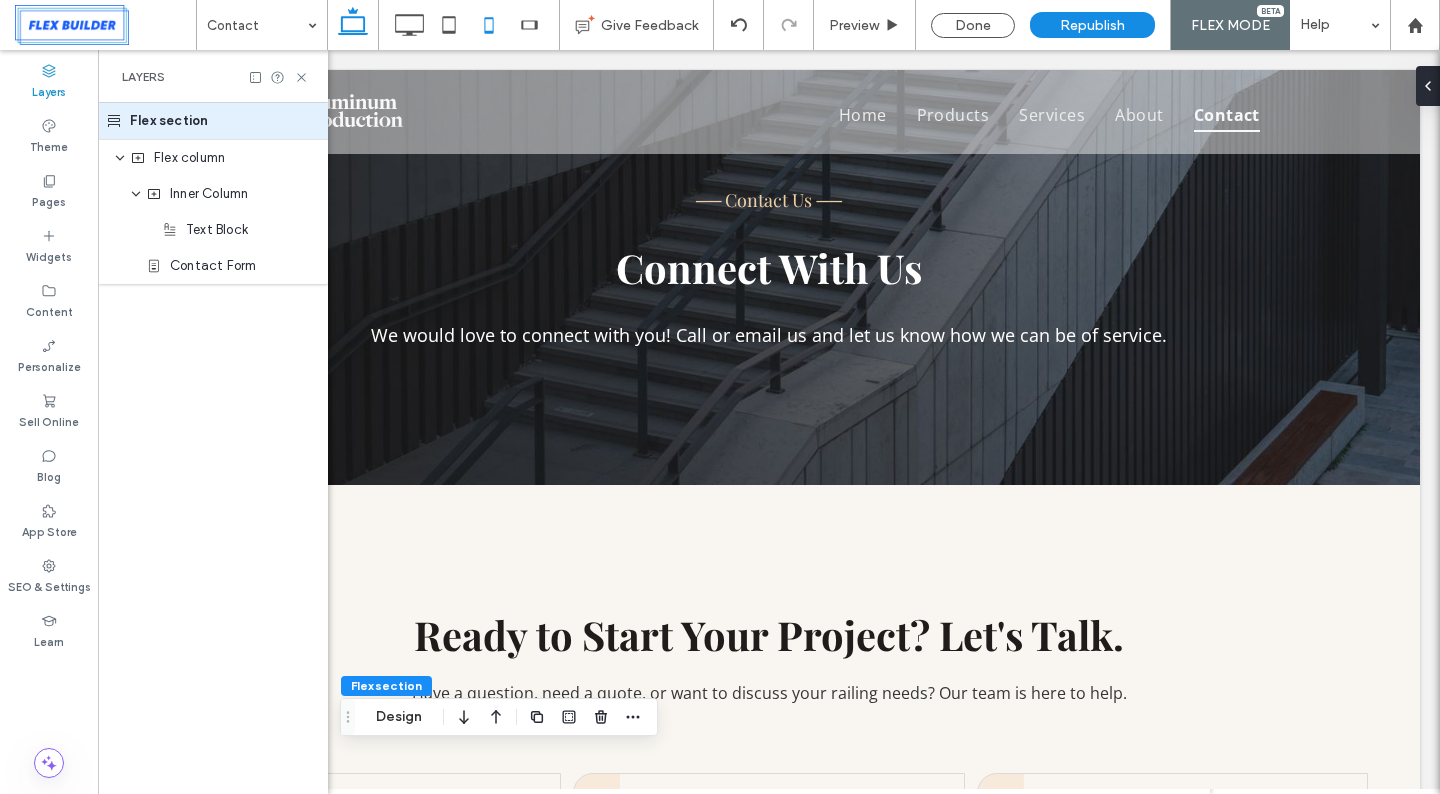 scroll, scrollTop: 0, scrollLeft: 0, axis: both 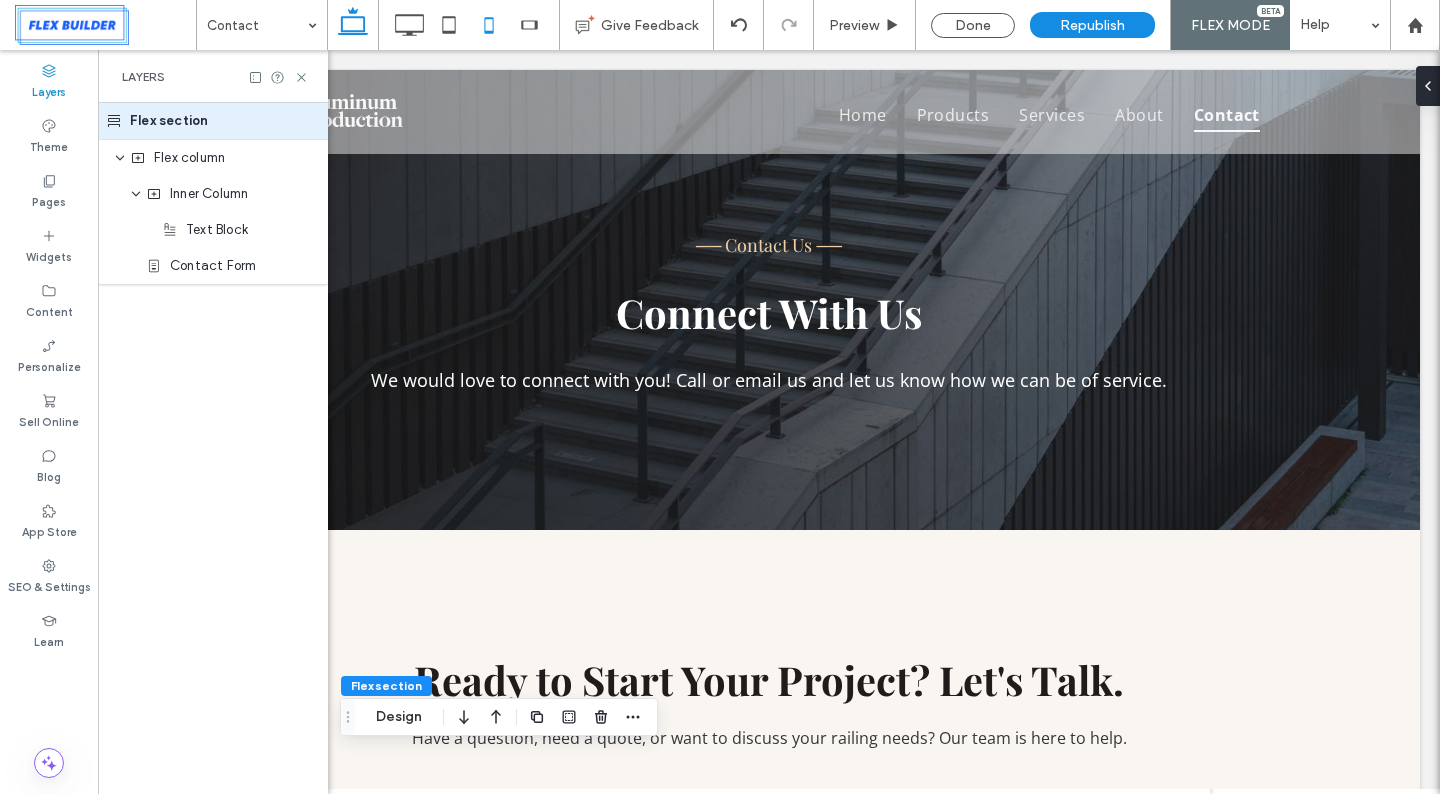 click 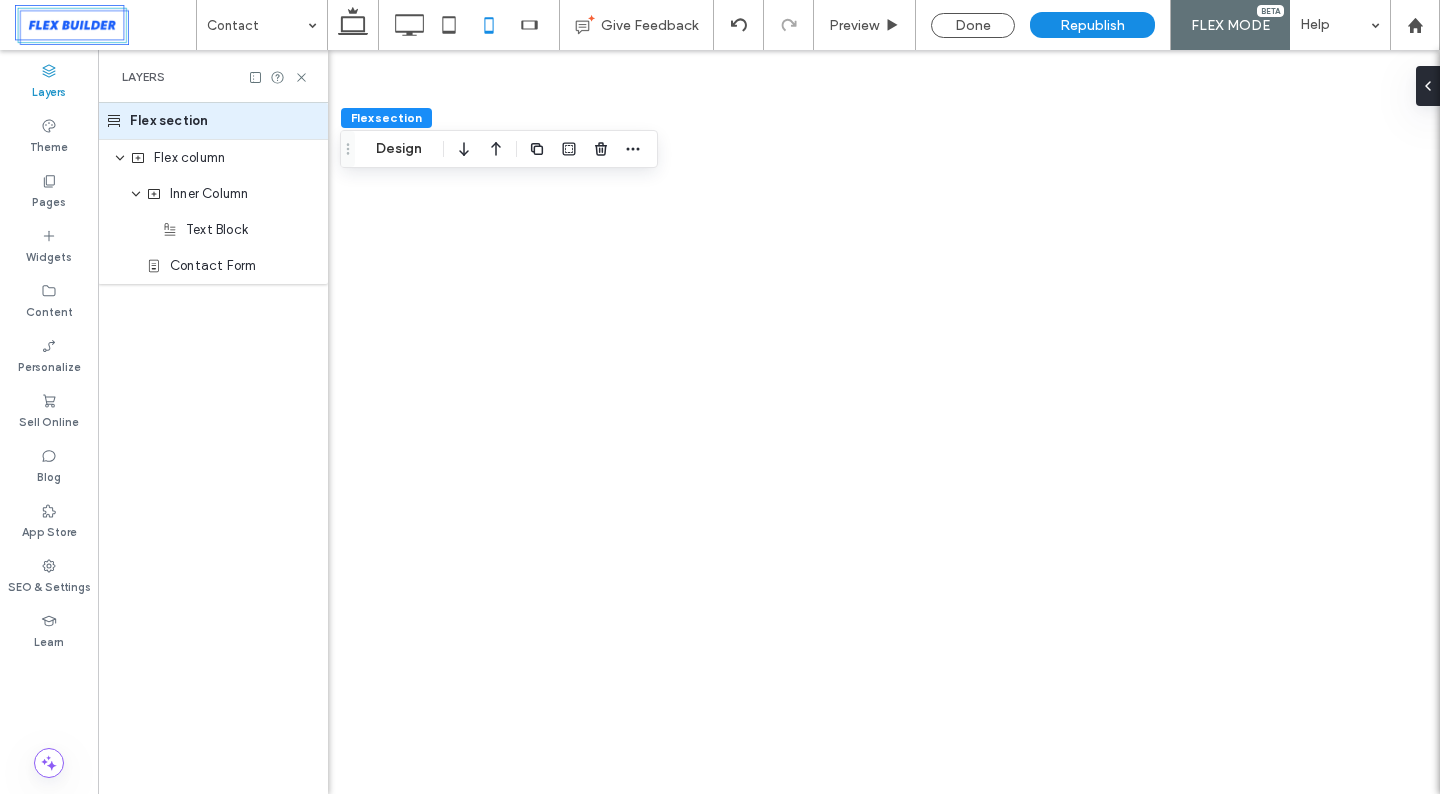 type on "**" 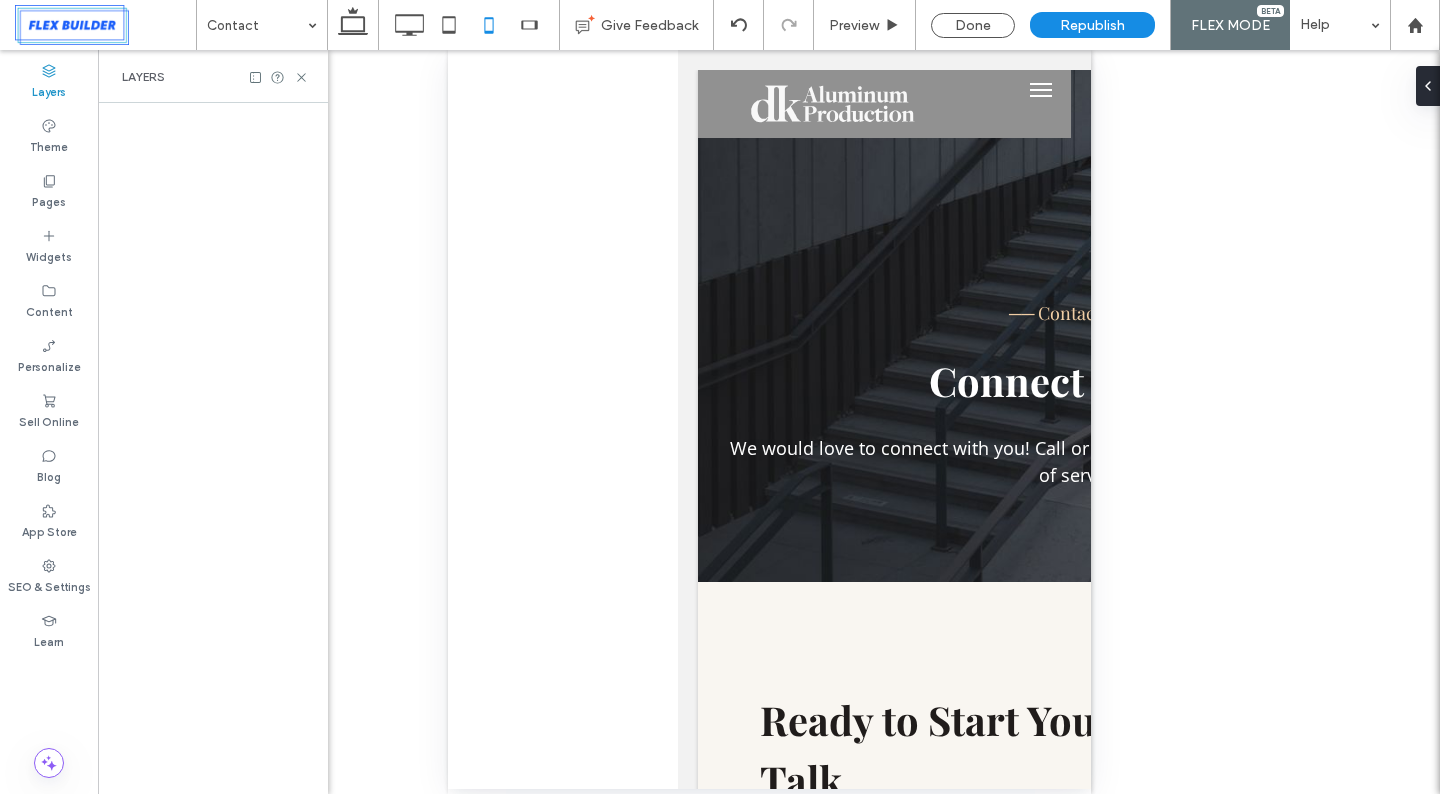 click 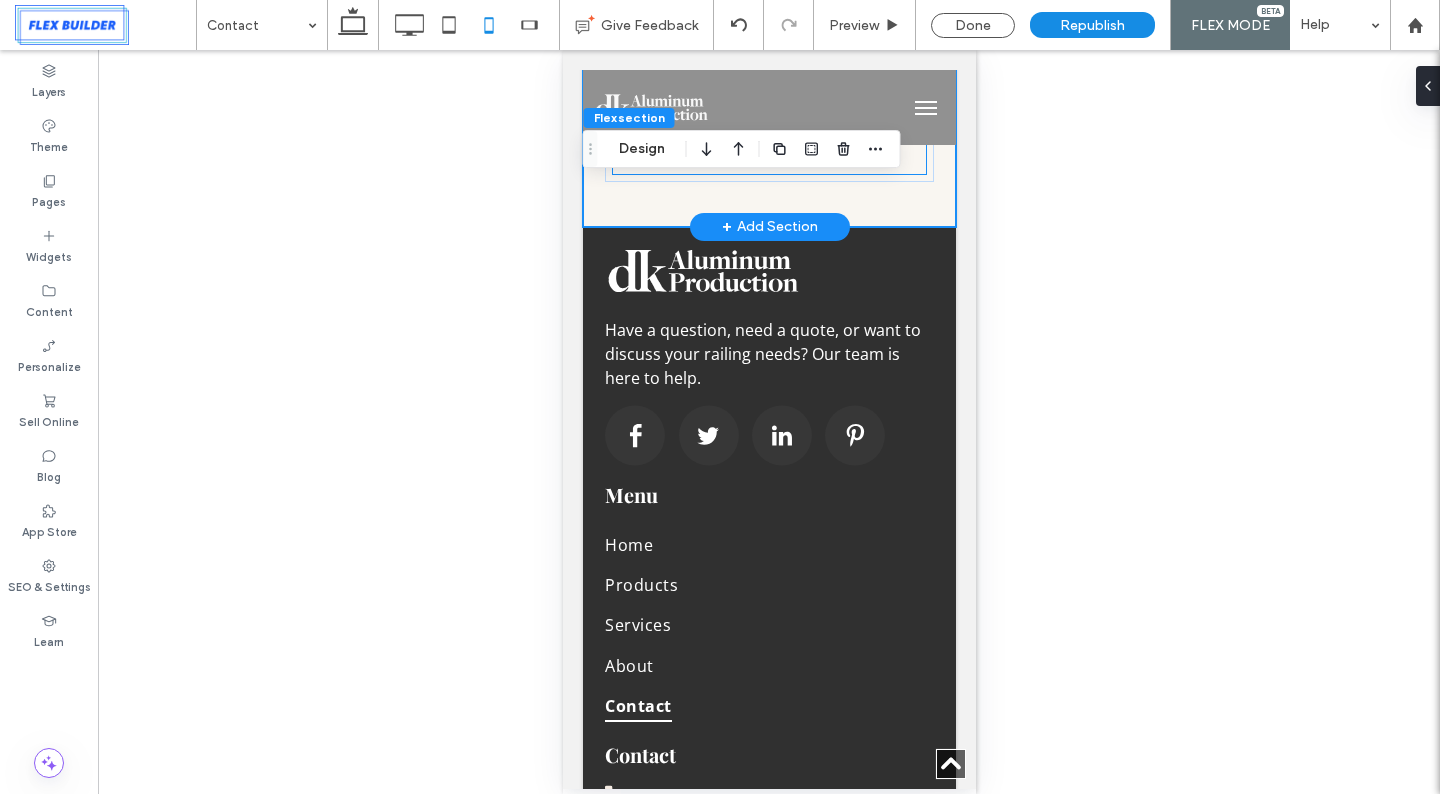 scroll, scrollTop: 1764, scrollLeft: 0, axis: vertical 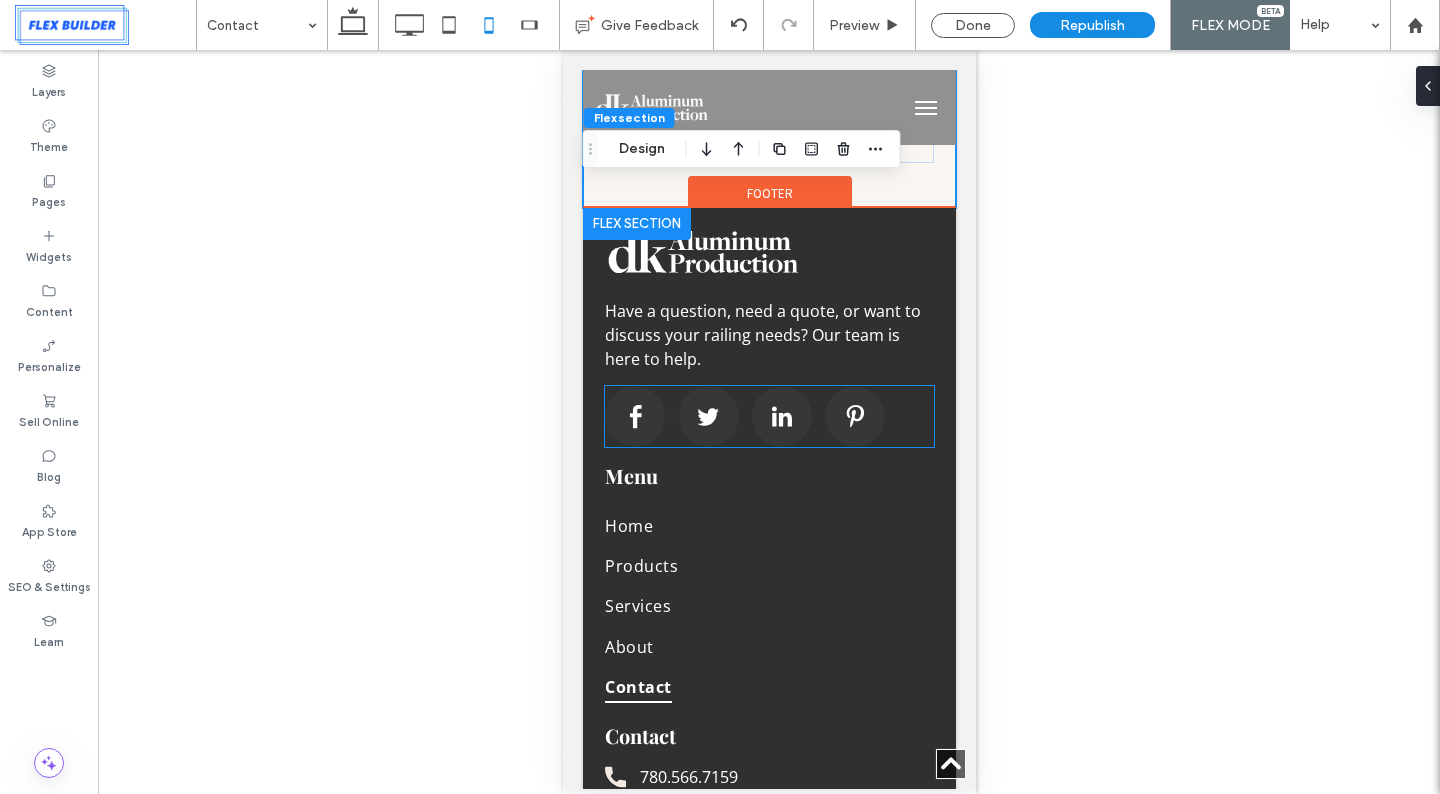 click at bounding box center (768, 416) 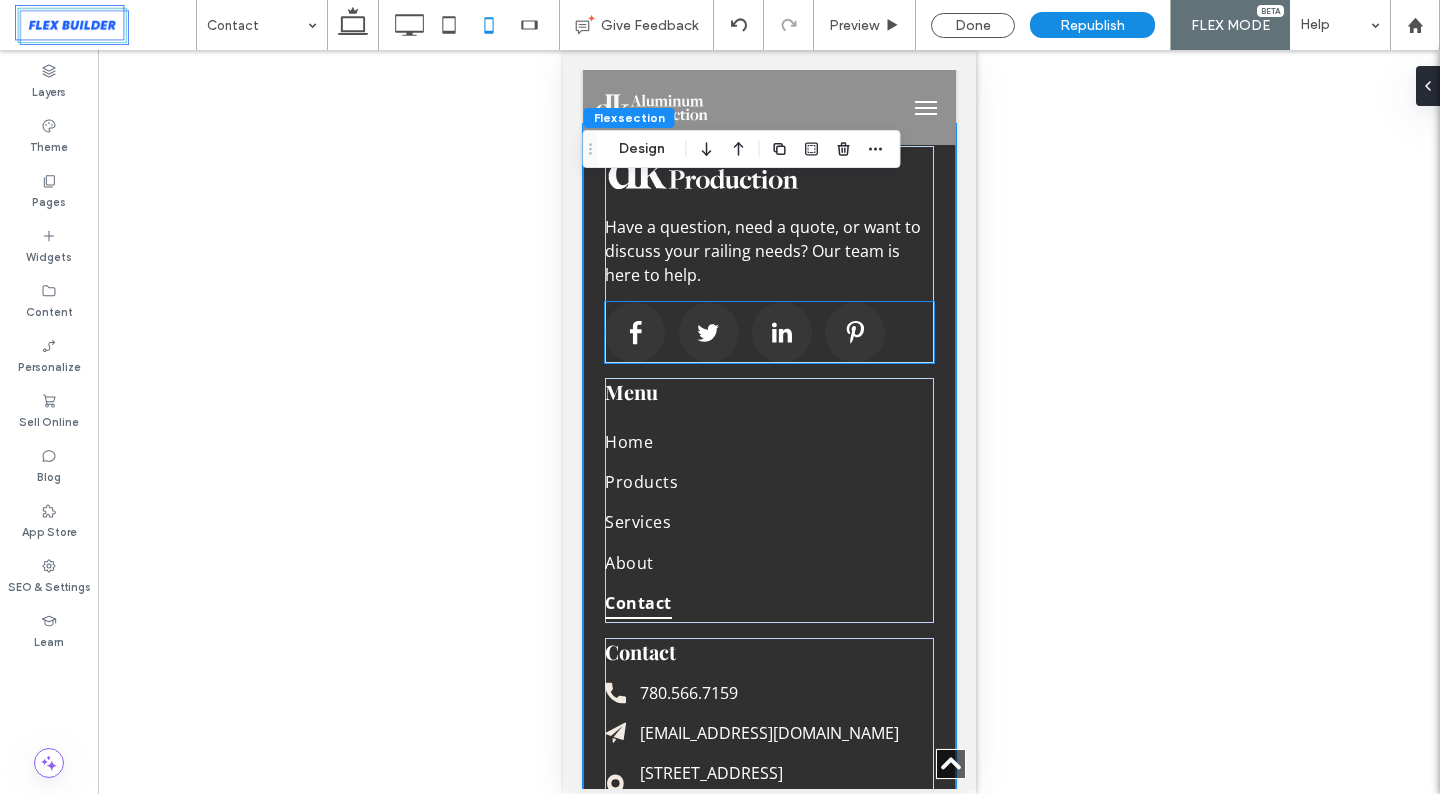 scroll, scrollTop: 1868, scrollLeft: 0, axis: vertical 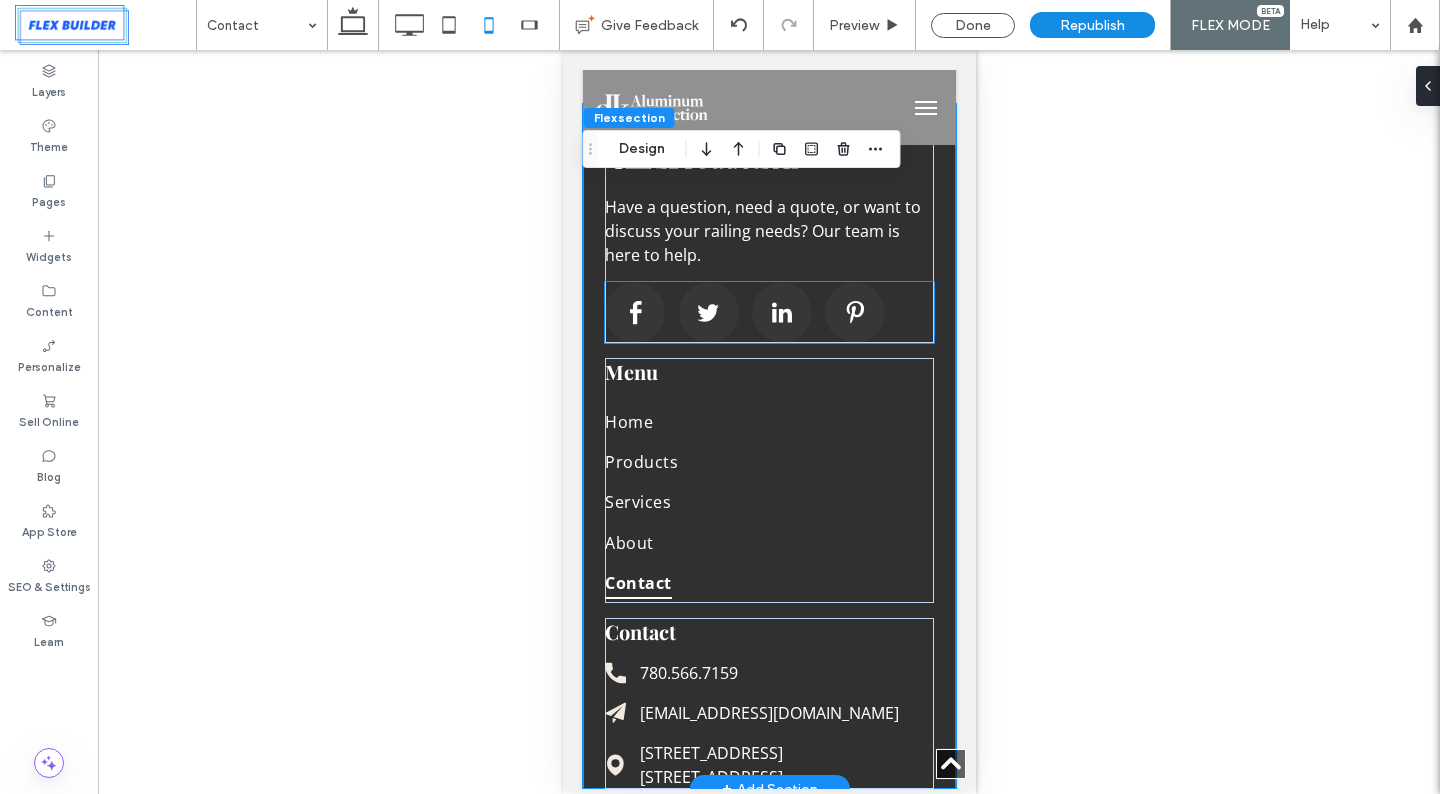 click at bounding box center (768, 312) 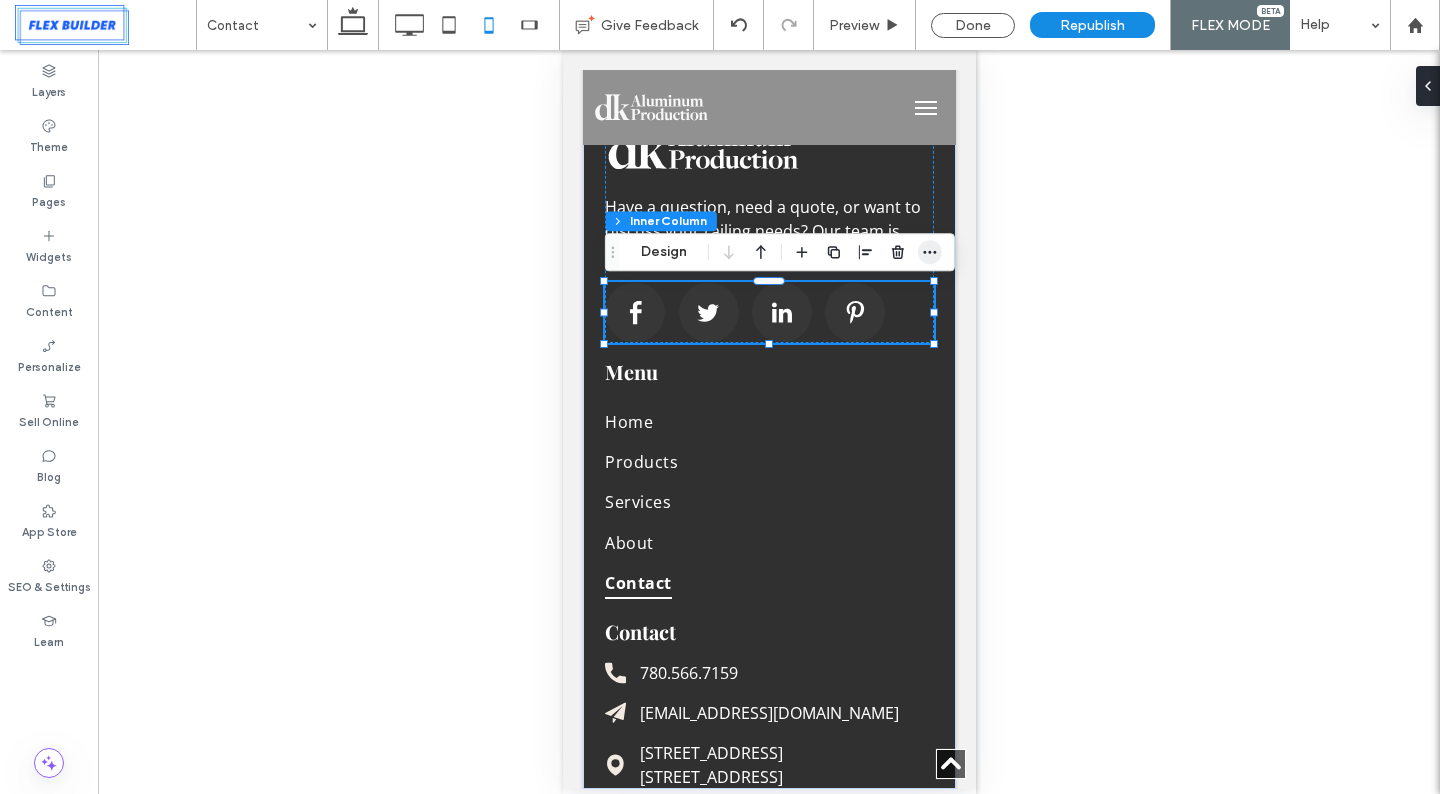 click 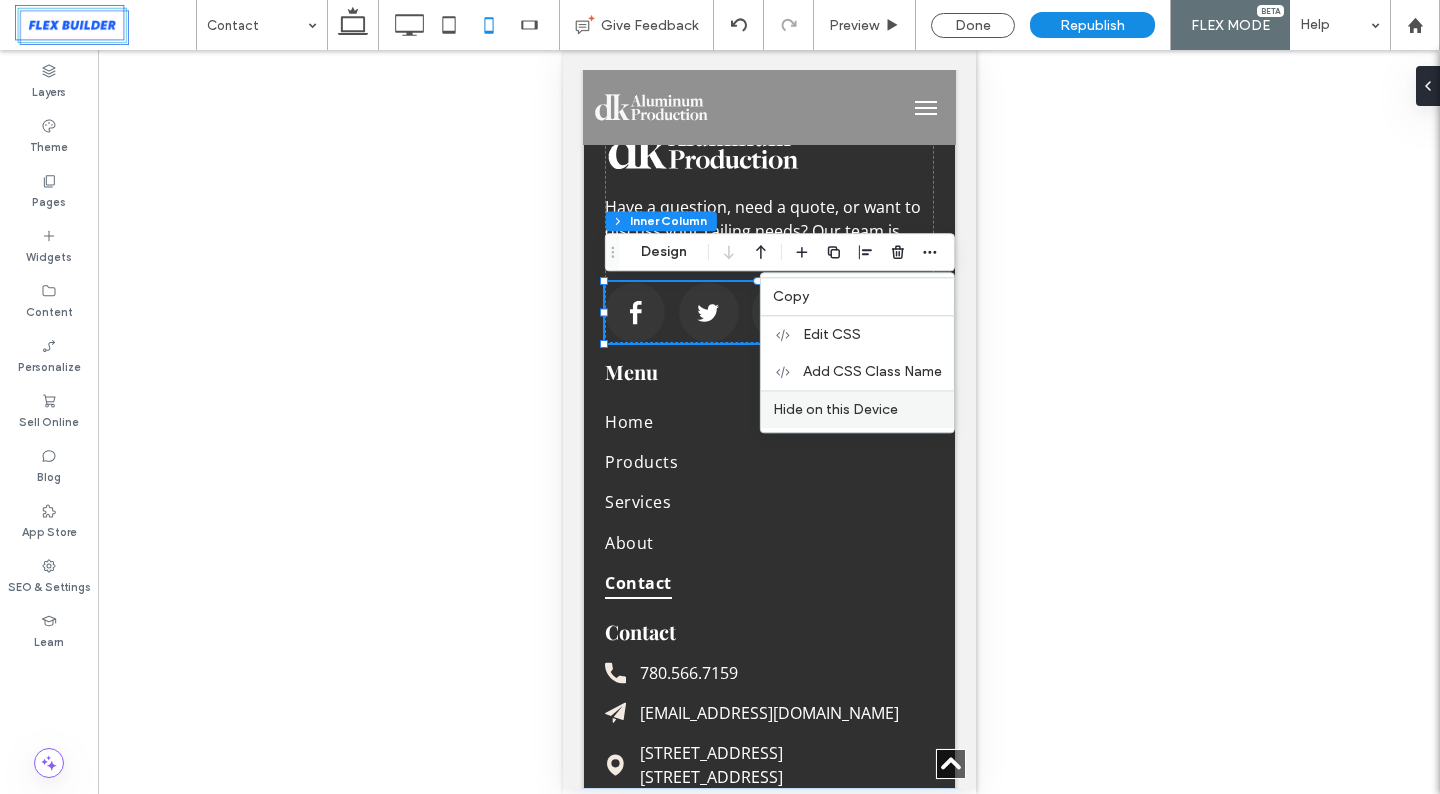 click on "Hide on this Device" at bounding box center (835, 409) 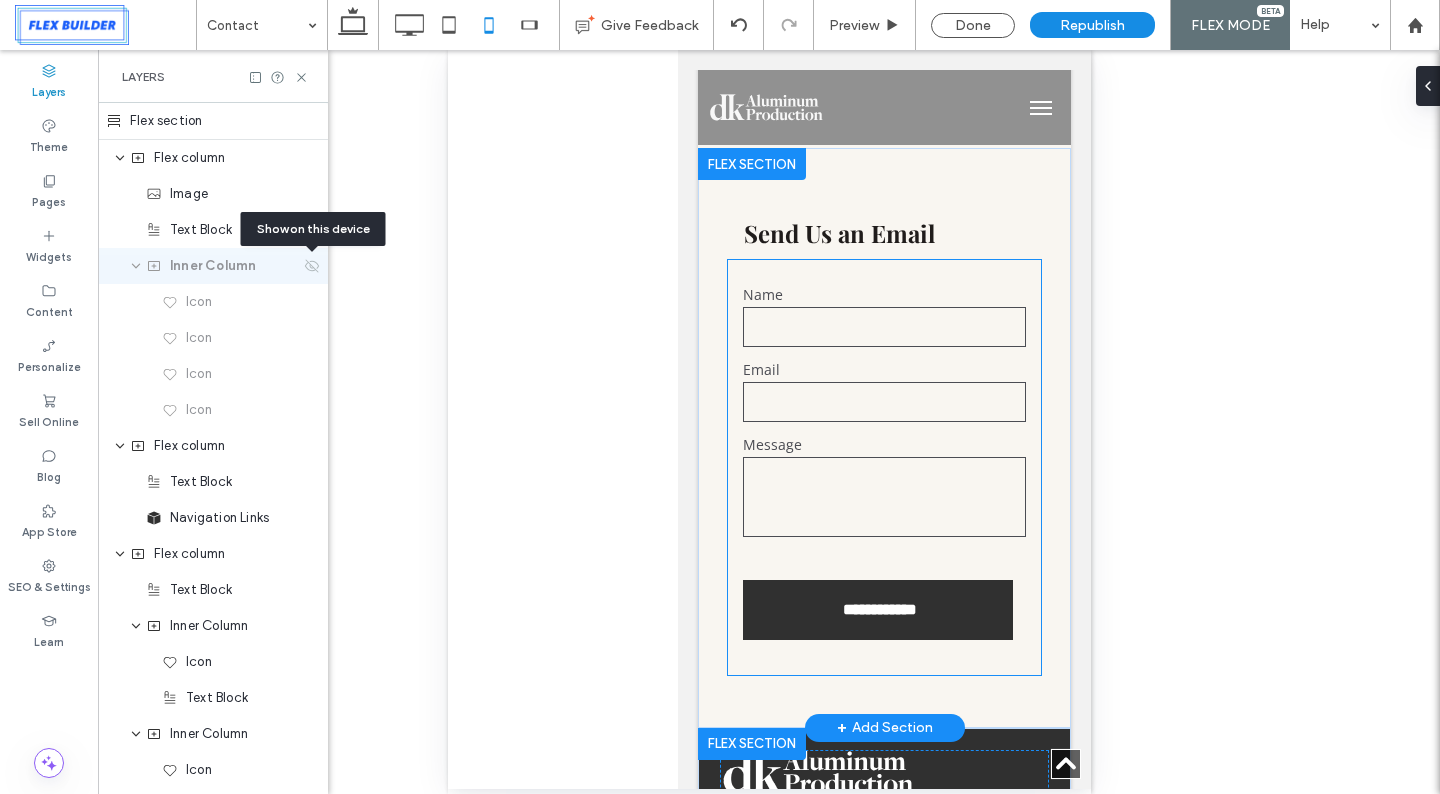scroll, scrollTop: 1243, scrollLeft: 0, axis: vertical 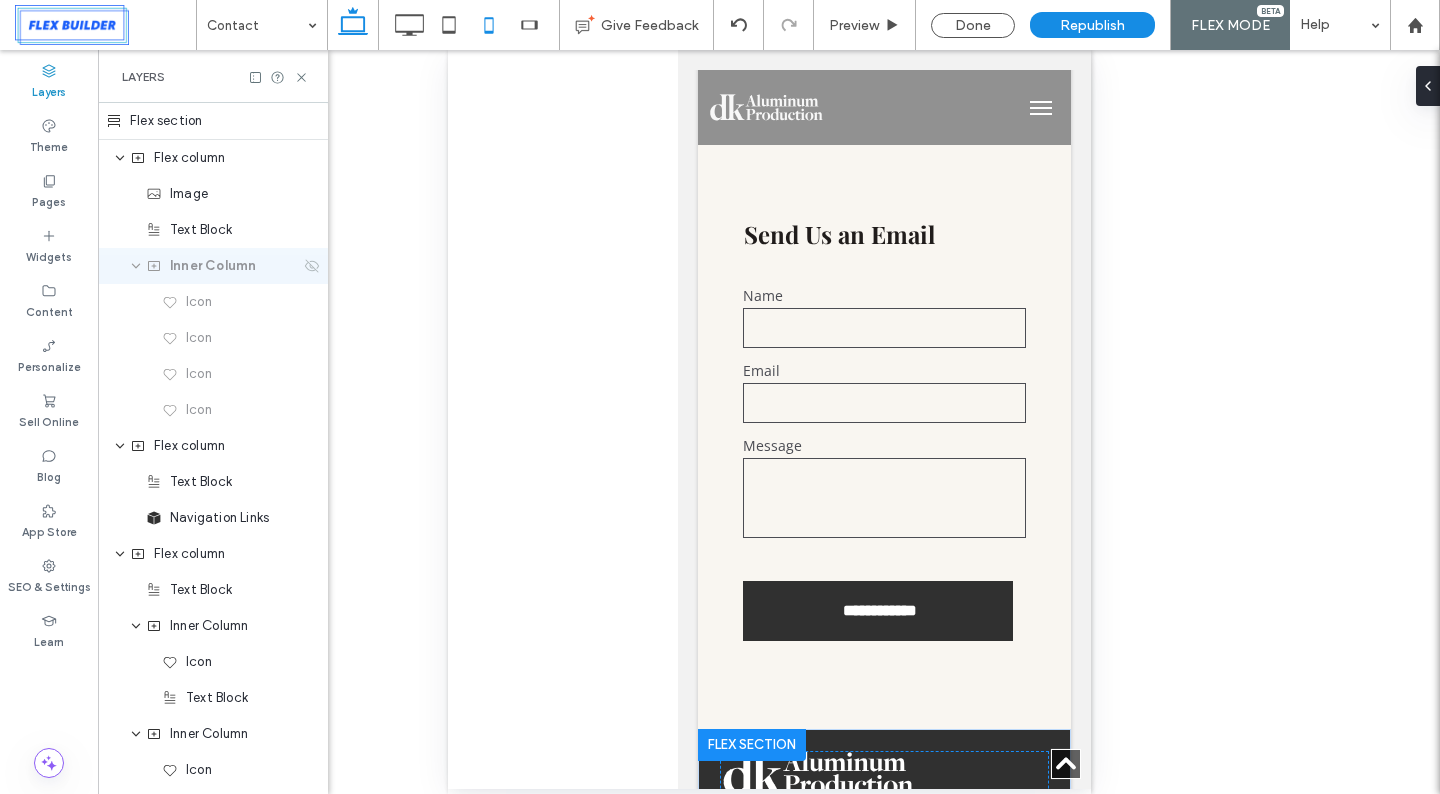 click 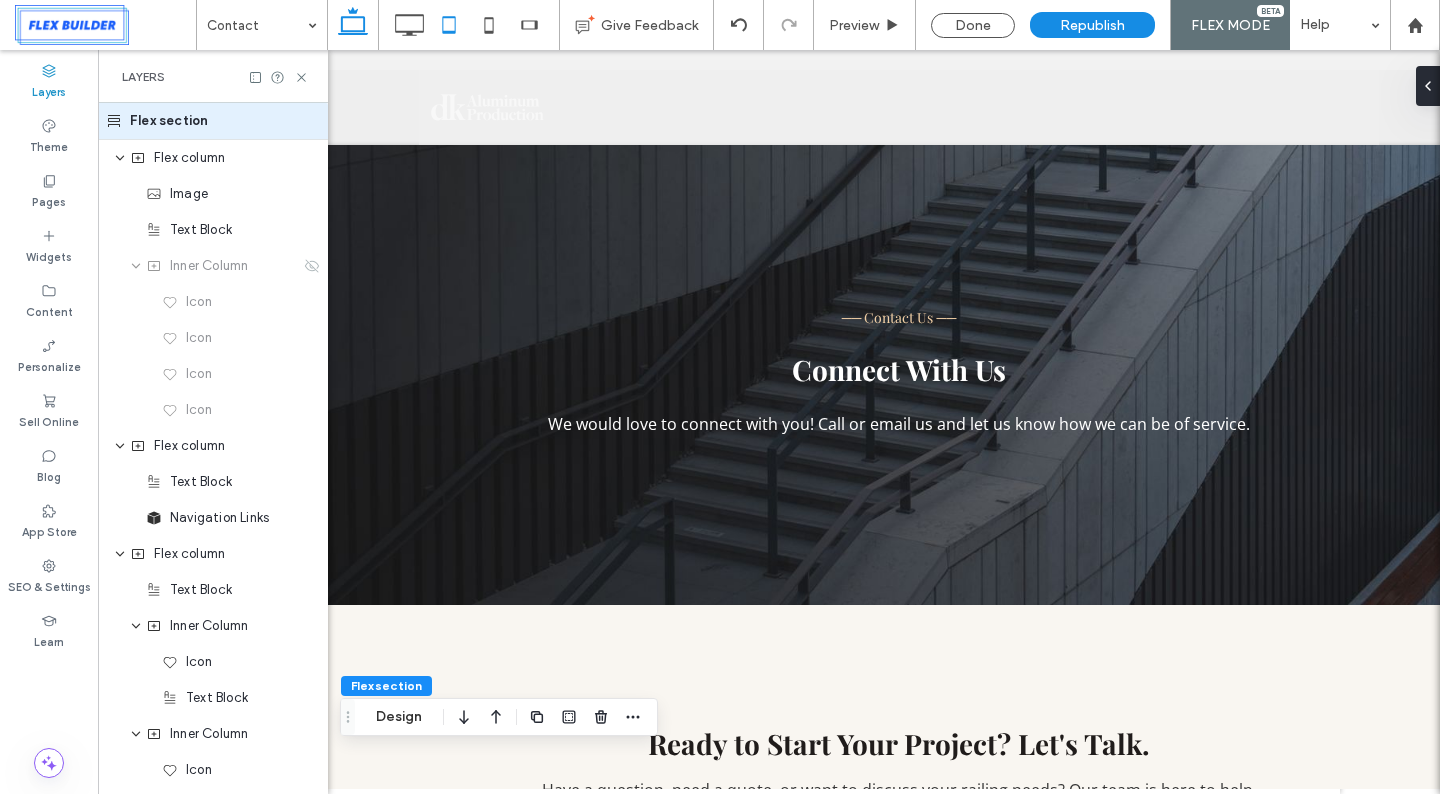 scroll, scrollTop: 0, scrollLeft: 210, axis: horizontal 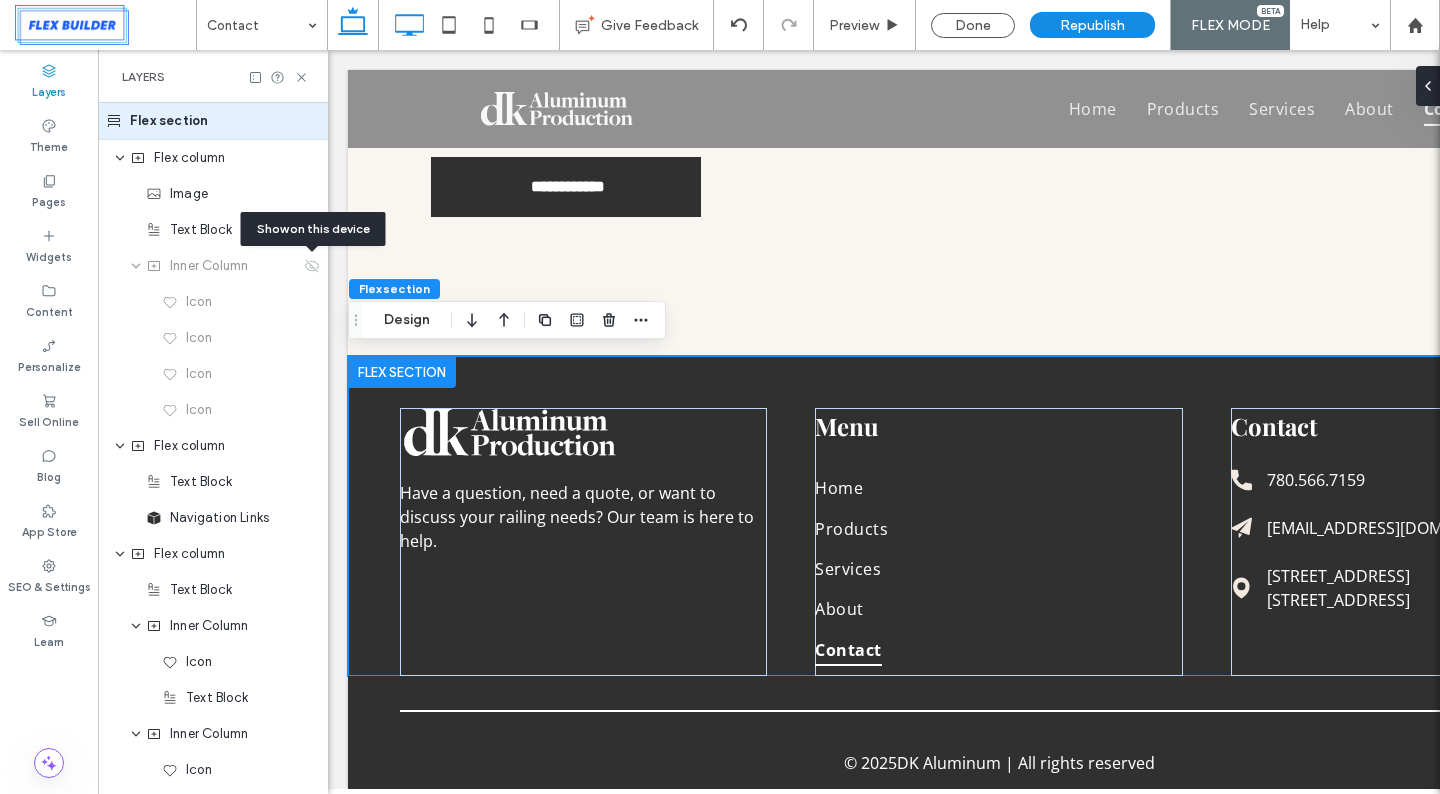 click 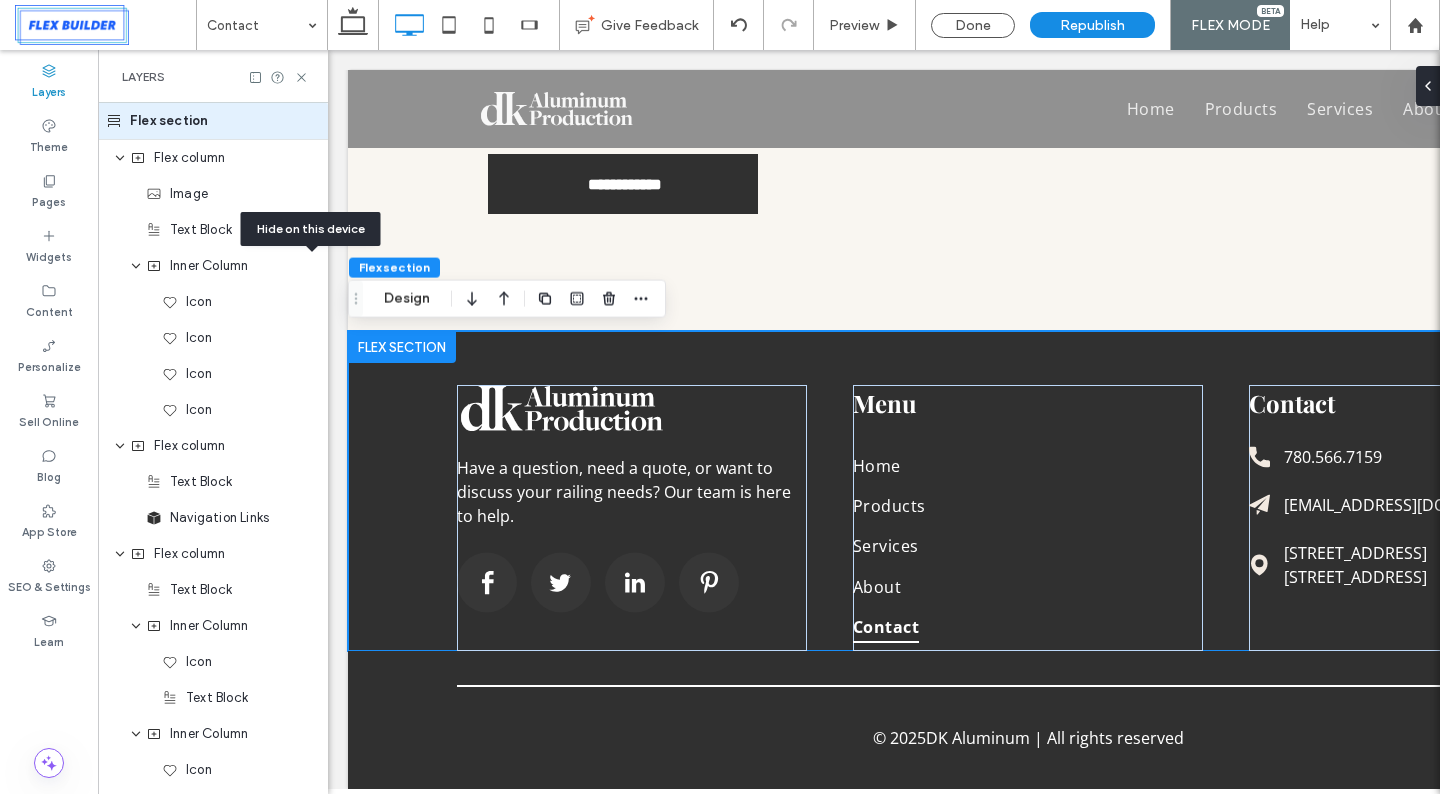 scroll, scrollTop: 1435, scrollLeft: 0, axis: vertical 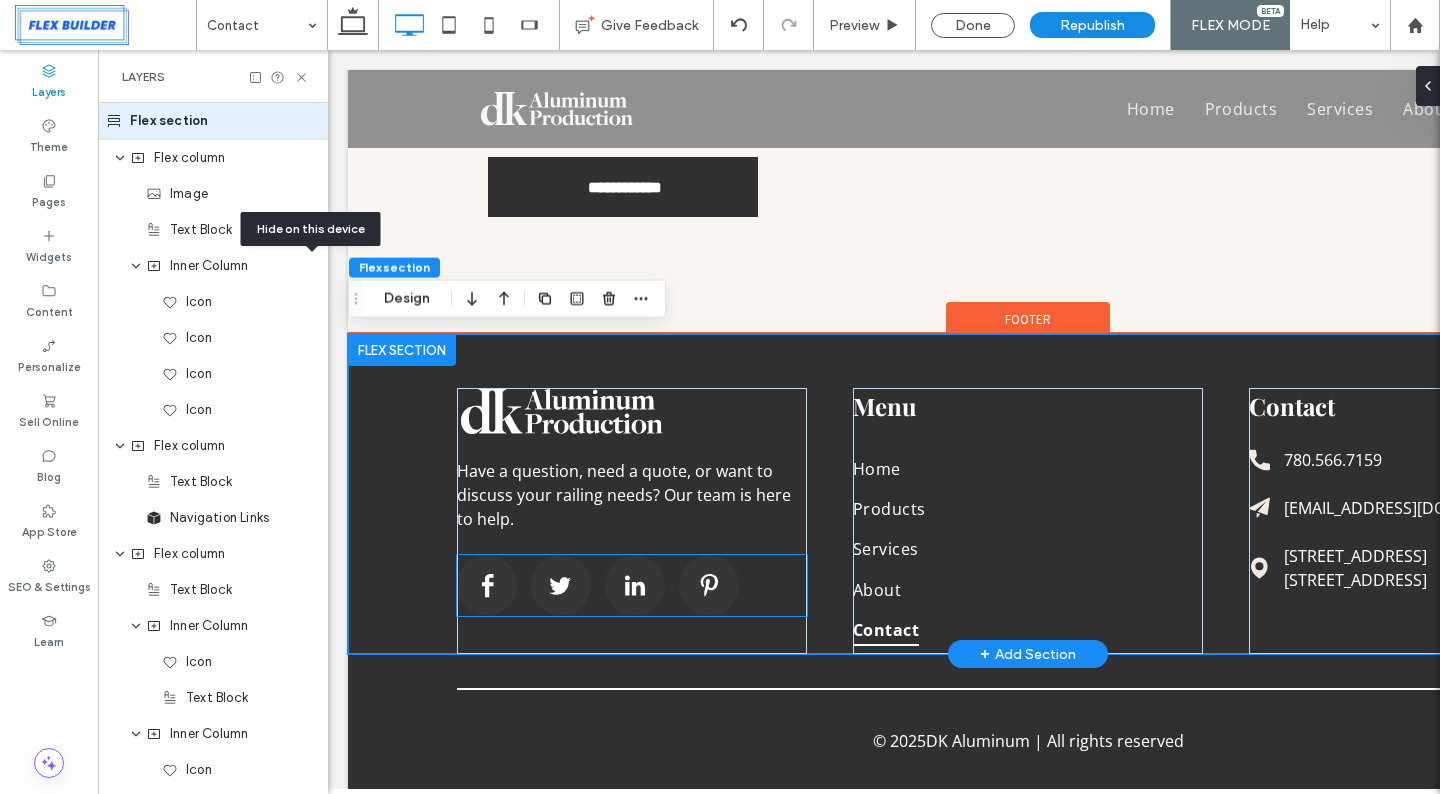 click at bounding box center [632, 585] 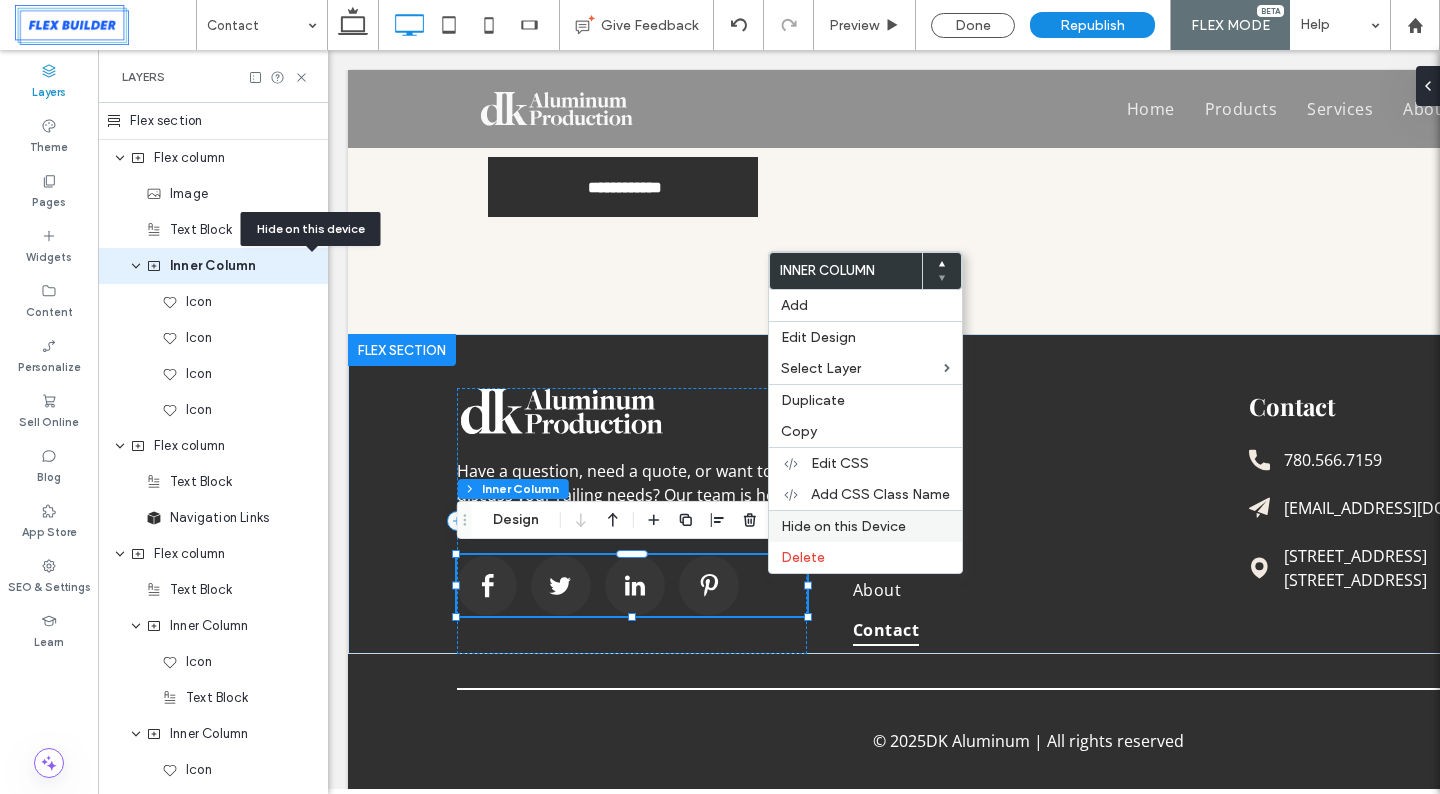 click on "Hide on this Device" at bounding box center (843, 526) 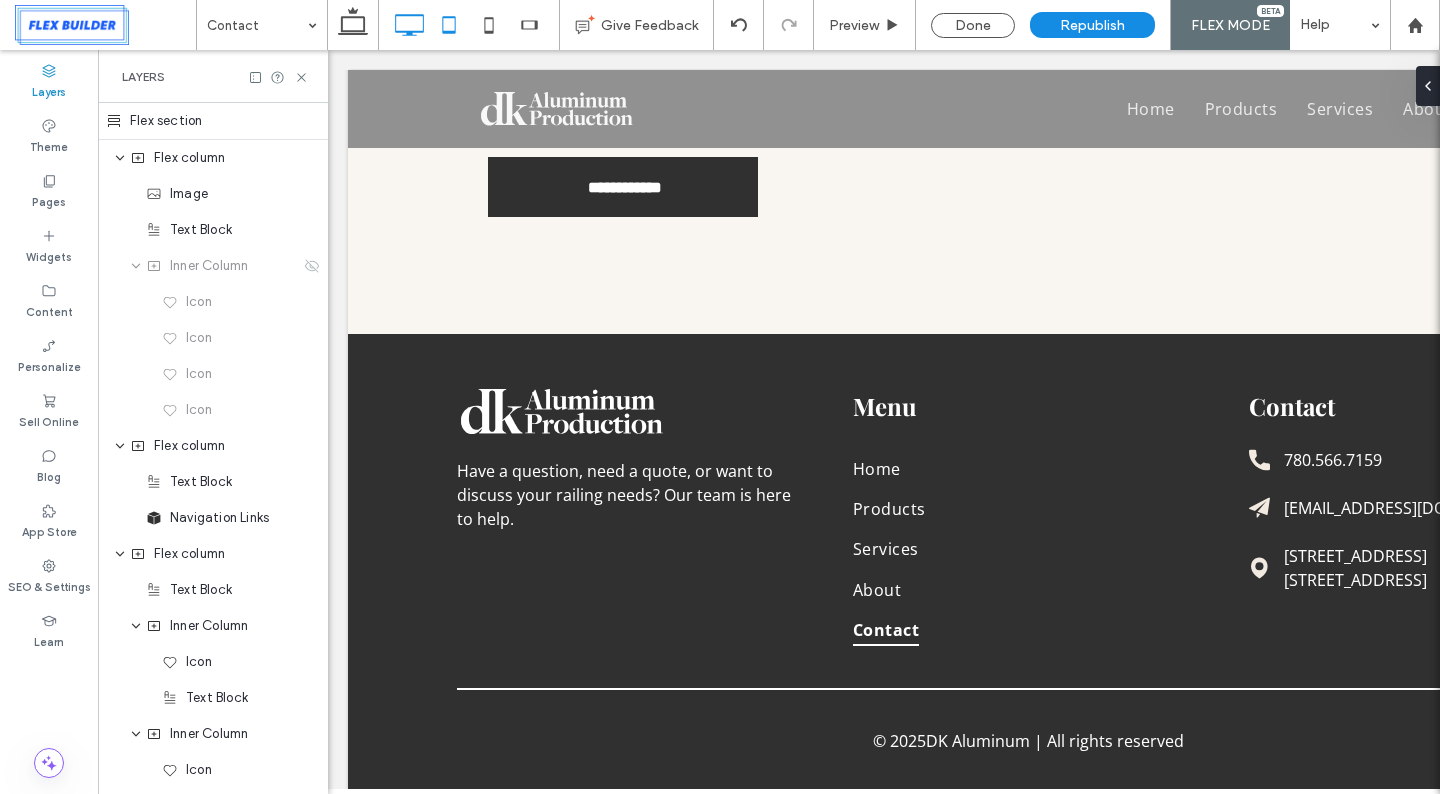 click 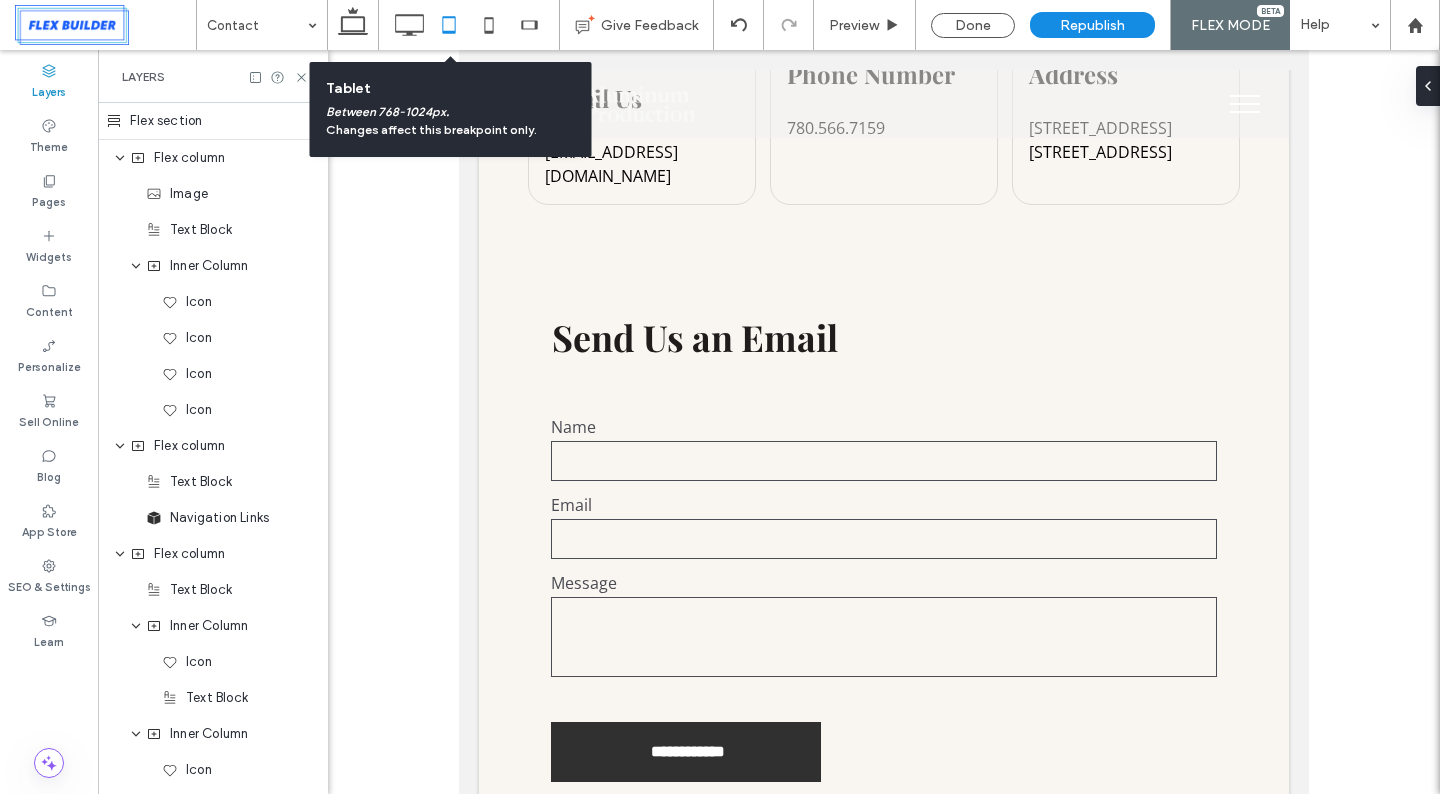 scroll, scrollTop: 783, scrollLeft: 0, axis: vertical 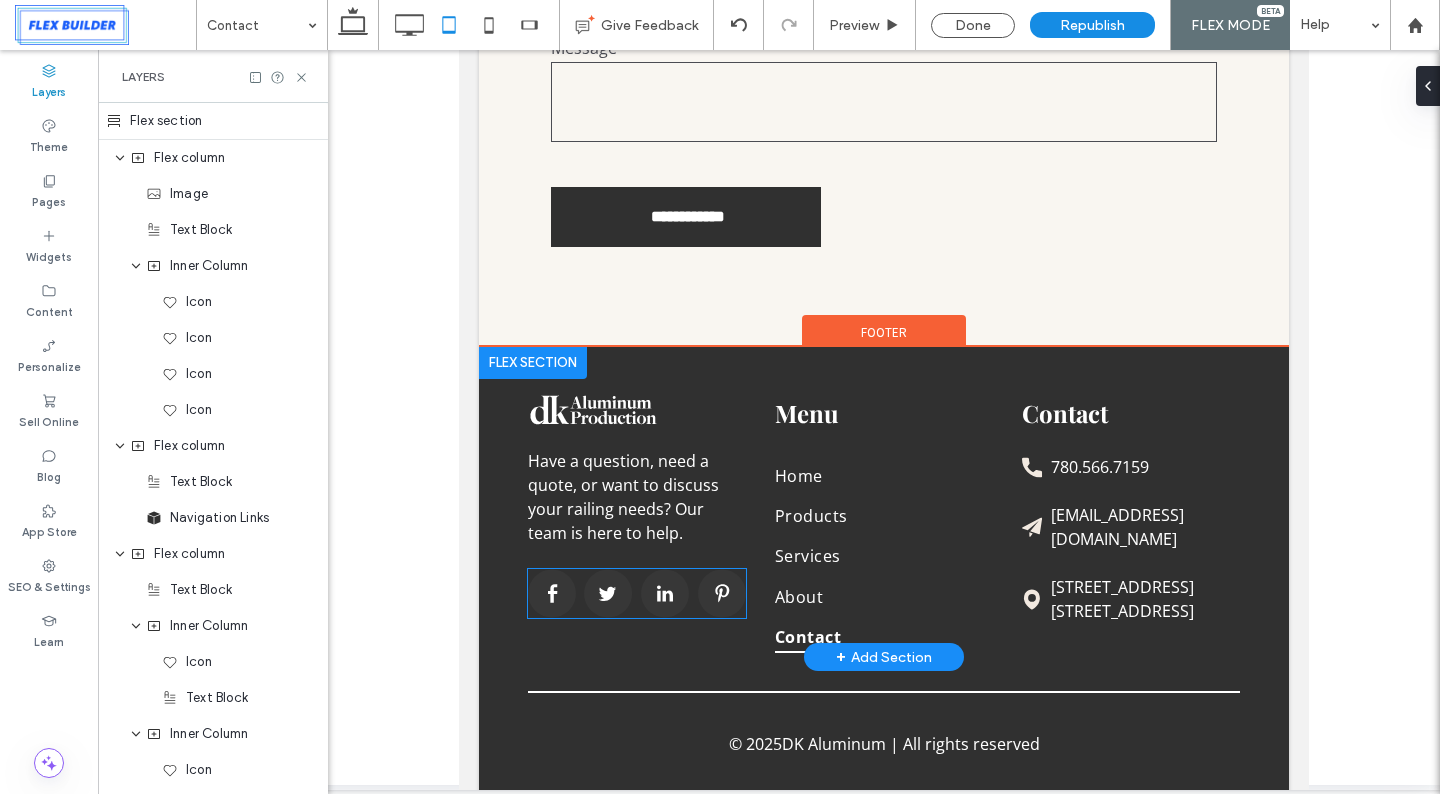 click 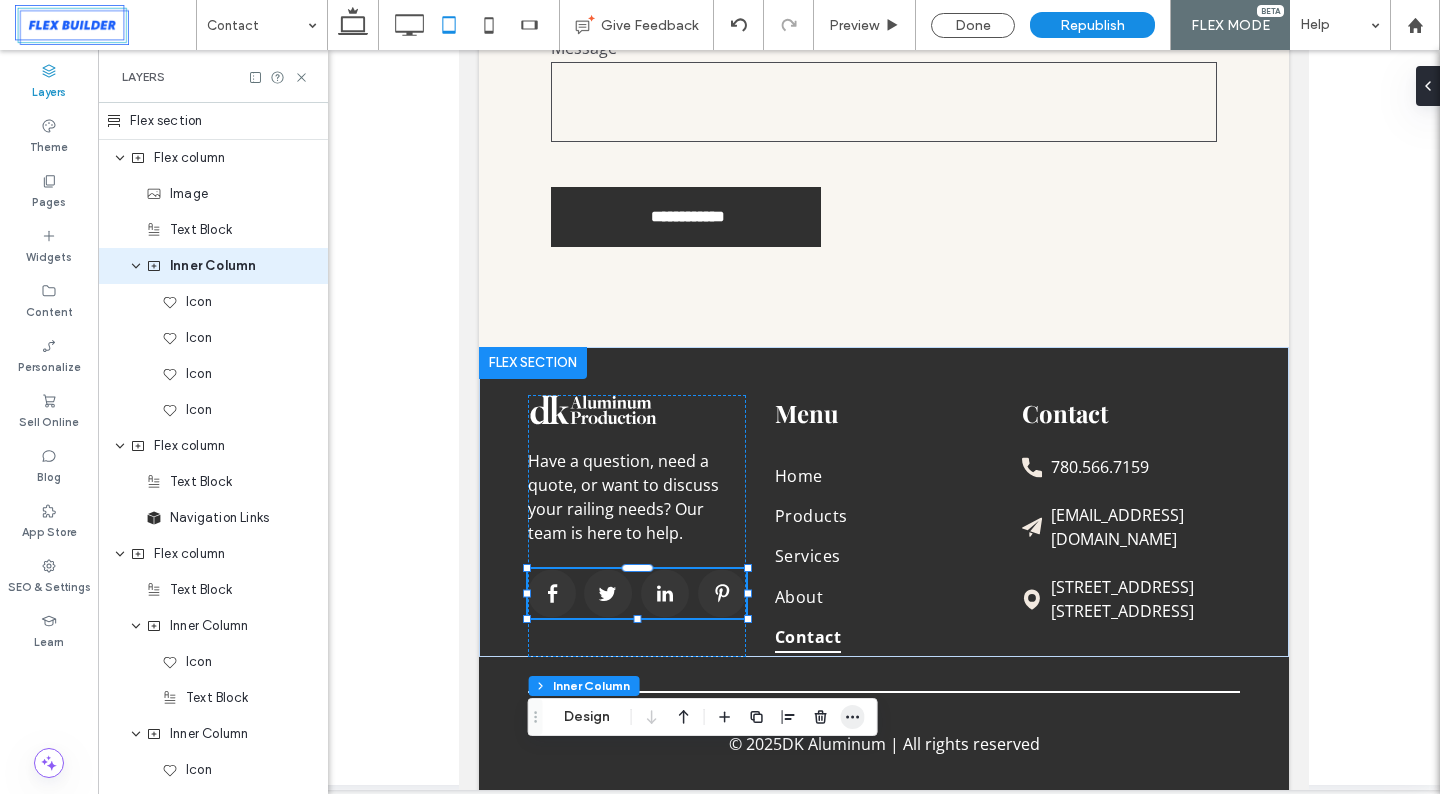 click 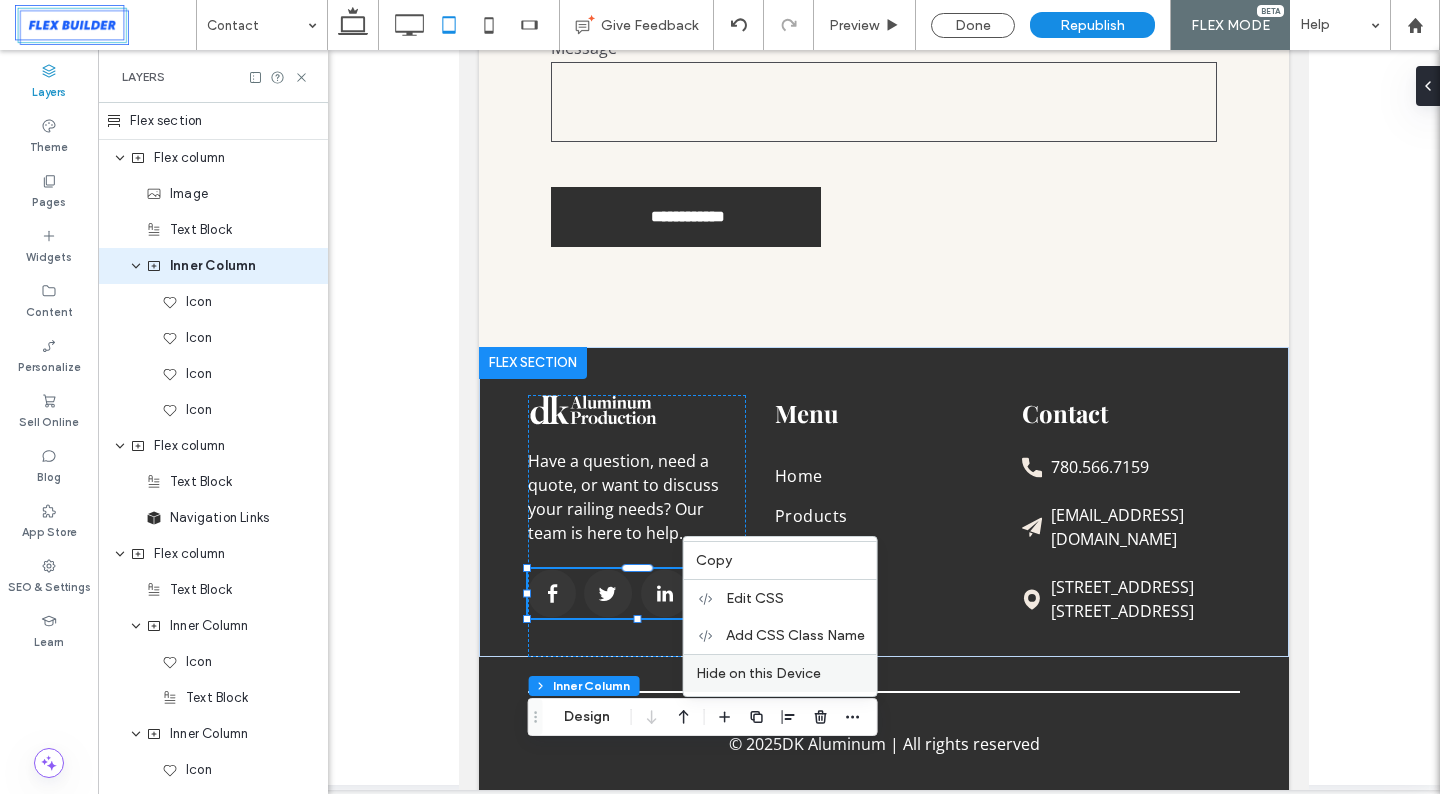 click on "Hide on this Device" at bounding box center [758, 673] 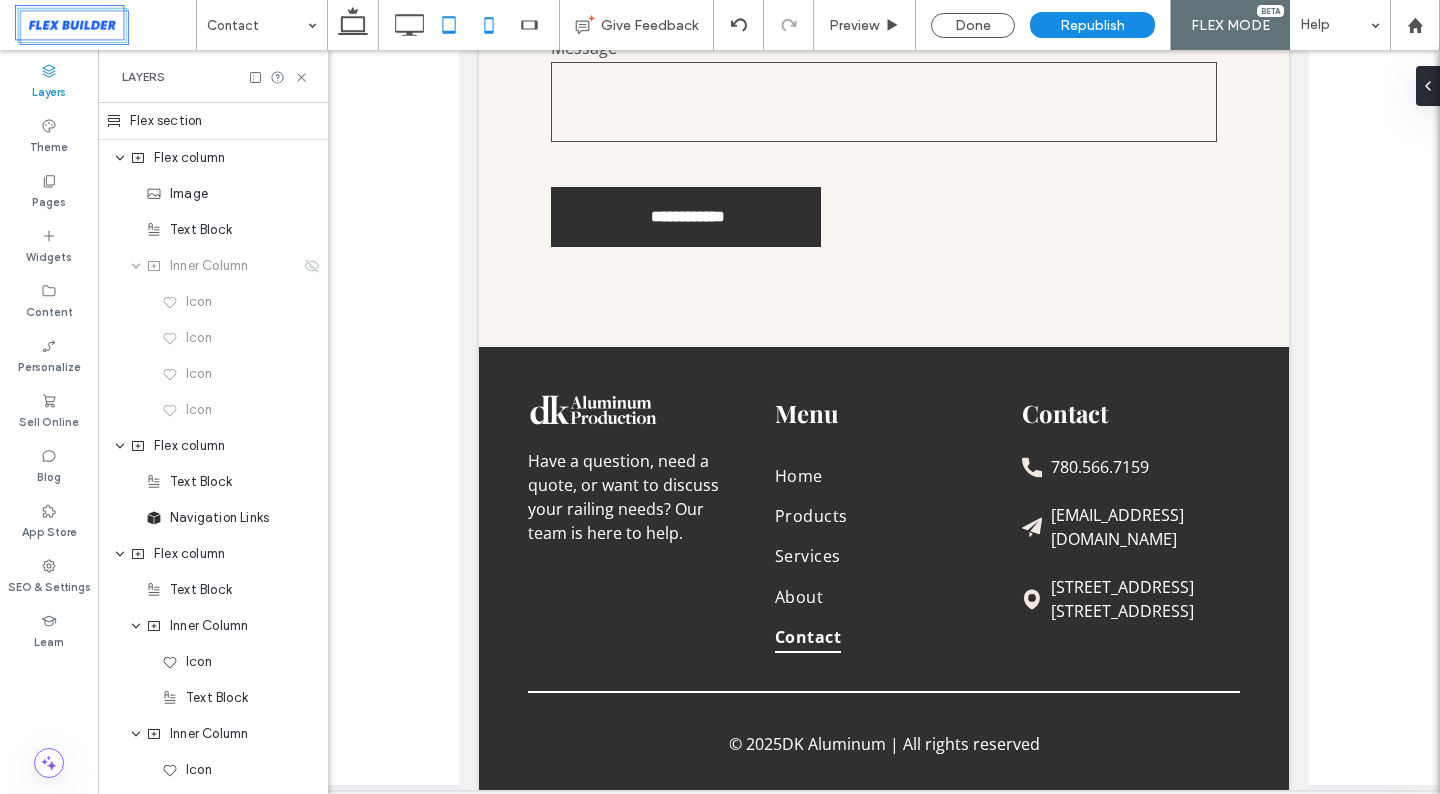 click 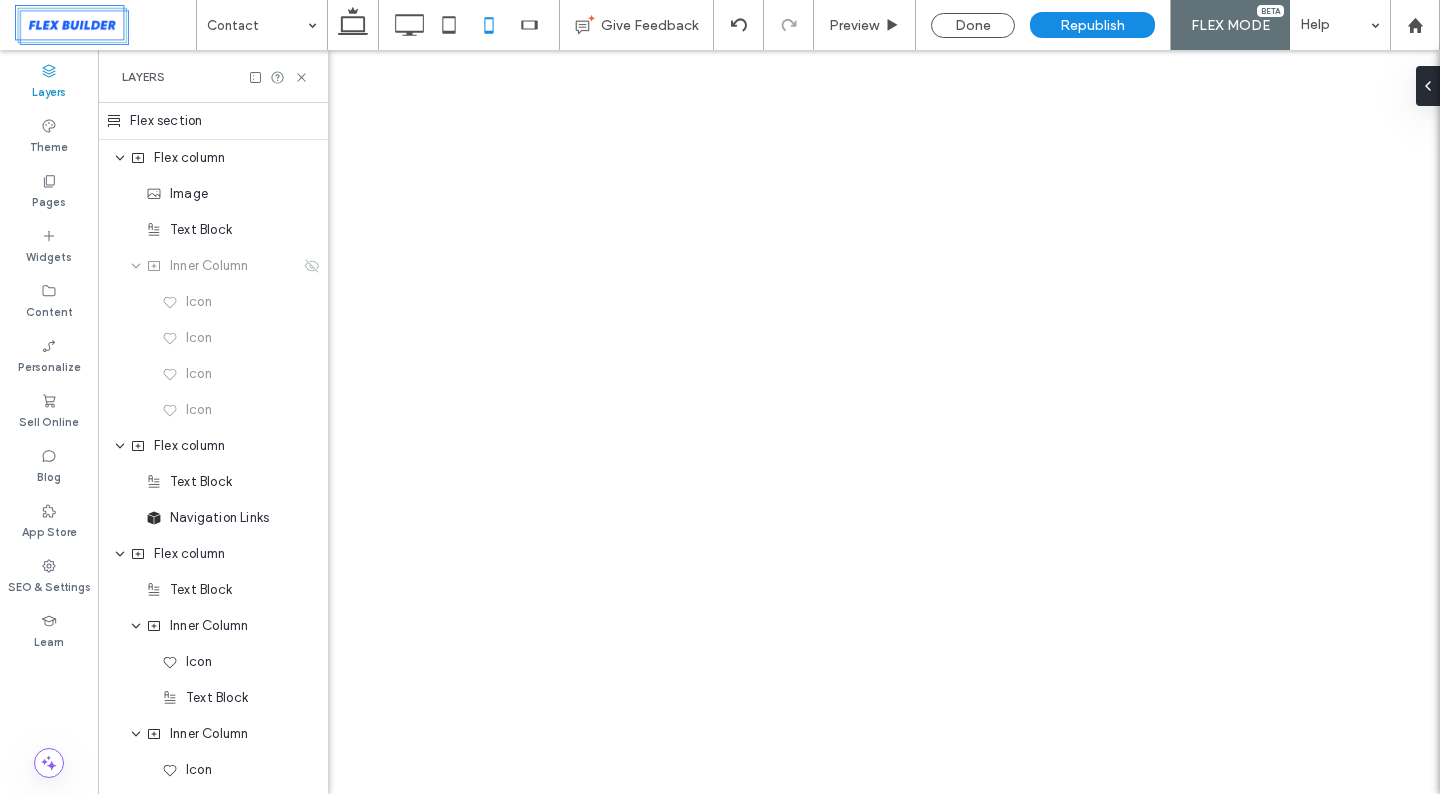 scroll, scrollTop: 0, scrollLeft: 0, axis: both 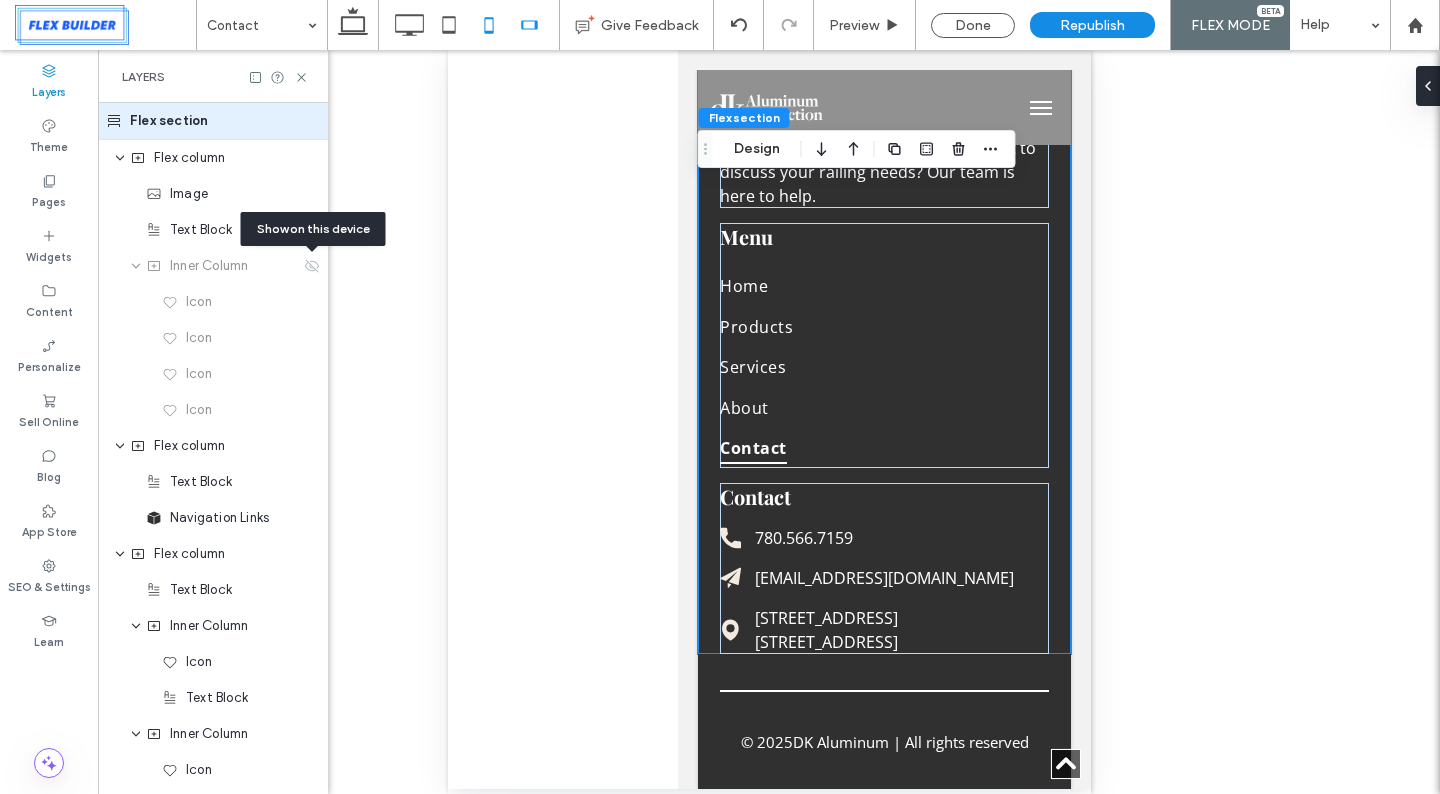 click 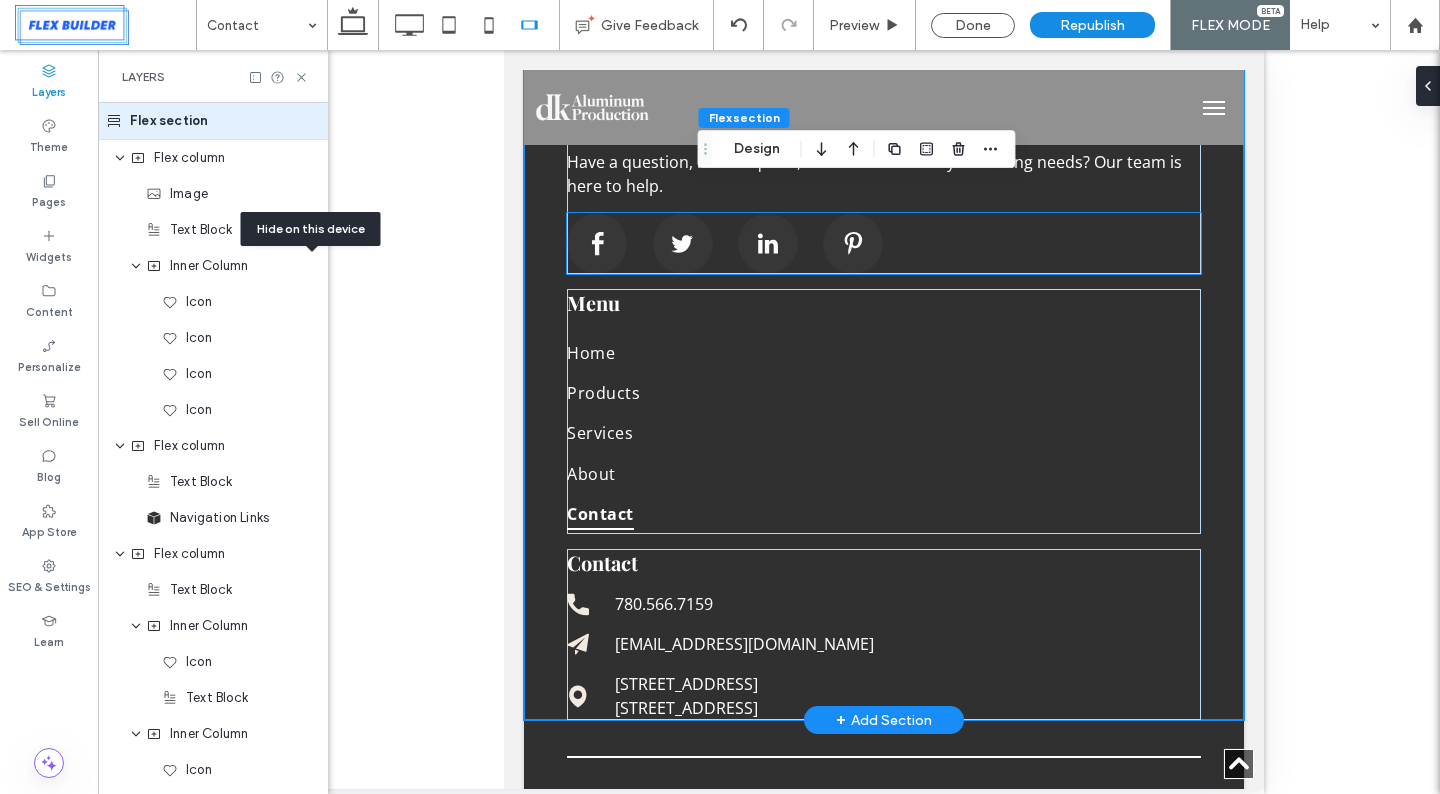click at bounding box center [884, 243] 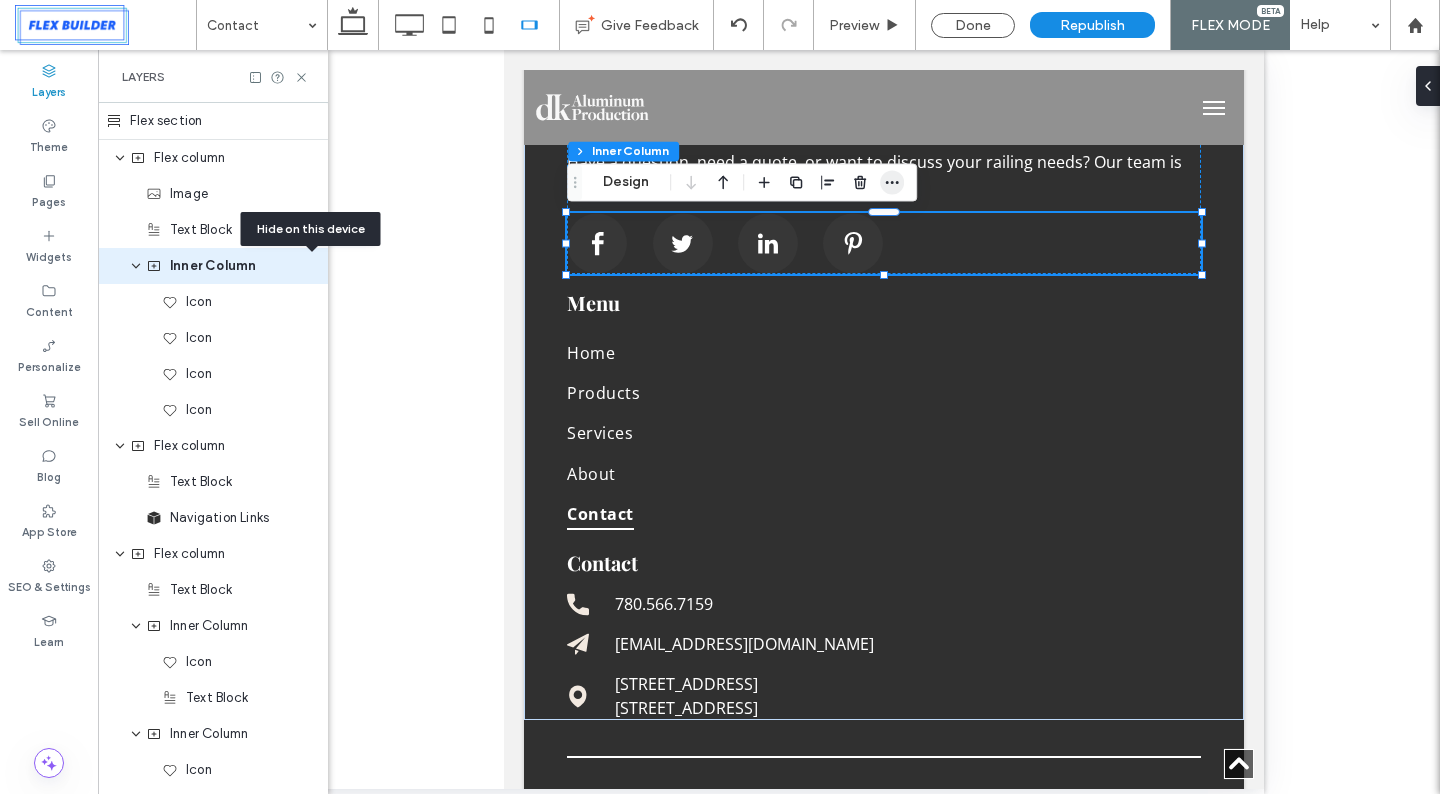 click 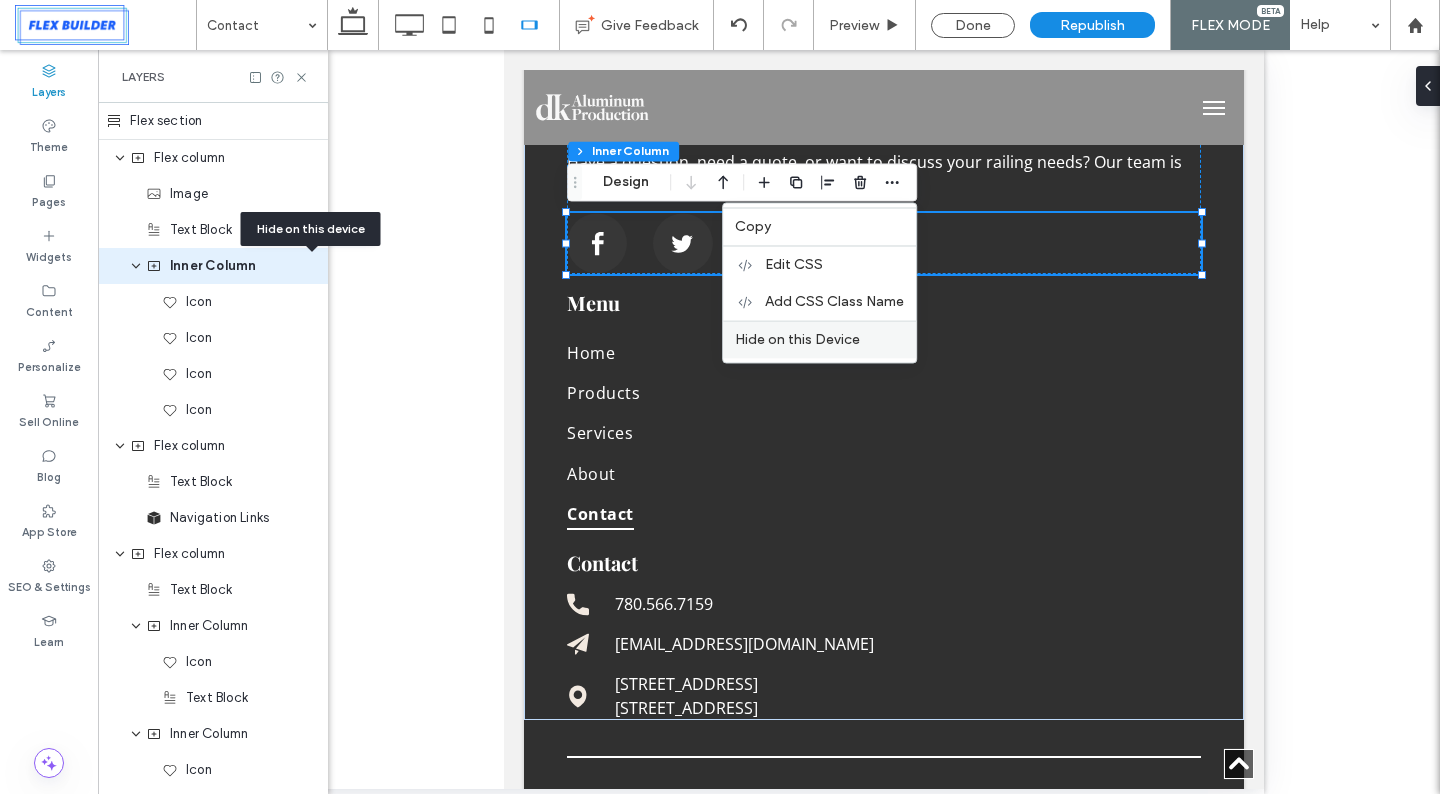 click on "Hide on this Device" at bounding box center [797, 339] 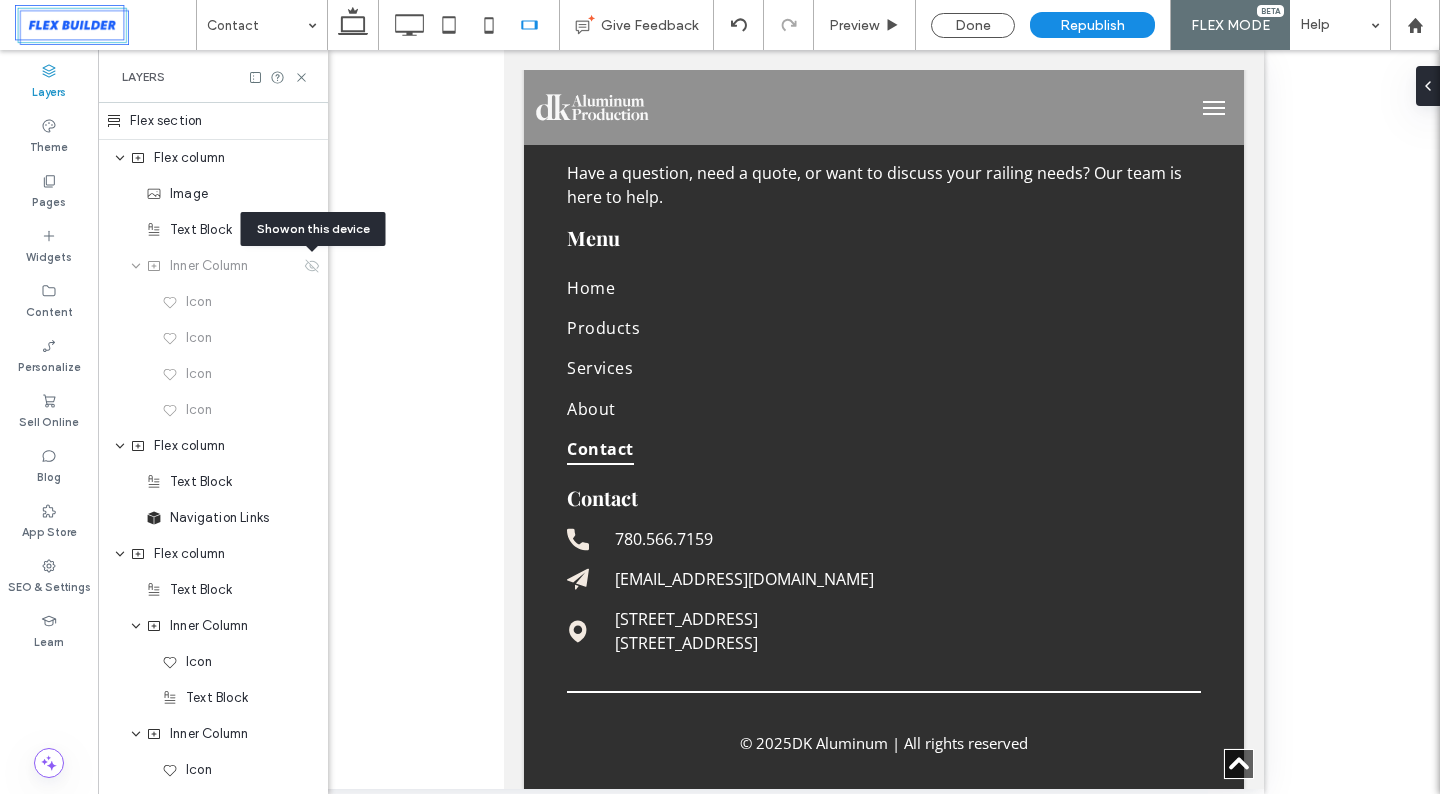 click at bounding box center (769, 422) 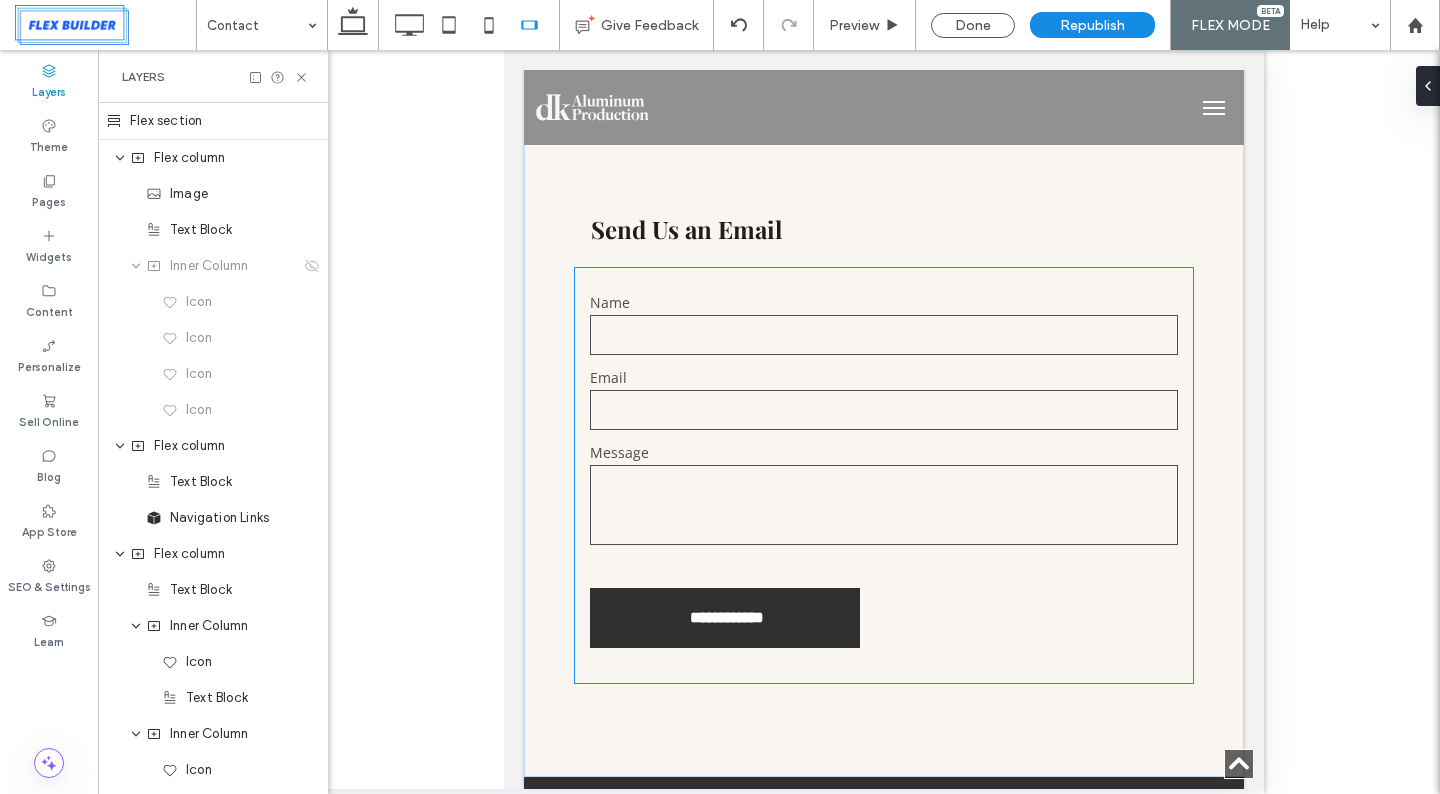 scroll, scrollTop: 1355, scrollLeft: 0, axis: vertical 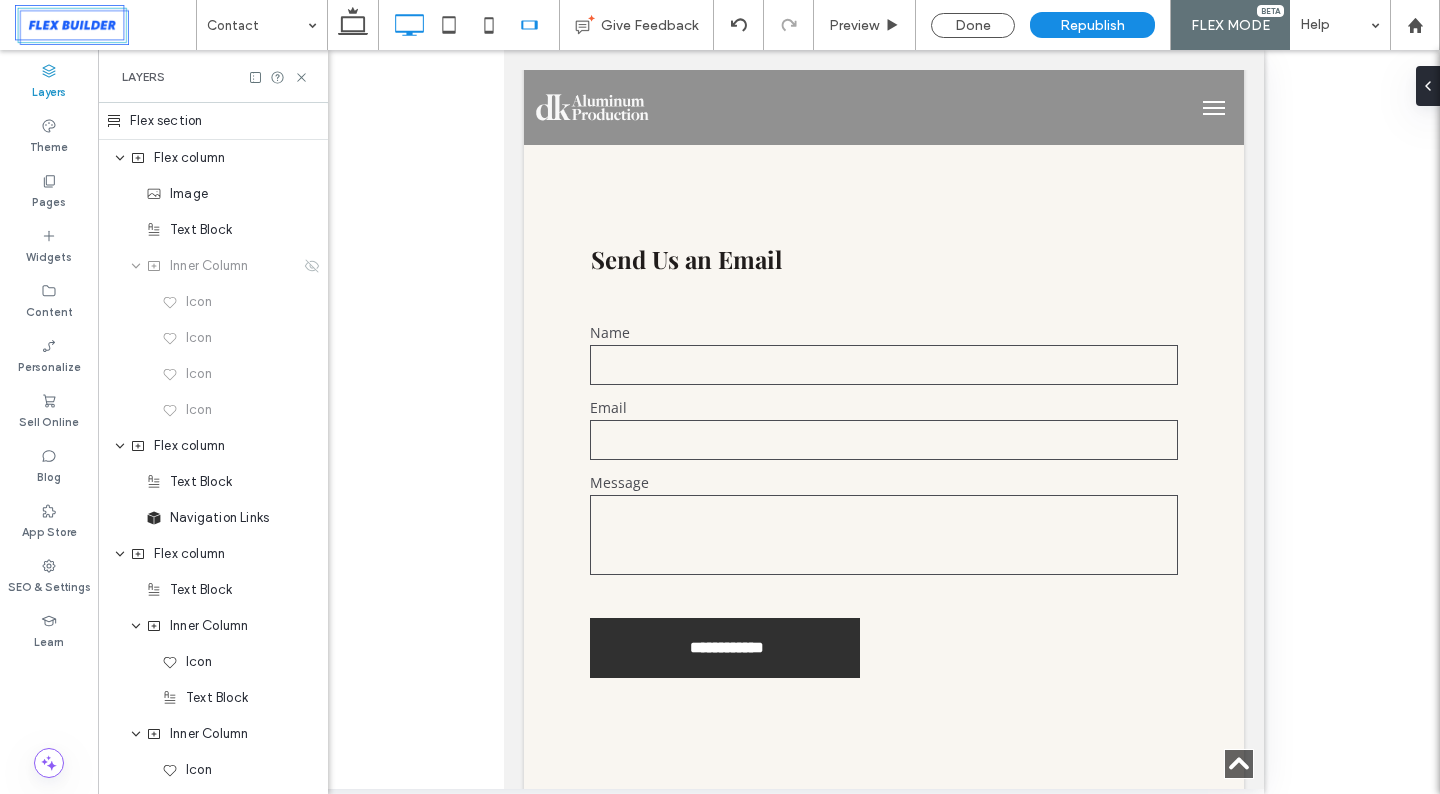 click 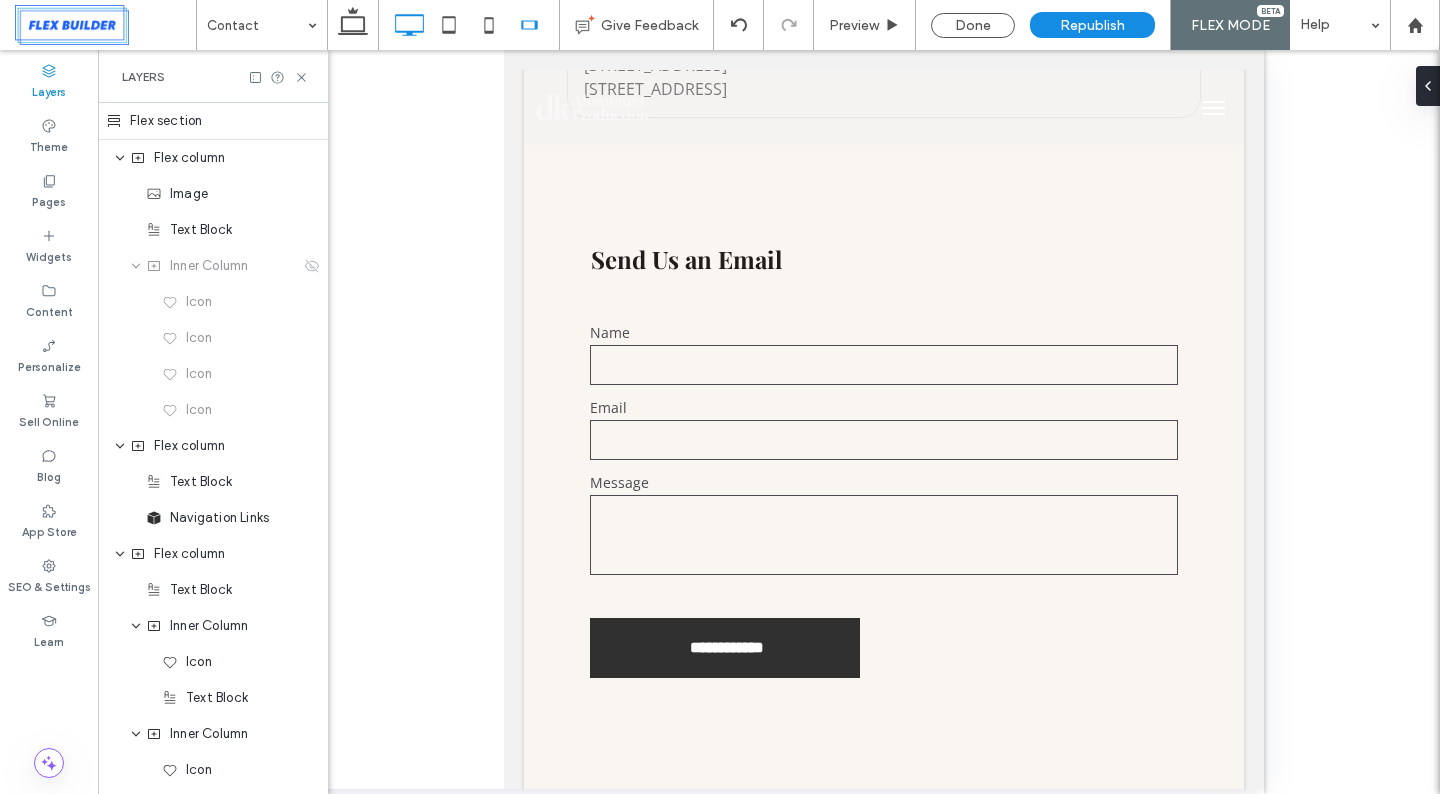 scroll, scrollTop: 0, scrollLeft: 0, axis: both 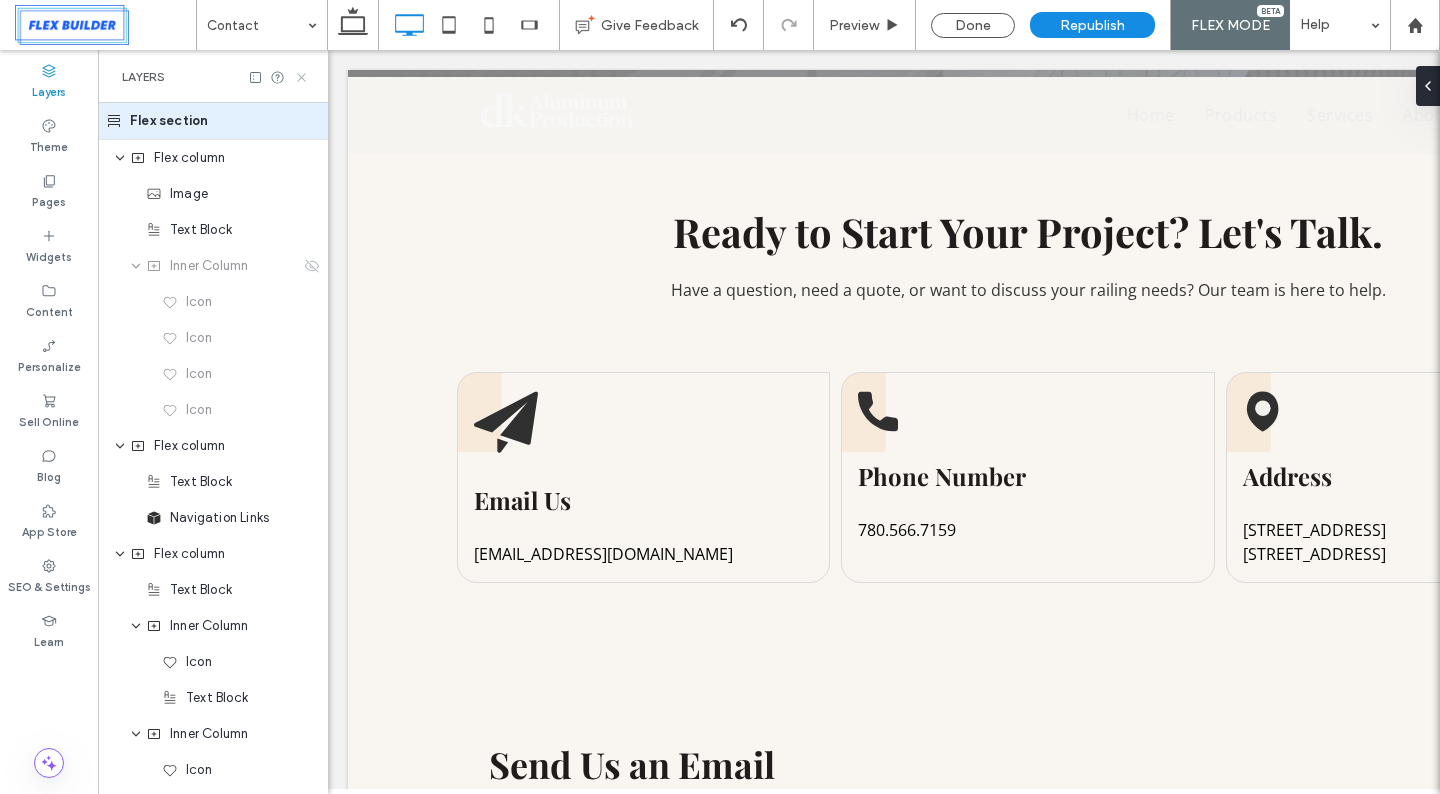 click 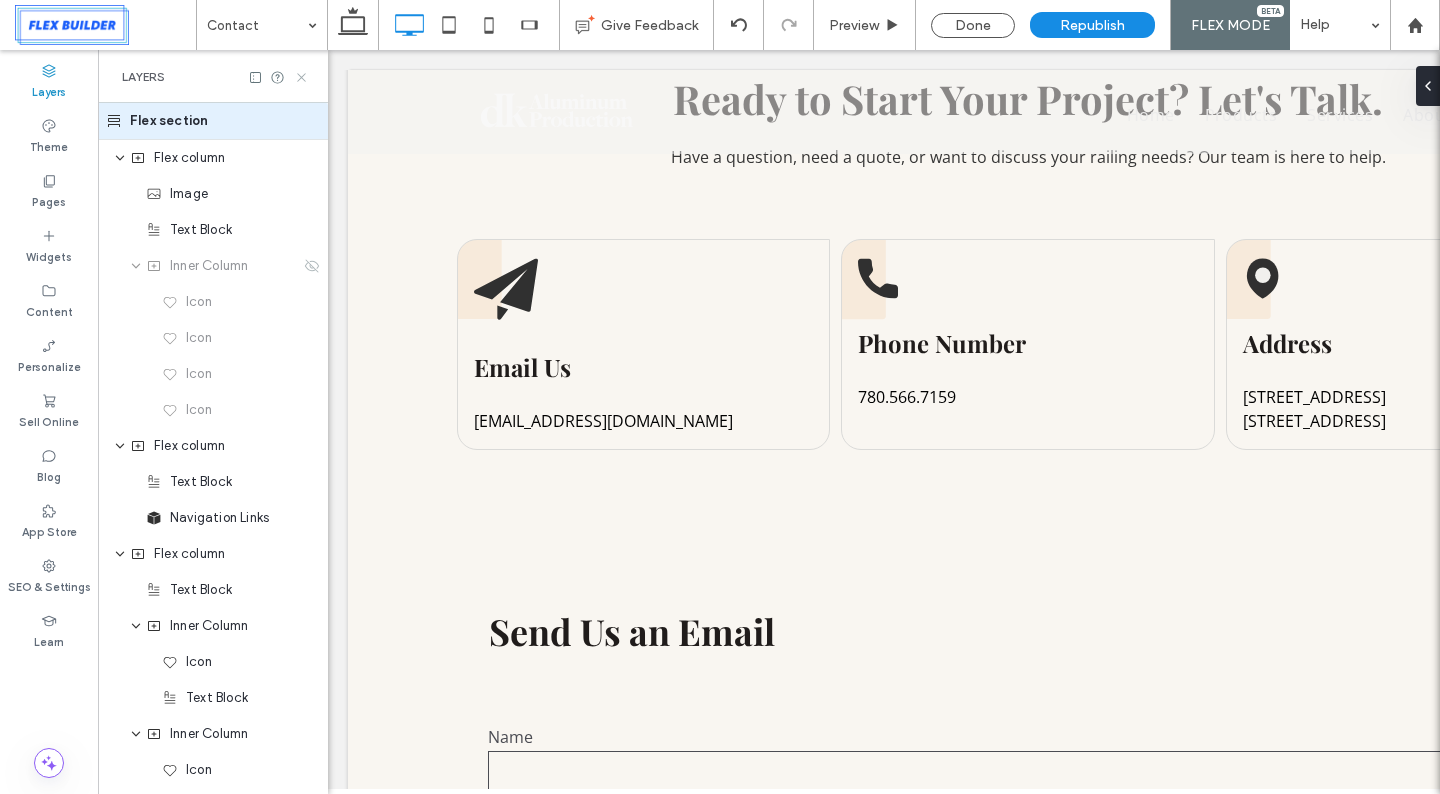 scroll, scrollTop: 0, scrollLeft: 58, axis: horizontal 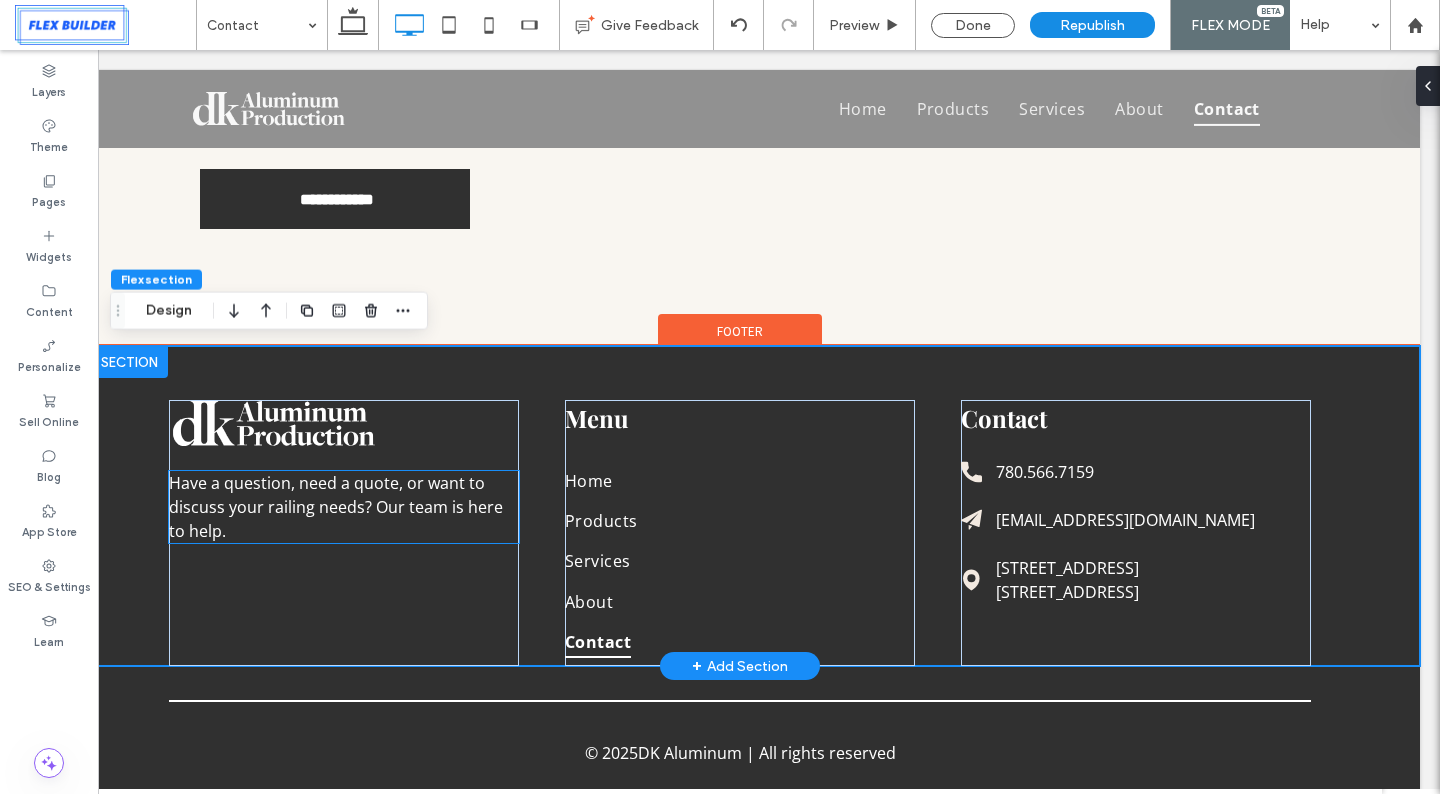 click on "Have a question, need a quote, or want to discuss your railing needs? Our team is here to help." at bounding box center [336, 507] 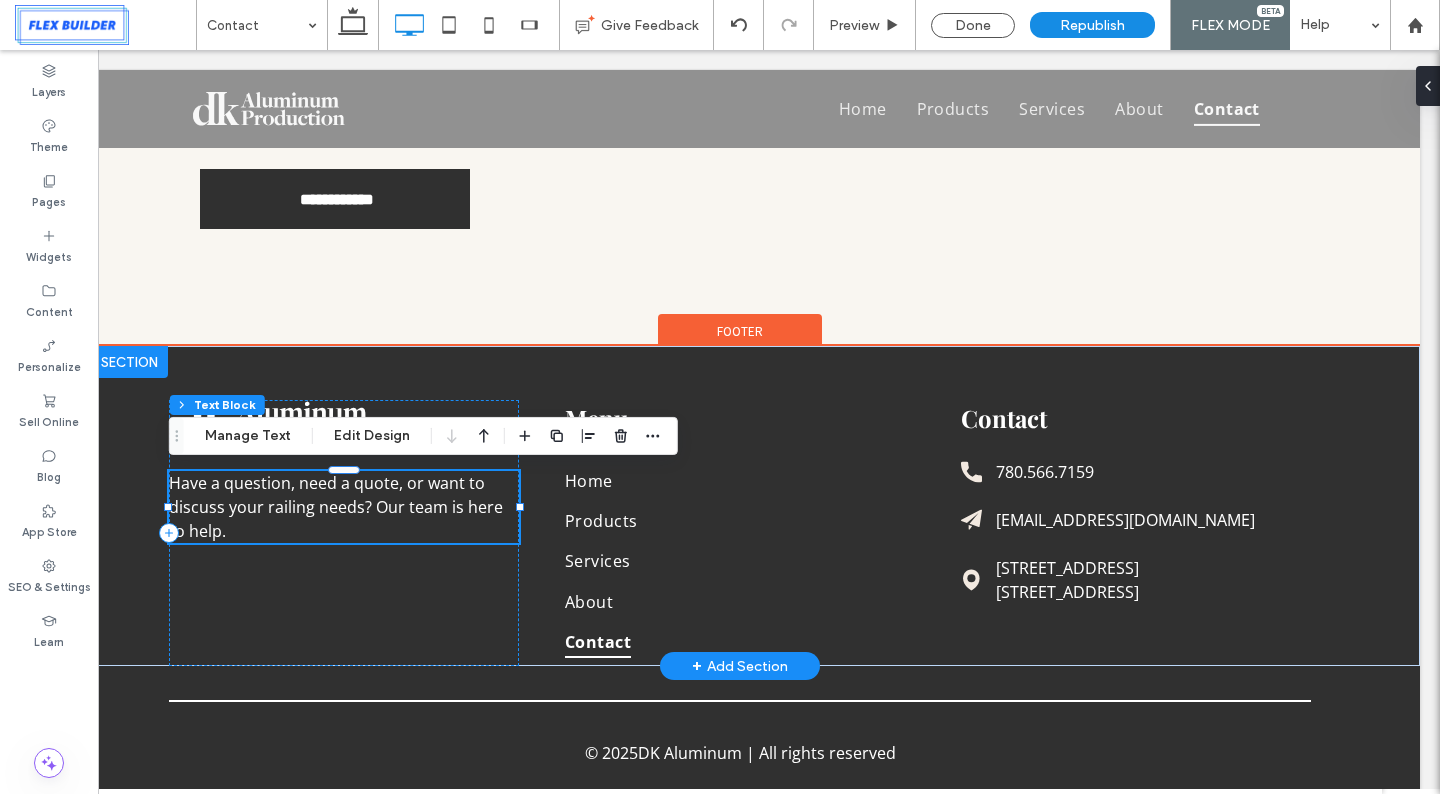 click on "Have a question, need a quote, or want to discuss your railing needs? Our team is here to help." at bounding box center [336, 507] 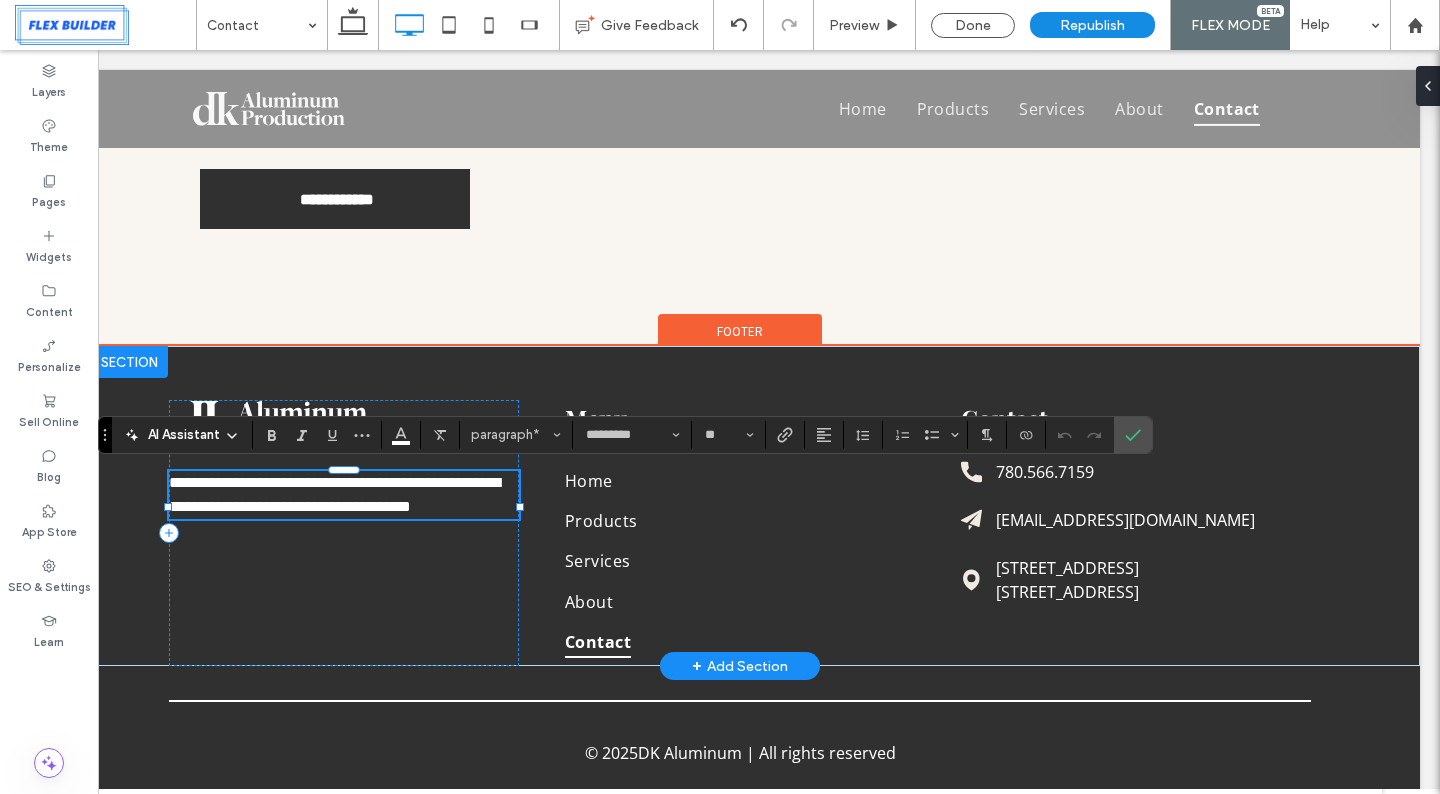 click on "**********" at bounding box center [334, 494] 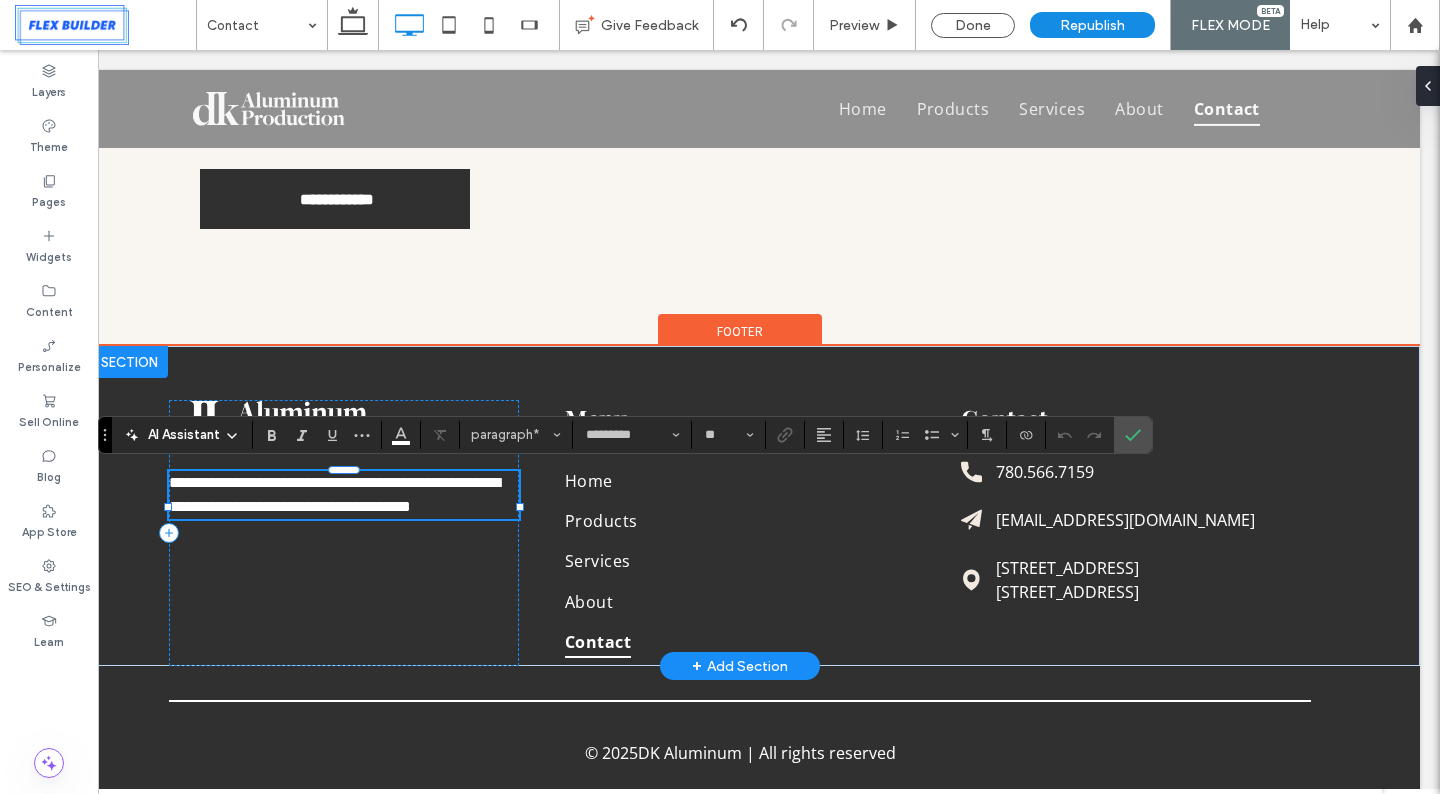 type 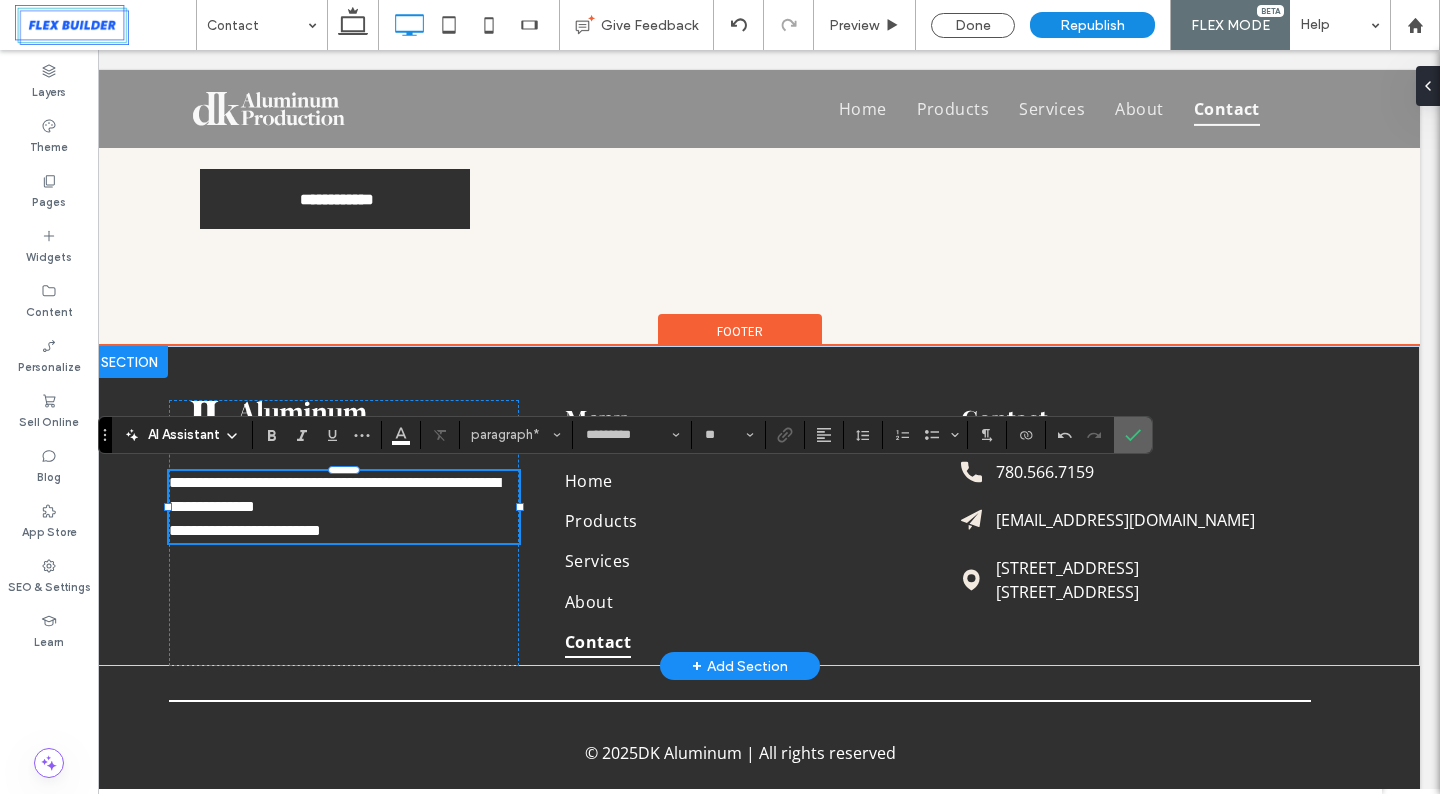 click 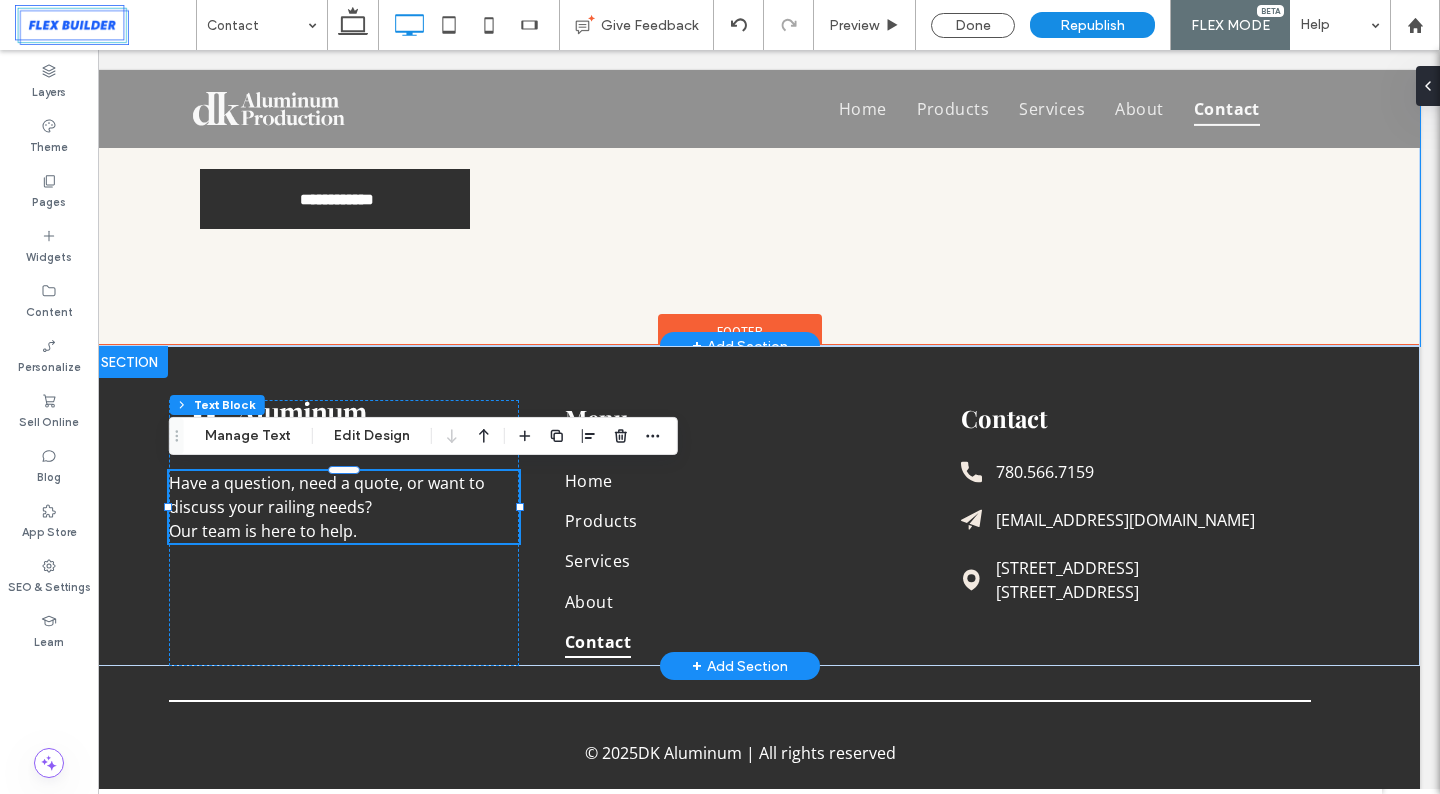 click on "**********" at bounding box center (740, -26) 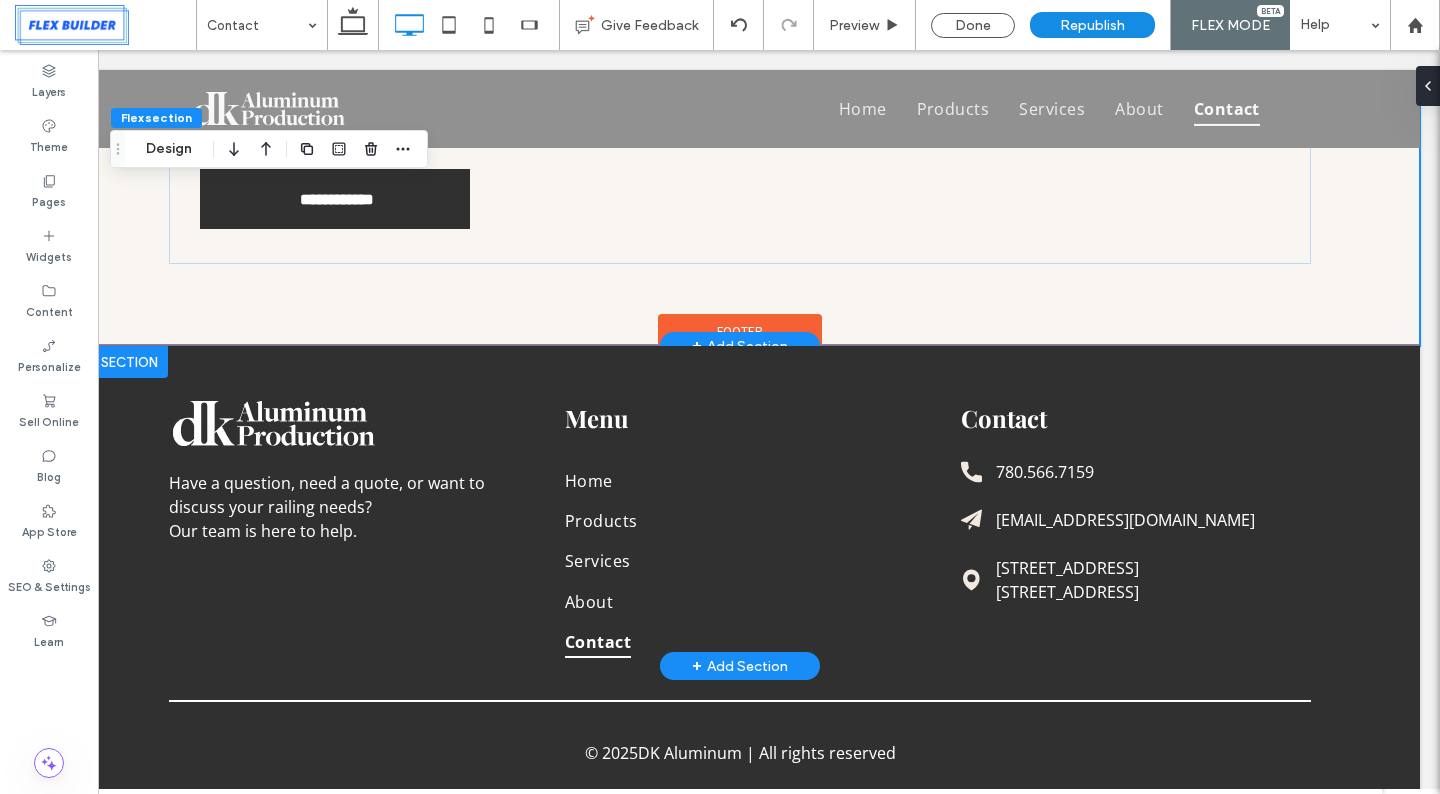 scroll, scrollTop: 0, scrollLeft: 38, axis: horizontal 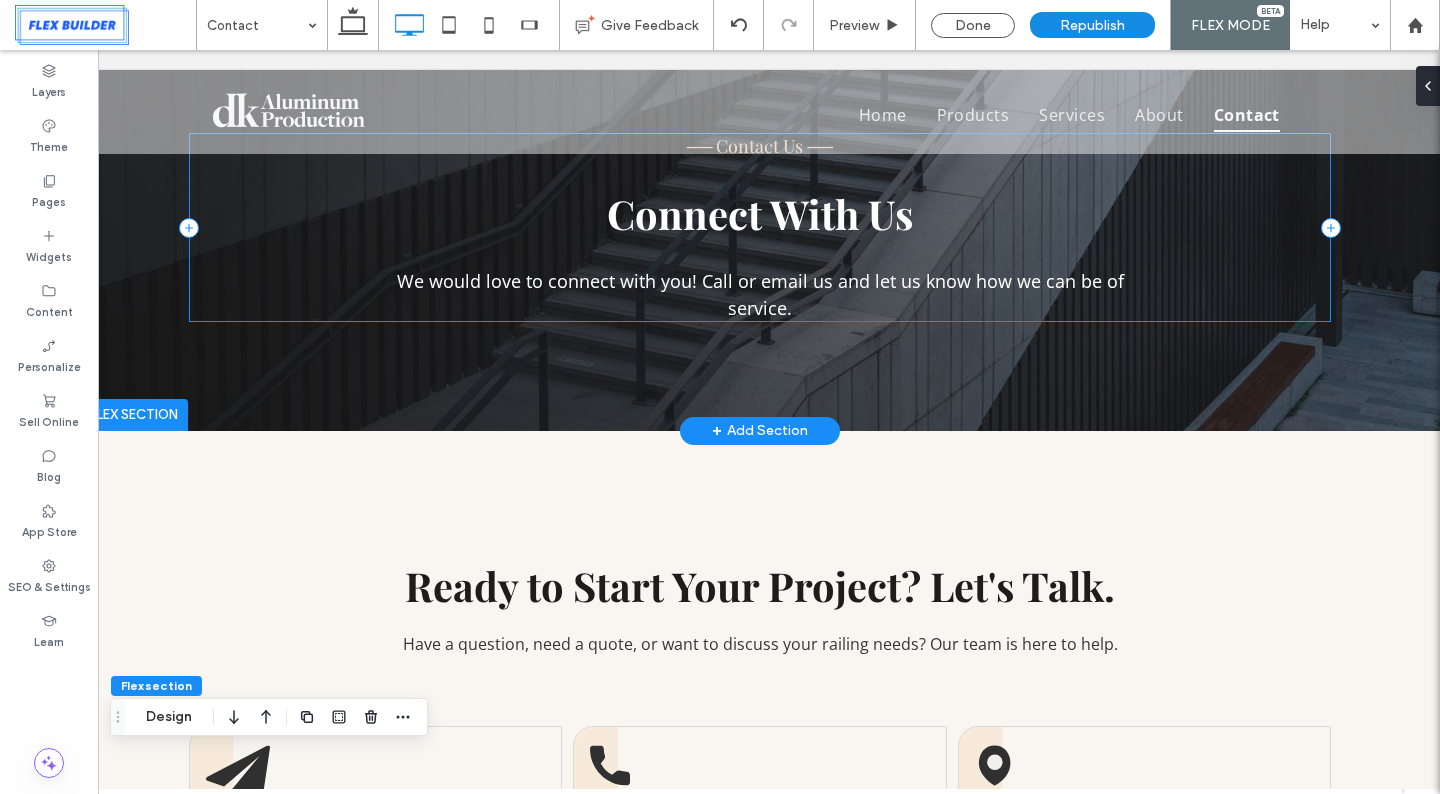 click on "── Contact Us ──
Connect With Us
We would love to connect with you! Call or email us and let us know how we can be of service." at bounding box center (760, 227) 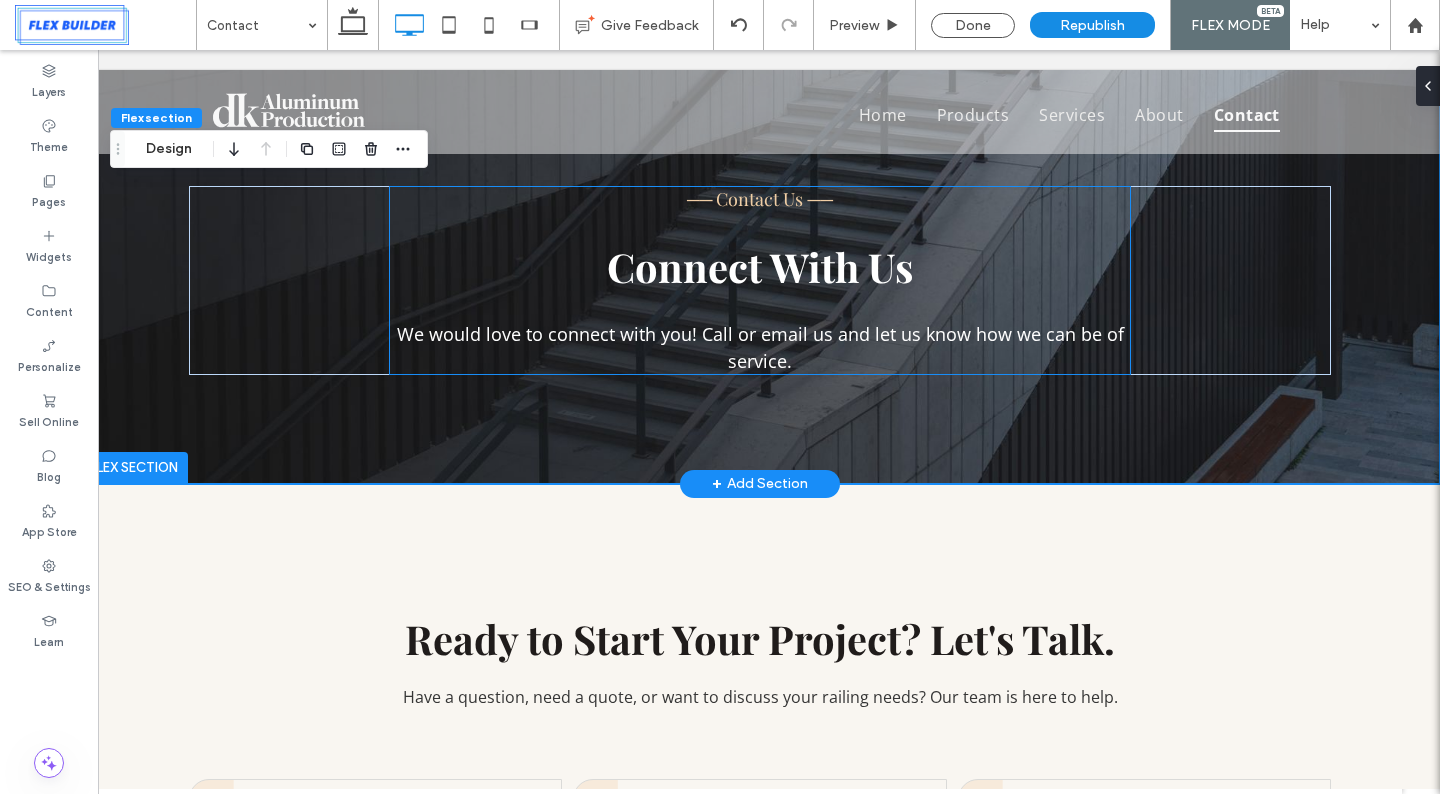 click on "We would love to connect with you! Call or email us and let us know how we can be of service." at bounding box center [760, 347] 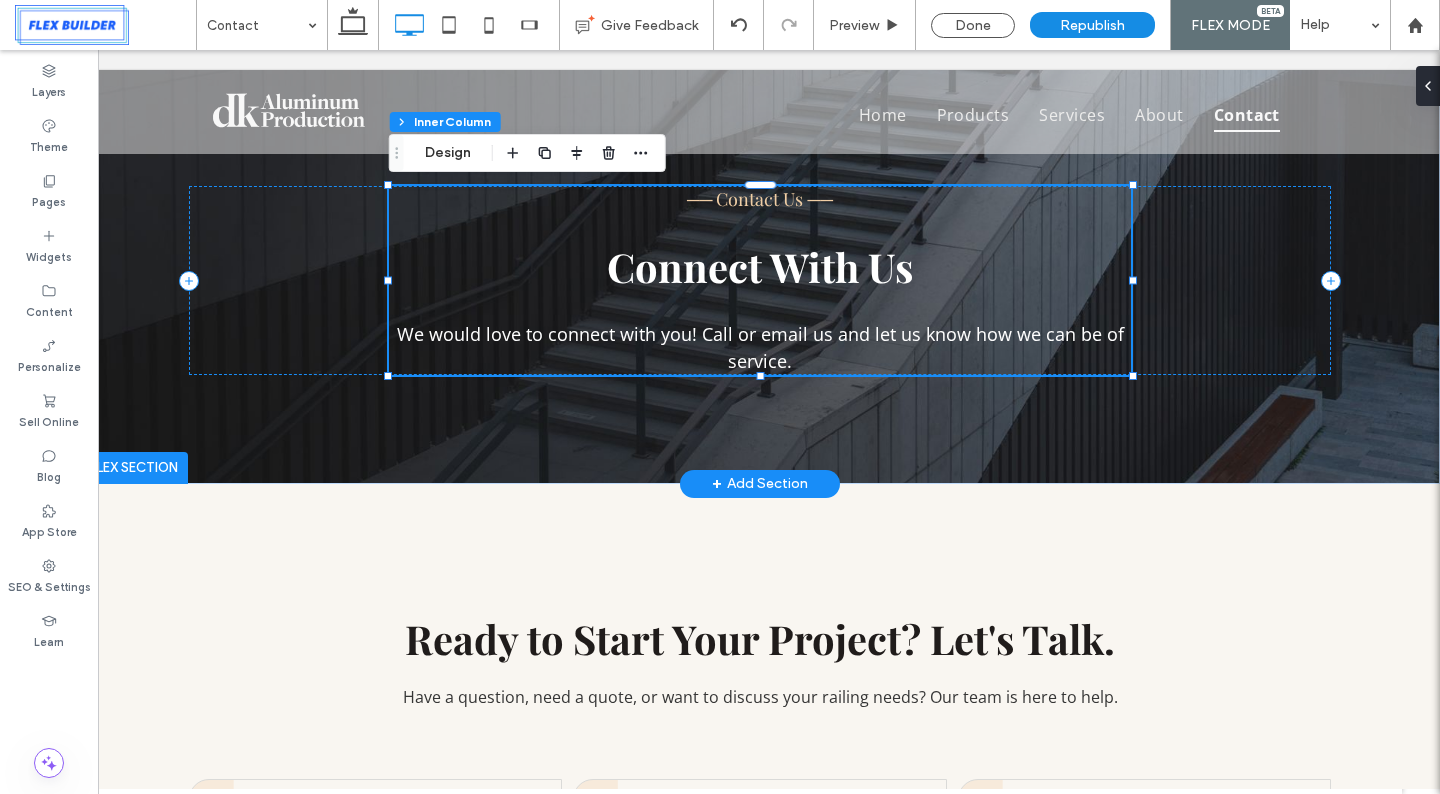 click on "We would love to connect with you! Call or email us and let us know how we can be of service." at bounding box center (760, 347) 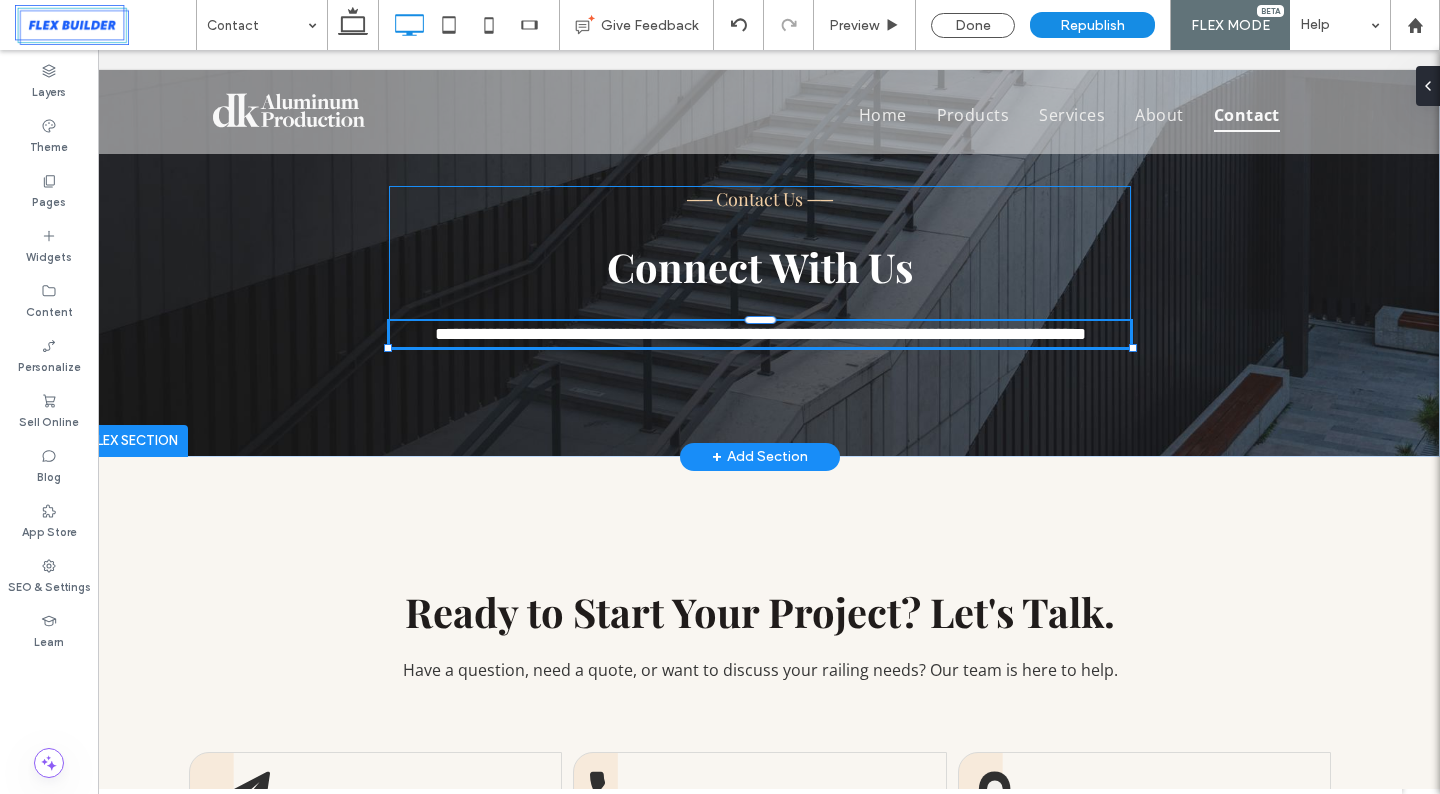 type on "*********" 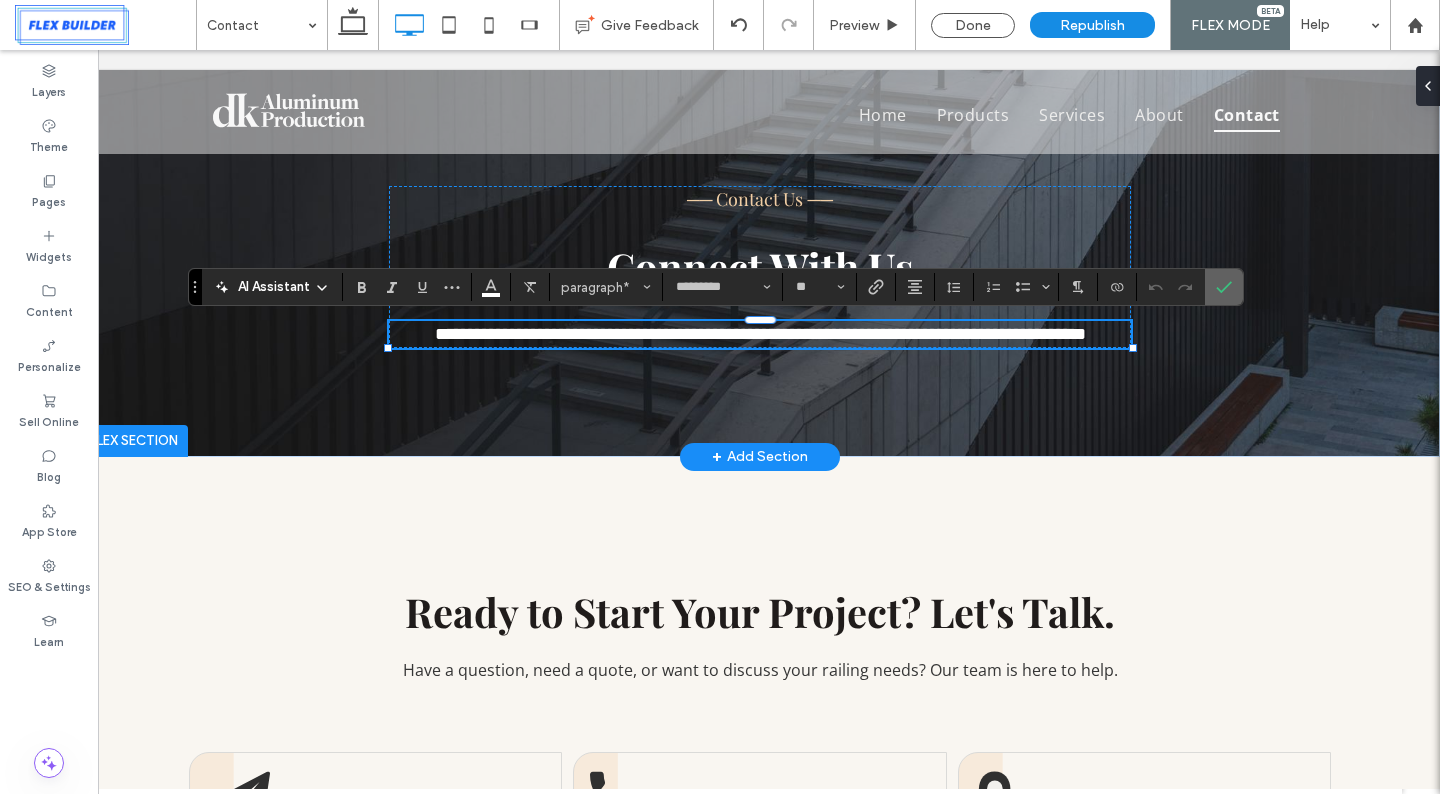 click 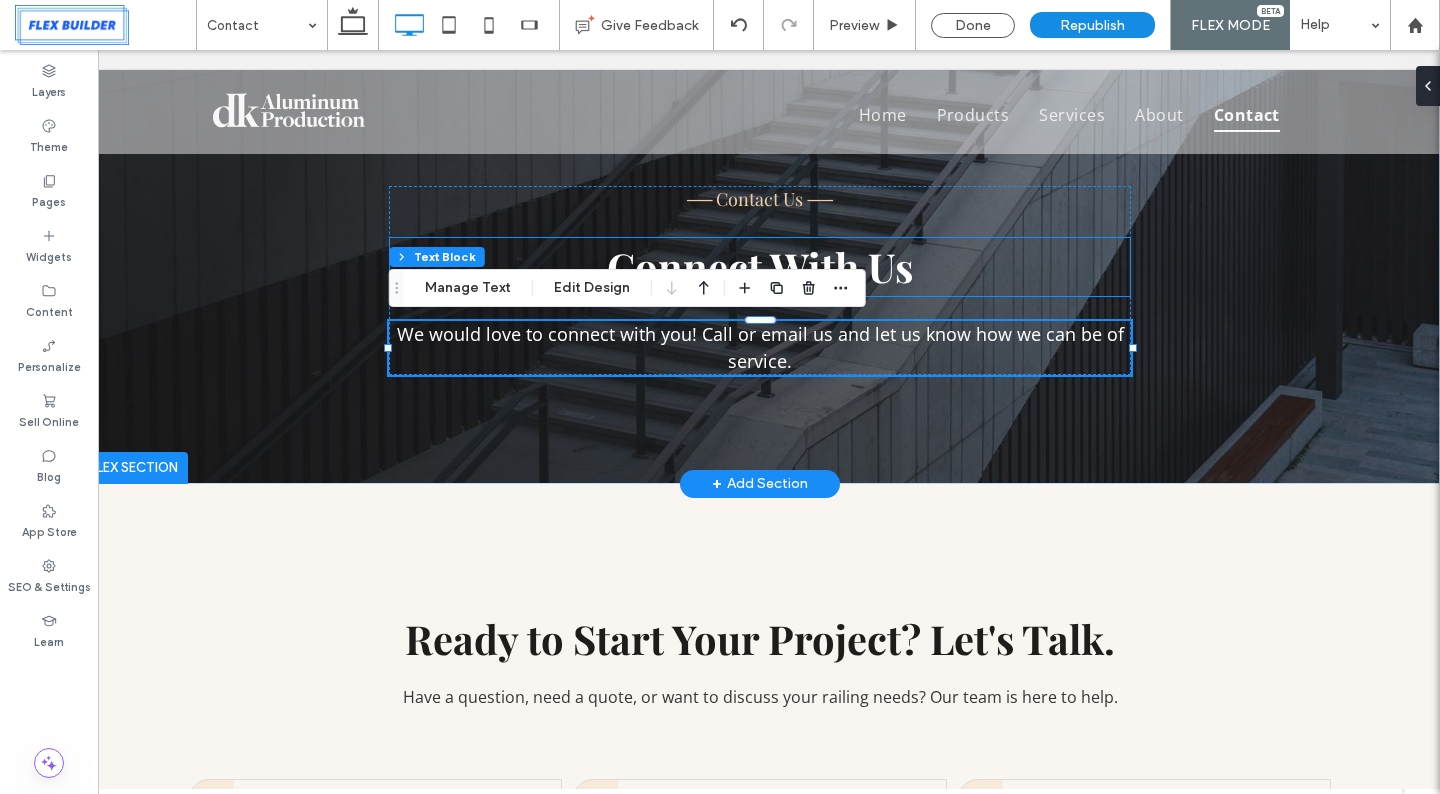 click on "Connect With Us" at bounding box center [760, 267] 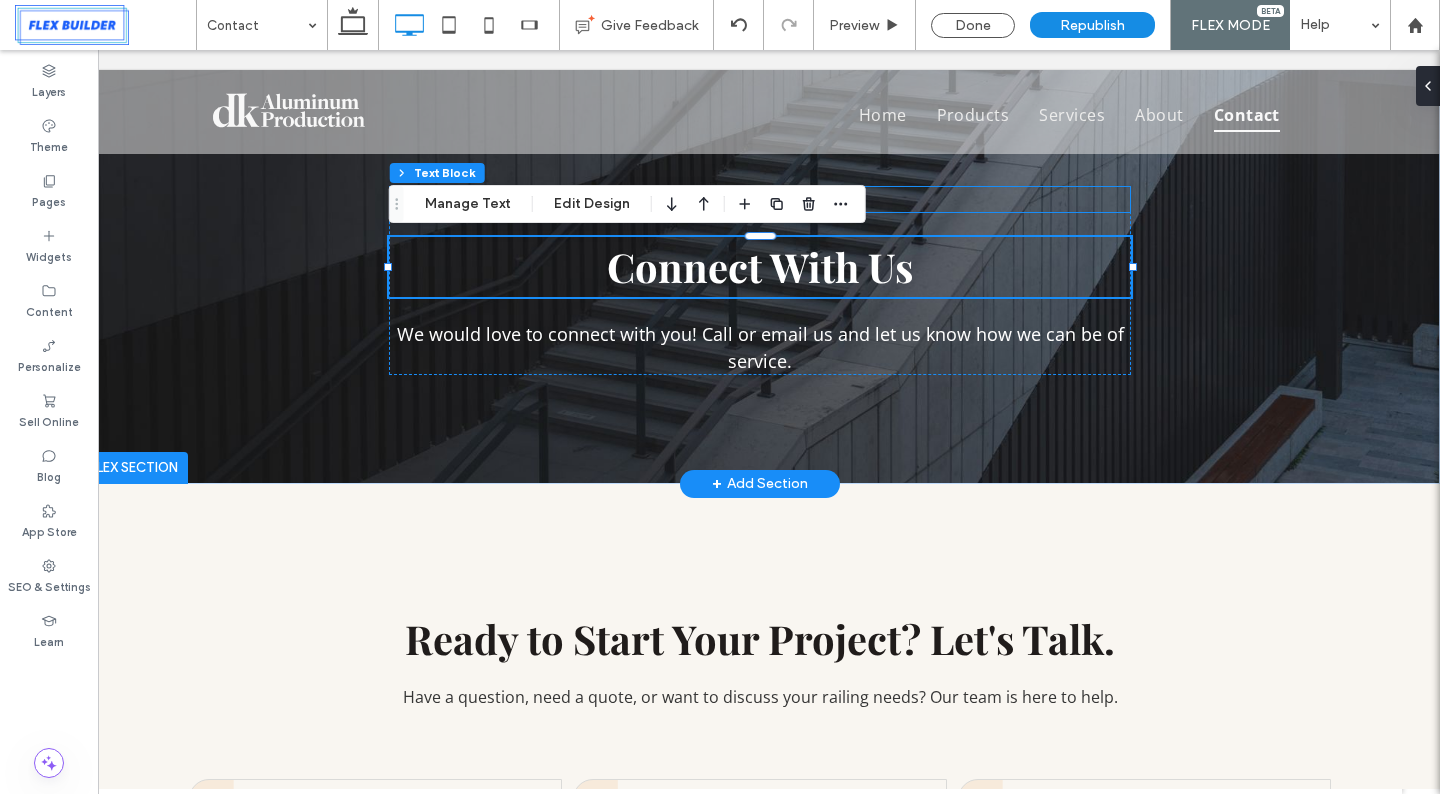 click on "── Contact Us ──" at bounding box center [760, 199] 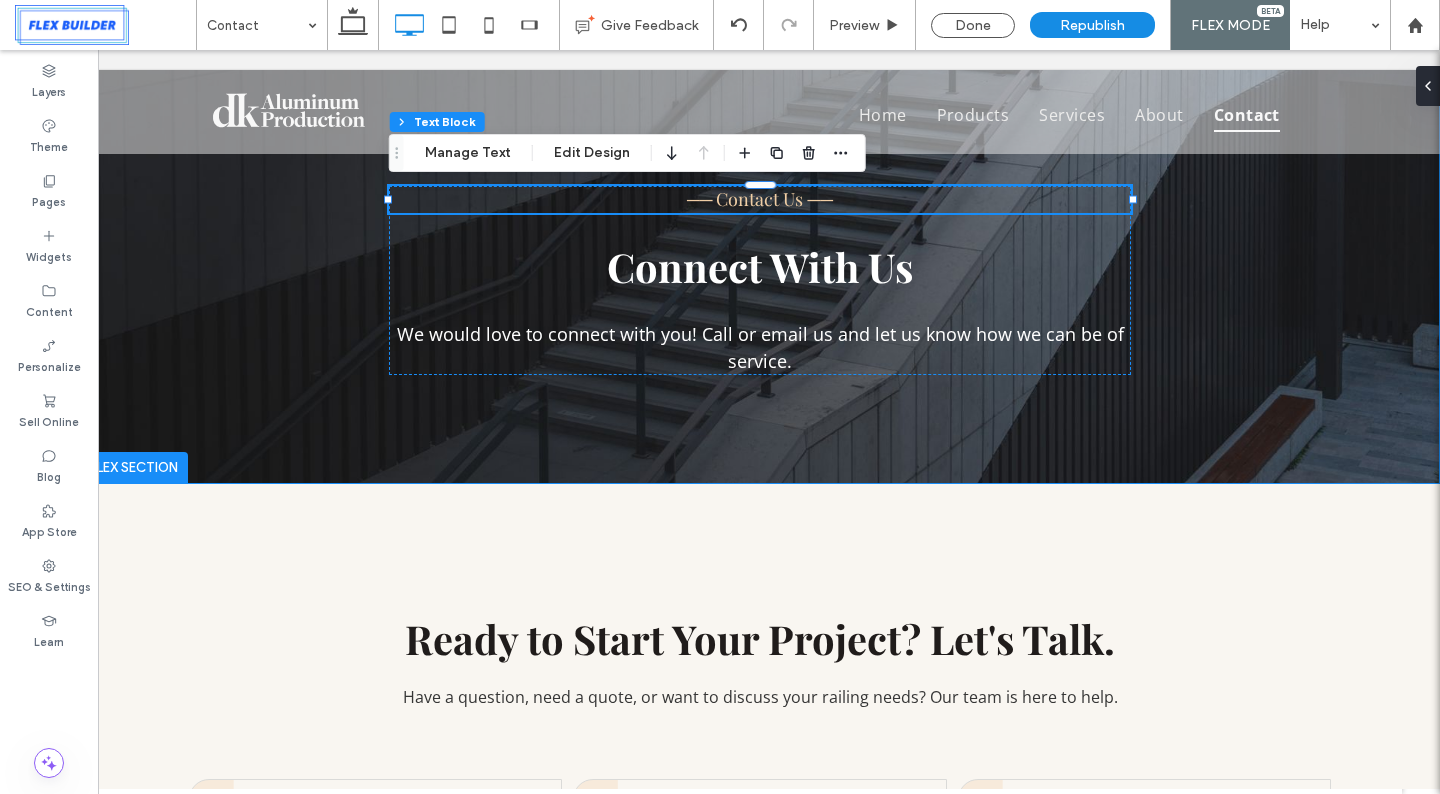 click on "We would love to connect with you! Call or email us and let us know how we can be of service." at bounding box center [760, 348] 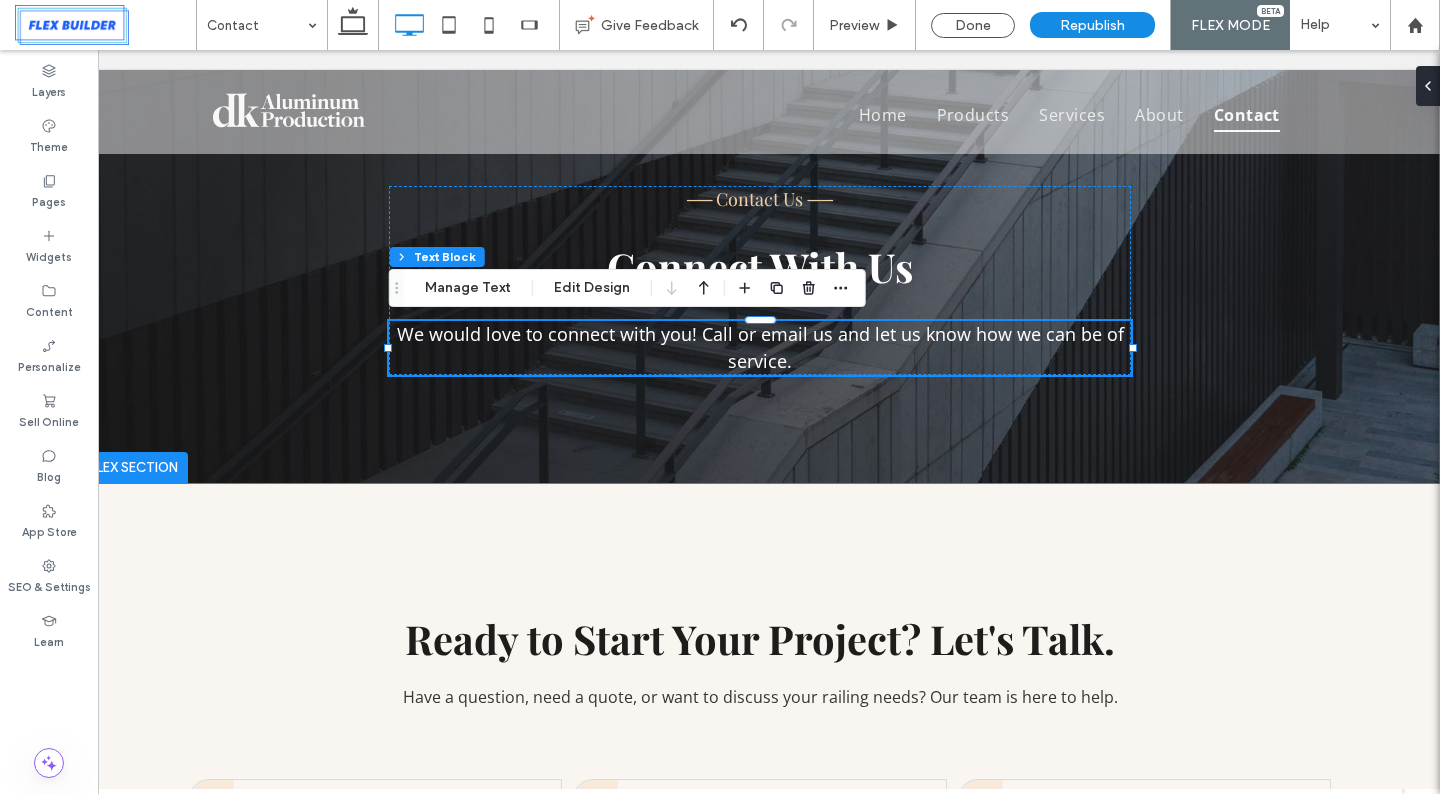 click on "── Contact Us ──
Connect With Us
We would love to connect with you! Call or email us and let us know how we can be of service." at bounding box center [760, 267] 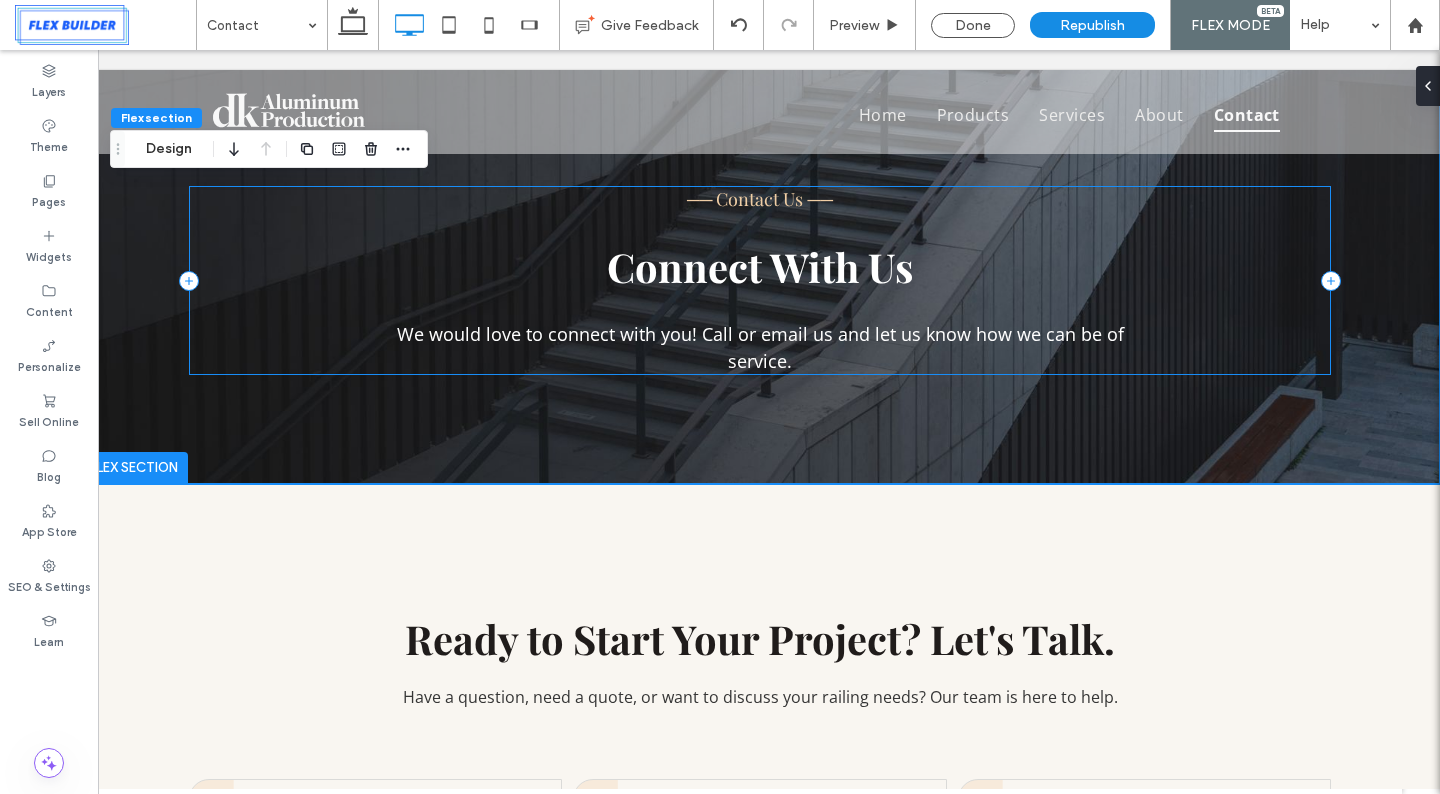 click on "── Contact Us ──
Connect With Us
We would love to connect with you! Call or email us and let us know how we can be of service." at bounding box center [760, 280] 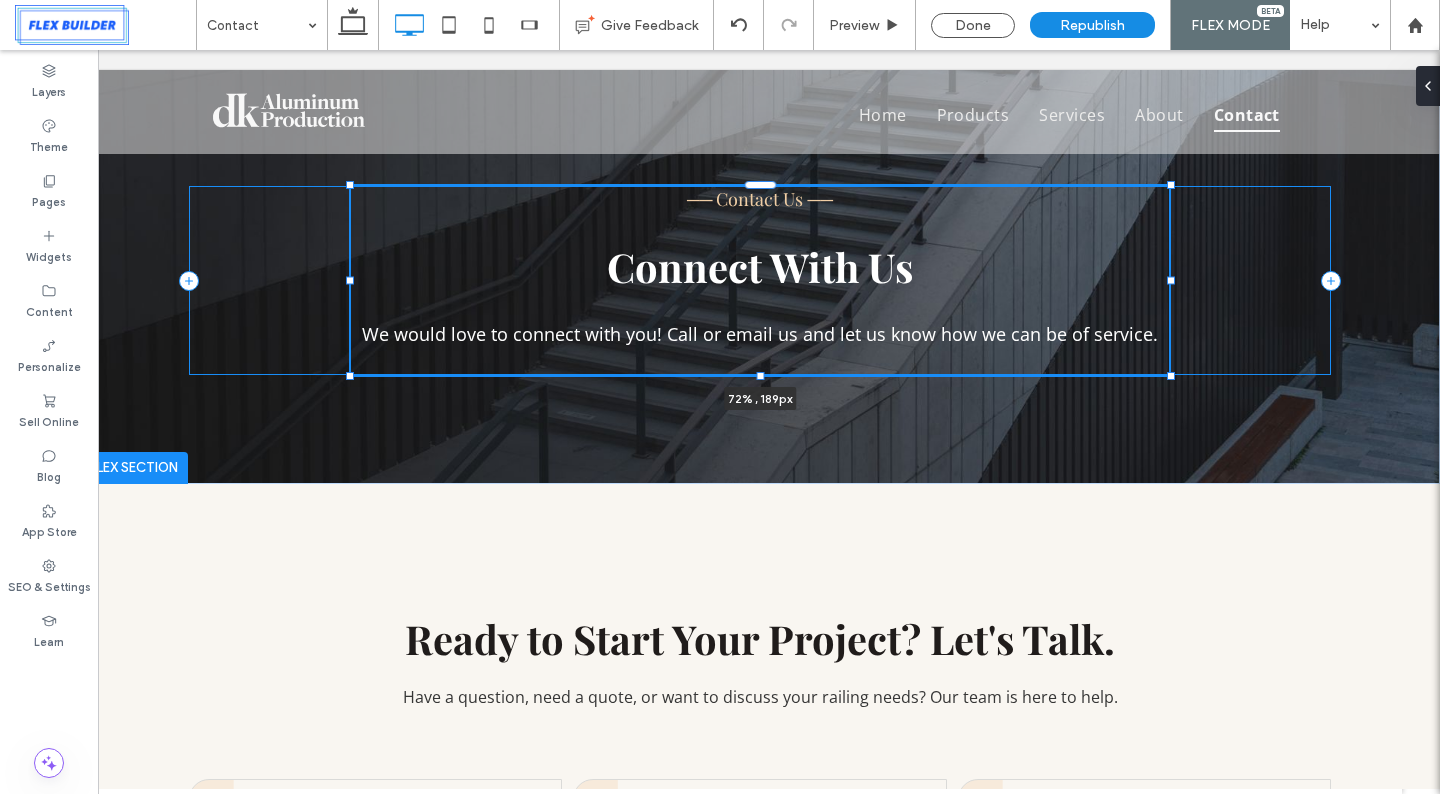 drag, startPoint x: 1133, startPoint y: 280, endPoint x: 1171, endPoint y: 280, distance: 38 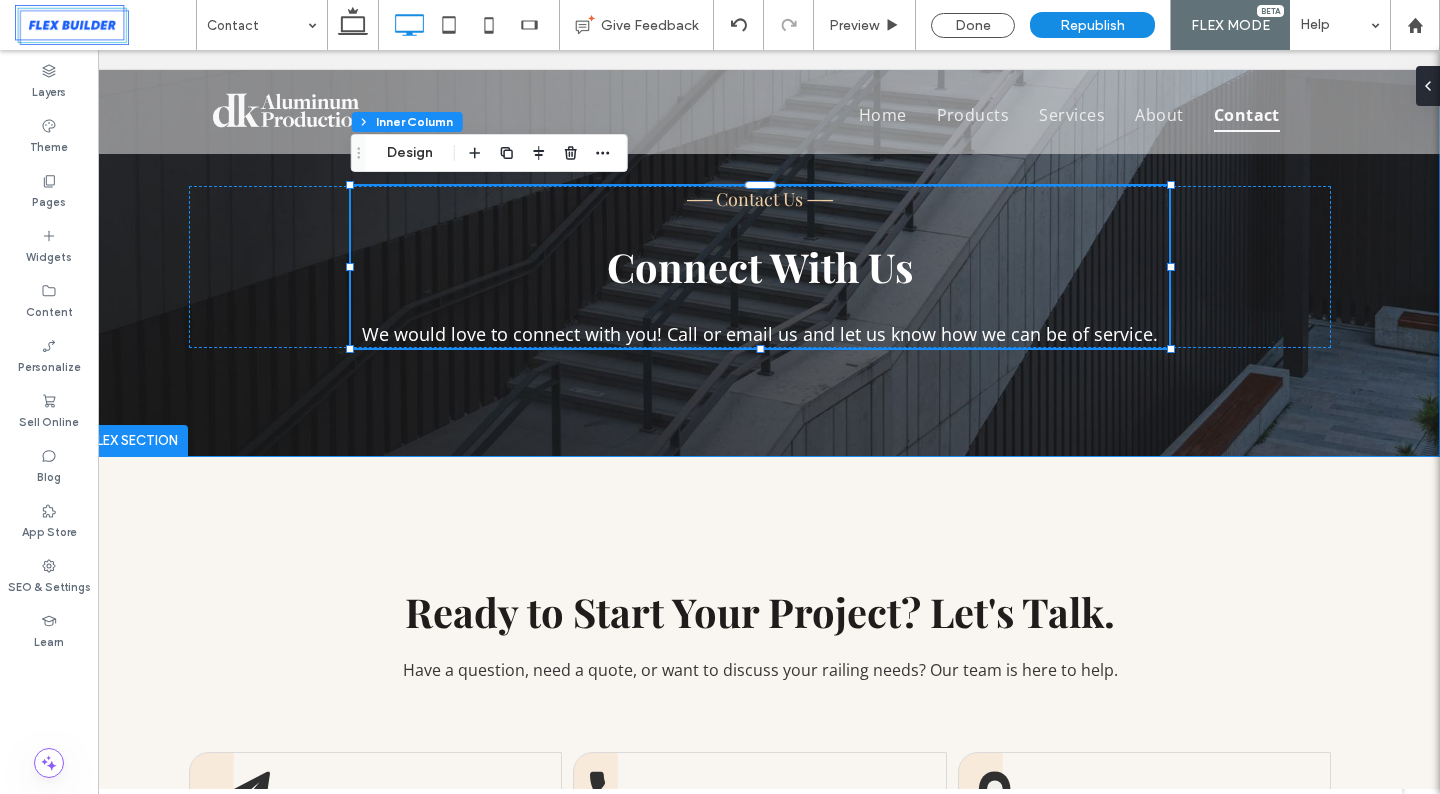 click on "── Contact Us ──
Connect With Us
We would love to connect with you! Call or email us and let us know how we can be of service.
72% , 189px" at bounding box center (760, 253) 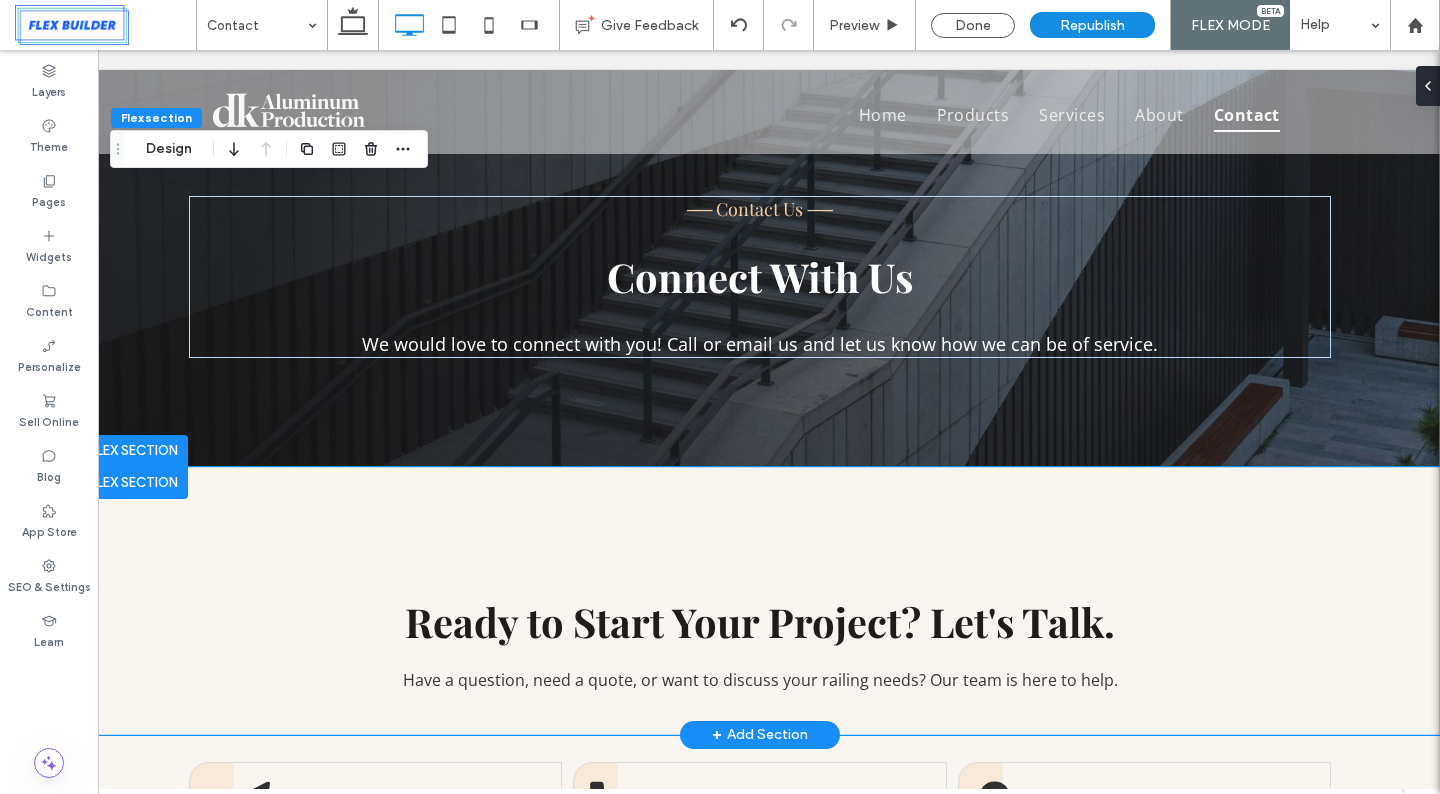 scroll, scrollTop: 0, scrollLeft: 0, axis: both 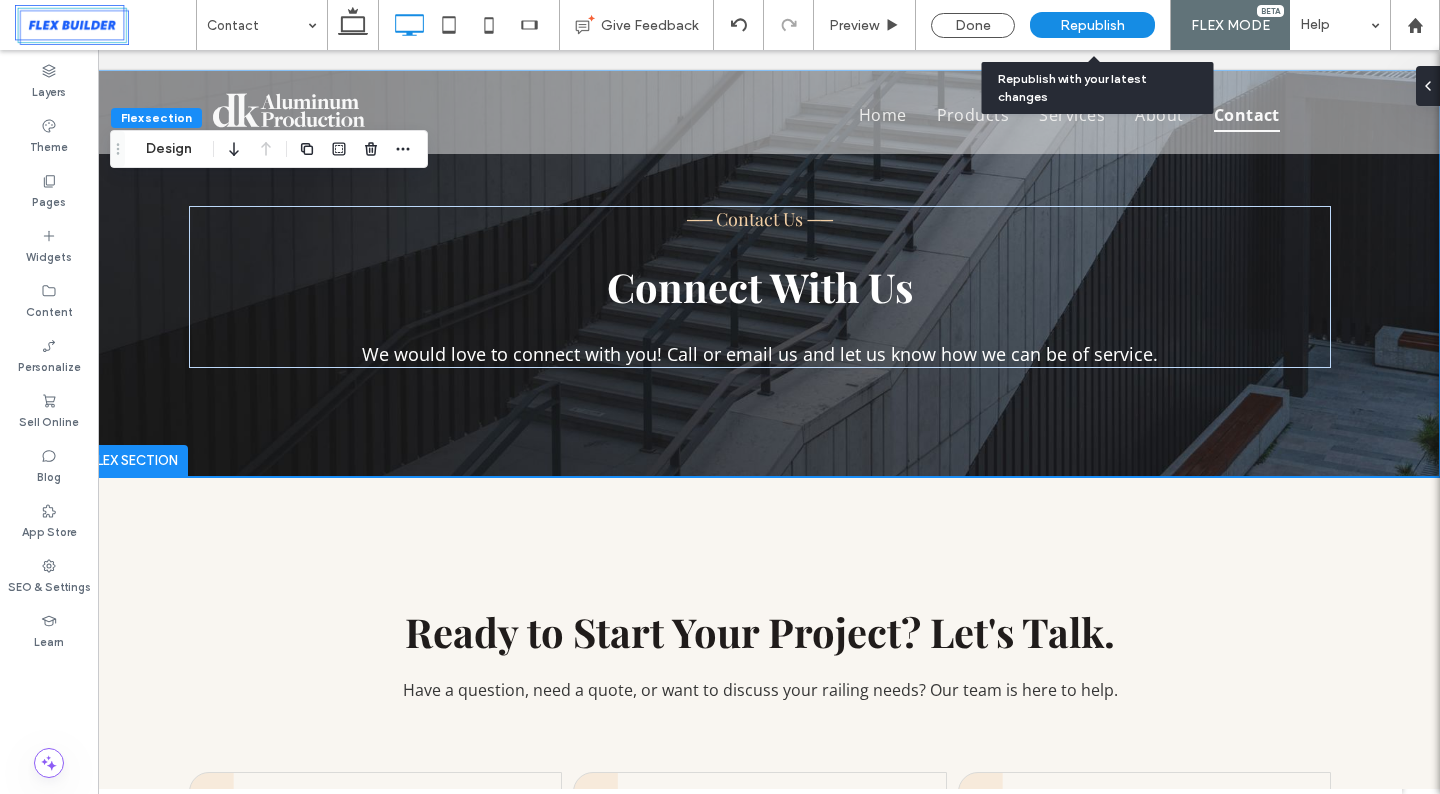 click on "Republish" at bounding box center (1092, 25) 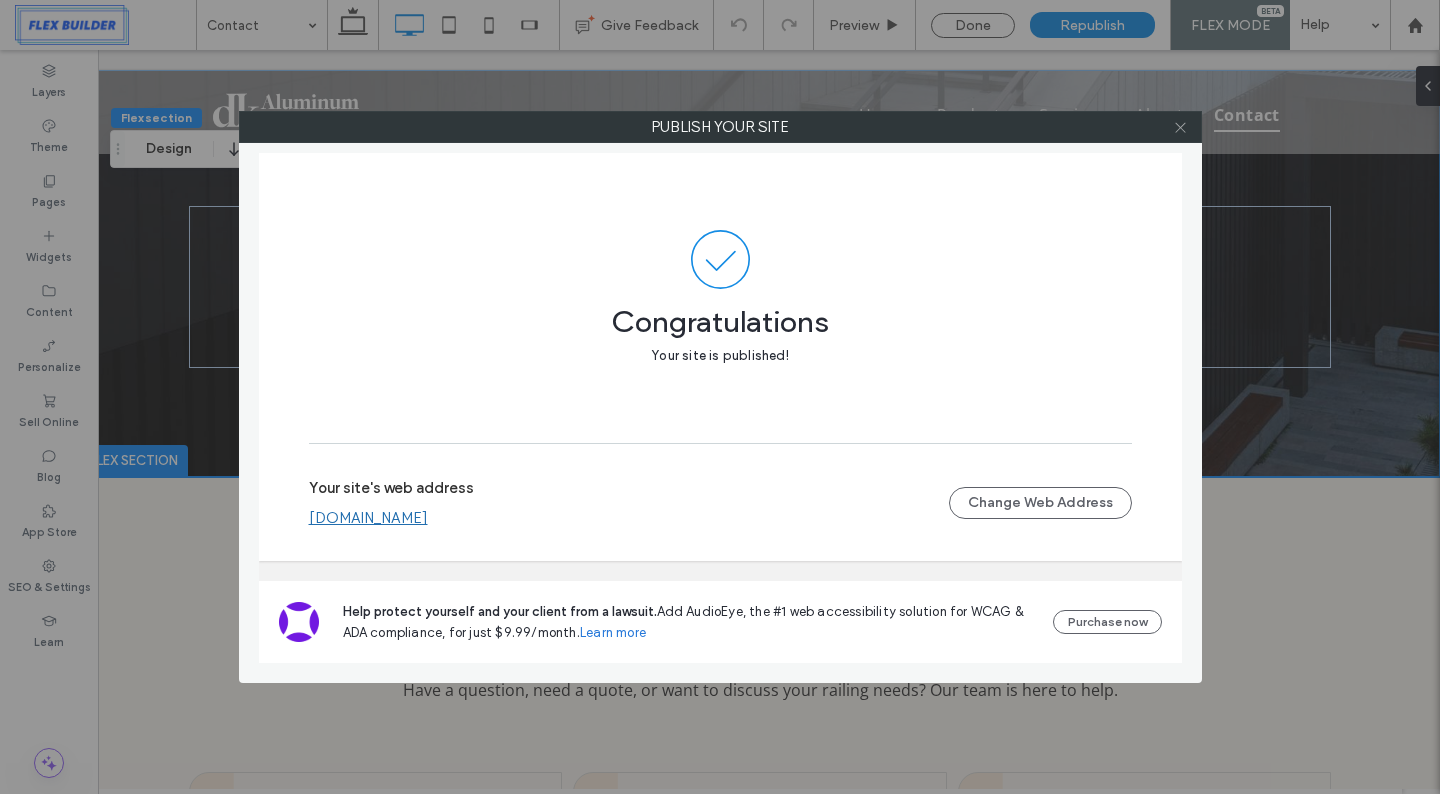 click 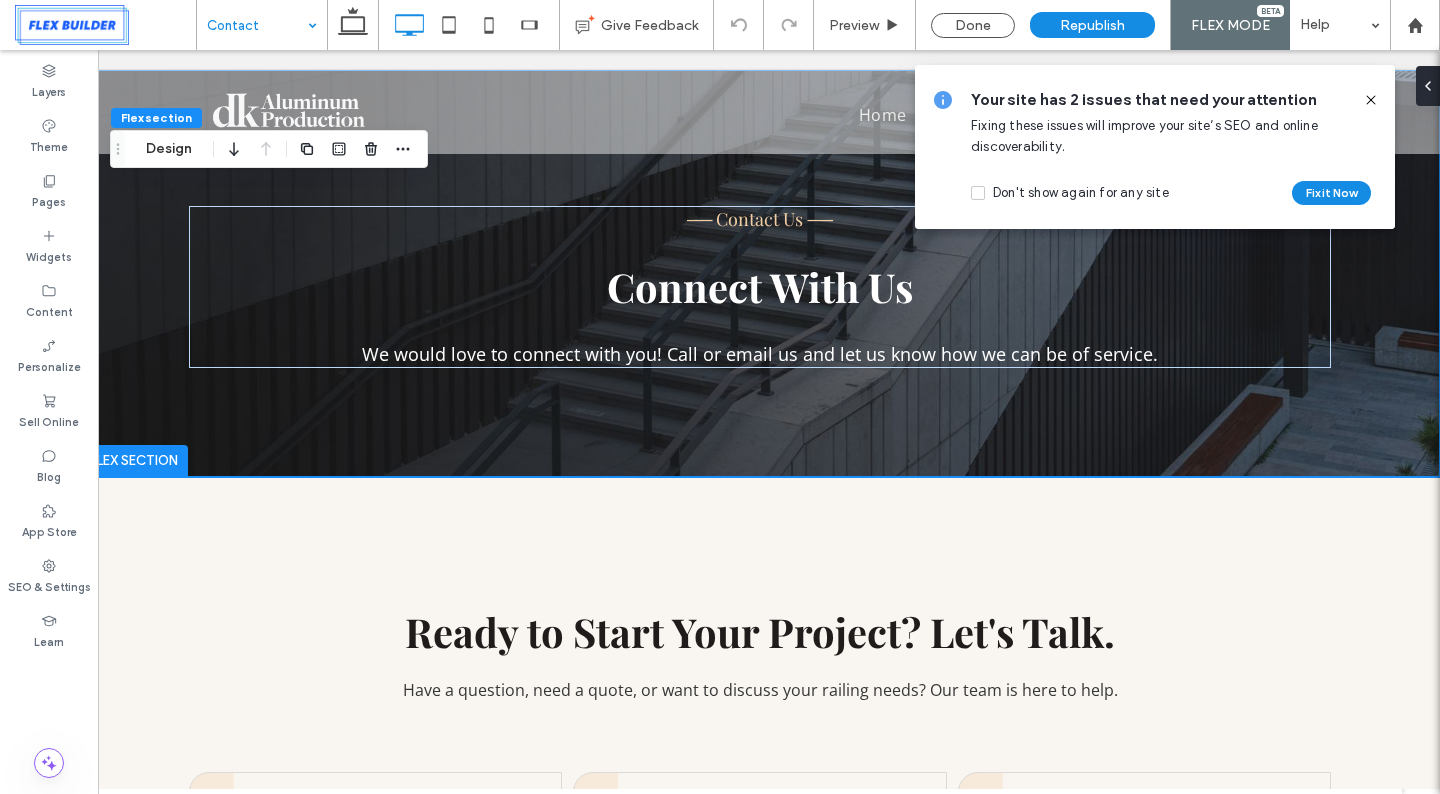 click 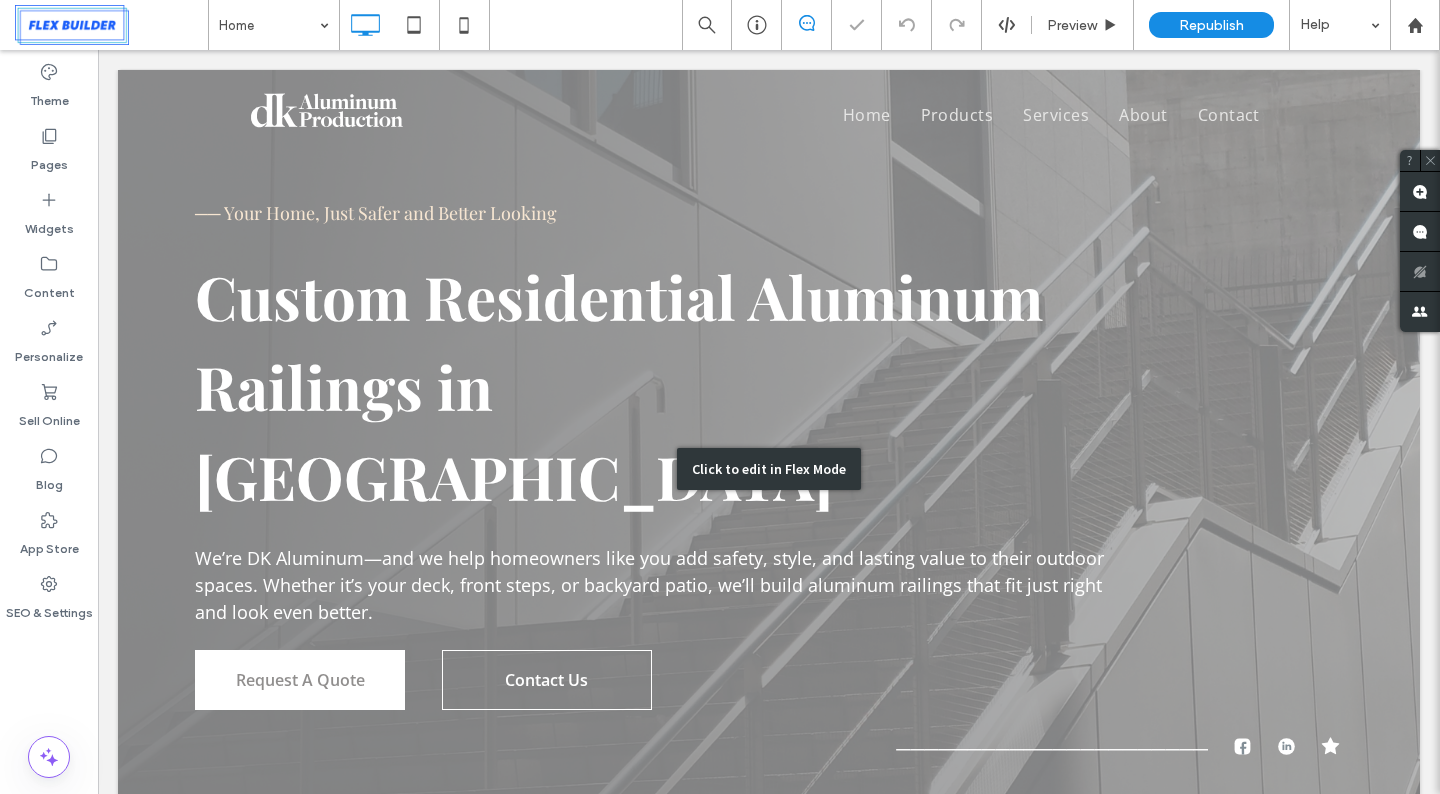 scroll, scrollTop: 0, scrollLeft: 0, axis: both 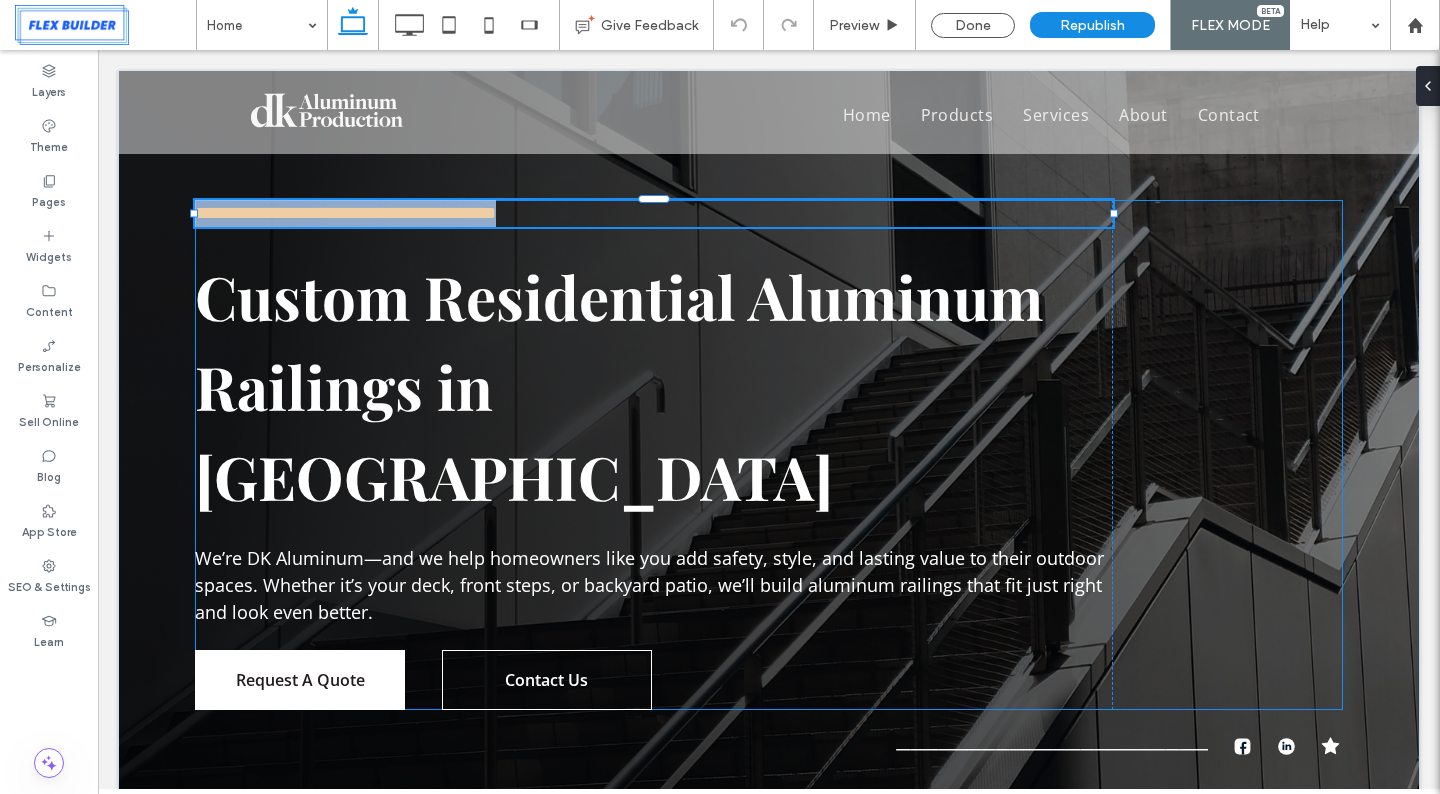 type on "**********" 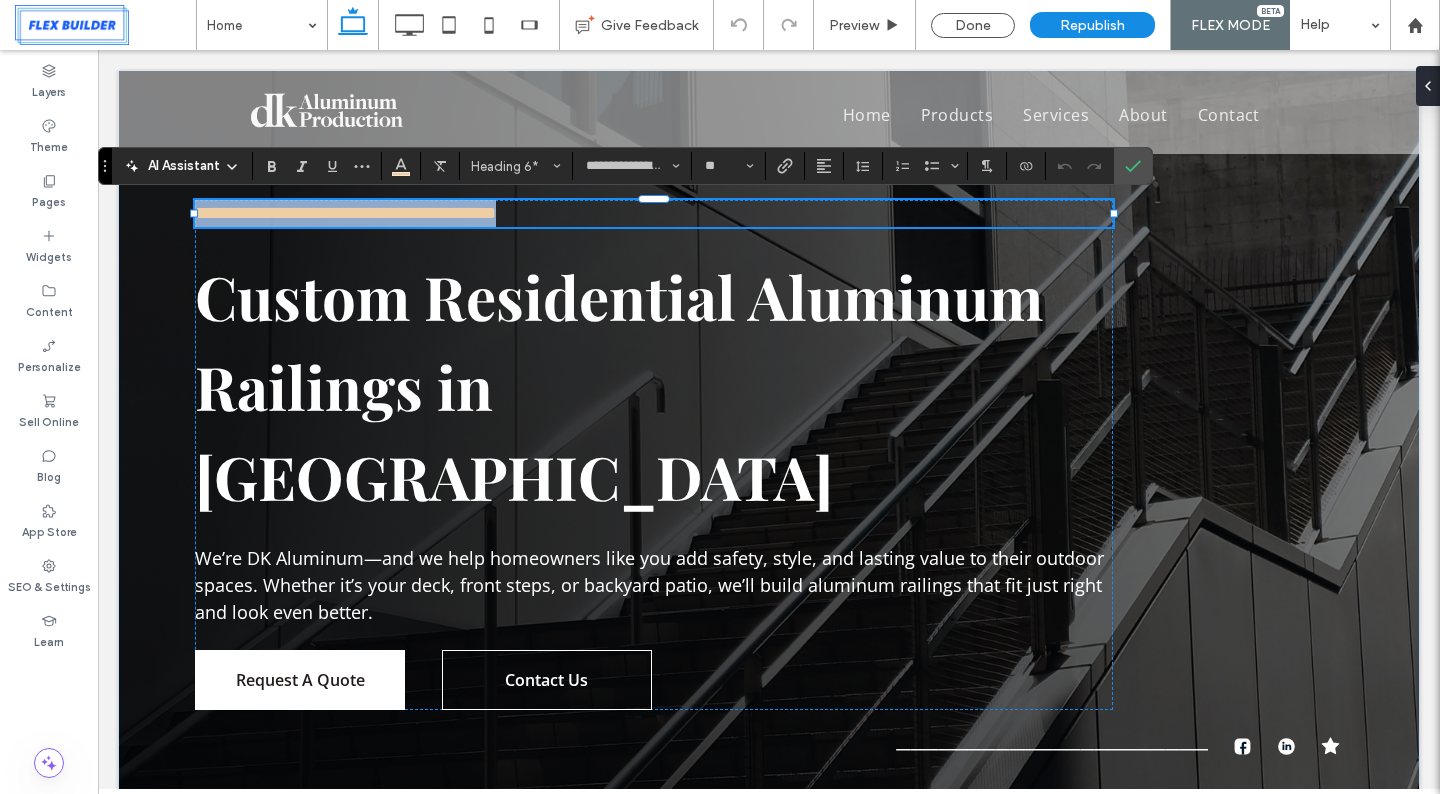 click on "**********" at bounding box center [345, 213] 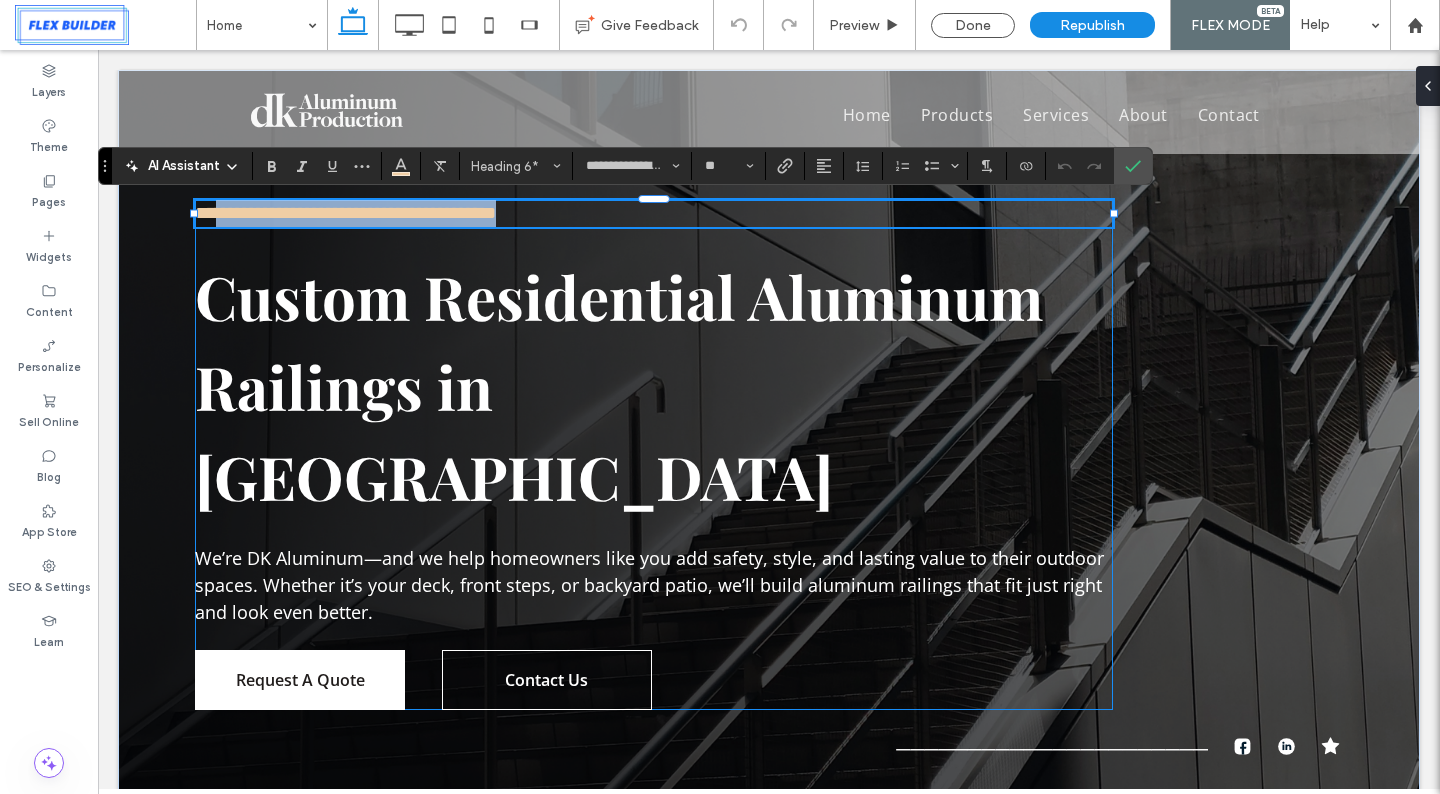 drag, startPoint x: 237, startPoint y: 214, endPoint x: 580, endPoint y: 230, distance: 343.373 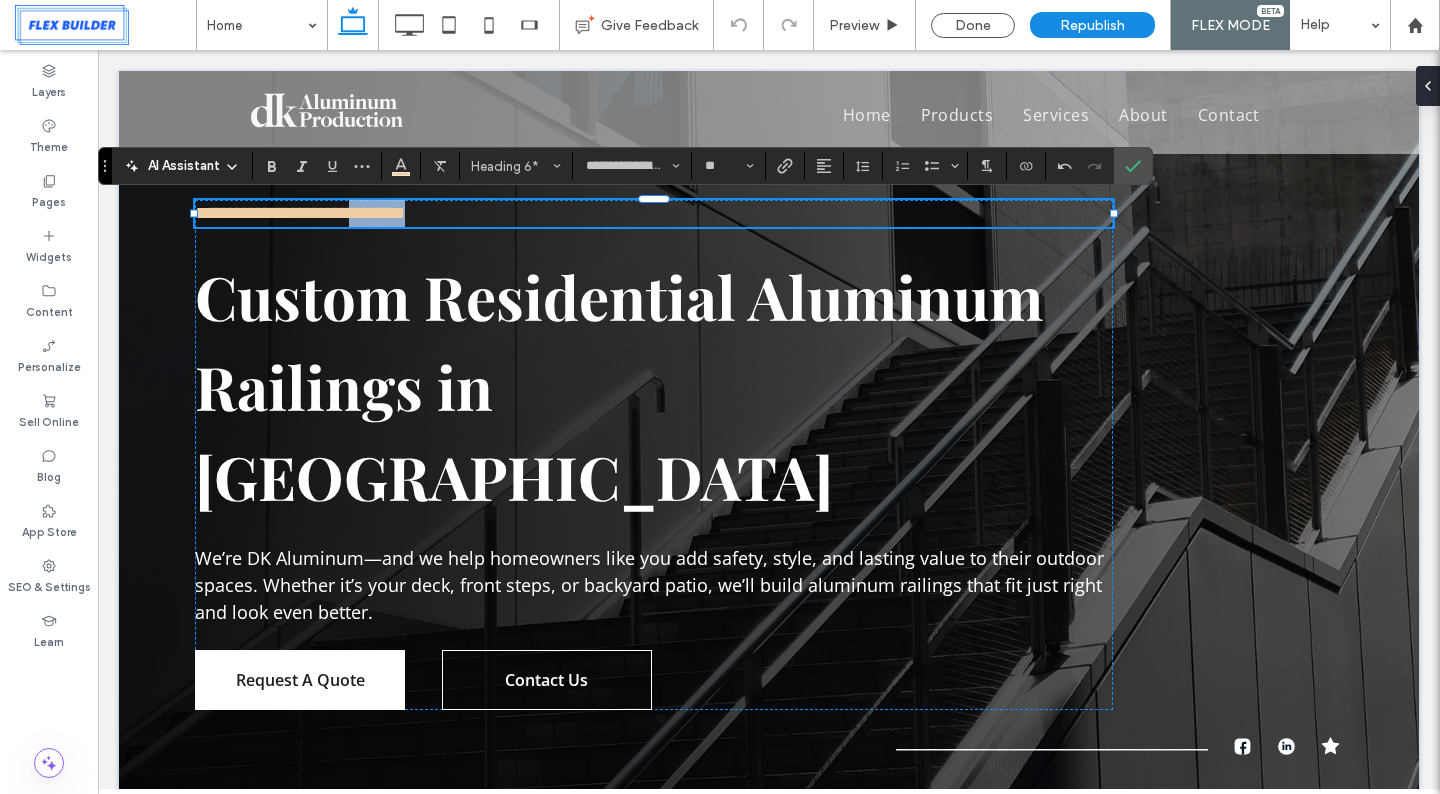 drag, startPoint x: 379, startPoint y: 212, endPoint x: 488, endPoint y: 211, distance: 109.004585 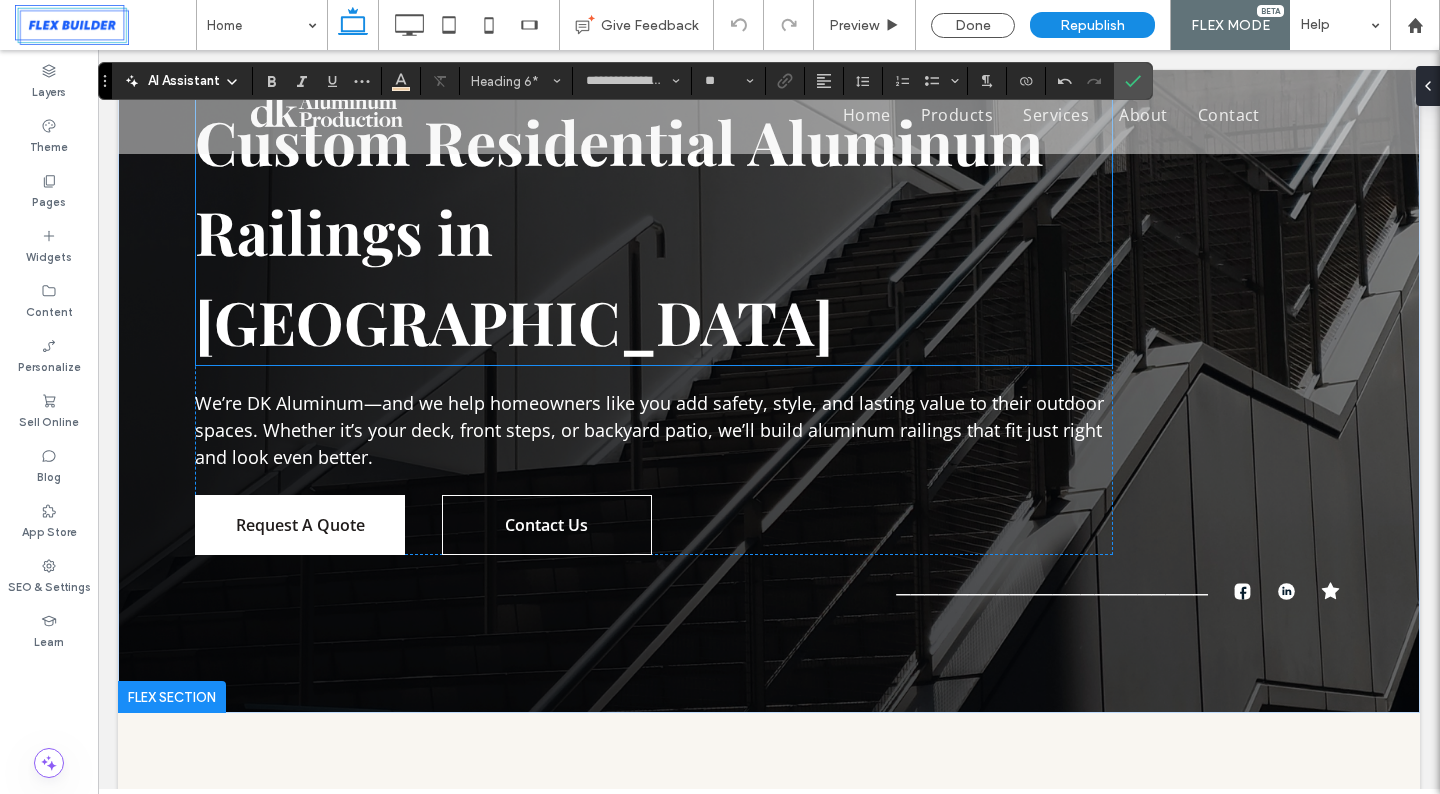 scroll, scrollTop: 0, scrollLeft: 0, axis: both 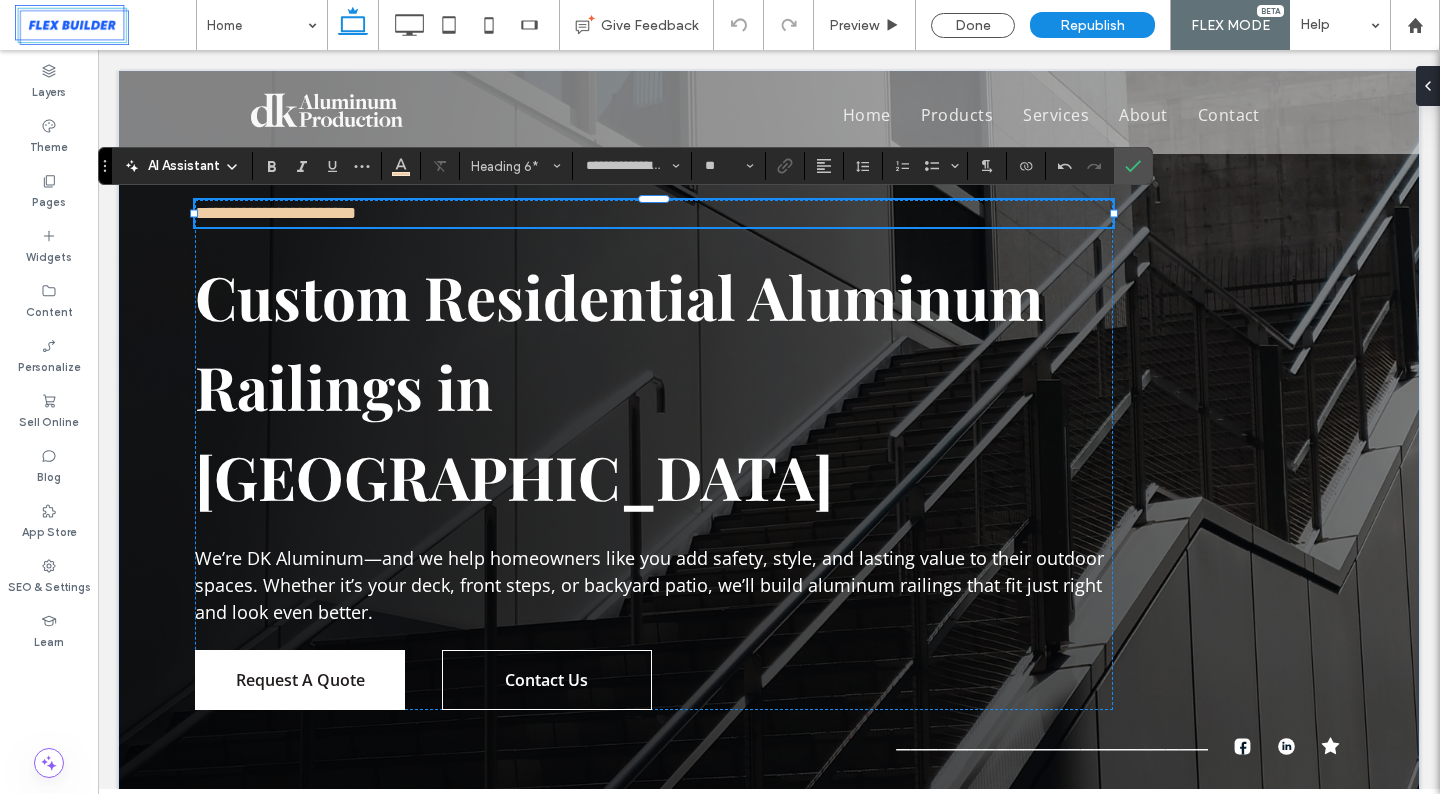 click on "**********" at bounding box center [275, 213] 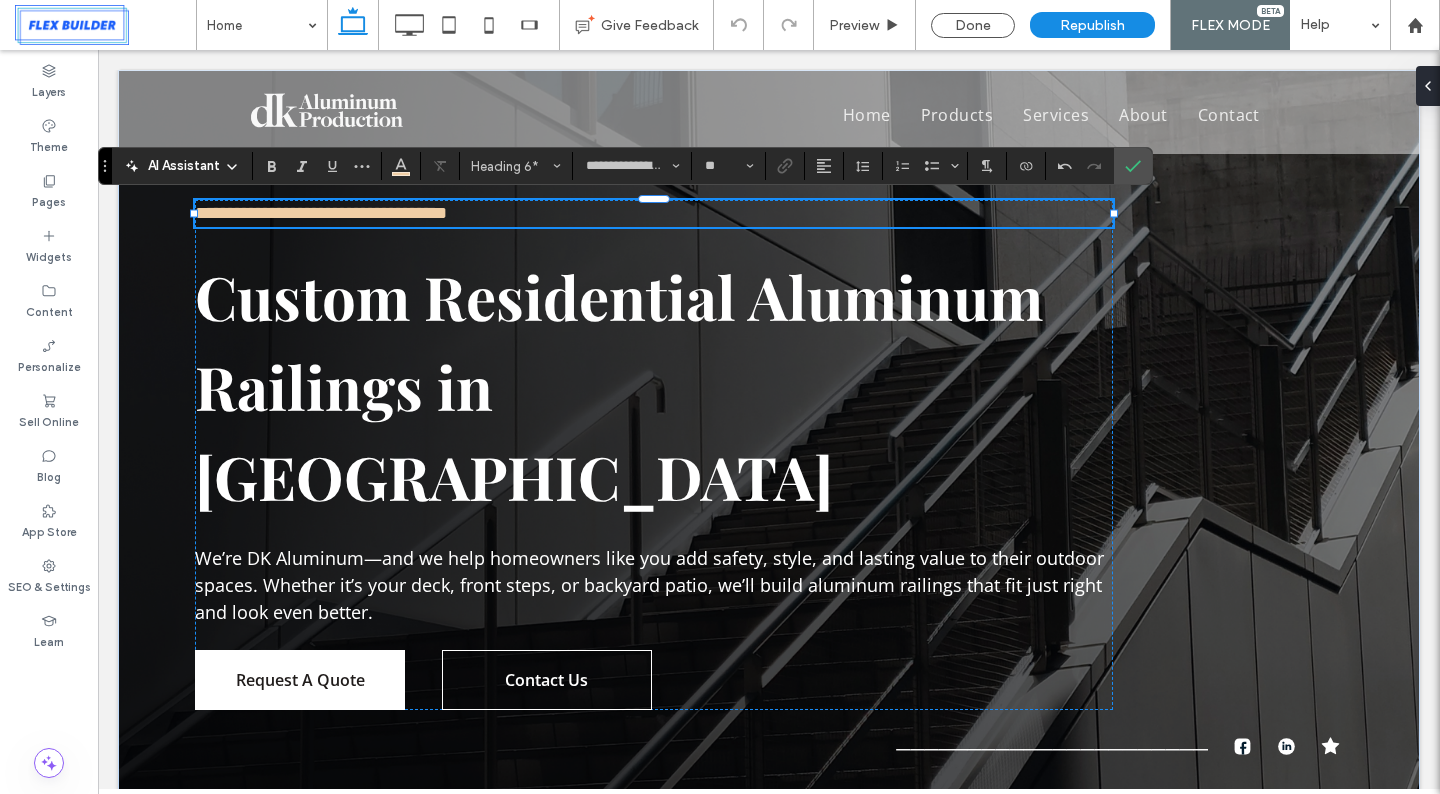 click on "**********" at bounding box center (654, 213) 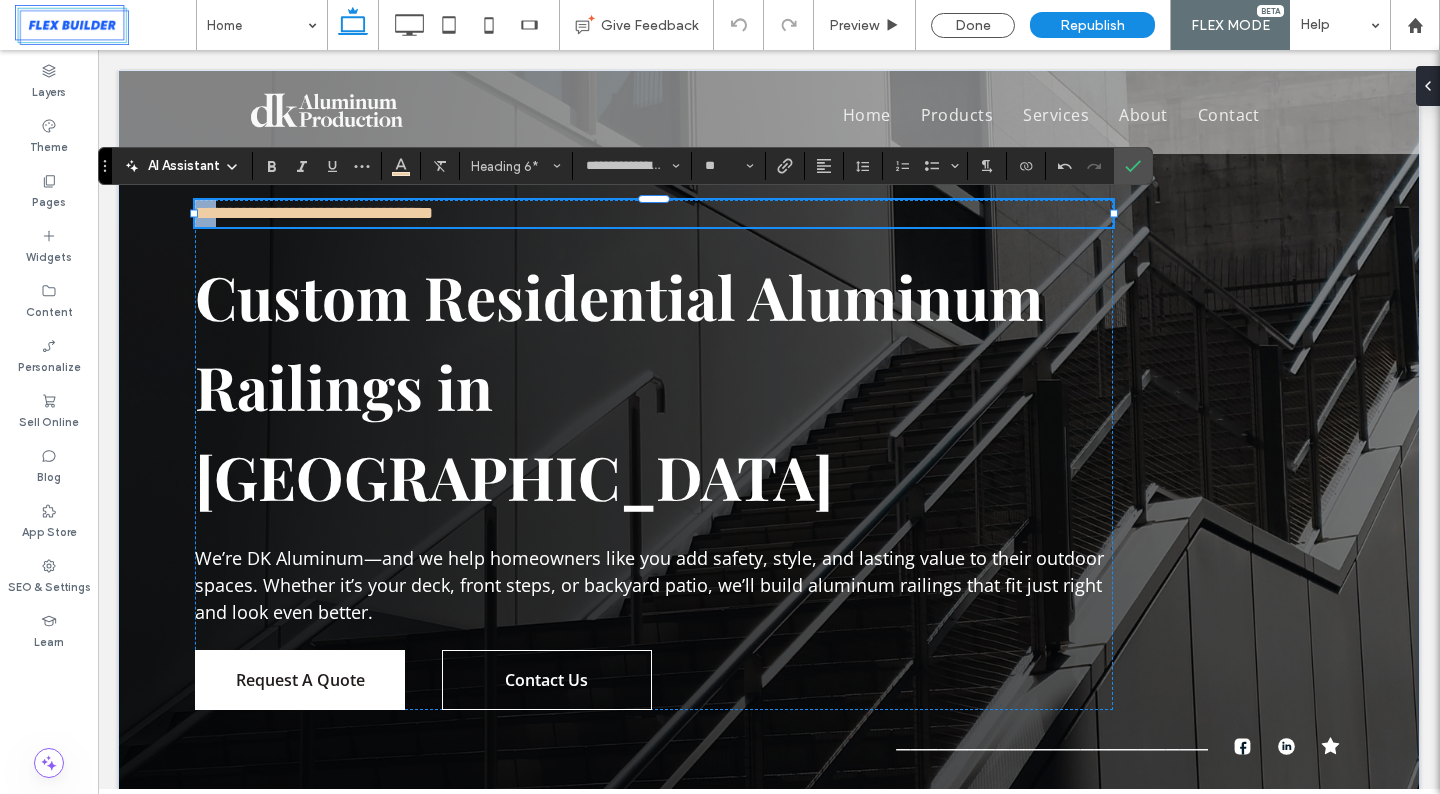 drag, startPoint x: 234, startPoint y: 211, endPoint x: 196, endPoint y: 209, distance: 38.052597 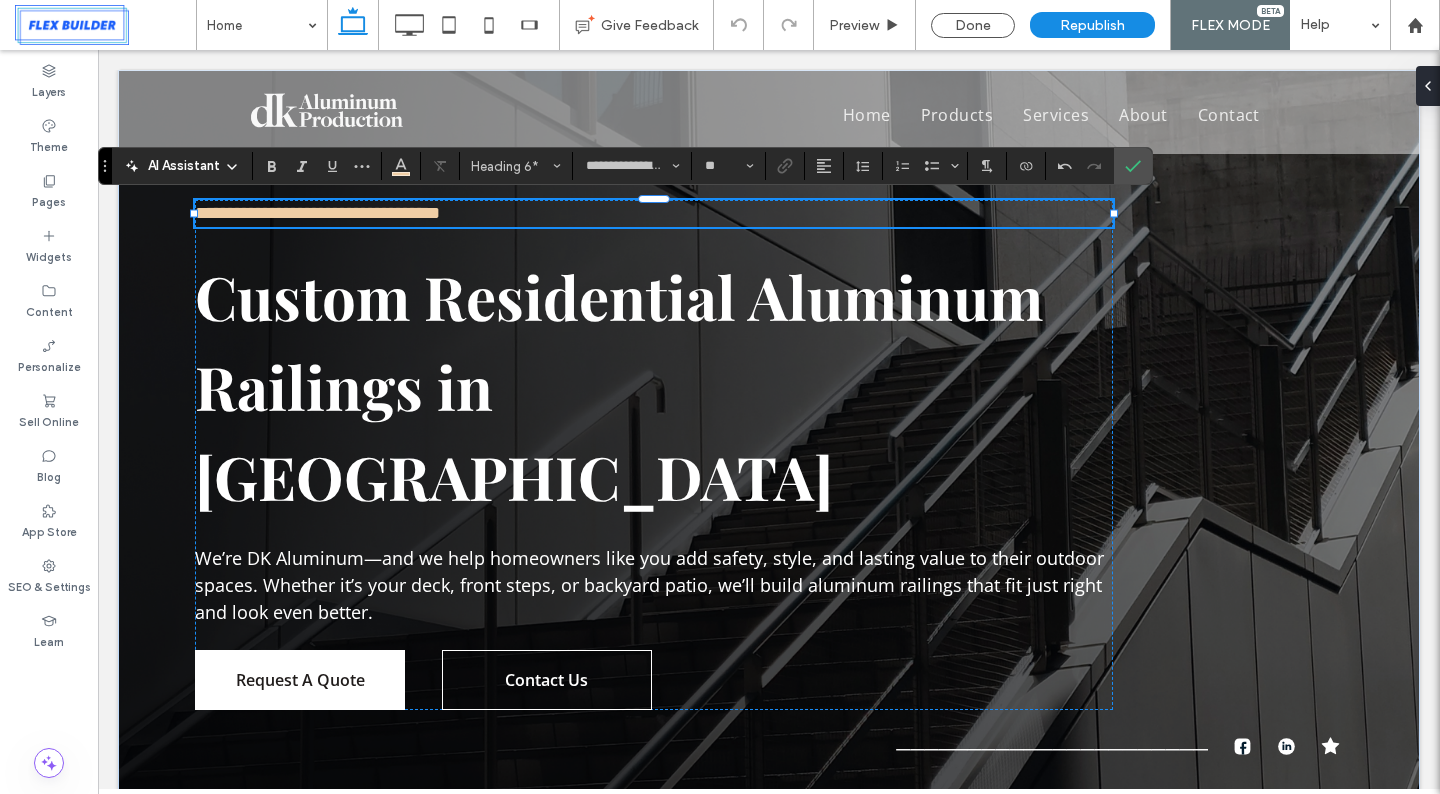 paste 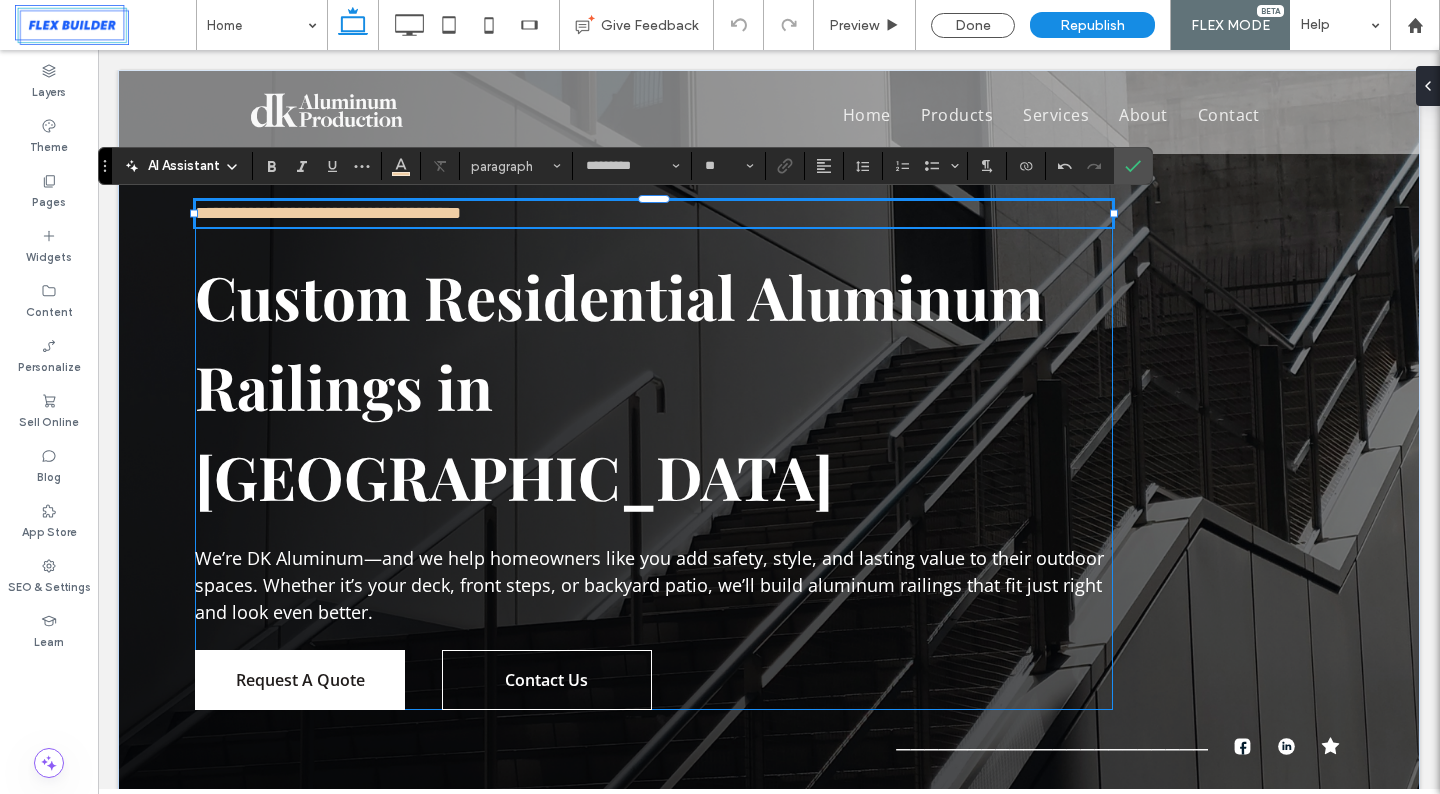 type on "**********" 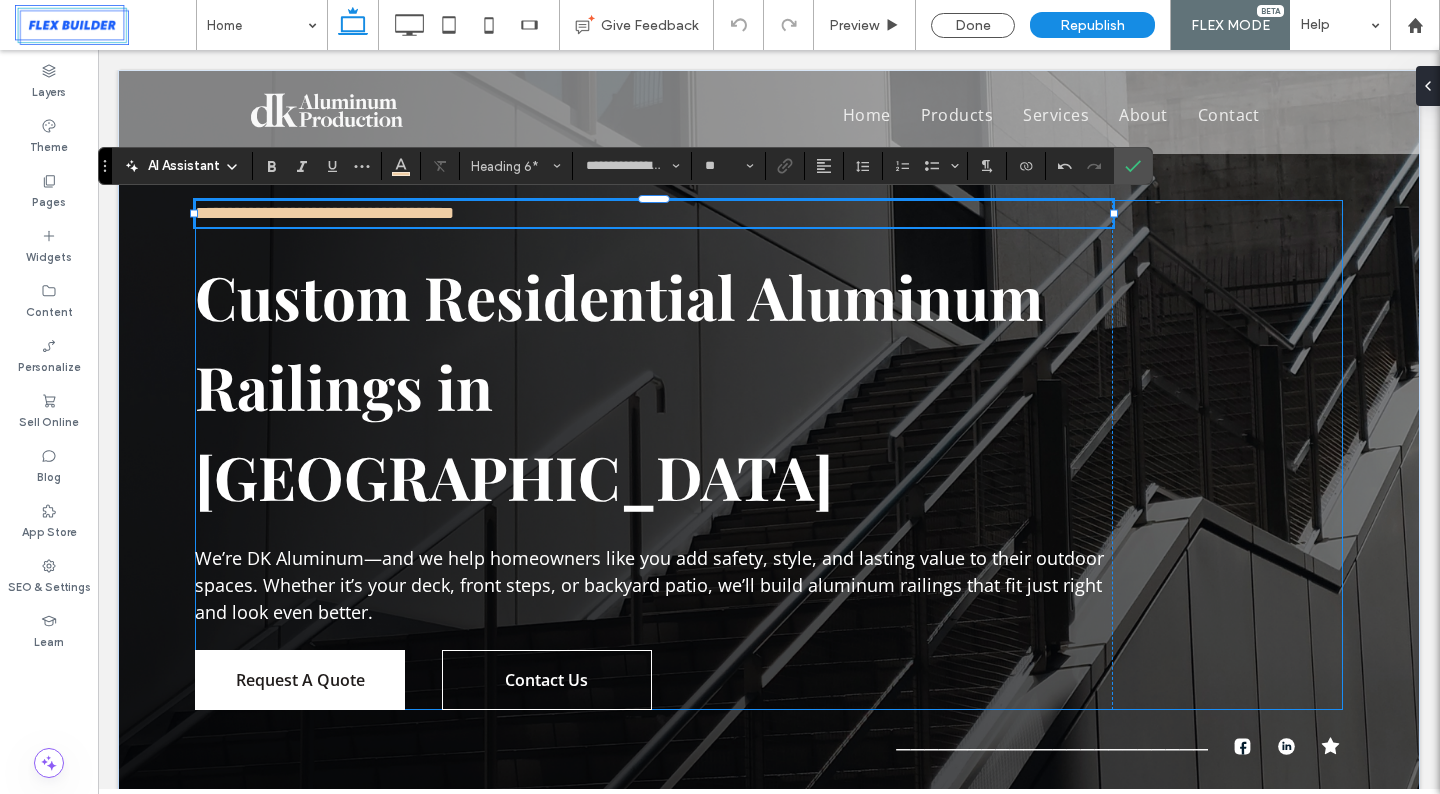 click on "**********" at bounding box center [769, 455] 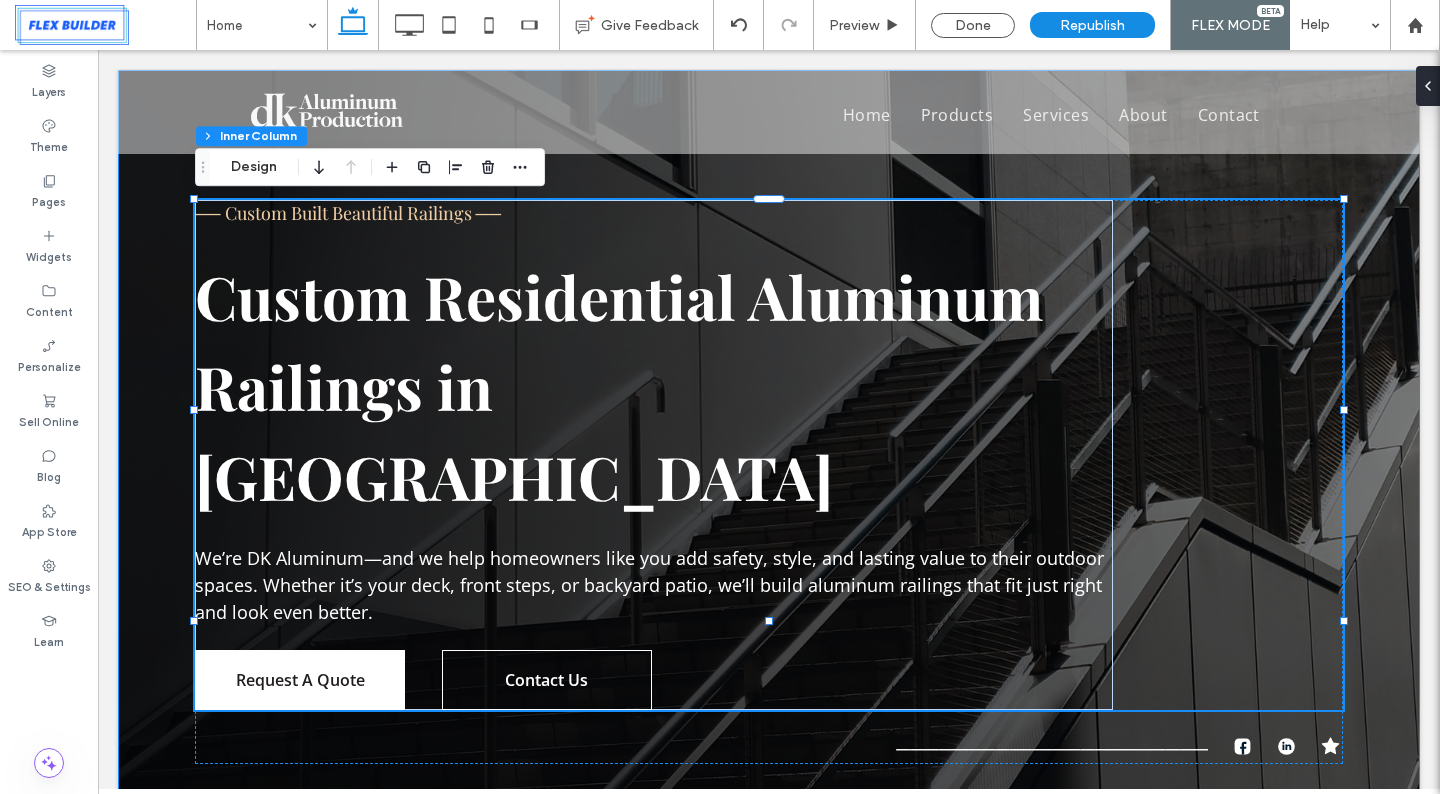 click on "── Custom Built Beautiful Railings ──
Custom Residential Aluminum Railings in Edmonton
We’re DK Aluminum—and we help homeowners like you add safety, style, and lasting value to their outdoor spaces. Whether it’s your deck, front steps, or backyard patio, we’ll build aluminum railings that fit just right and look even better.
Request A Quote
Contact Us
──────────────────────" at bounding box center [769, 469] 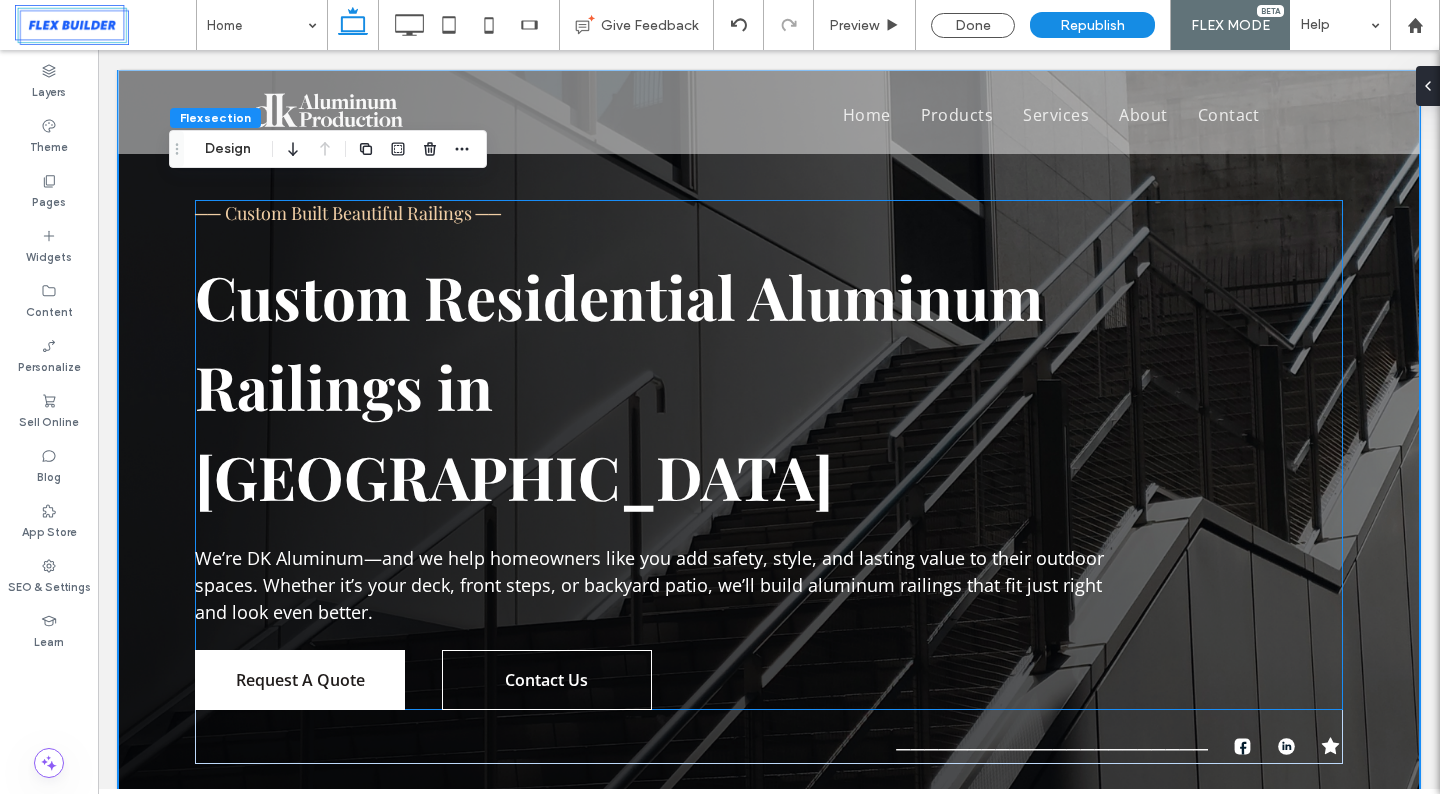 click on "── Custom Built Beautiful Railings ──" at bounding box center (654, 213) 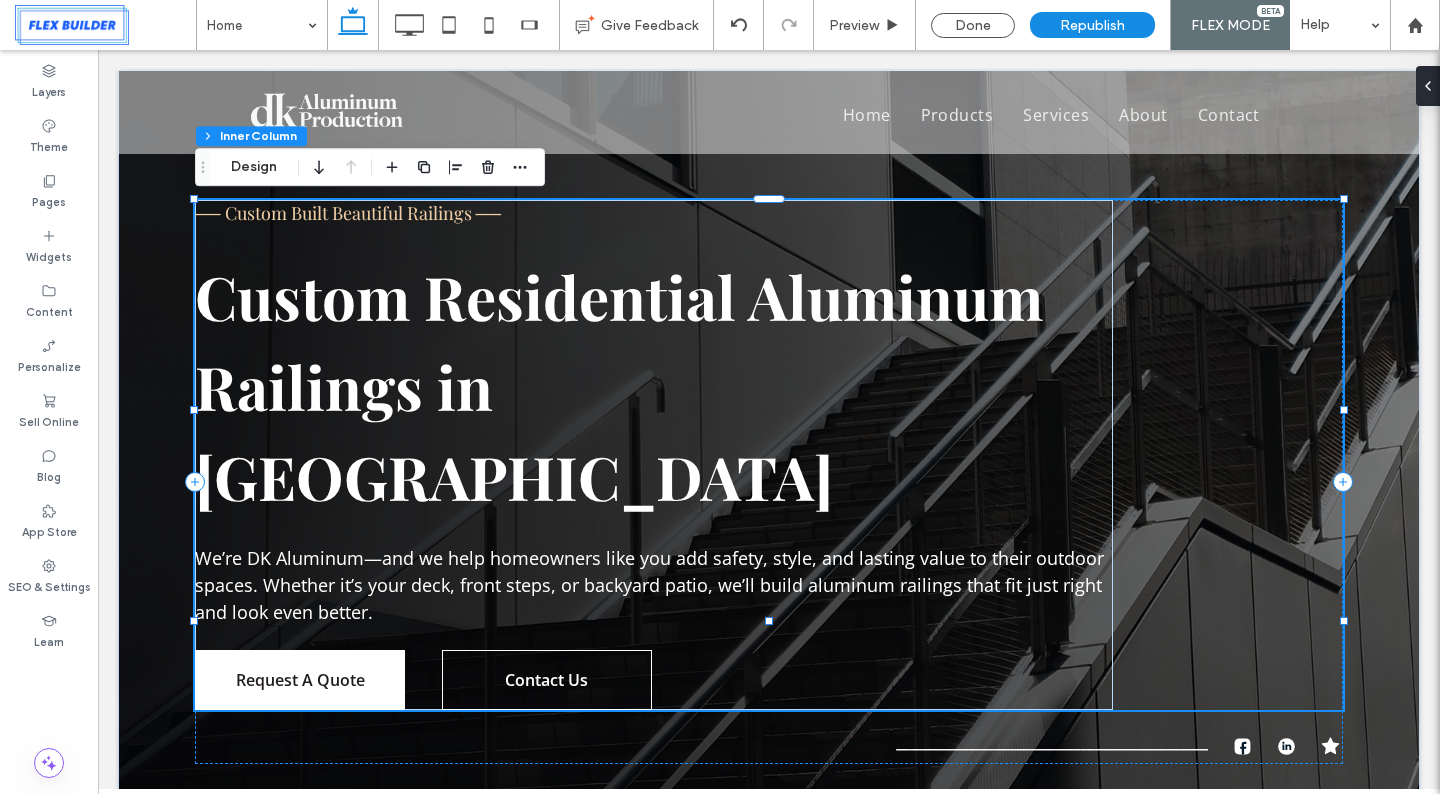 click on "── Custom Built Beautiful Railings ──" at bounding box center [654, 213] 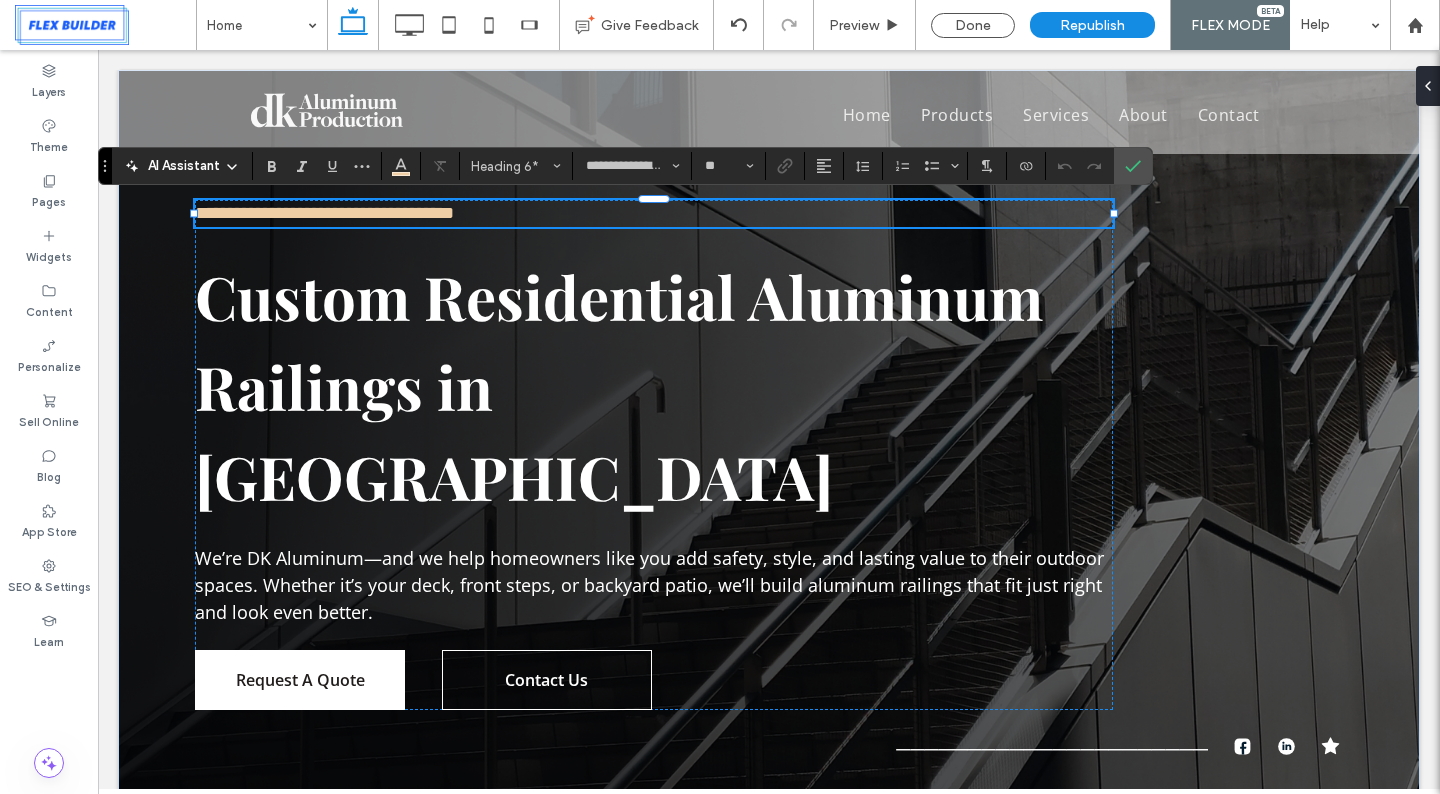 type 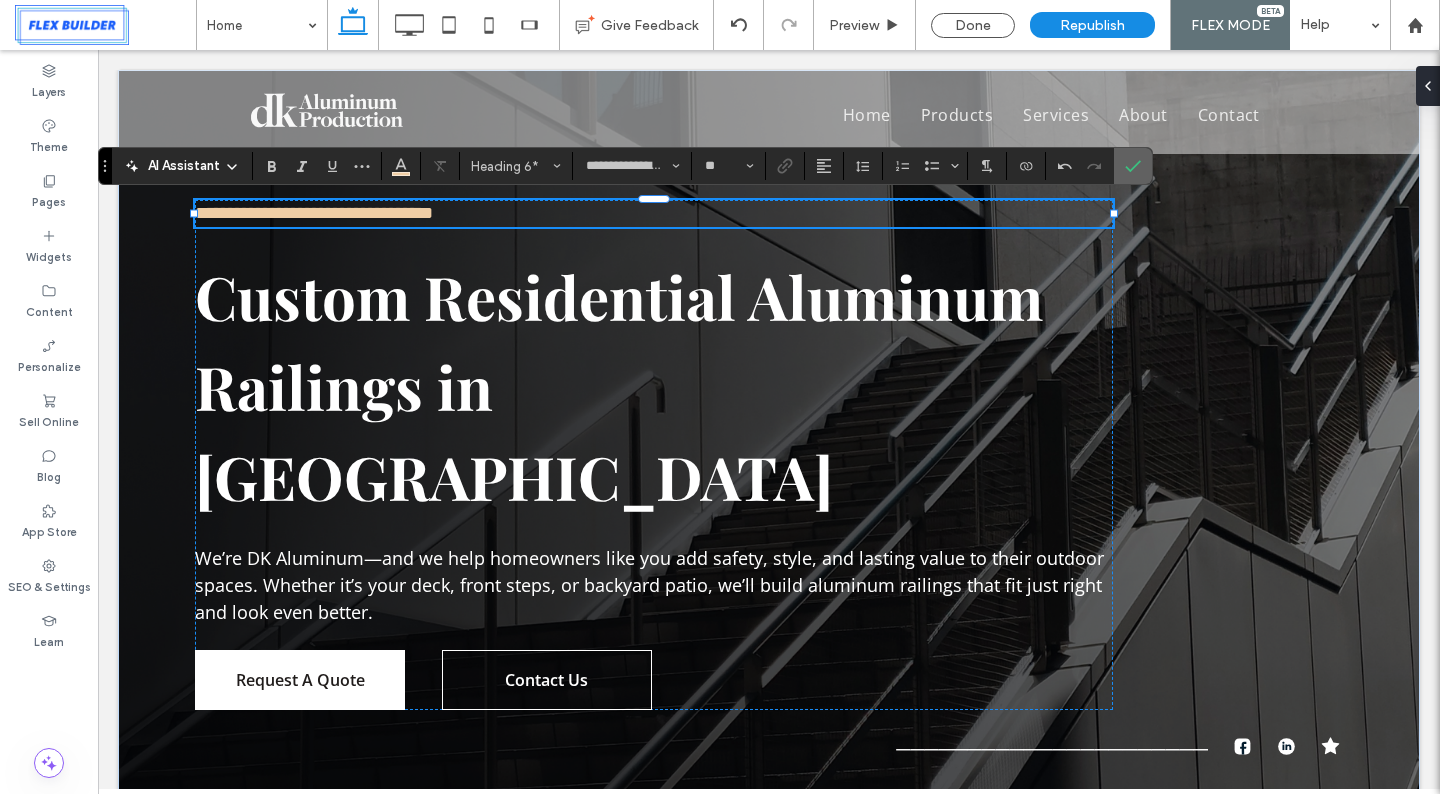click at bounding box center [1133, 166] 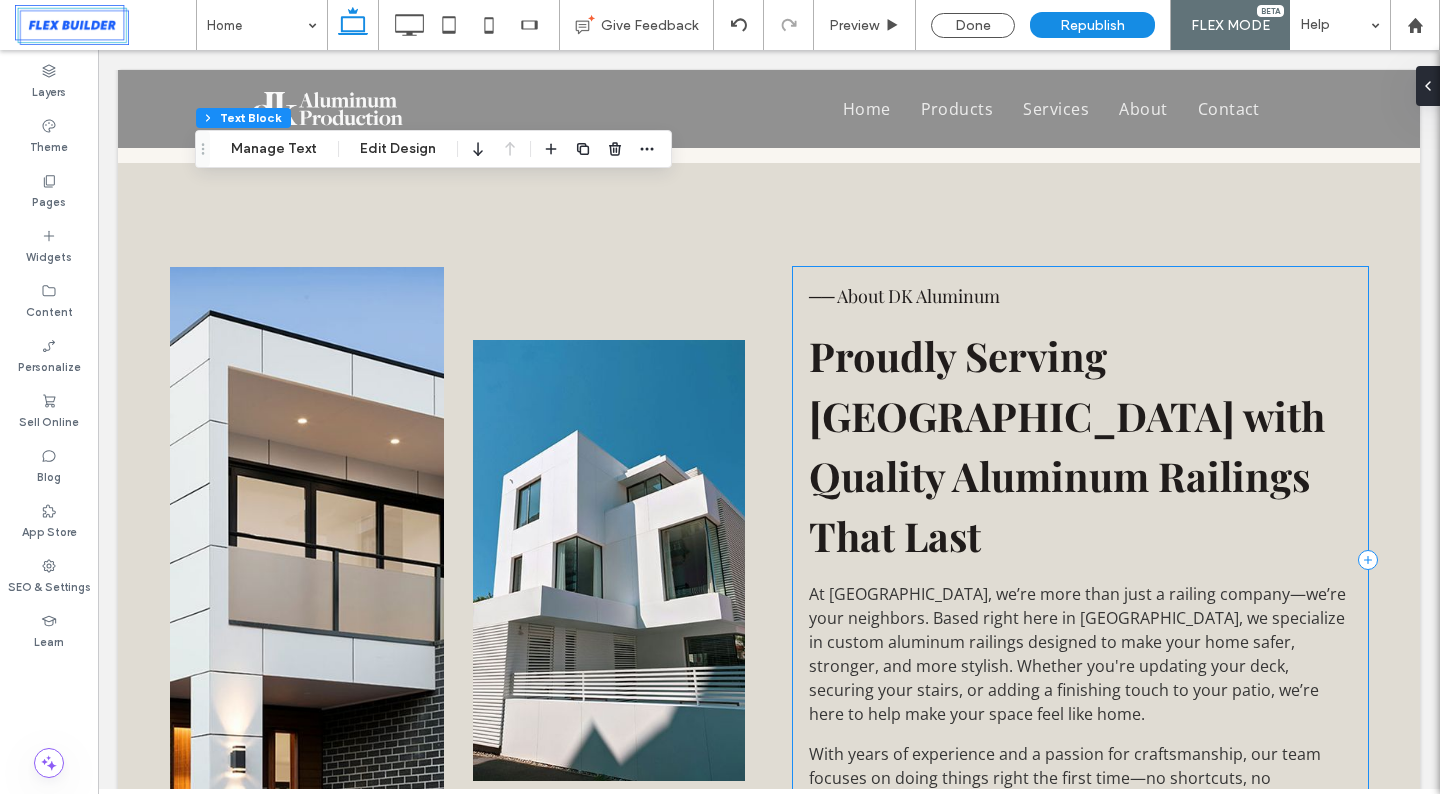 scroll, scrollTop: 1785, scrollLeft: 0, axis: vertical 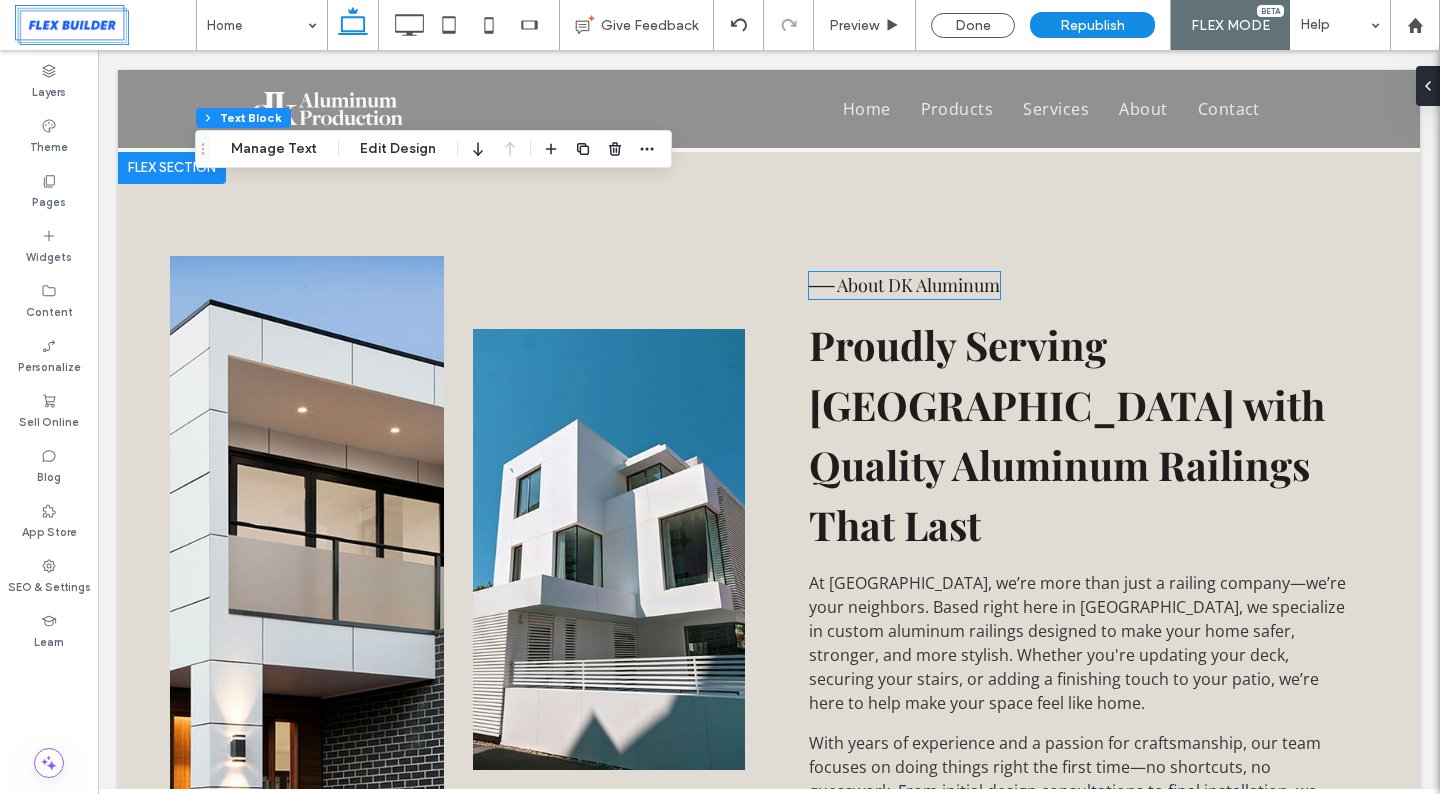 click on "── About DK Aluminum" at bounding box center [905, 285] 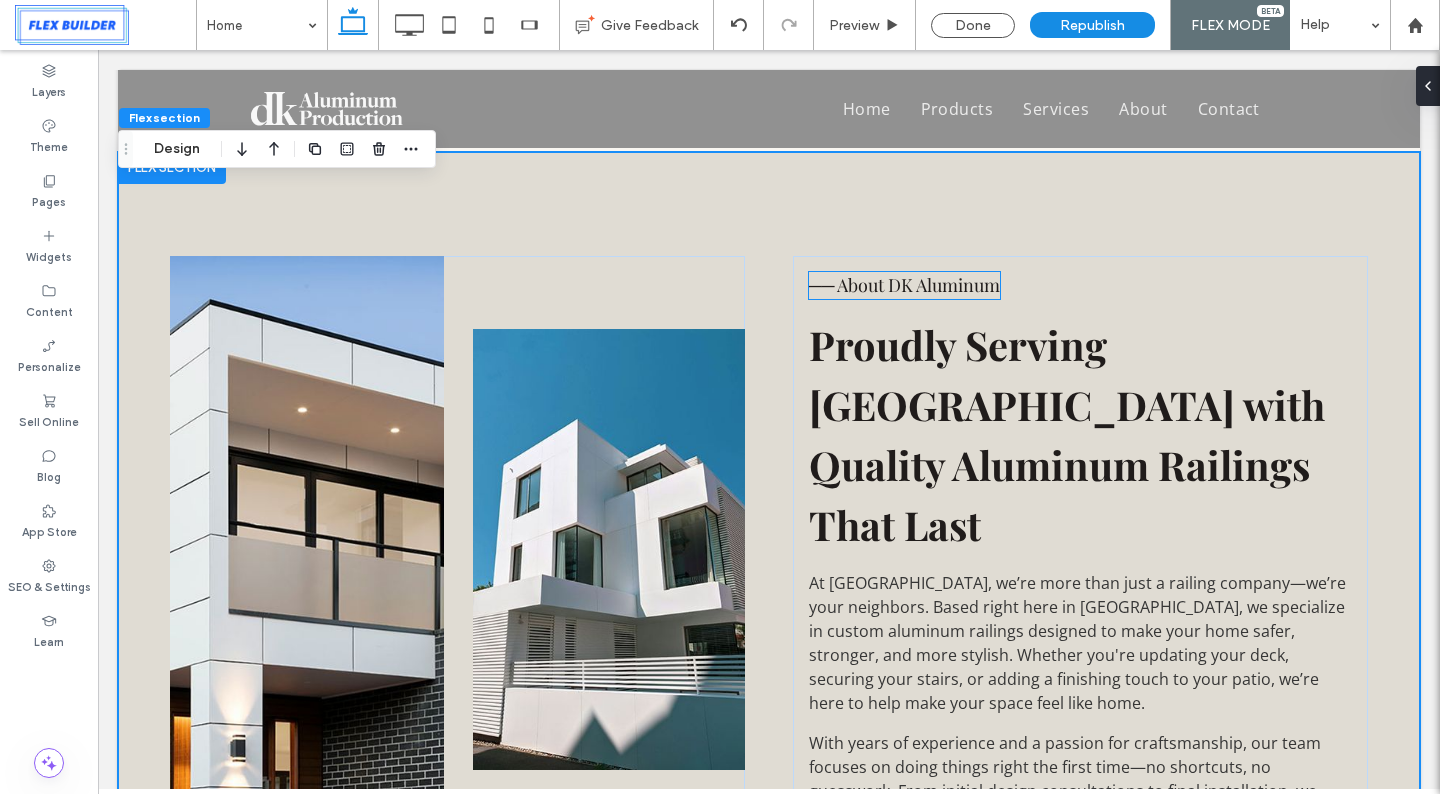 click on "── About DK Aluminum" at bounding box center (905, 285) 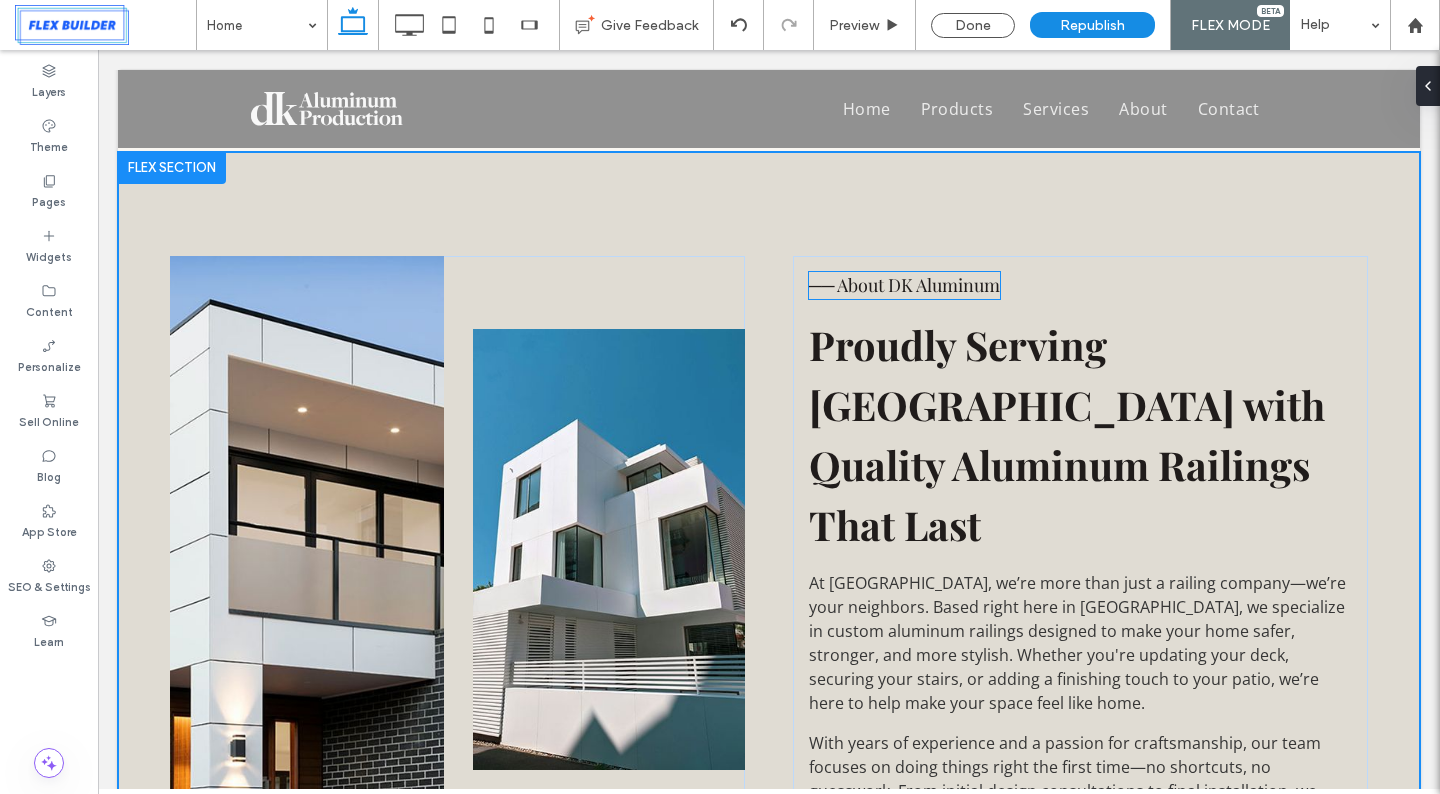 scroll, scrollTop: 1770, scrollLeft: 0, axis: vertical 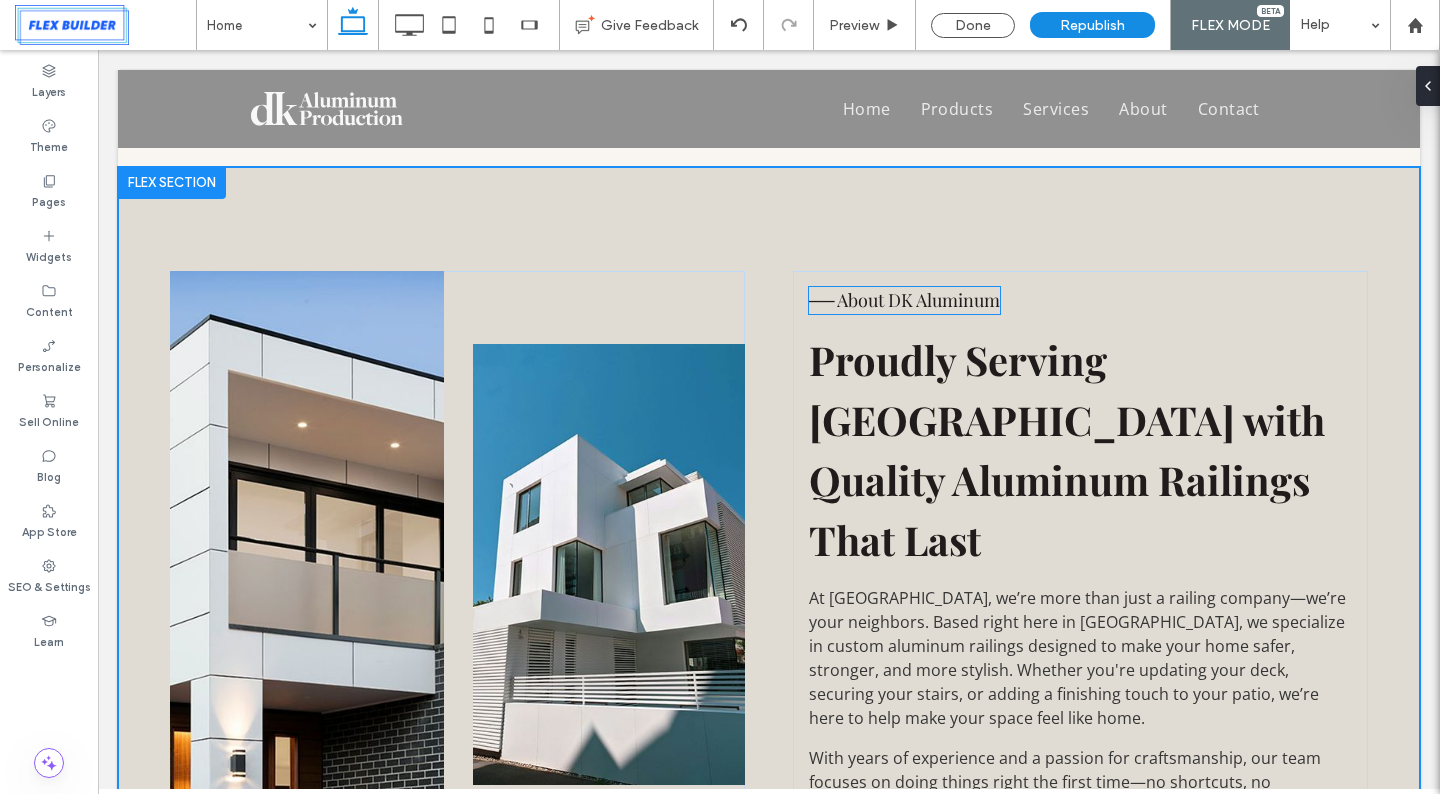 type on "**********" 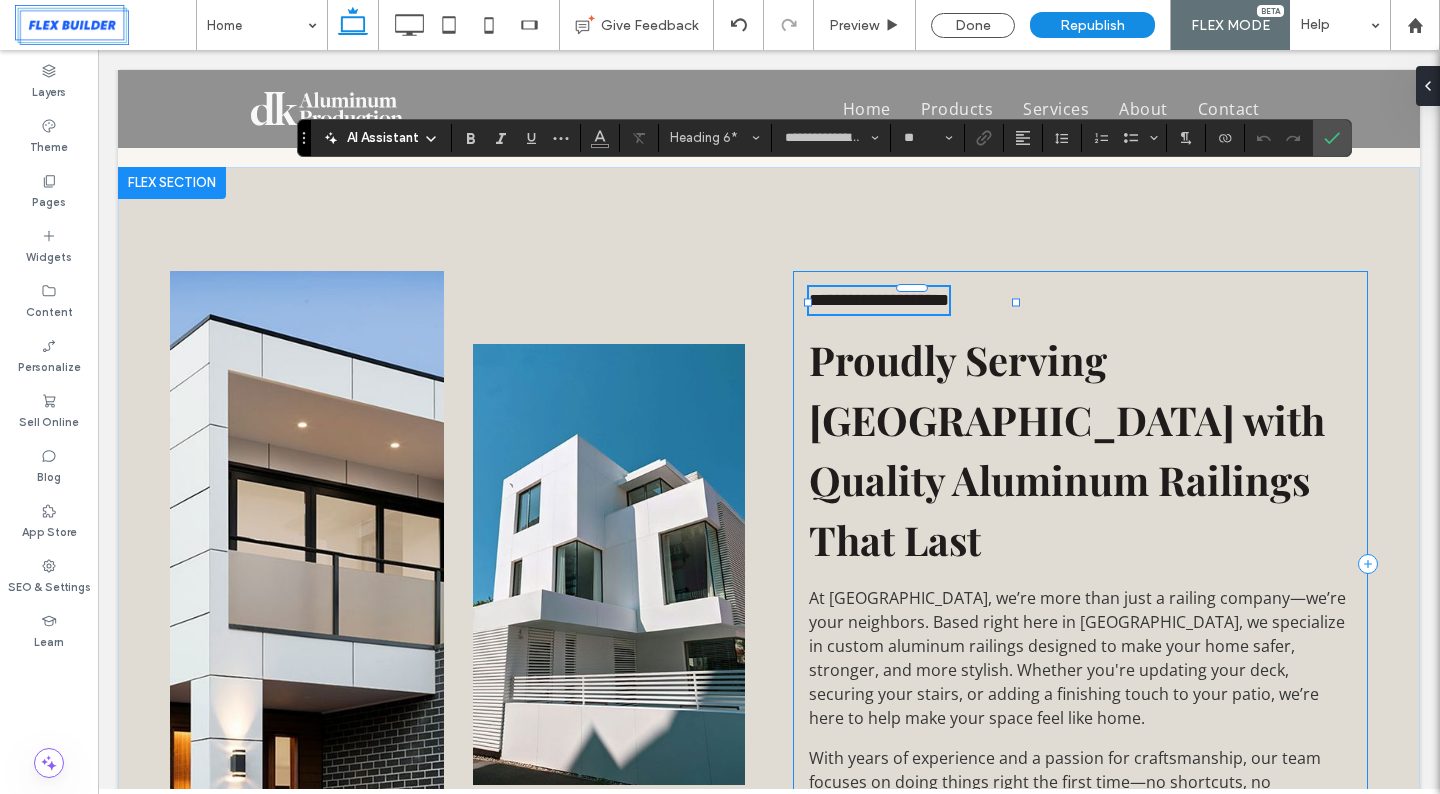 type 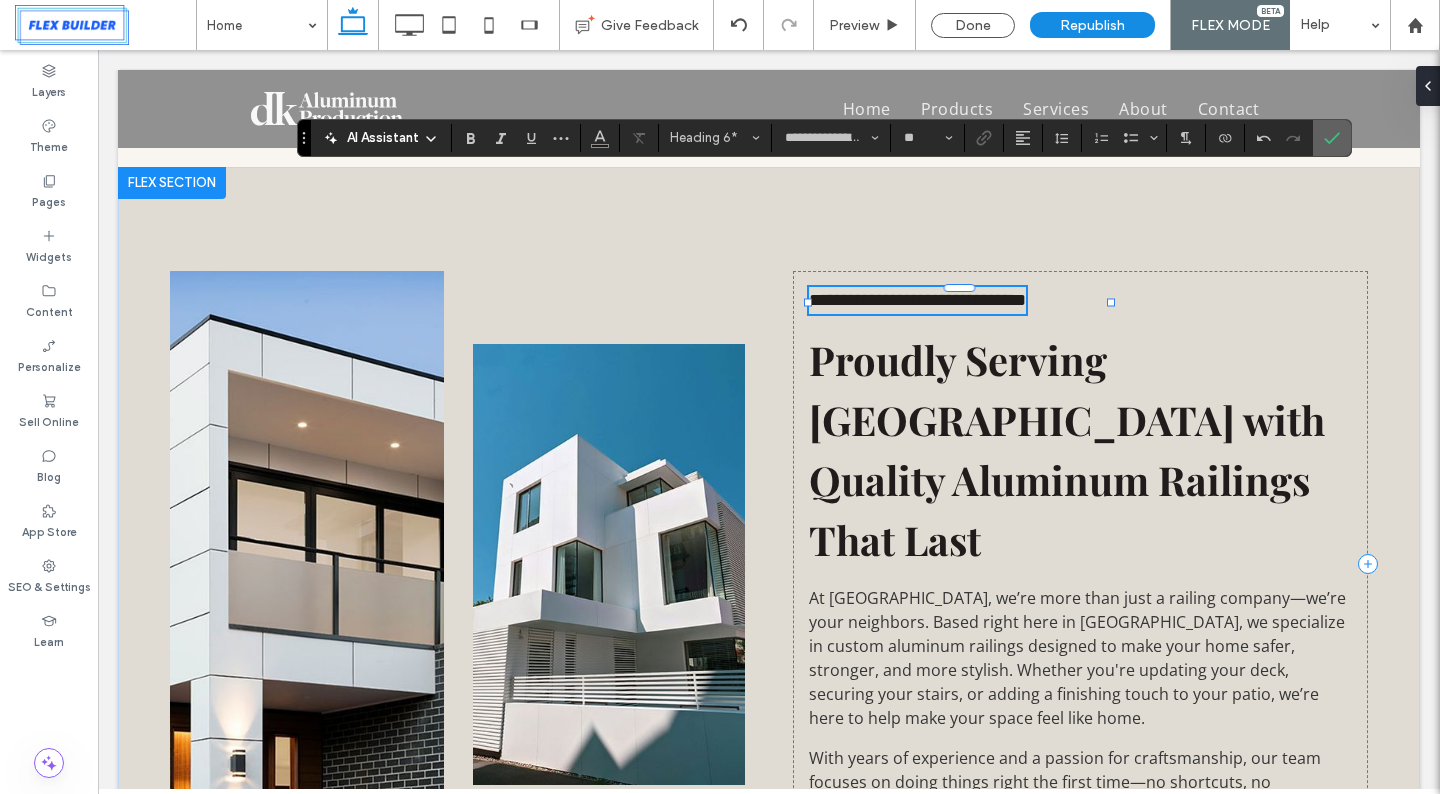 click 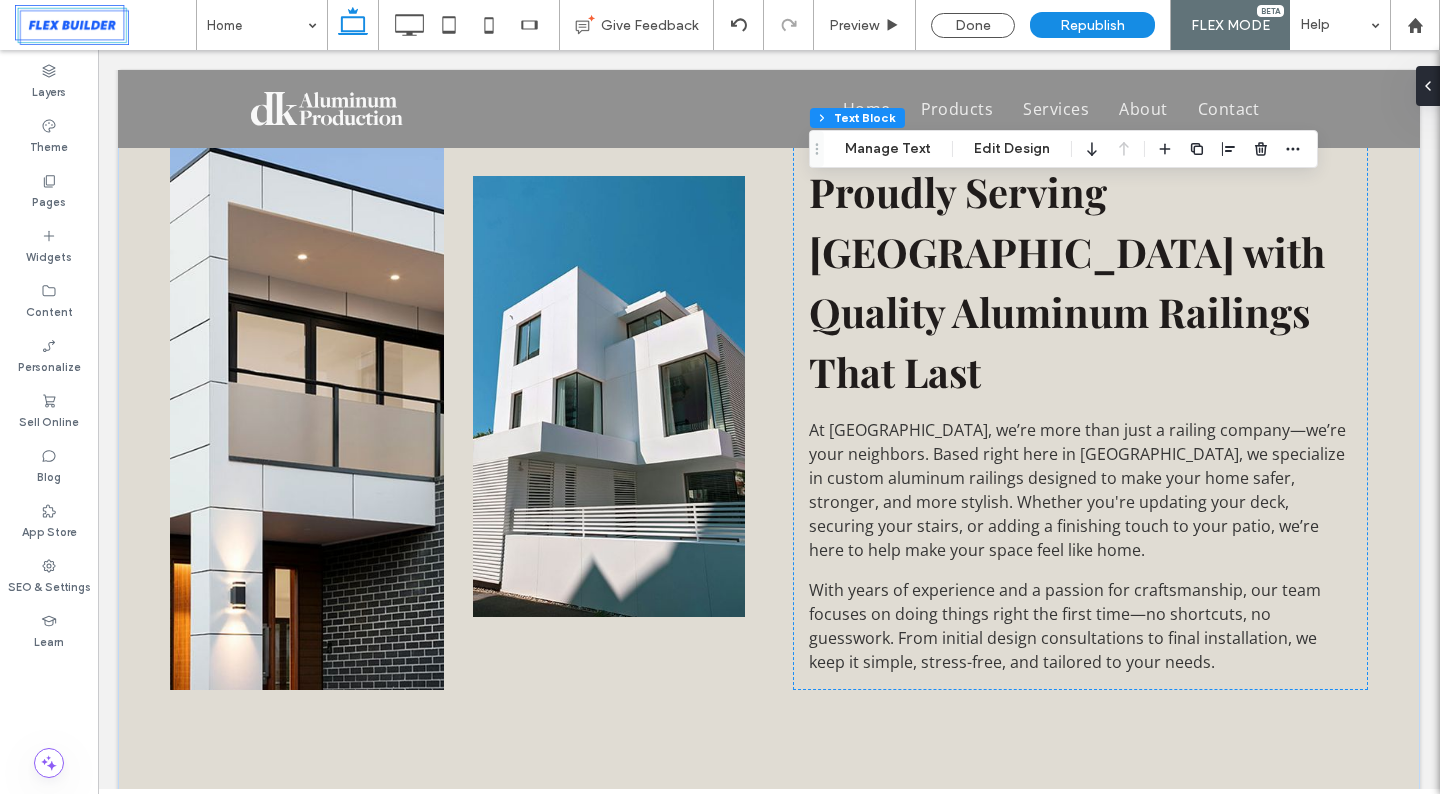 scroll, scrollTop: 1931, scrollLeft: 0, axis: vertical 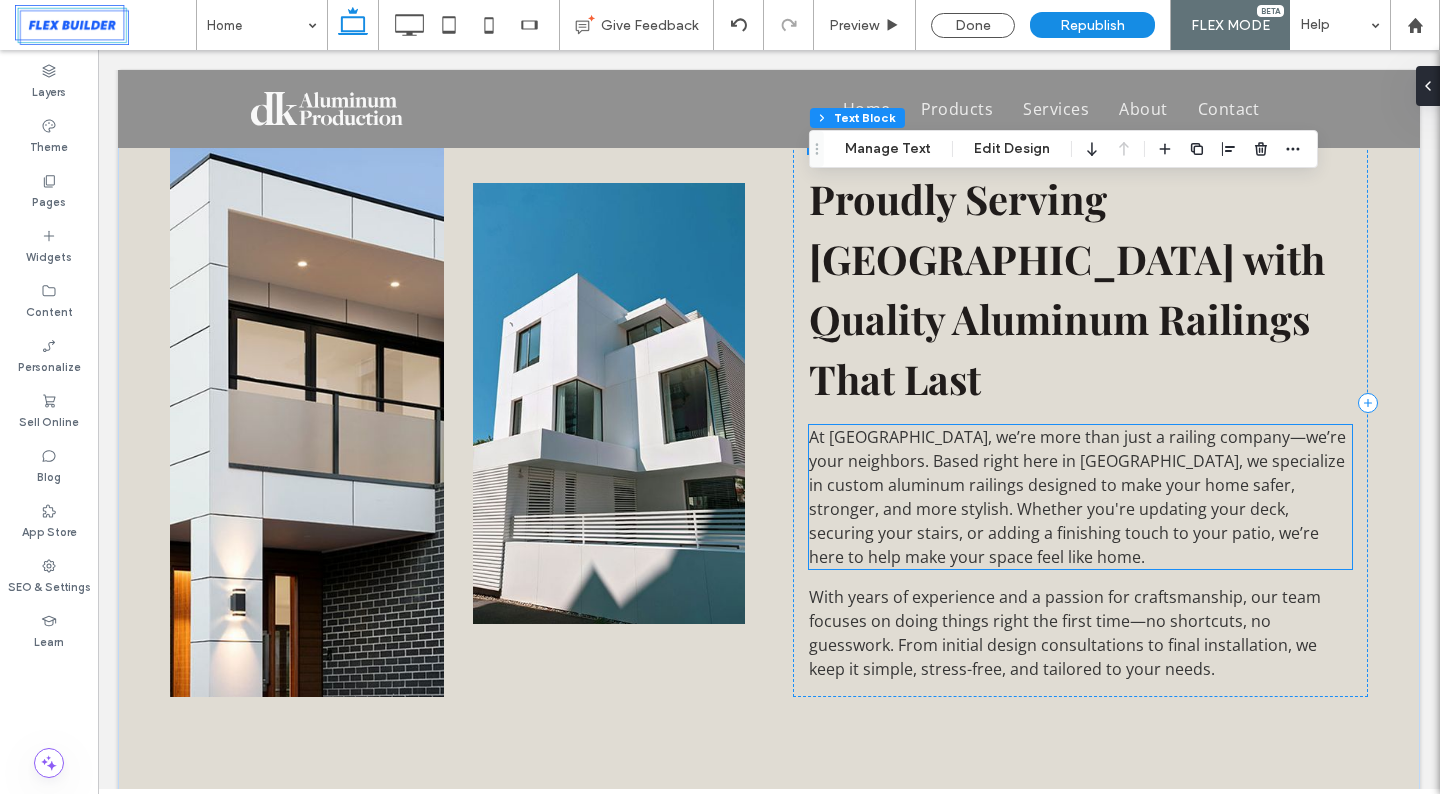 click on "At DK Aluminum, we’re more than just a railing company—we’re your neighbors. Based right here in Edmonton, we specialize in custom aluminum railings designed to make your home safer, stronger, and more stylish. Whether you're updating your deck, securing your stairs, or adding a finishing touch to your patio, we’re here to help make your space feel like home." at bounding box center [1077, 497] 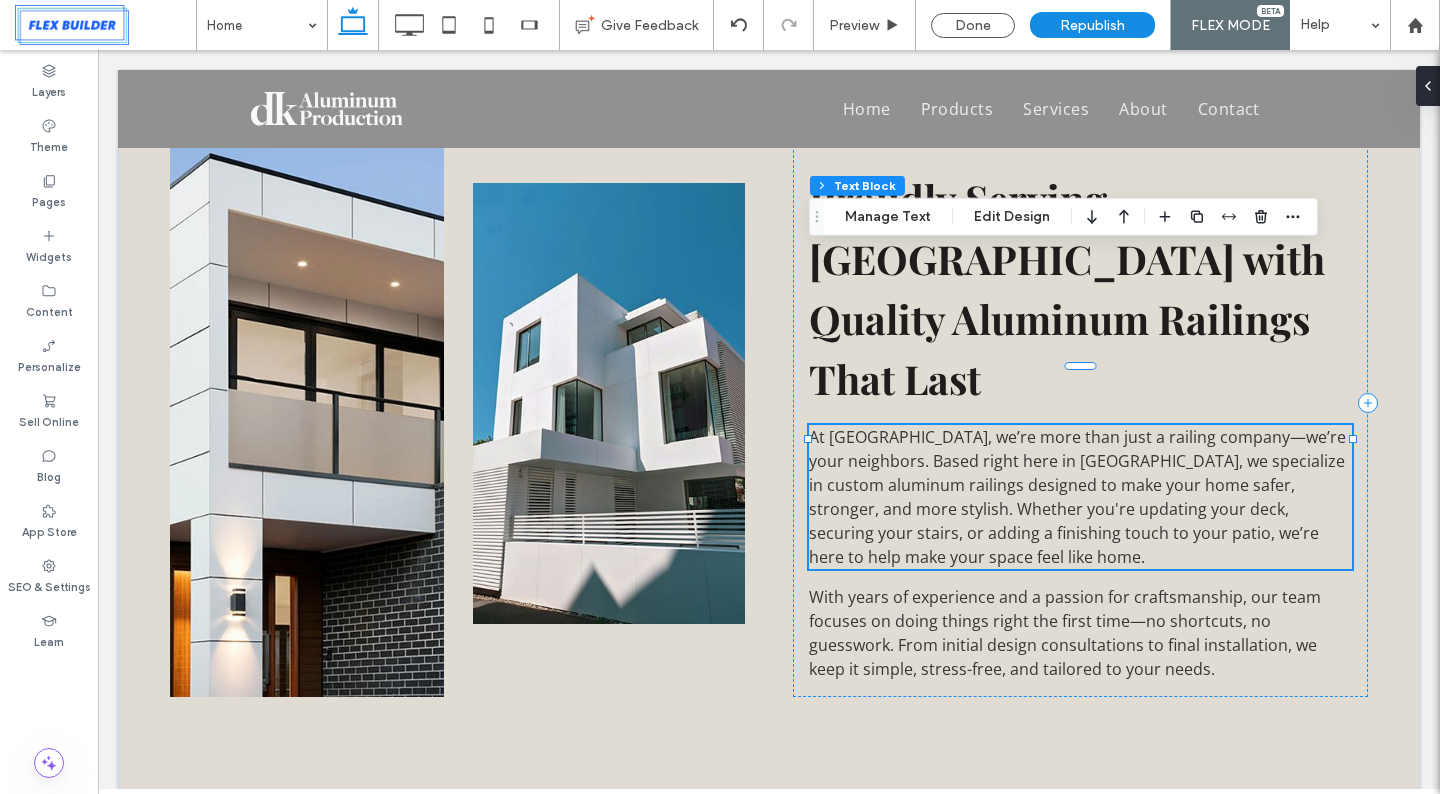 click on "At DK Aluminum, we’re more than just a railing company—we’re your neighbors. Based right here in Edmonton, we specialize in custom aluminum railings designed to make your home safer, stronger, and more stylish. Whether you're updating your deck, securing your stairs, or adding a finishing touch to your patio, we’re here to help make your space feel like home." at bounding box center (1077, 497) 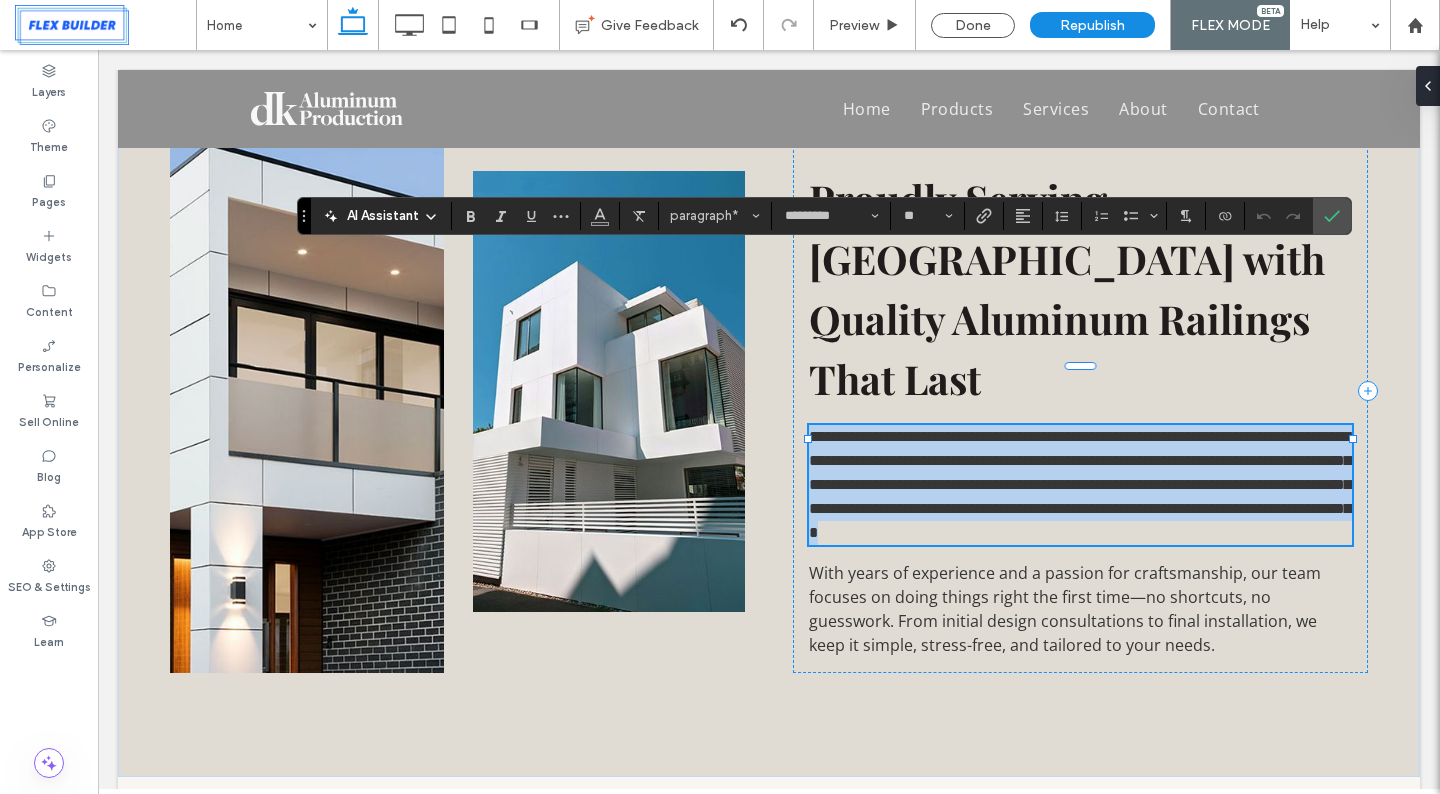click on "**********" at bounding box center [1083, 484] 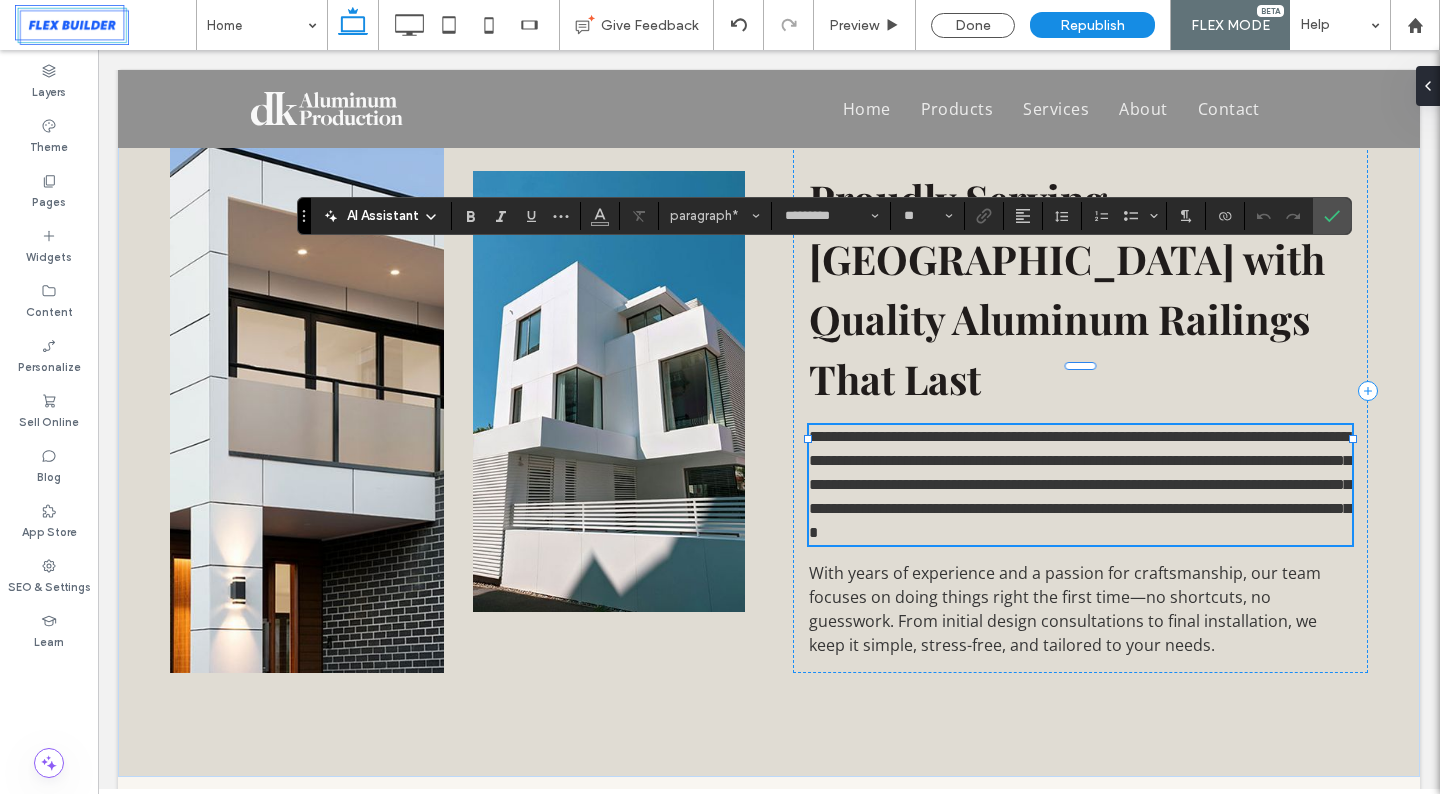 type 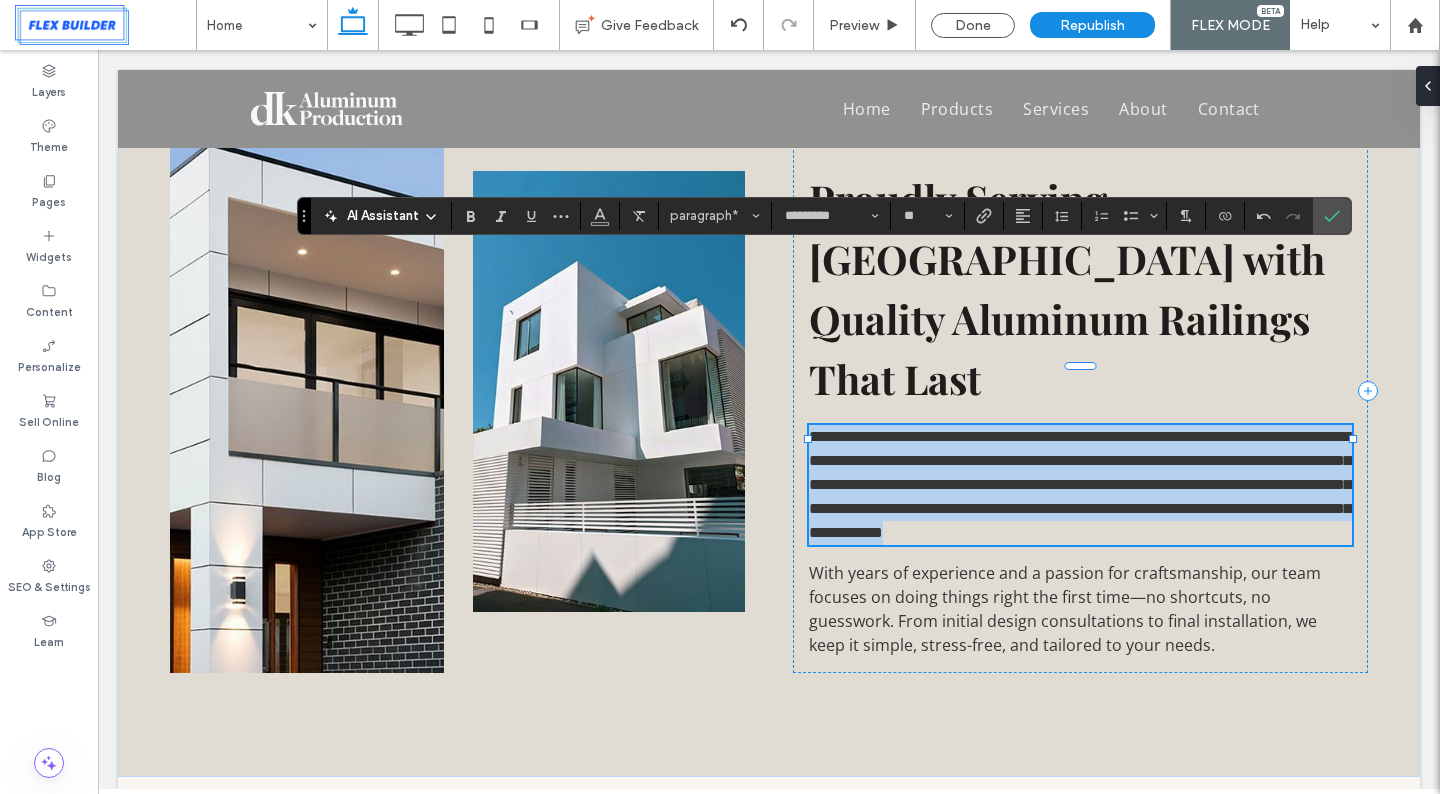 click on "**********" at bounding box center (1080, 484) 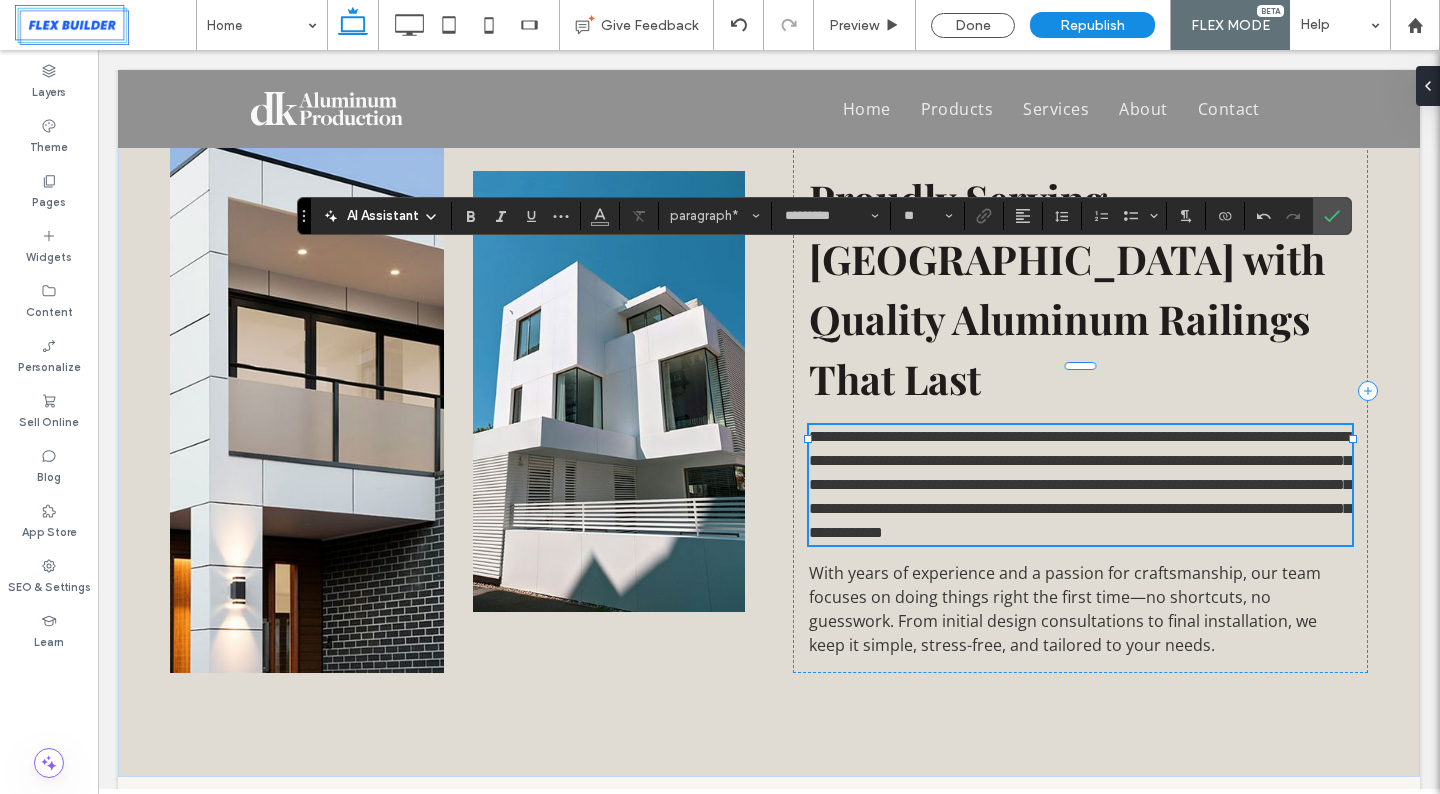 click on "**********" at bounding box center [1080, 484] 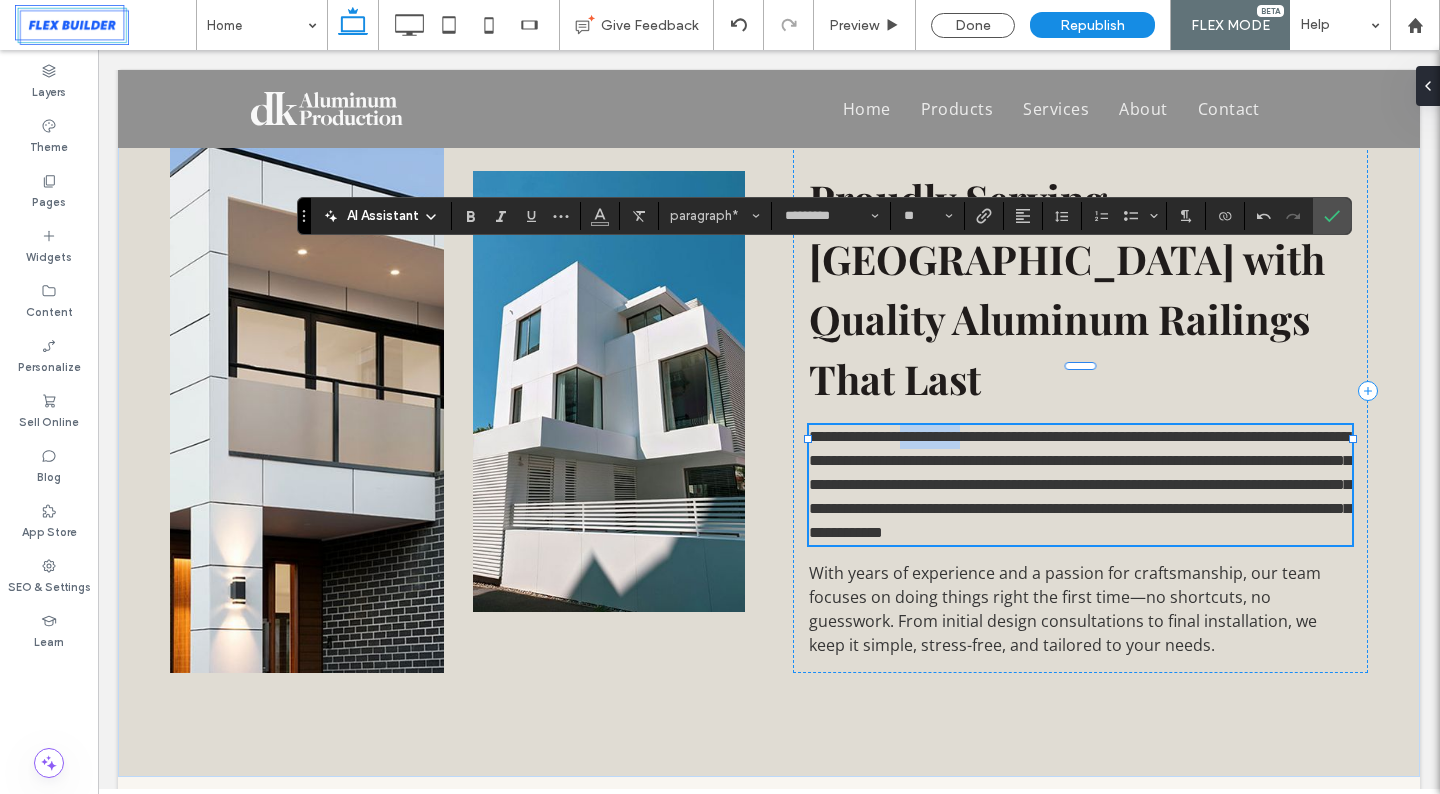 click on "**********" at bounding box center (1080, 484) 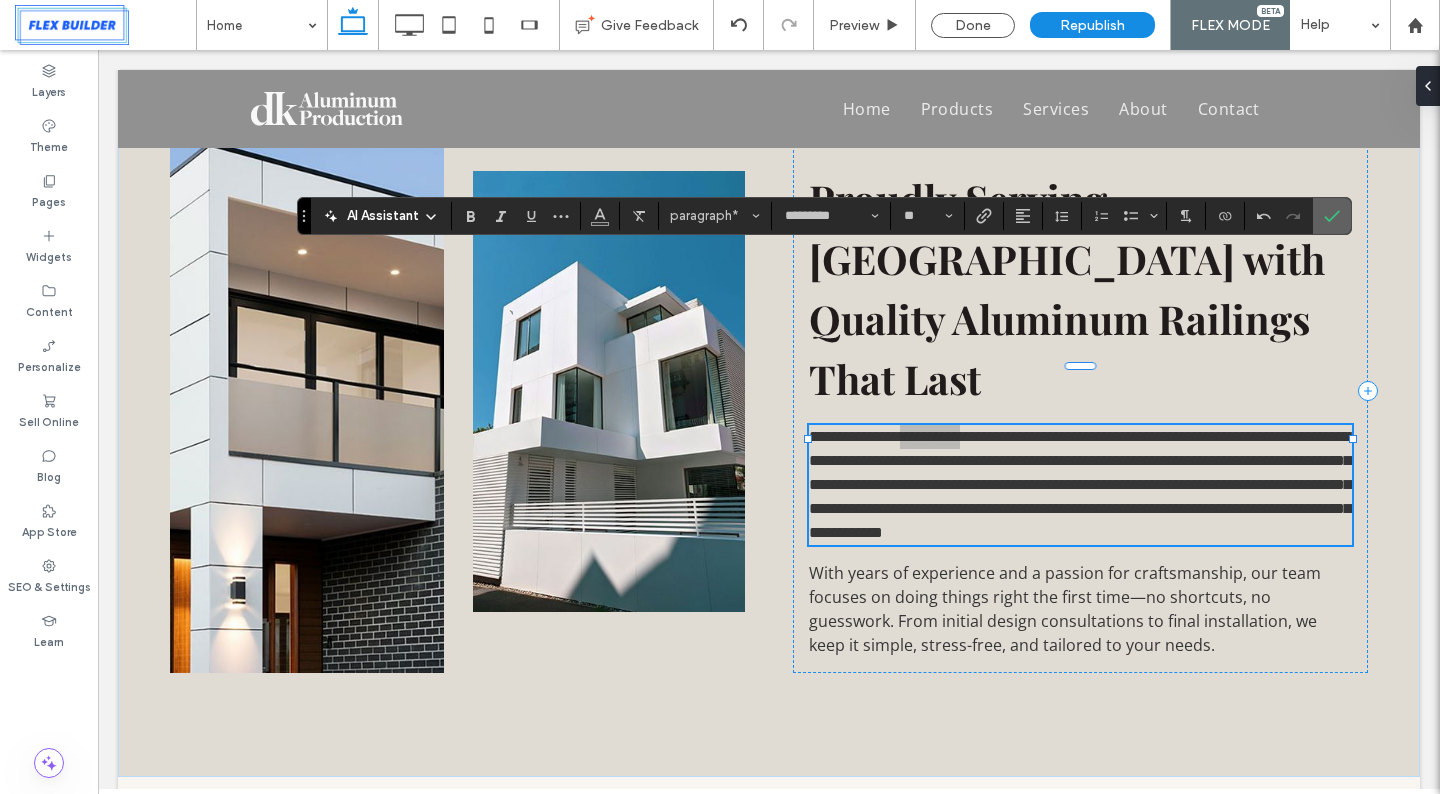 click 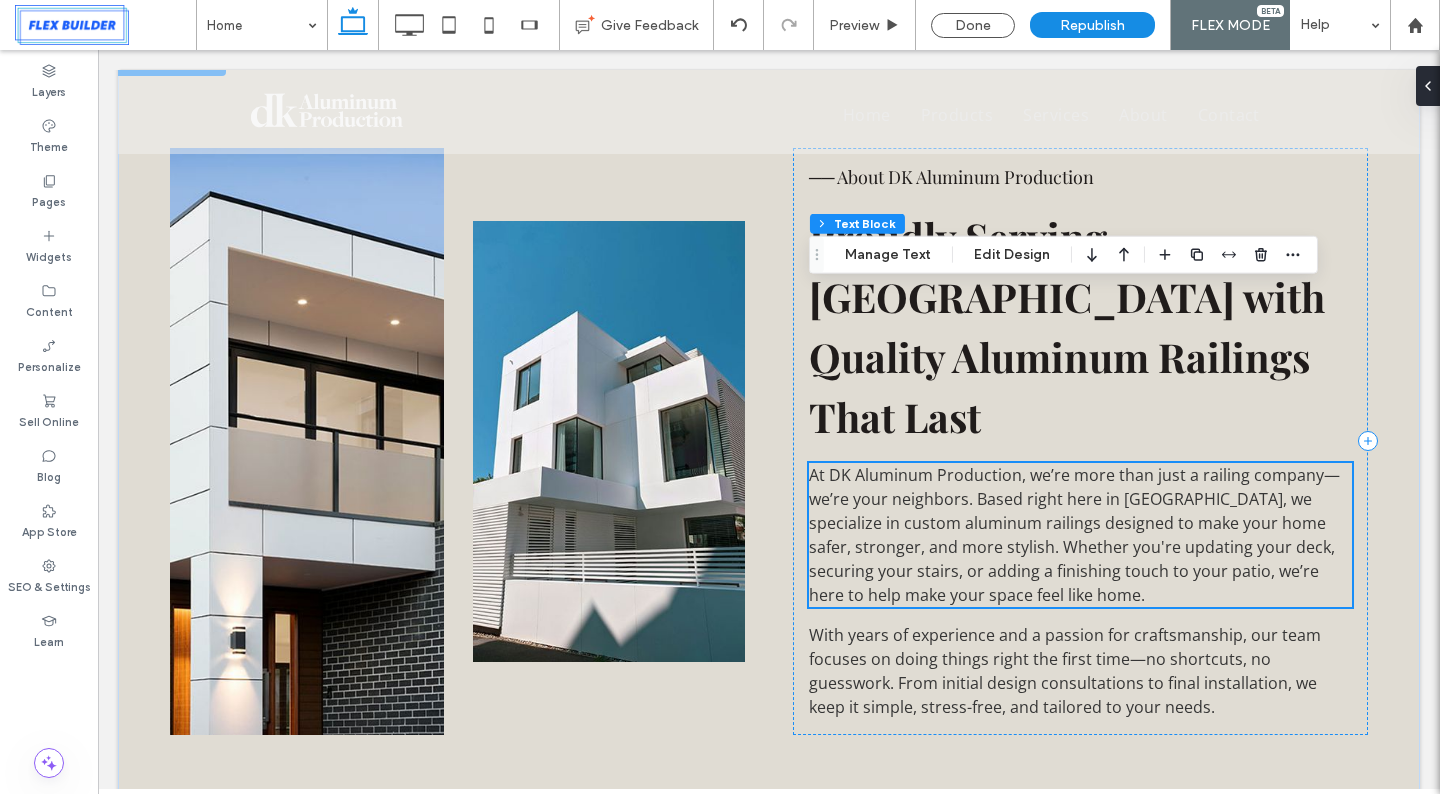scroll, scrollTop: 49, scrollLeft: 0, axis: vertical 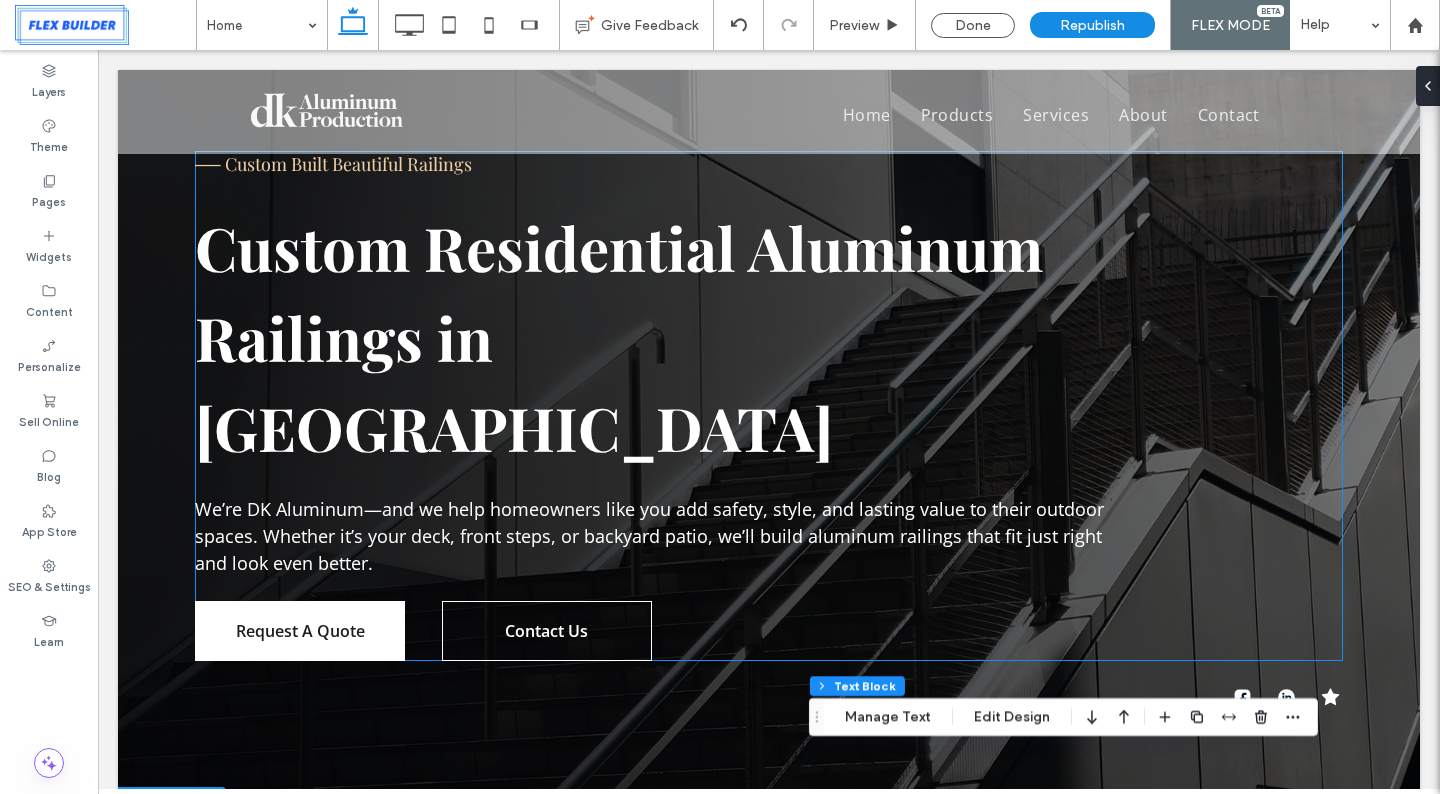 click on "We’re DK Aluminum—and we help homeowners like you add safety, style, and lasting value to their outdoor spaces. Whether it’s your deck, front steps, or backyard patio, we’ll build aluminum railings that fit just right and look even better." at bounding box center [649, 536] 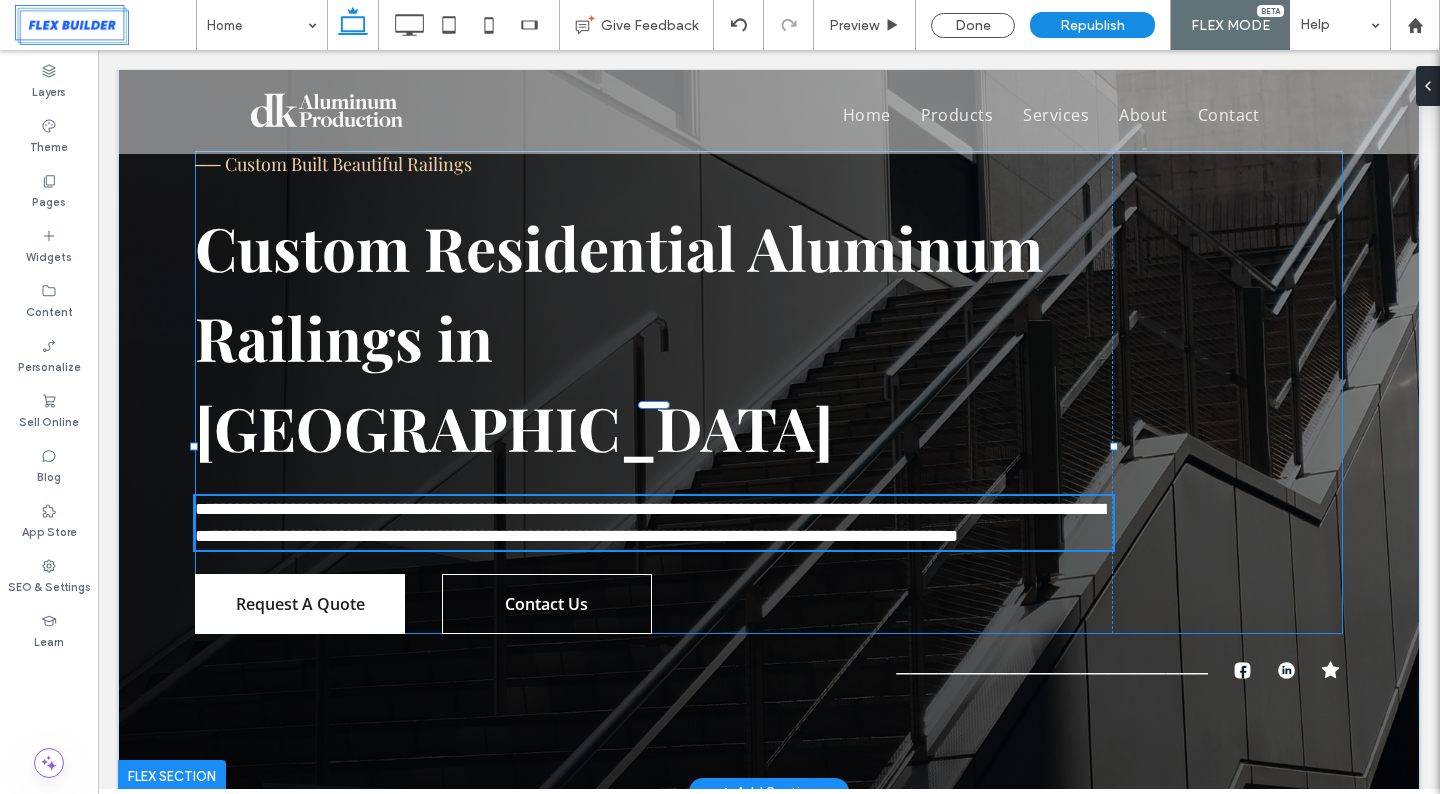 scroll, scrollTop: 23, scrollLeft: 0, axis: vertical 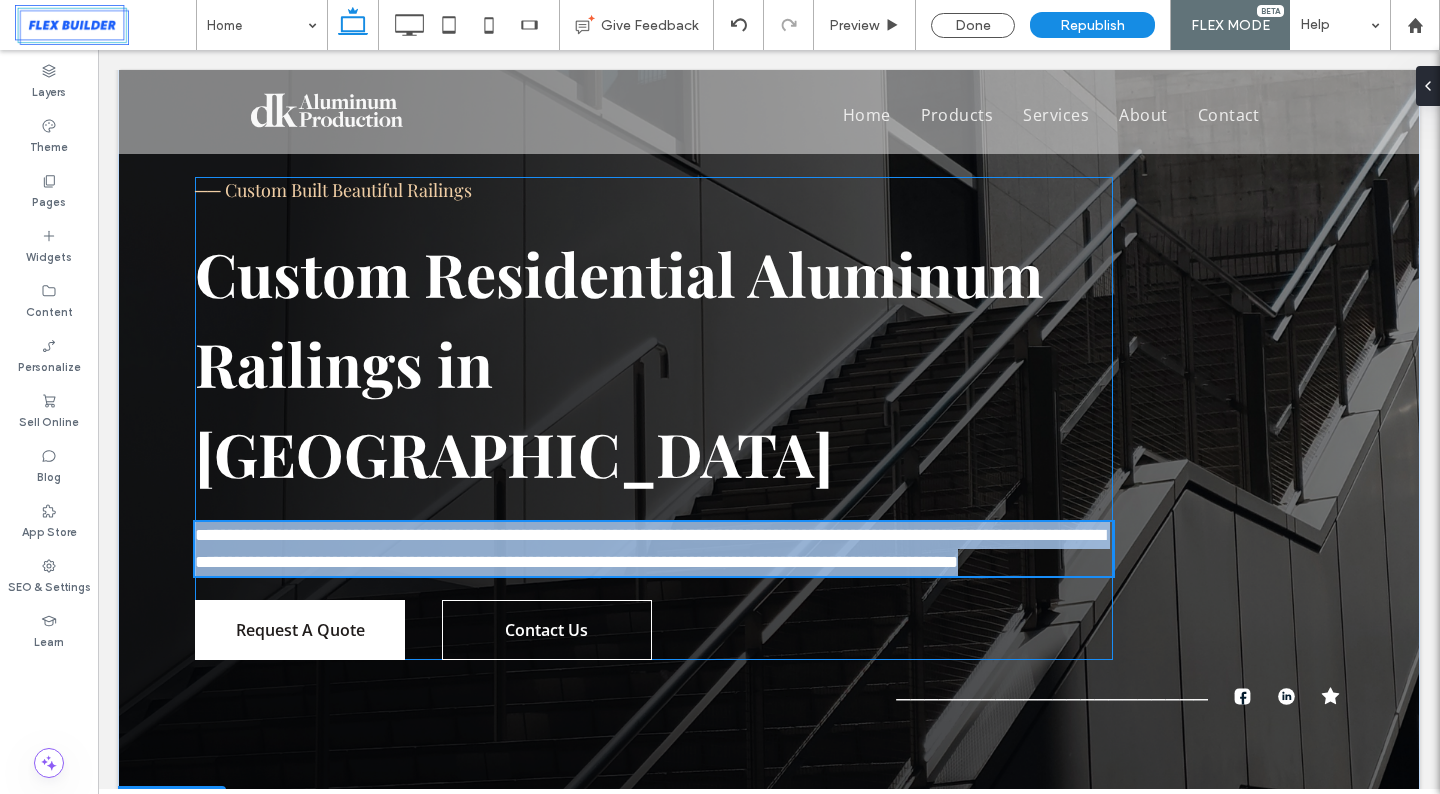 type on "*********" 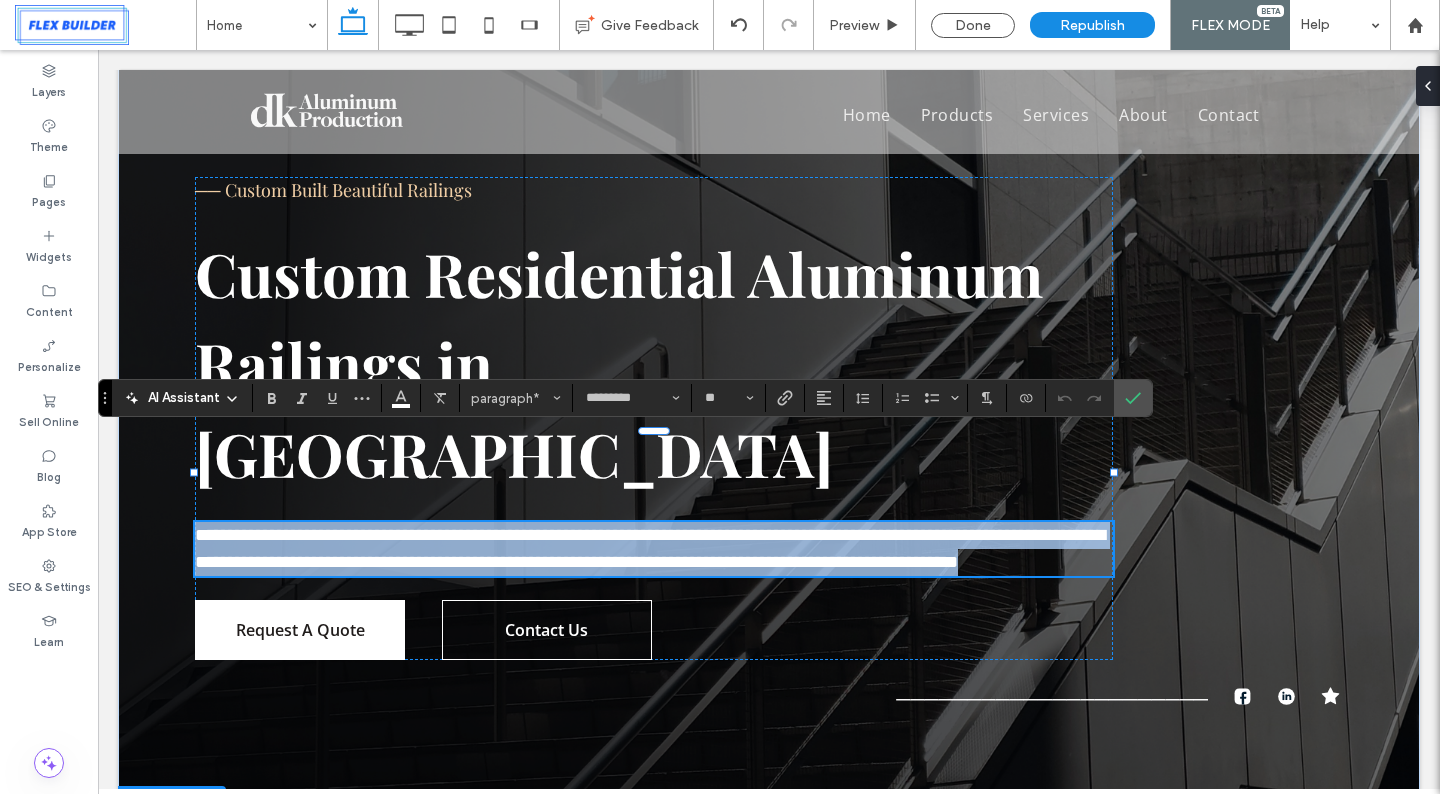click on "**********" at bounding box center [650, 548] 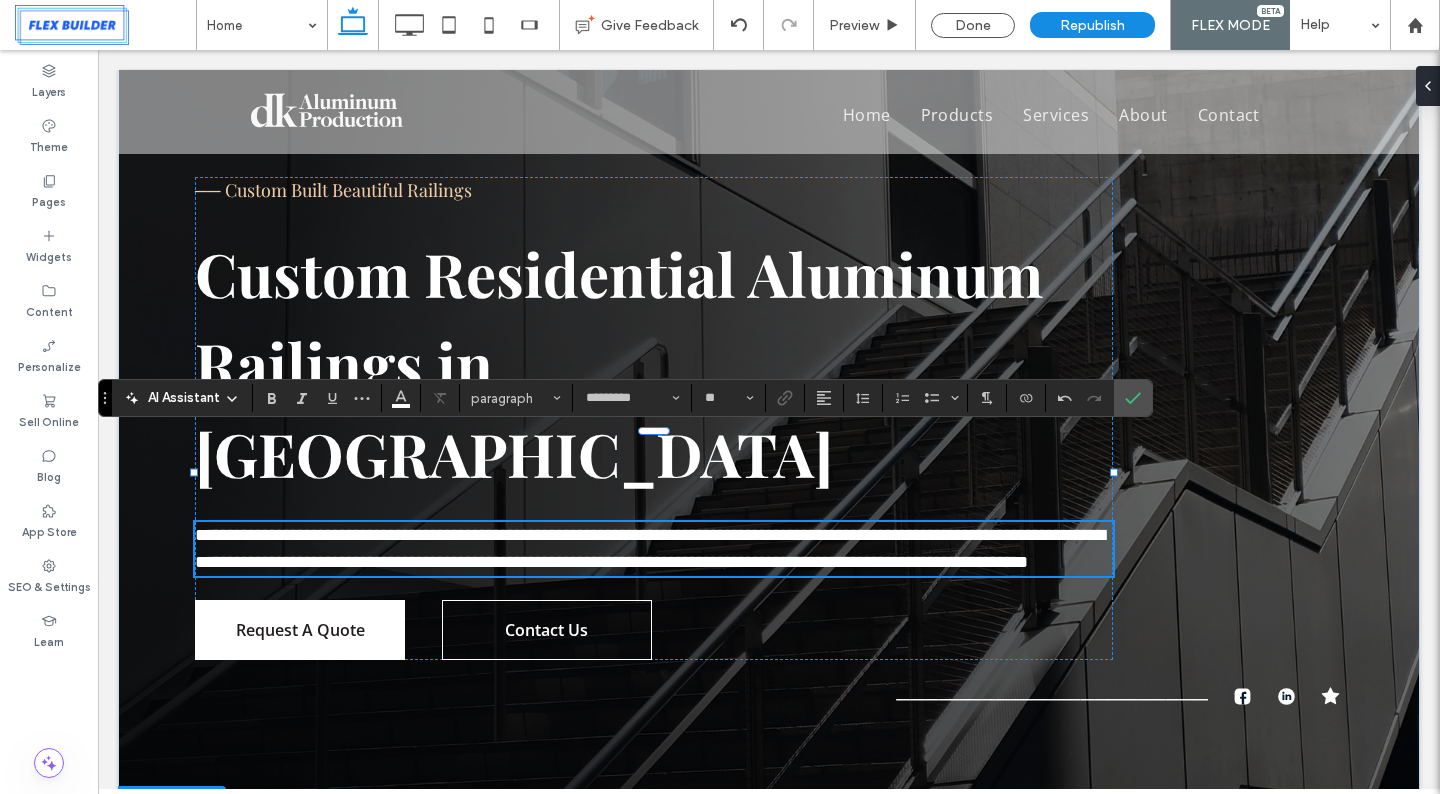 type on "**" 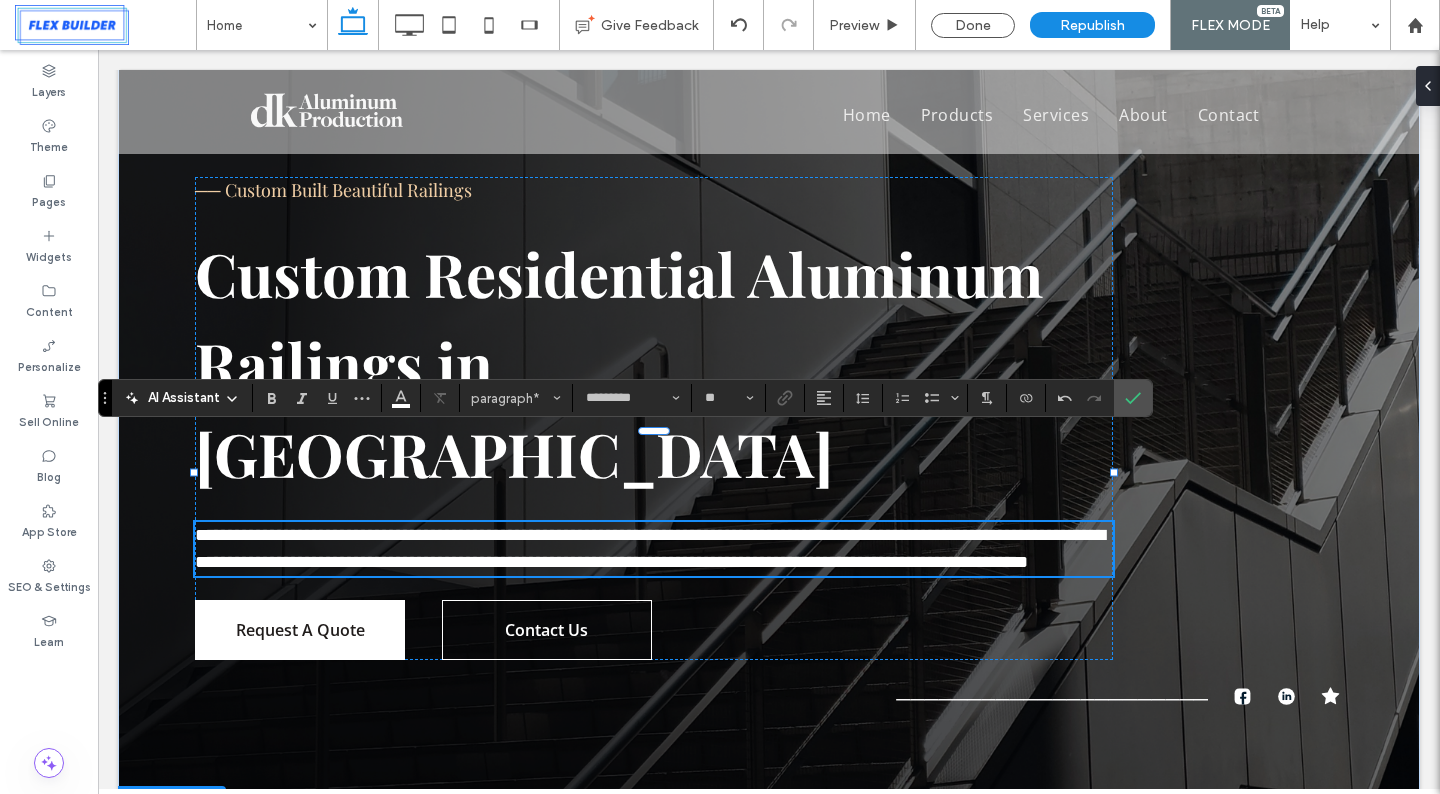 click on "**********" at bounding box center (650, 548) 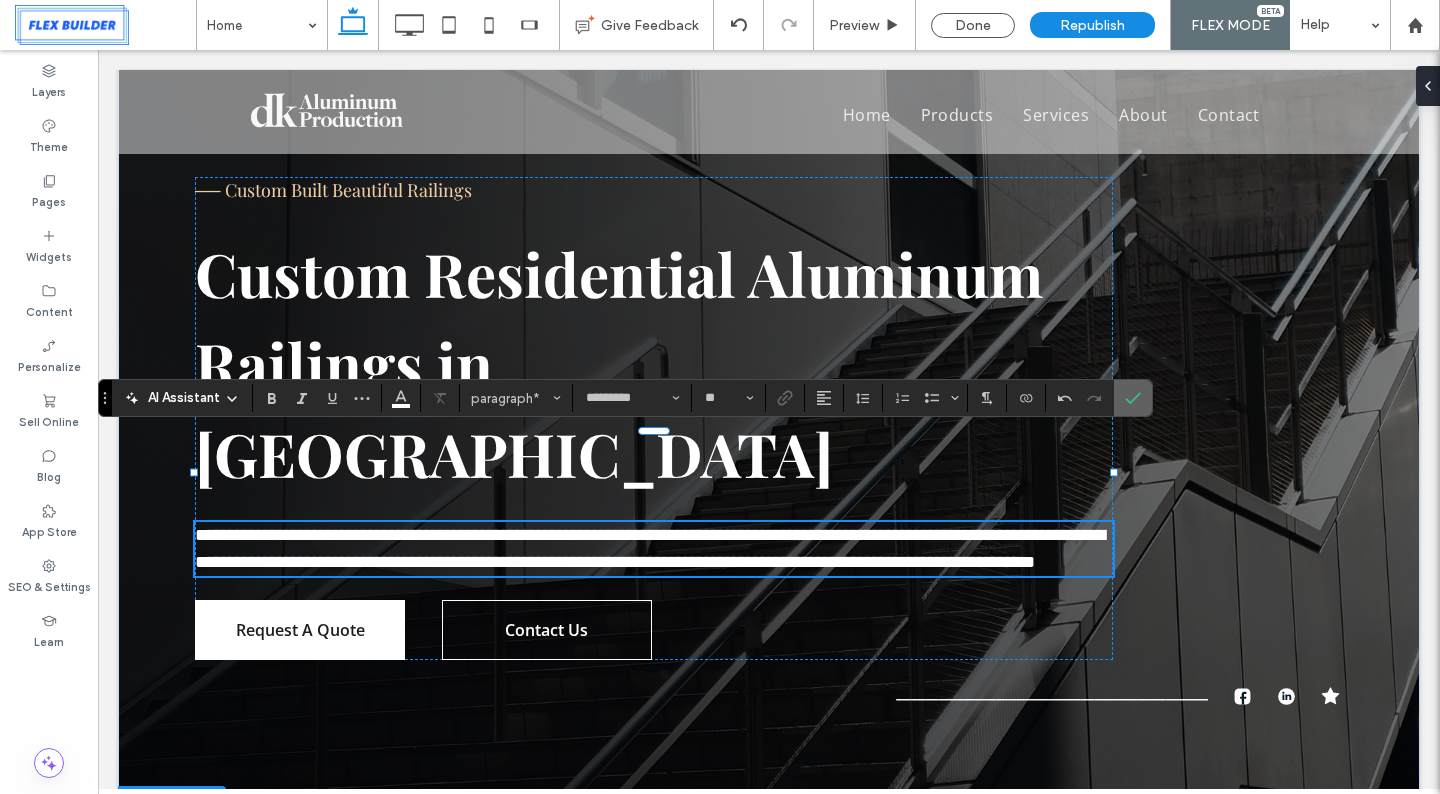 click 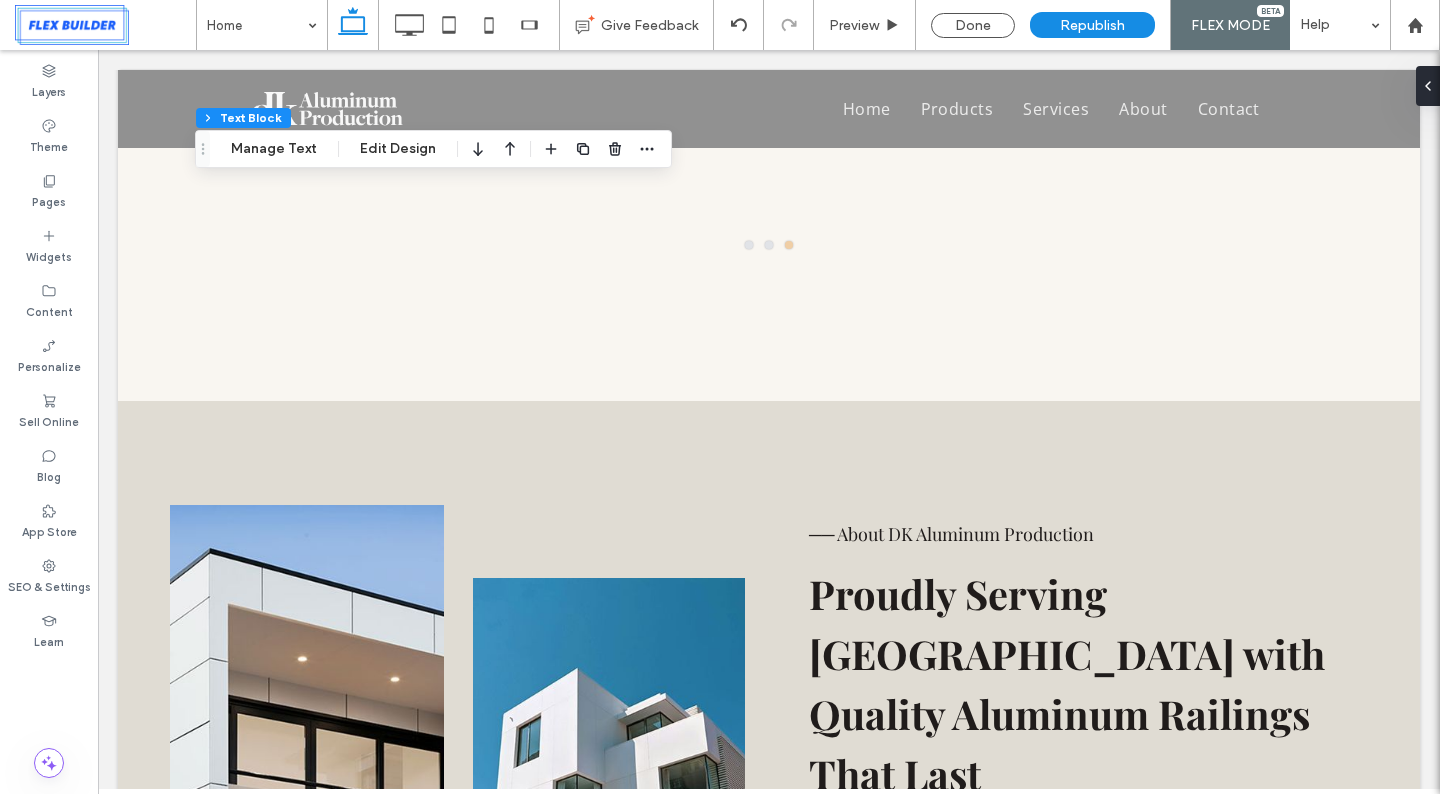 scroll, scrollTop: 3559, scrollLeft: 0, axis: vertical 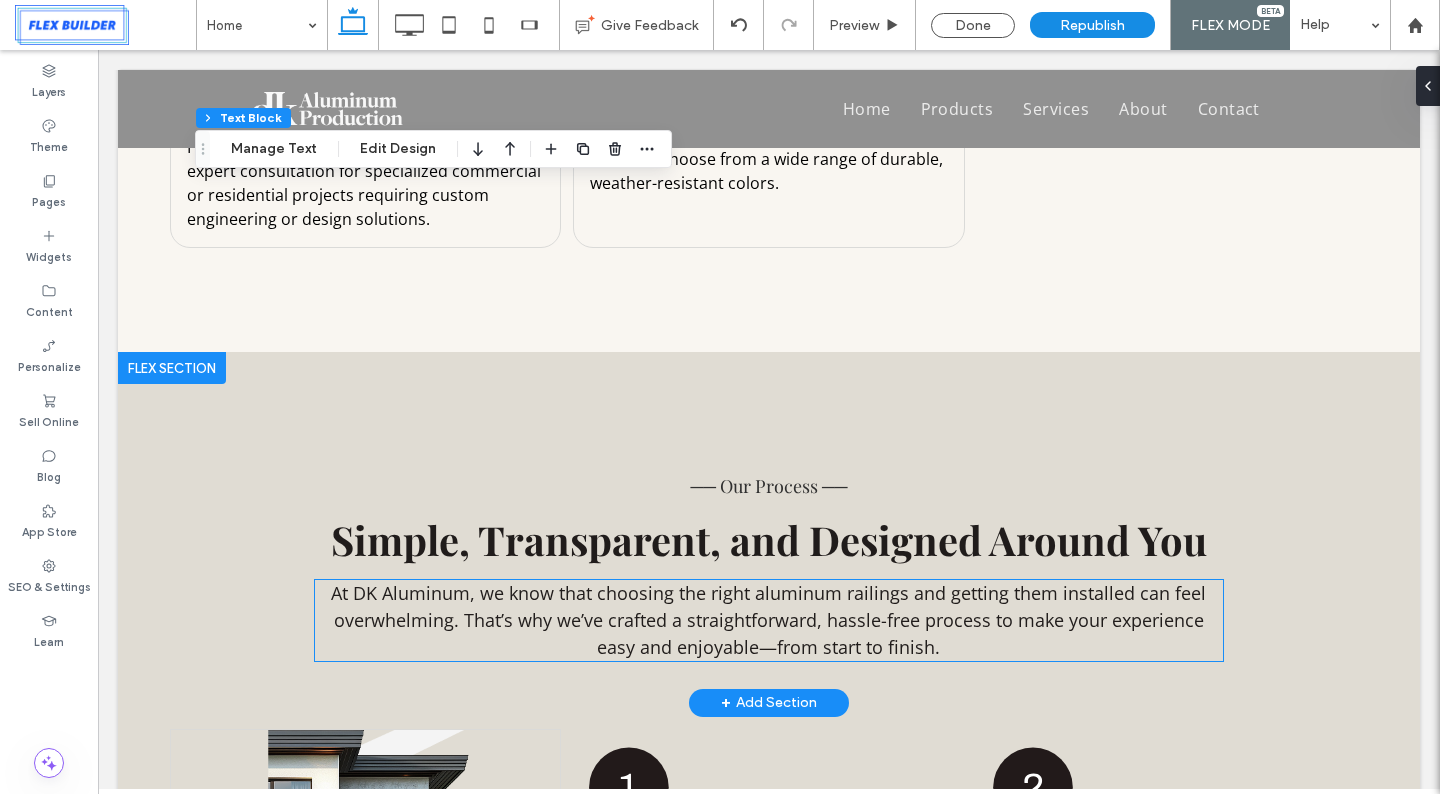 click on "At DK Aluminum, we know that choosing the right aluminum railings and getting them installed can feel overwhelming. That’s why we’ve crafted a straightforward, hassle-free process to make your experience easy and enjoyable—from start to finish." at bounding box center [768, 620] 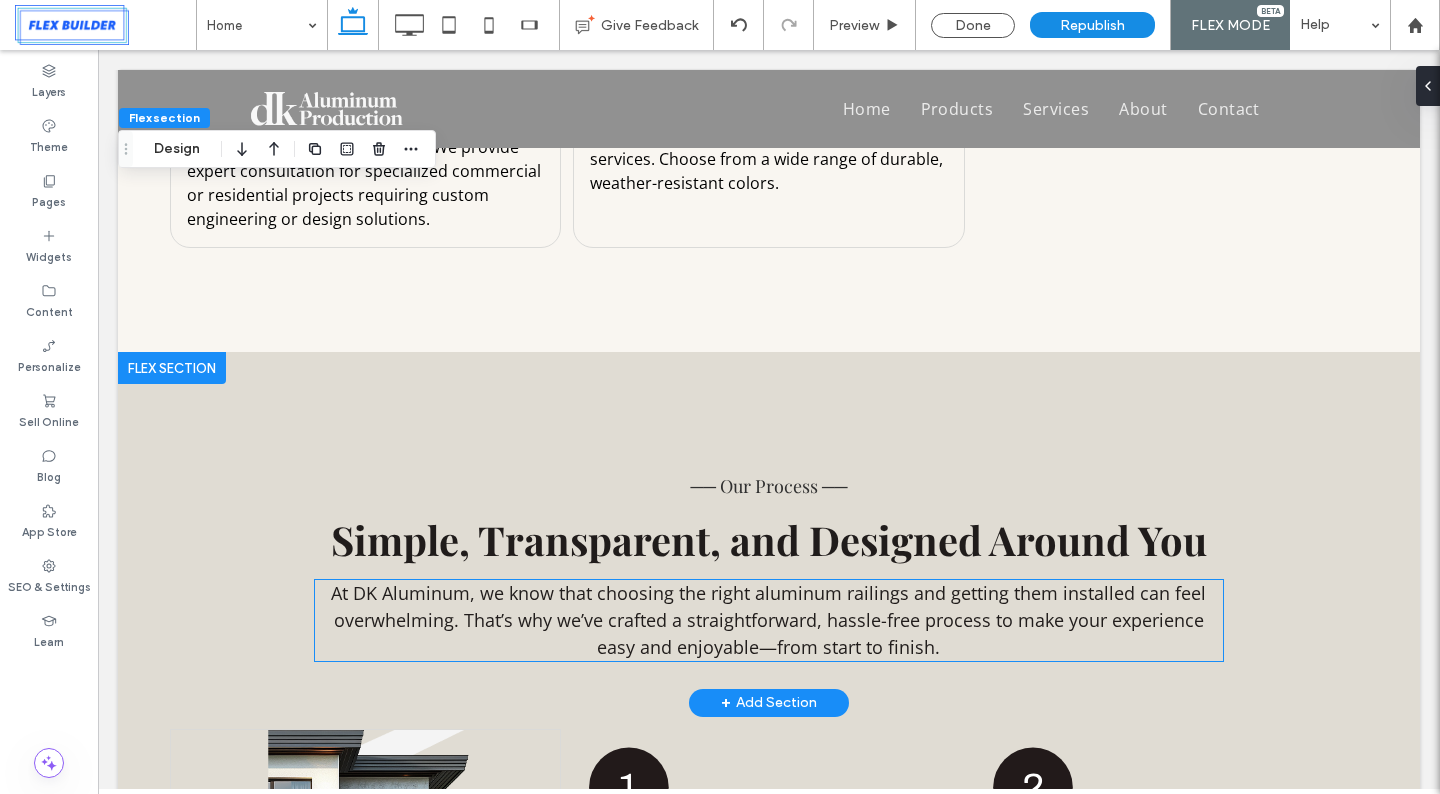 click on "At DK Aluminum, we know that choosing the right aluminum railings and getting them installed can feel overwhelming. That’s why we’ve crafted a straightforward, hassle-free process to make your experience easy and enjoyable—from start to finish." at bounding box center (768, 620) 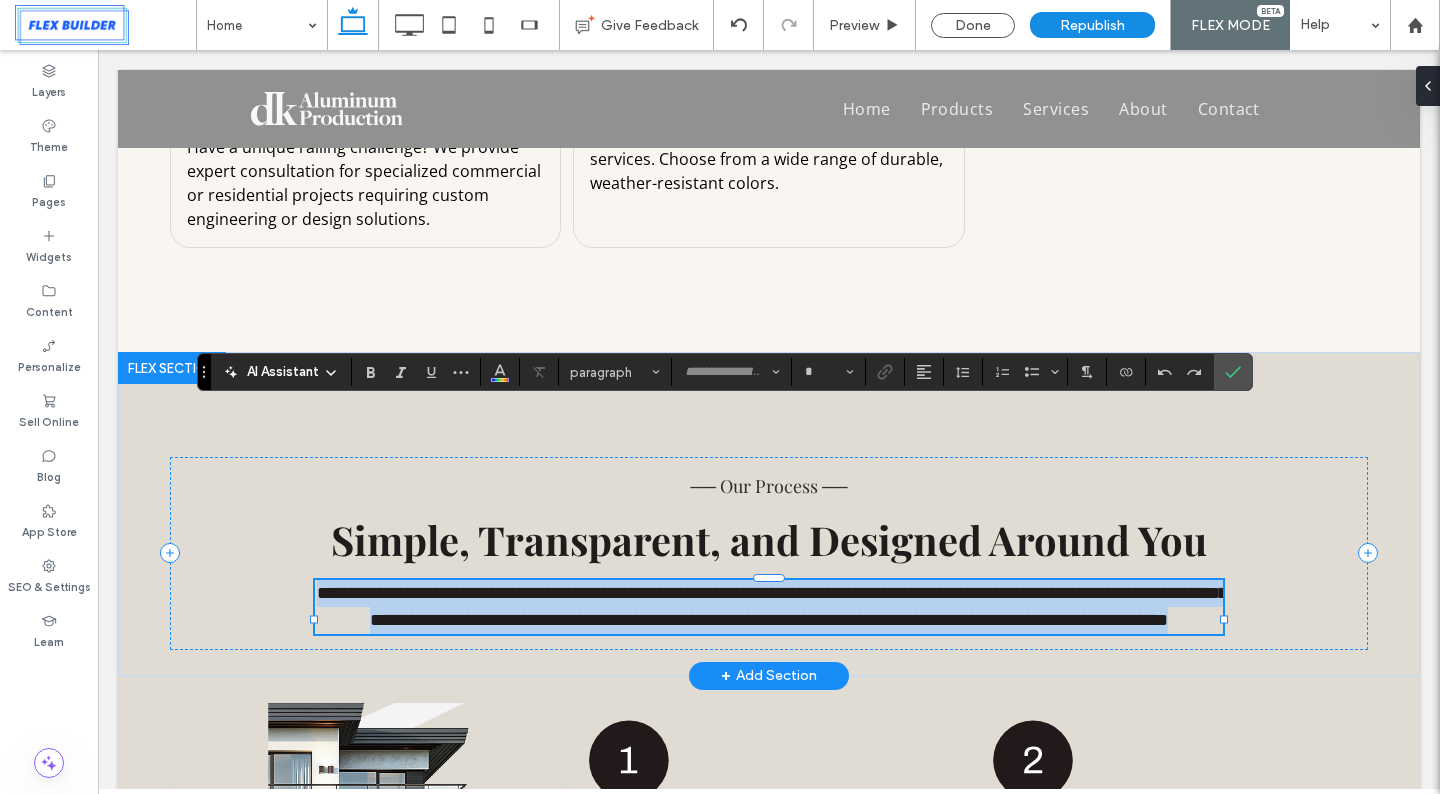 type on "*********" 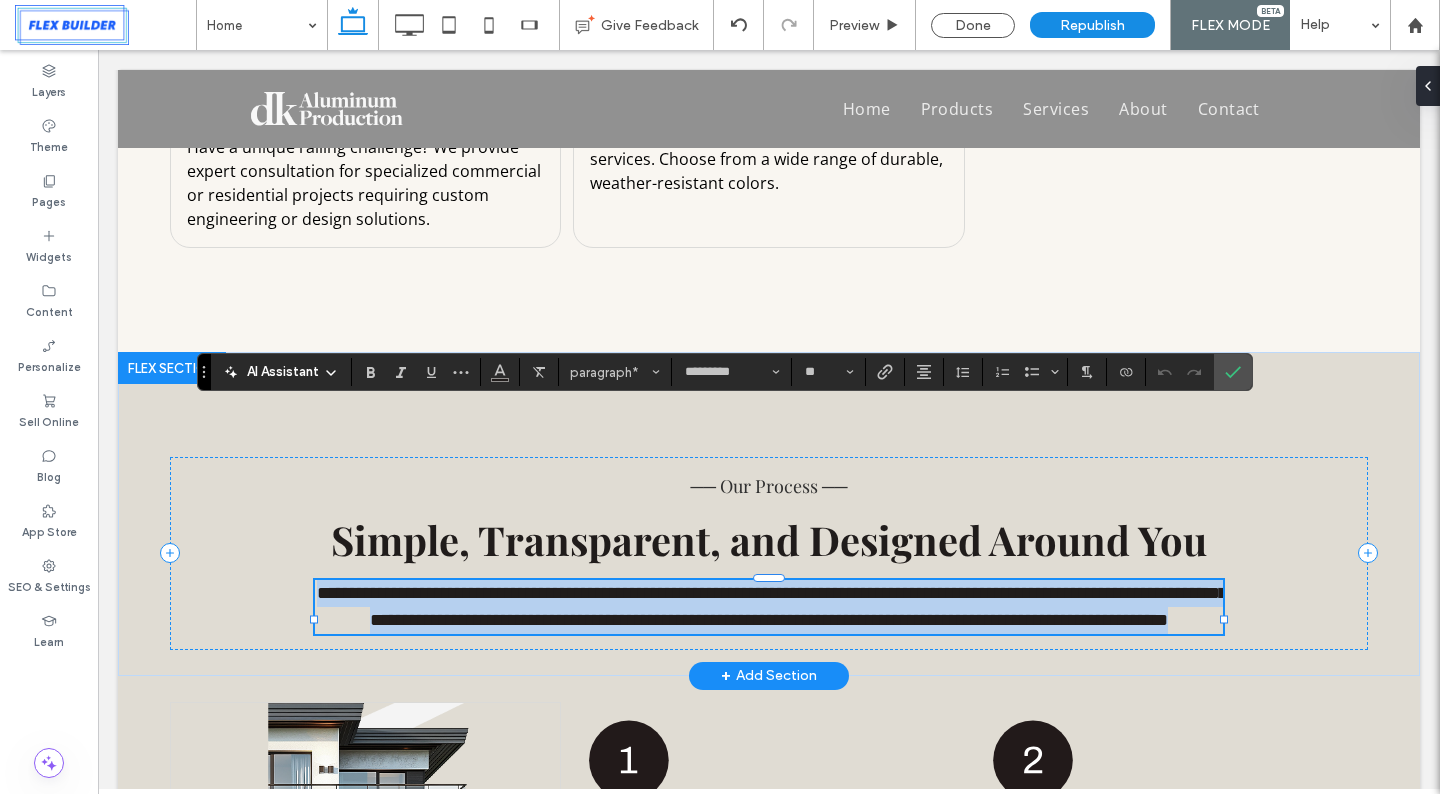 click on "**********" at bounding box center (772, 606) 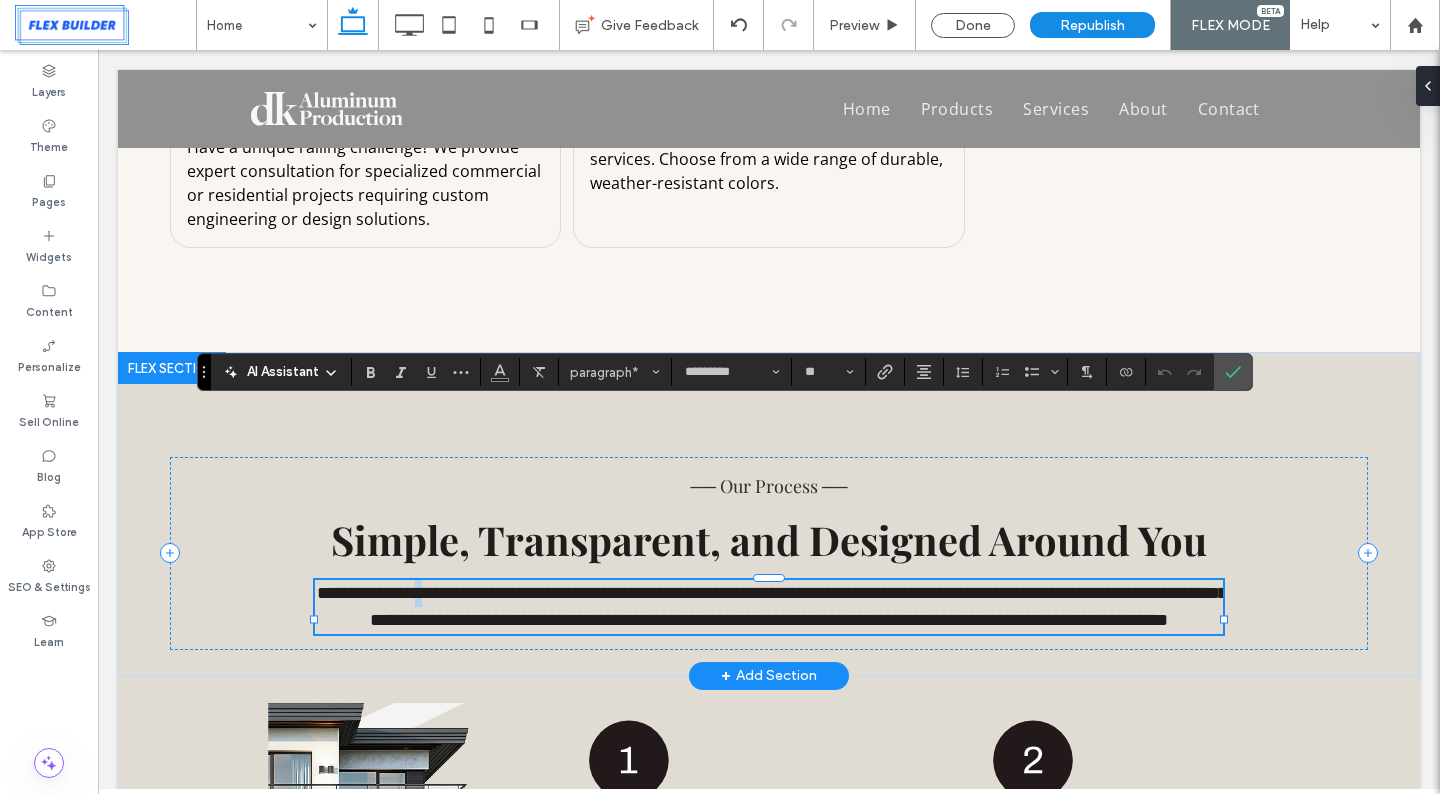 click on "**********" at bounding box center [772, 606] 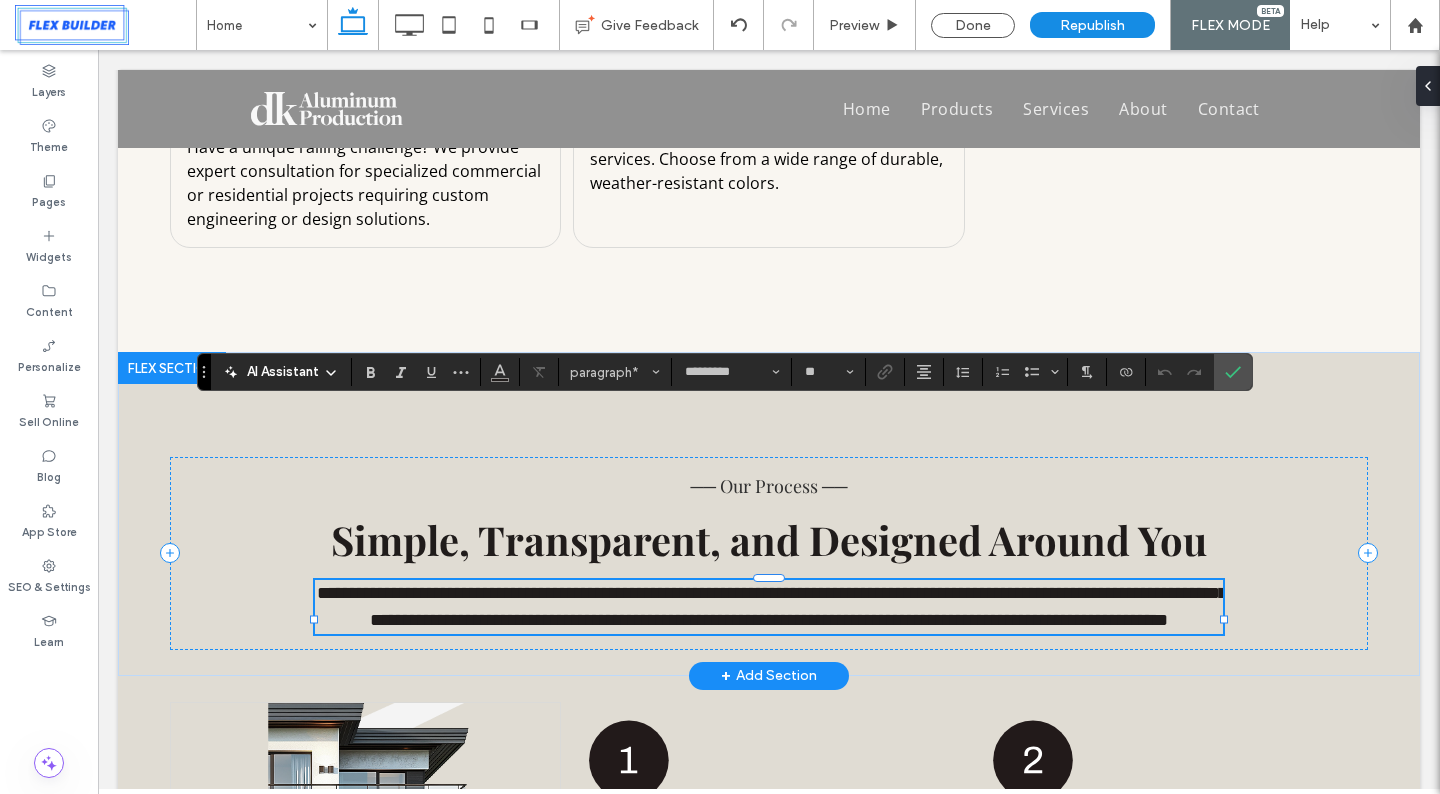 type 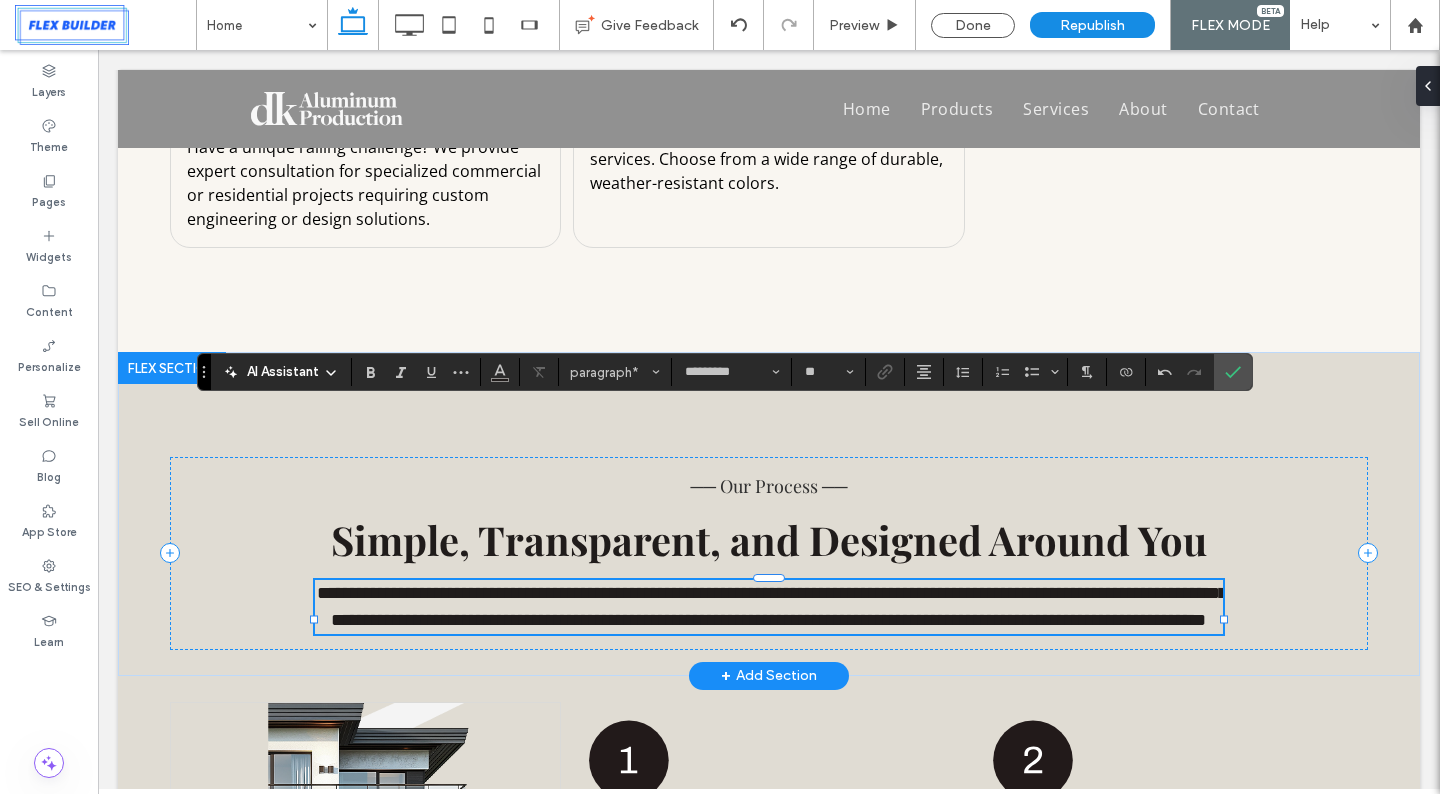 type on "**" 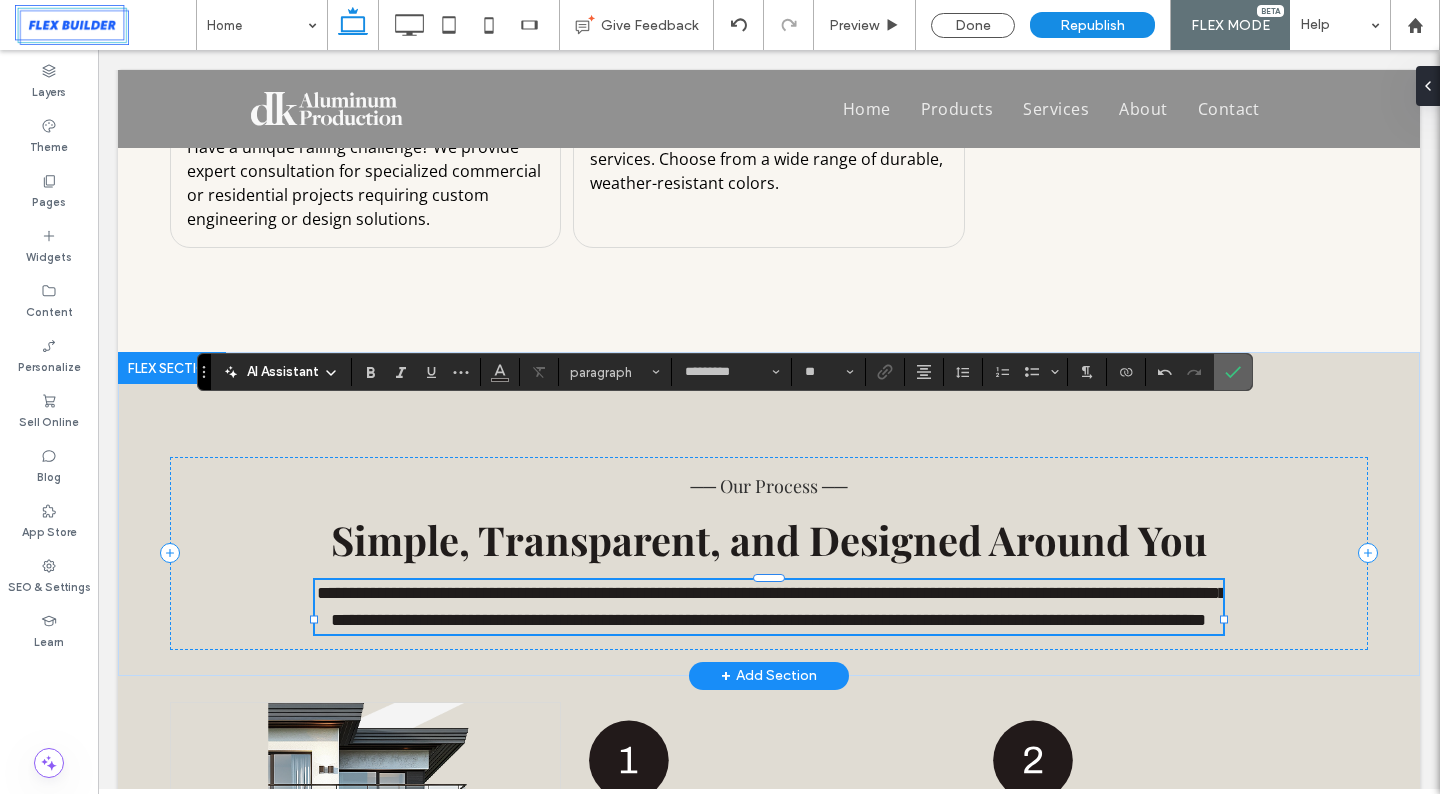 click 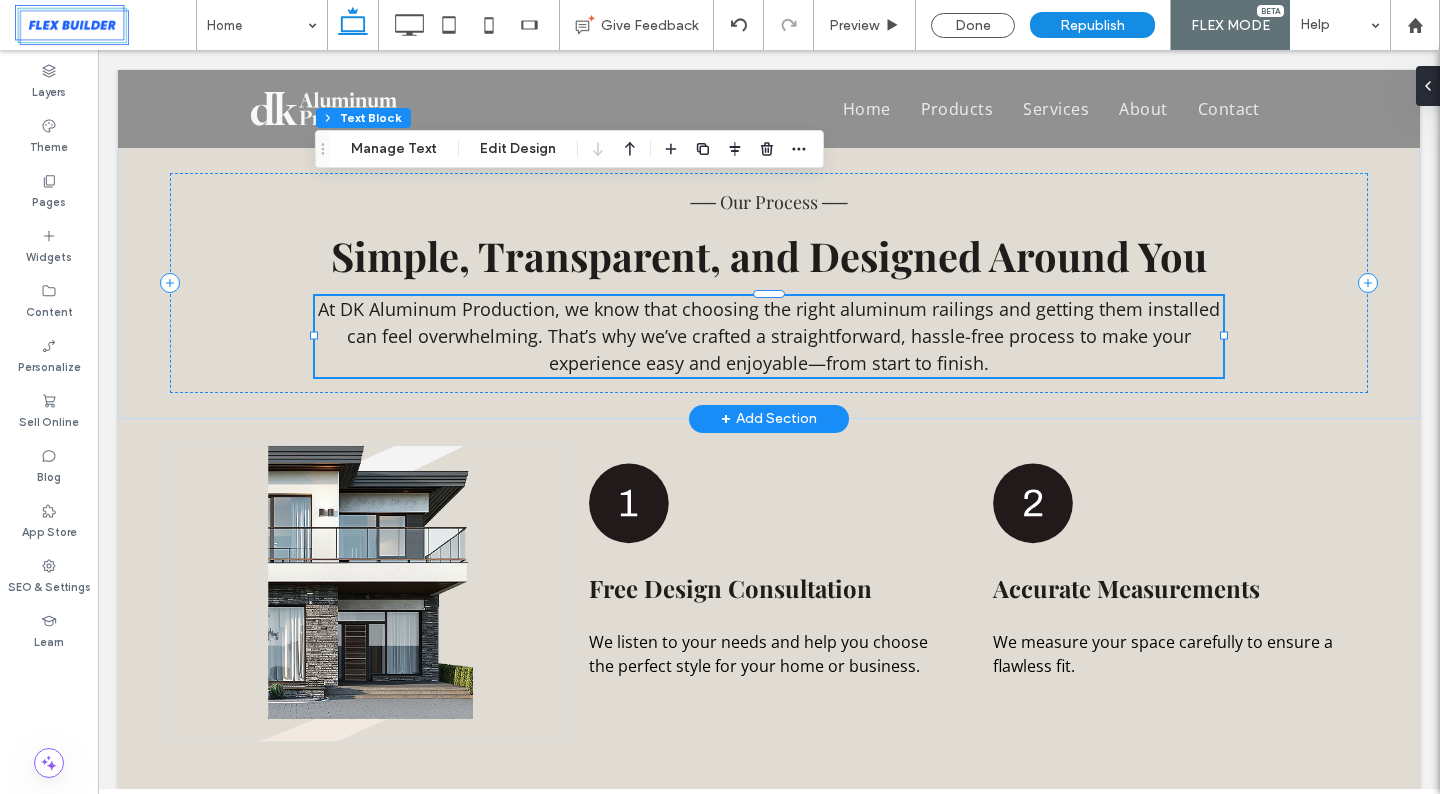 scroll, scrollTop: 5355, scrollLeft: 0, axis: vertical 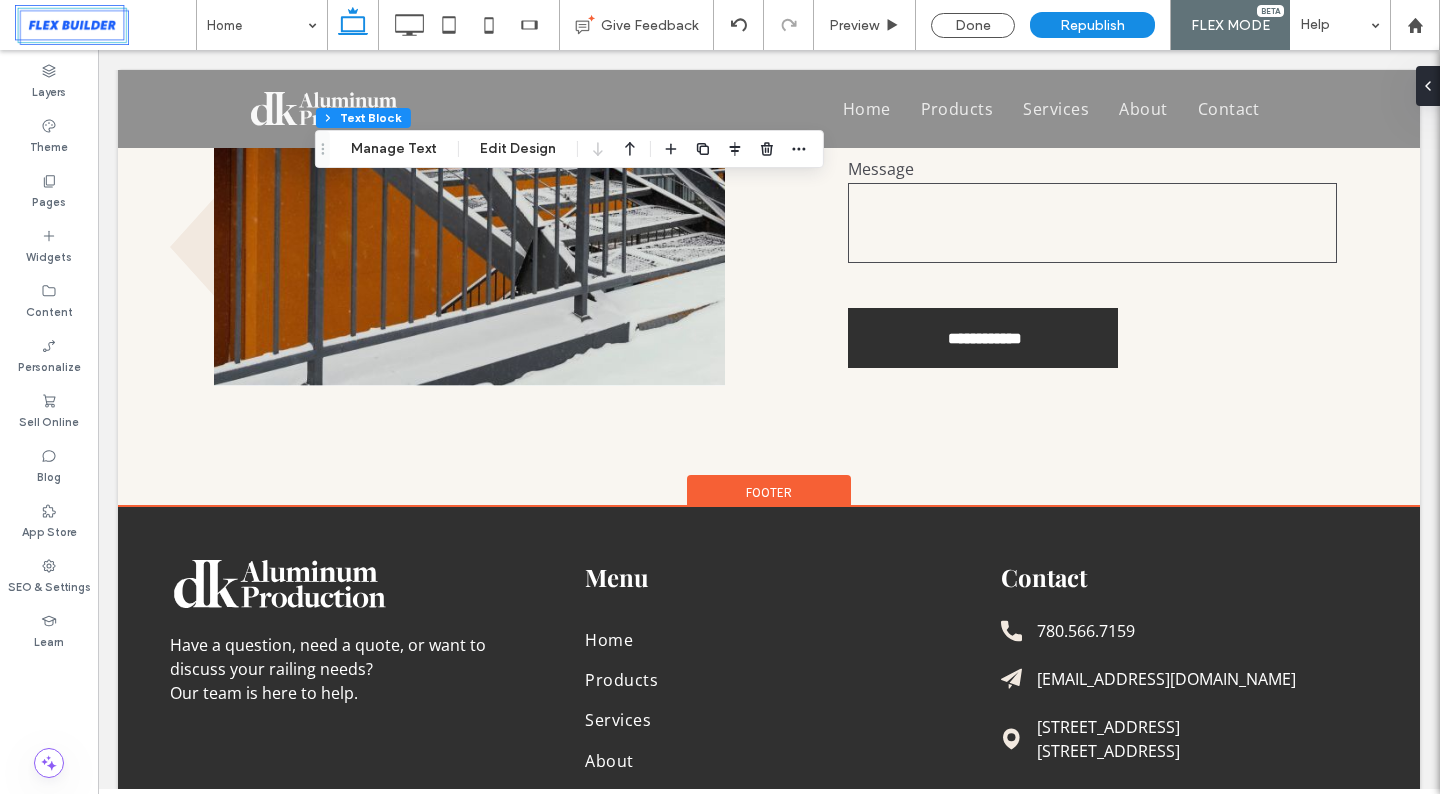 click on "DK Aluminum | All rights reserved" at bounding box center (796, 914) 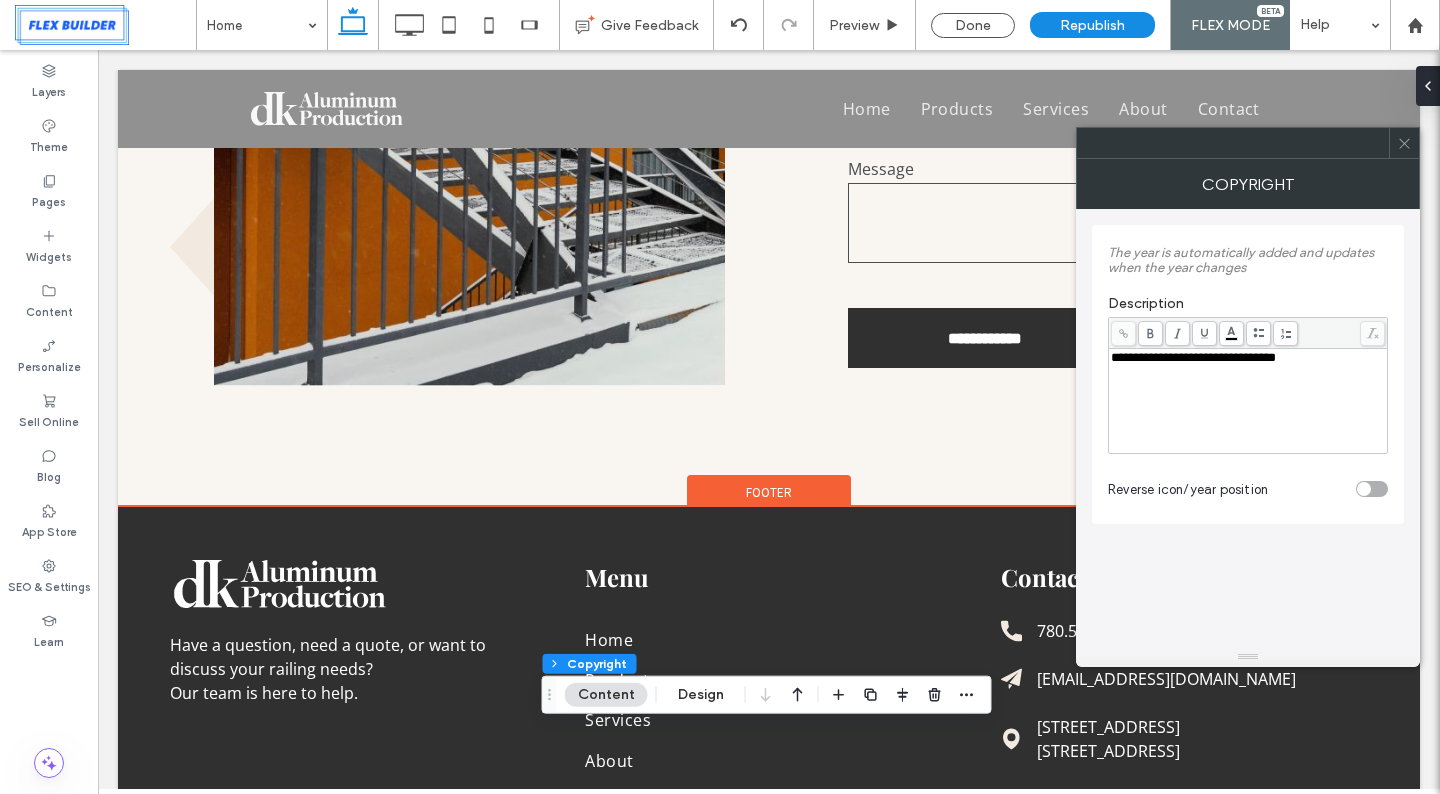 click on "DK Aluminum | All rights reserved" at bounding box center (796, 914) 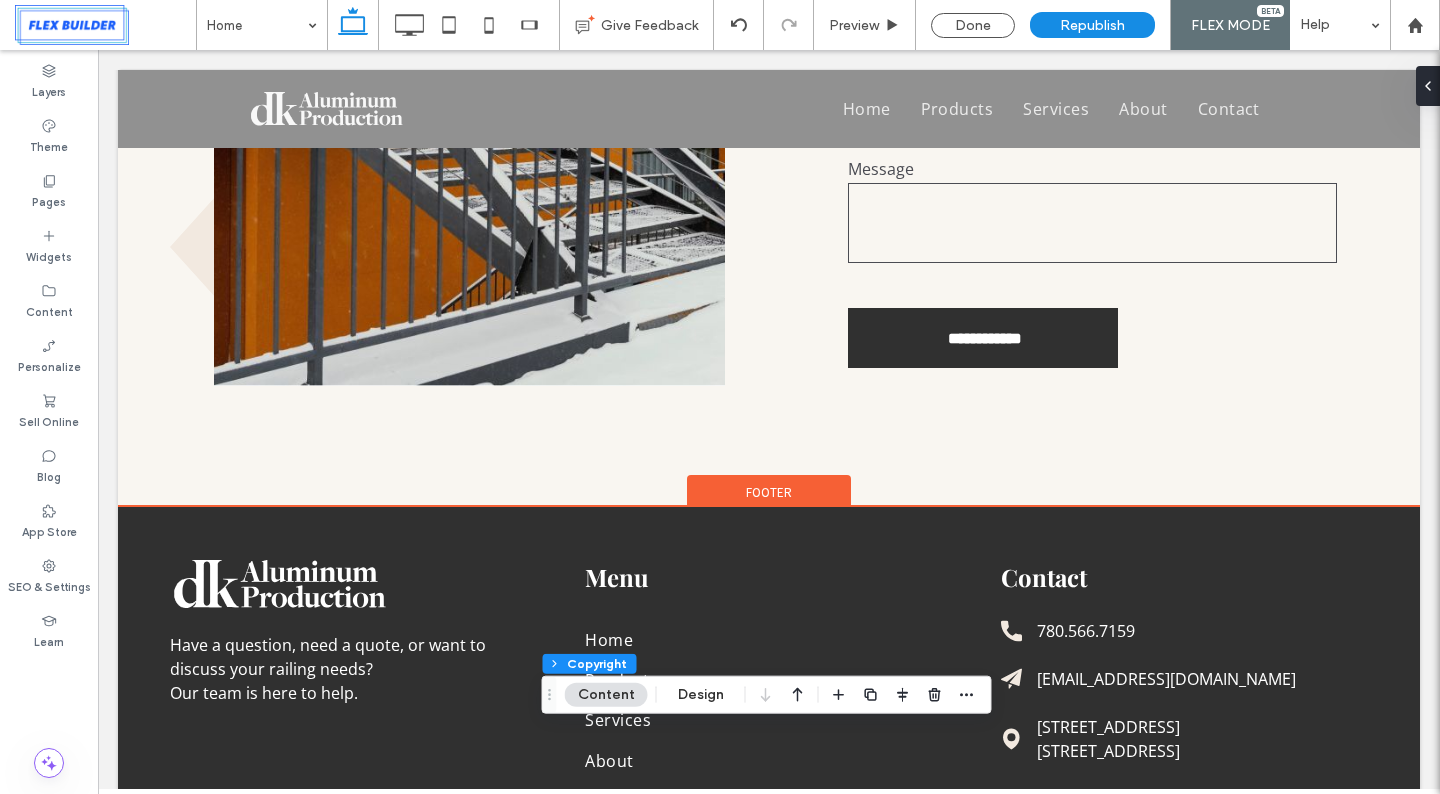 click on "DK Aluminum | All rights reserved" at bounding box center [796, 914] 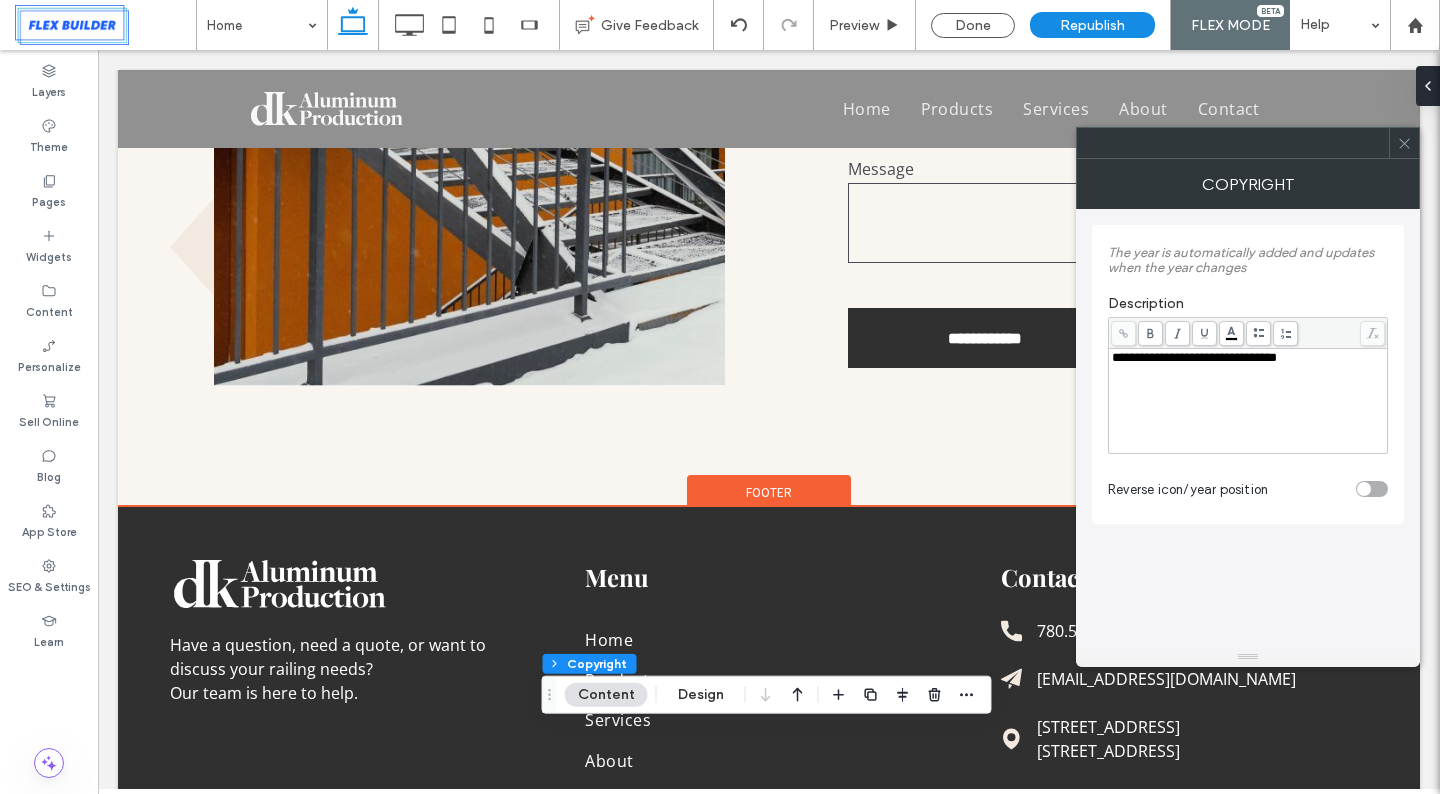 click on "DK Aluminum | All rights reserved" at bounding box center [796, 914] 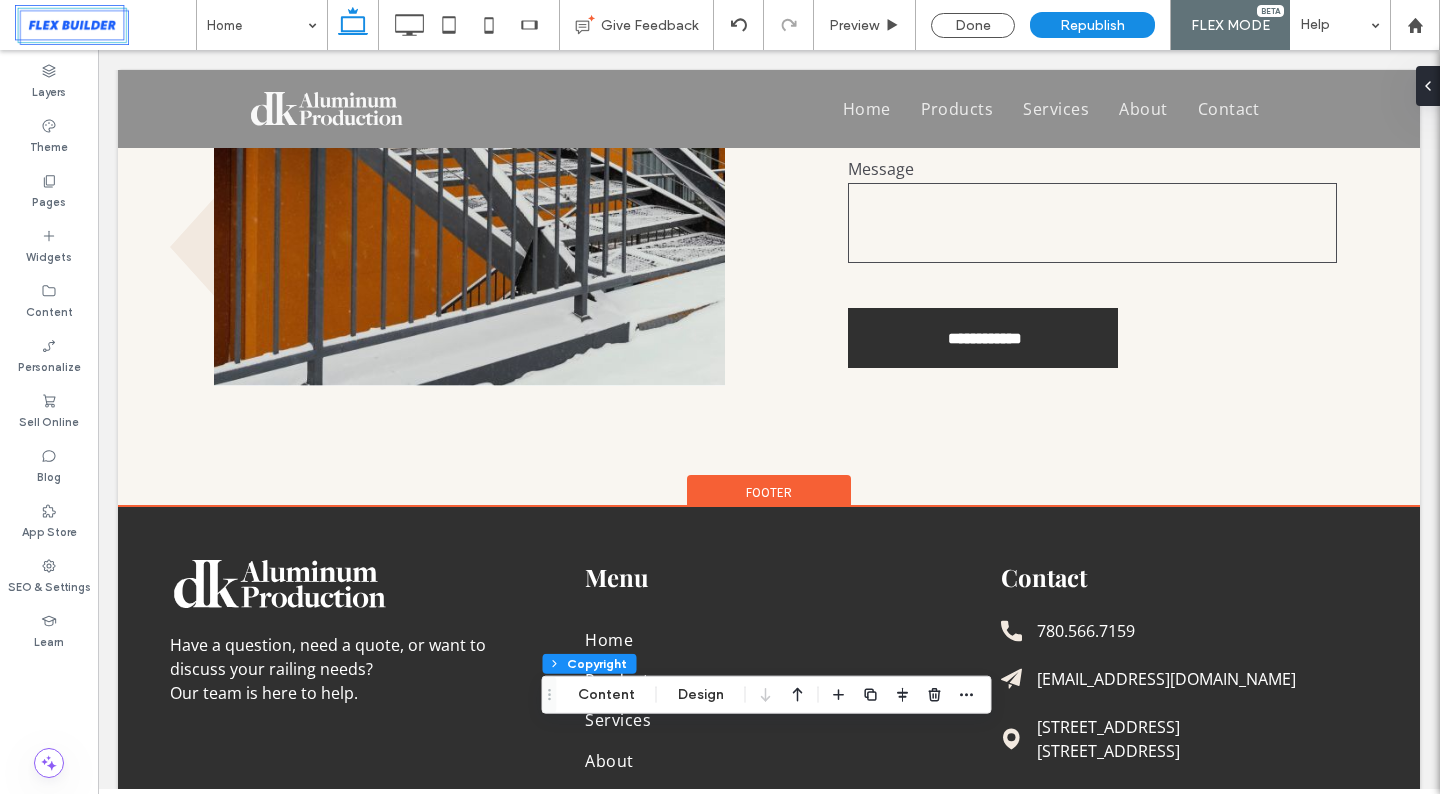 click on "DK Aluminum | All rights reserved" at bounding box center (796, 914) 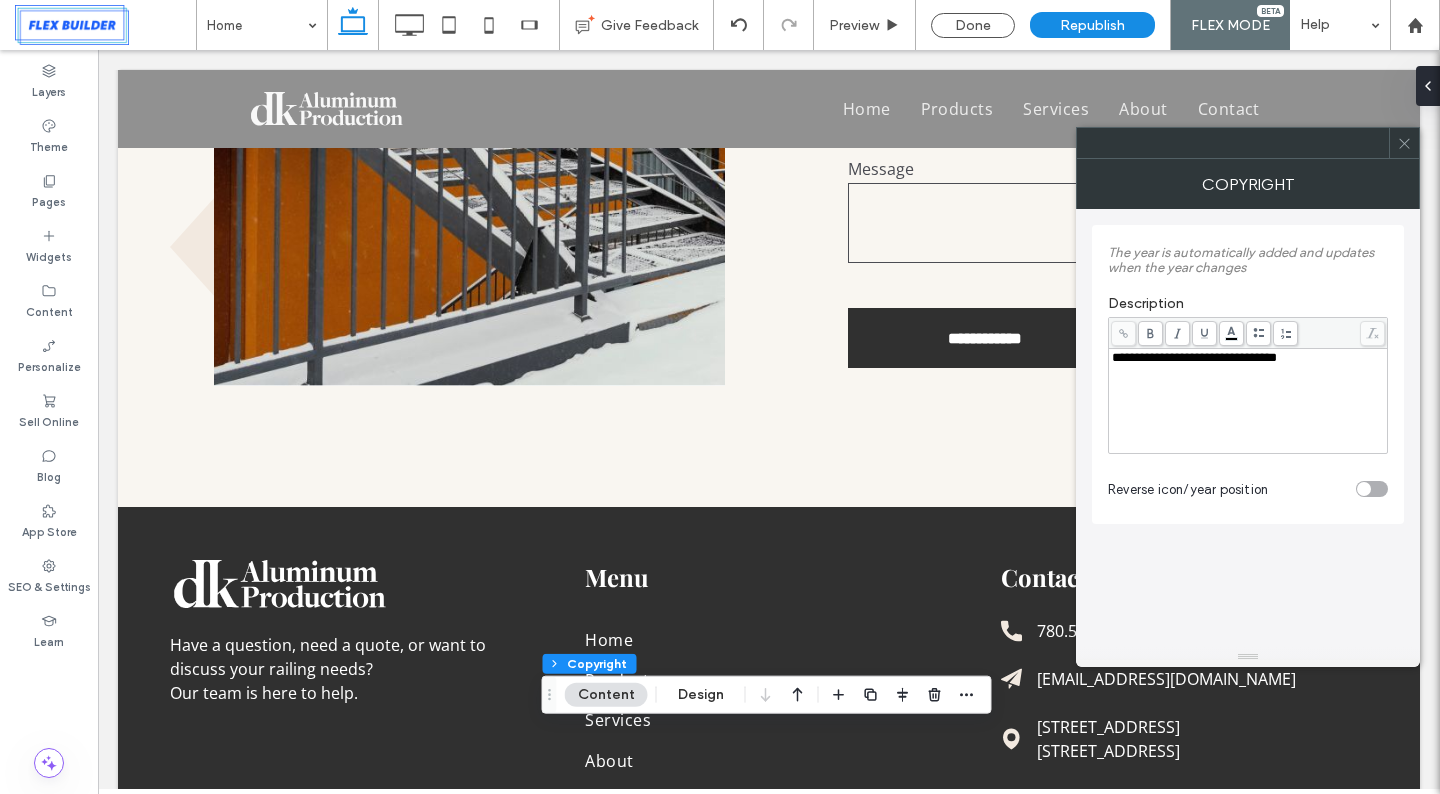 click on "**********" at bounding box center (1194, 357) 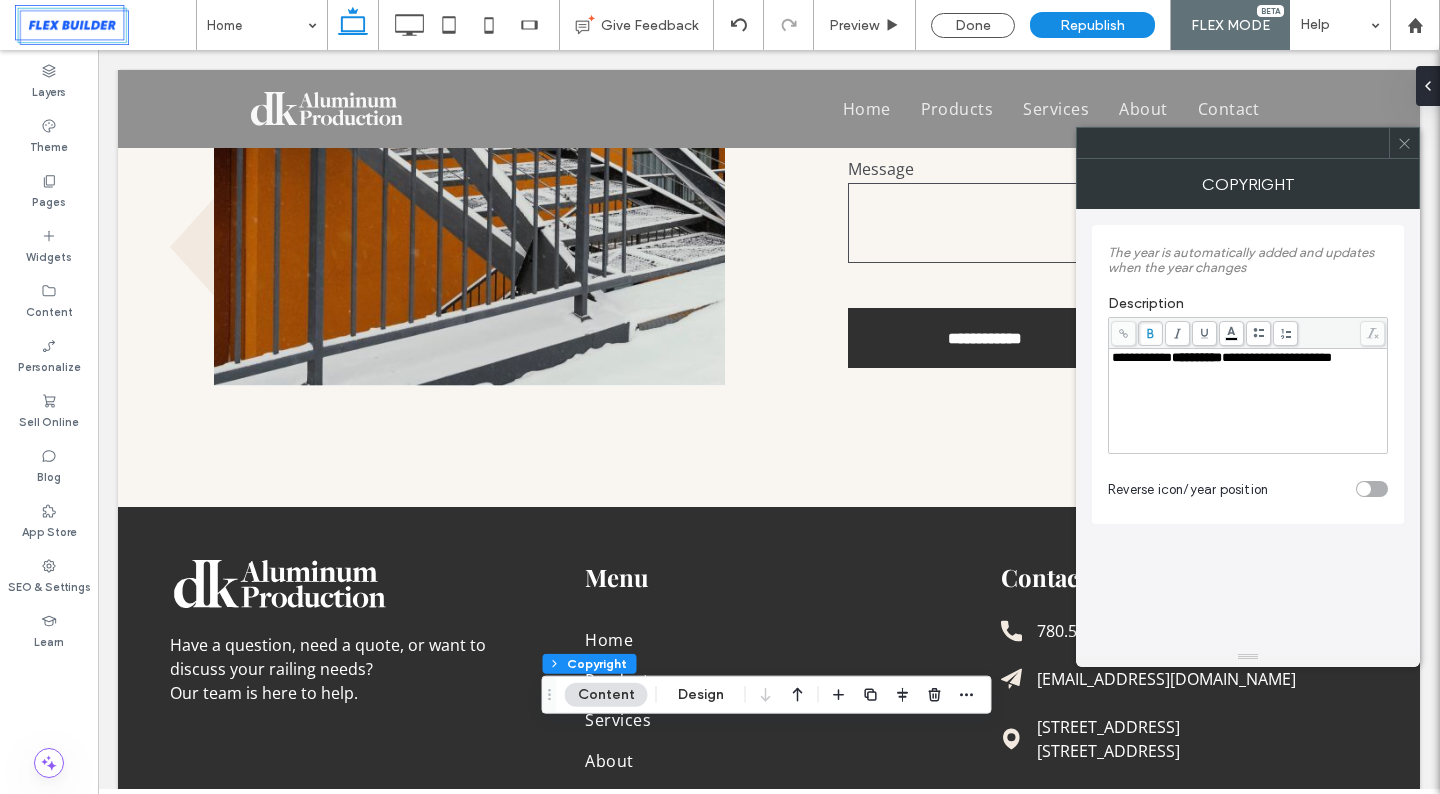 click on "**********" at bounding box center (1197, 357) 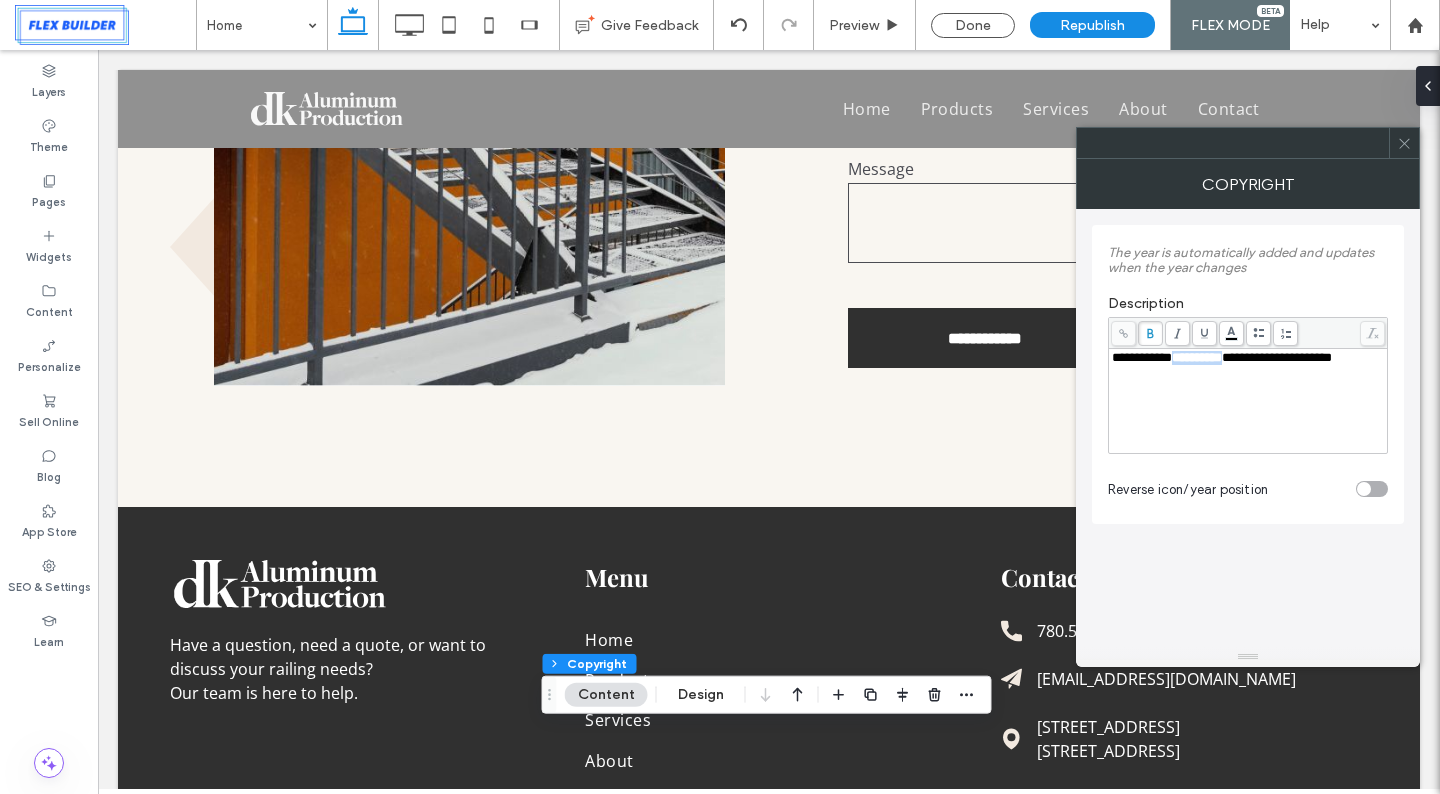 click on "**********" at bounding box center [1197, 357] 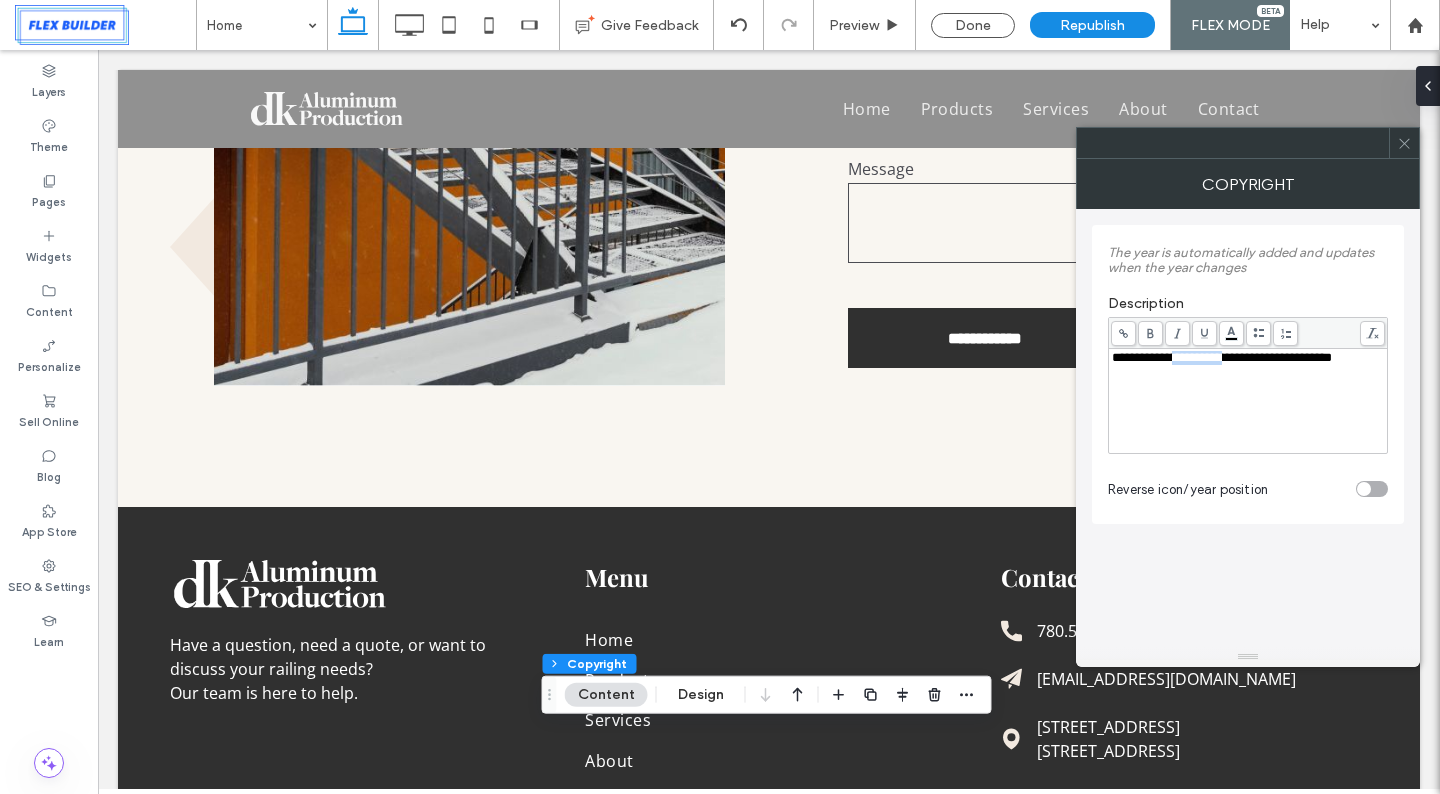 click on "**********" at bounding box center [1222, 357] 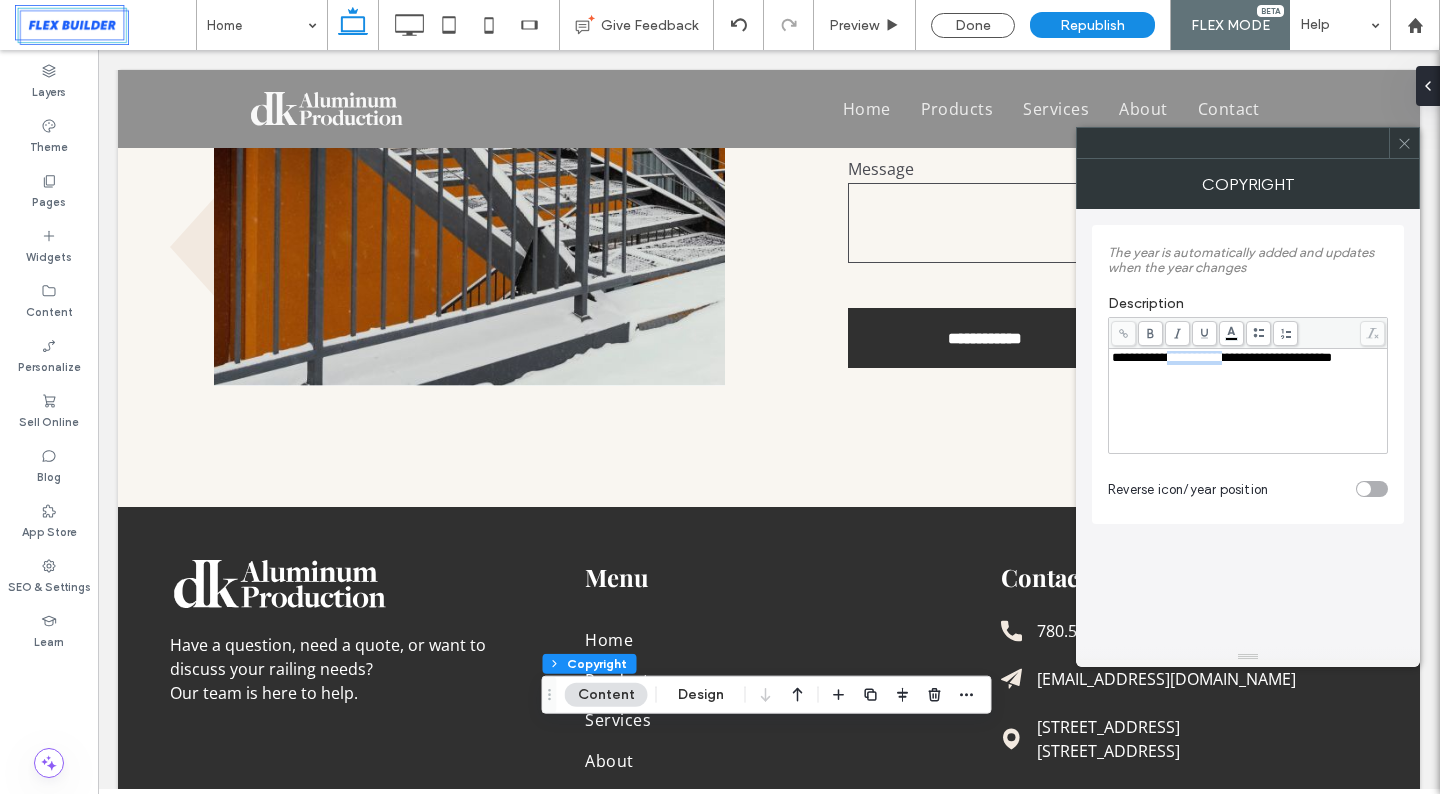 drag, startPoint x: 1260, startPoint y: 361, endPoint x: 1192, endPoint y: 368, distance: 68.359344 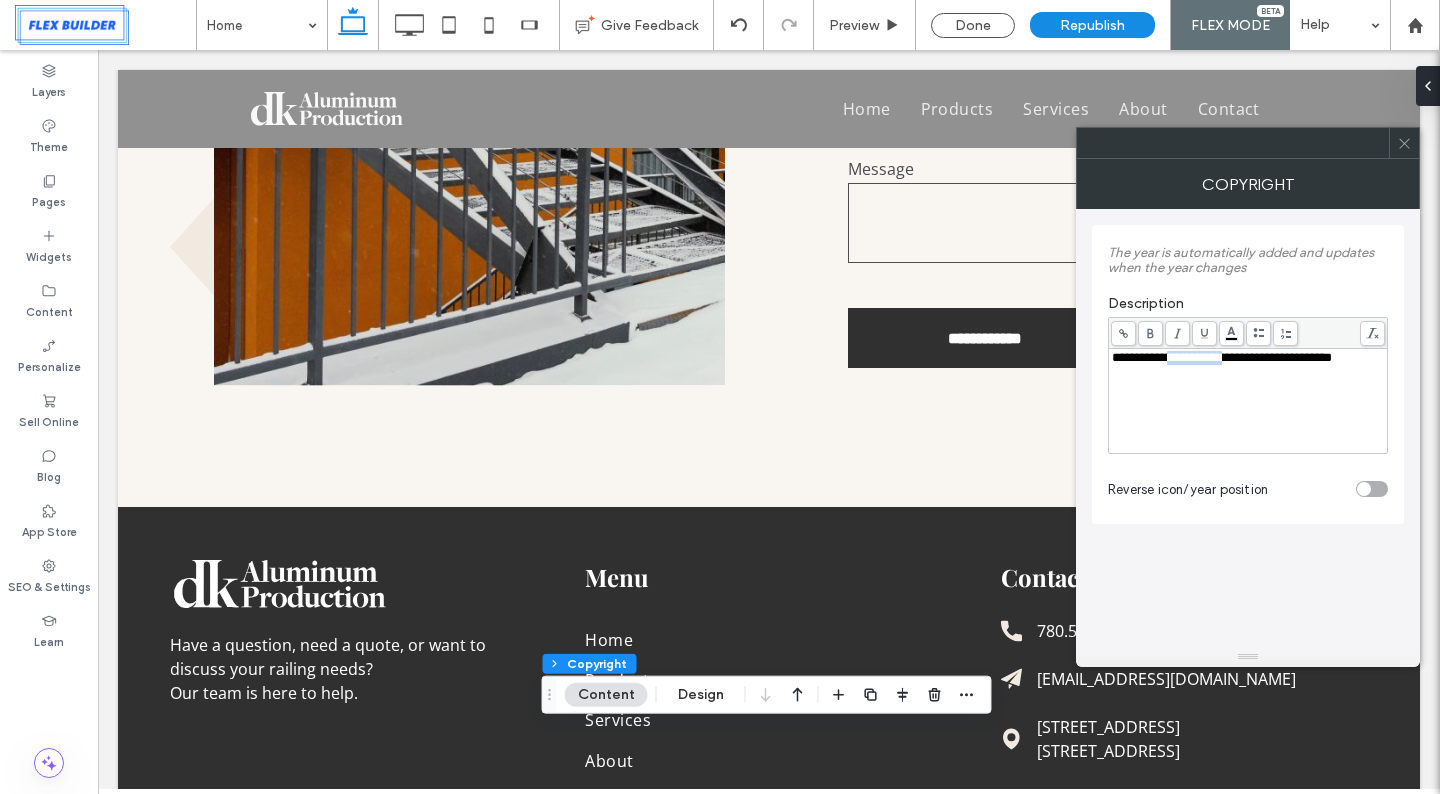 copy on "**********" 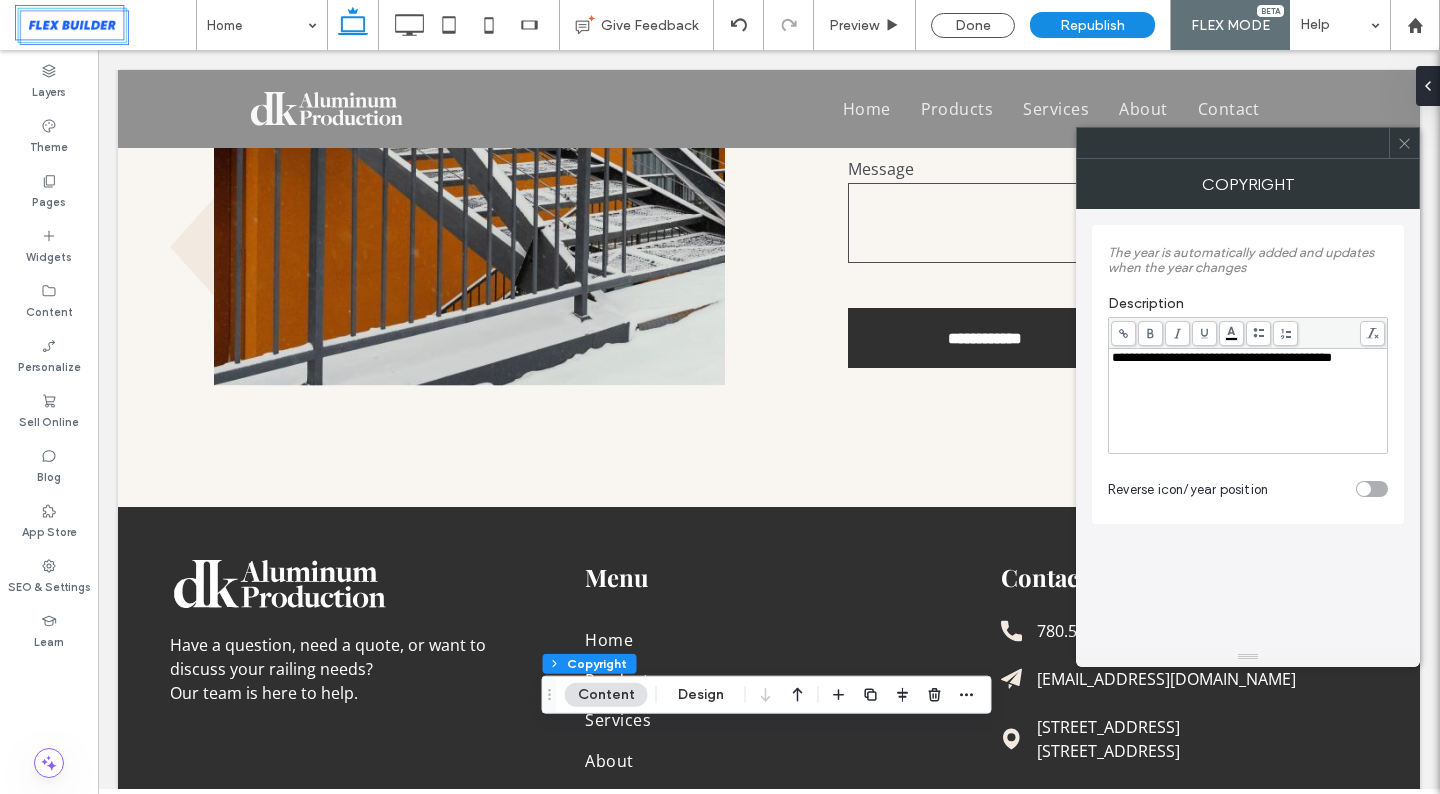 click 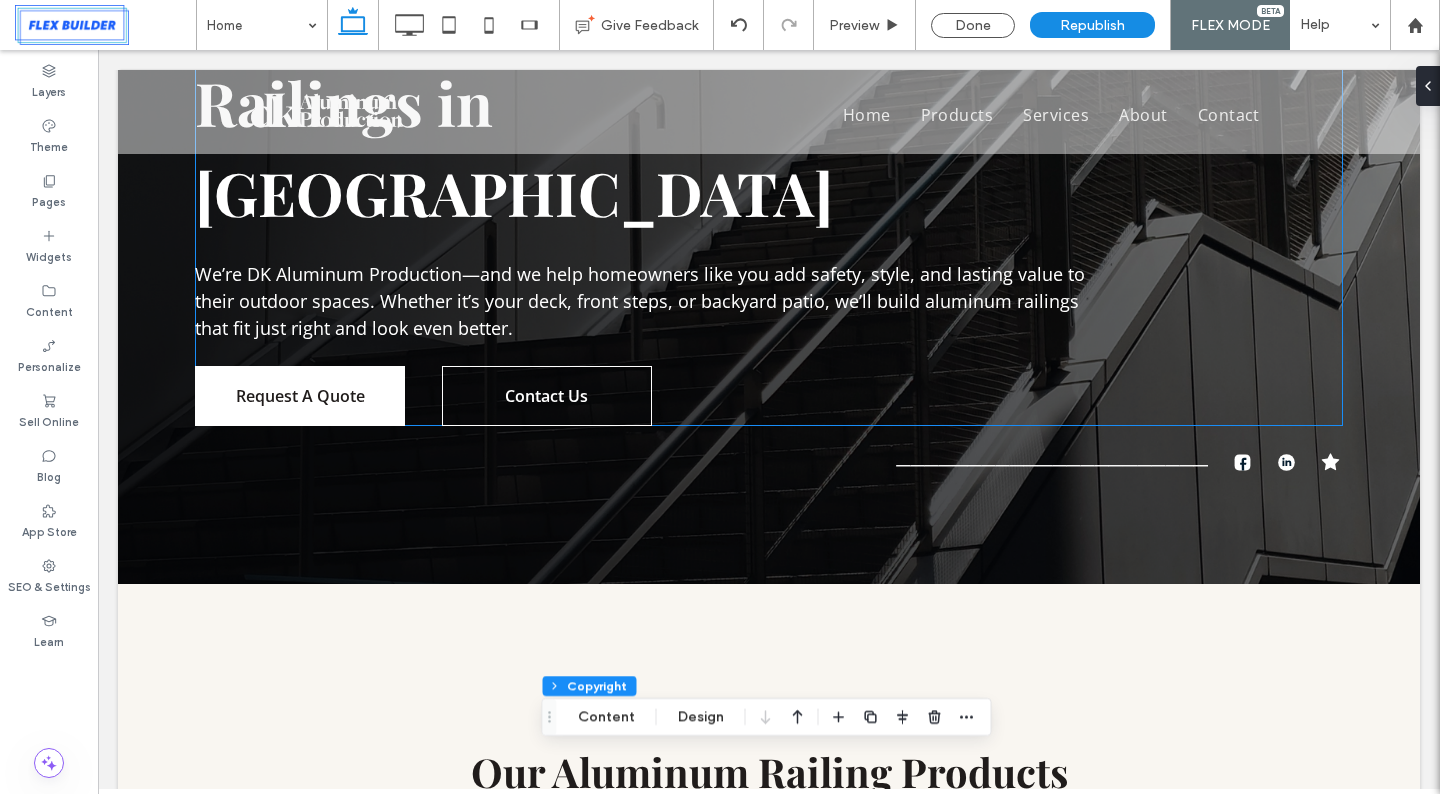 scroll, scrollTop: 0, scrollLeft: 0, axis: both 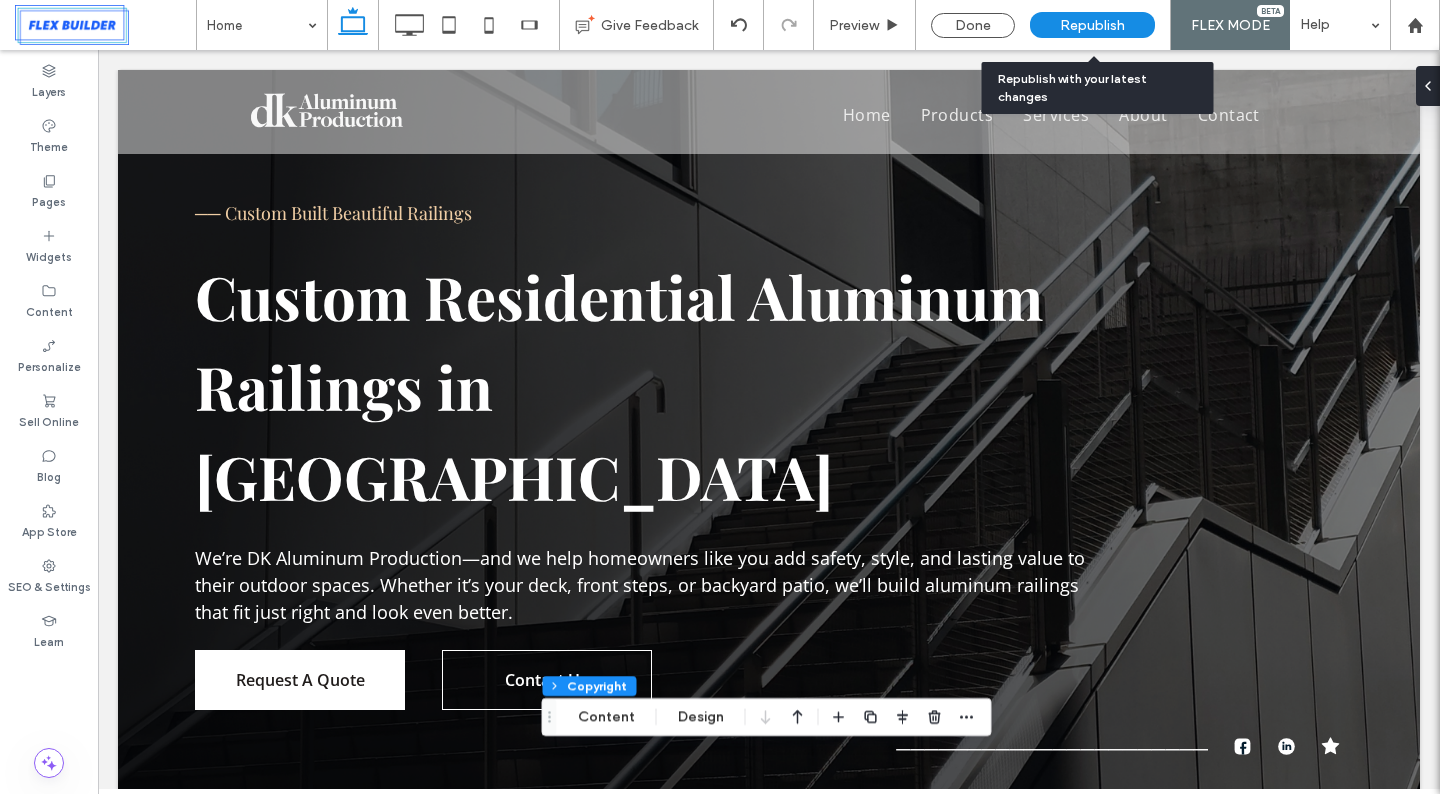 click on "Republish" at bounding box center [1092, 25] 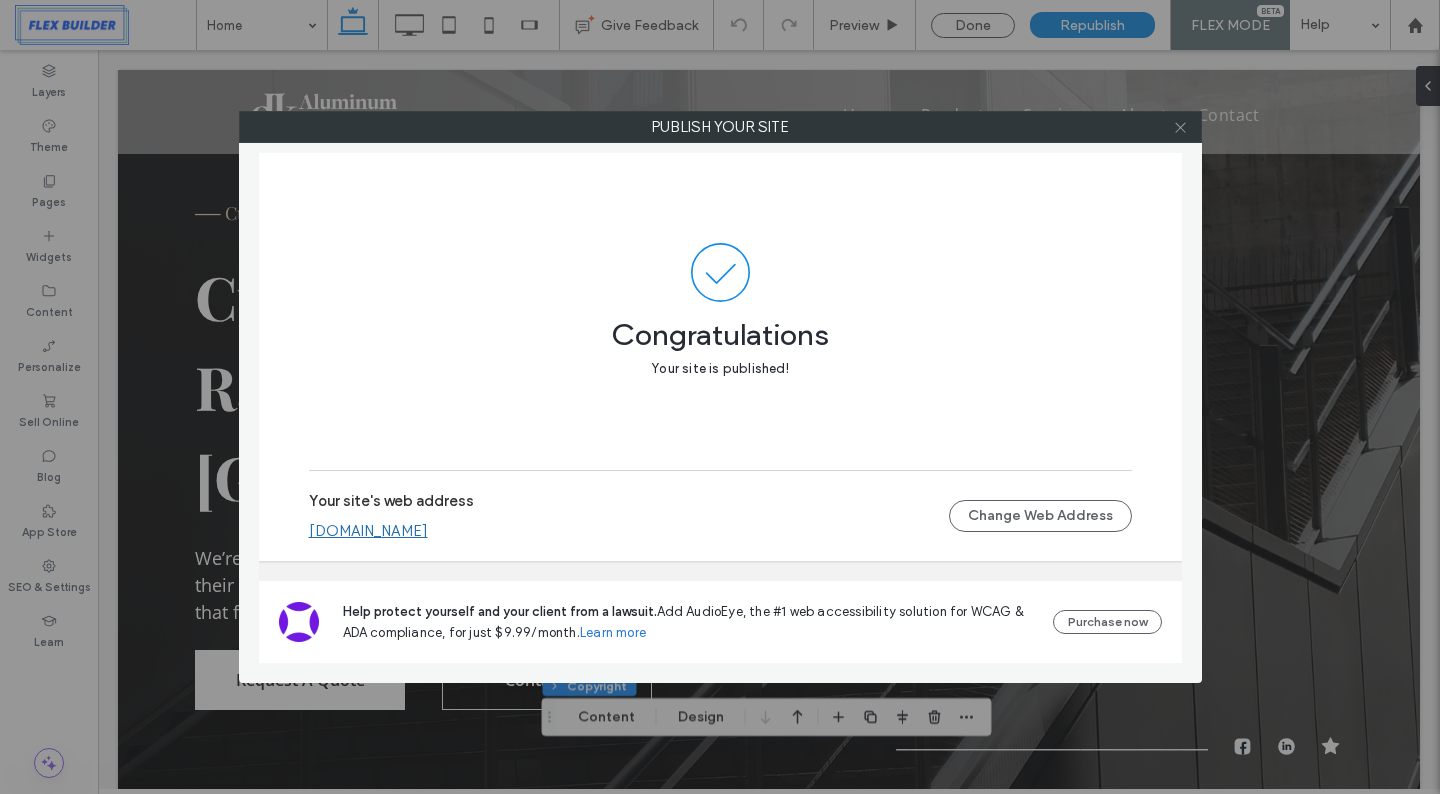 click 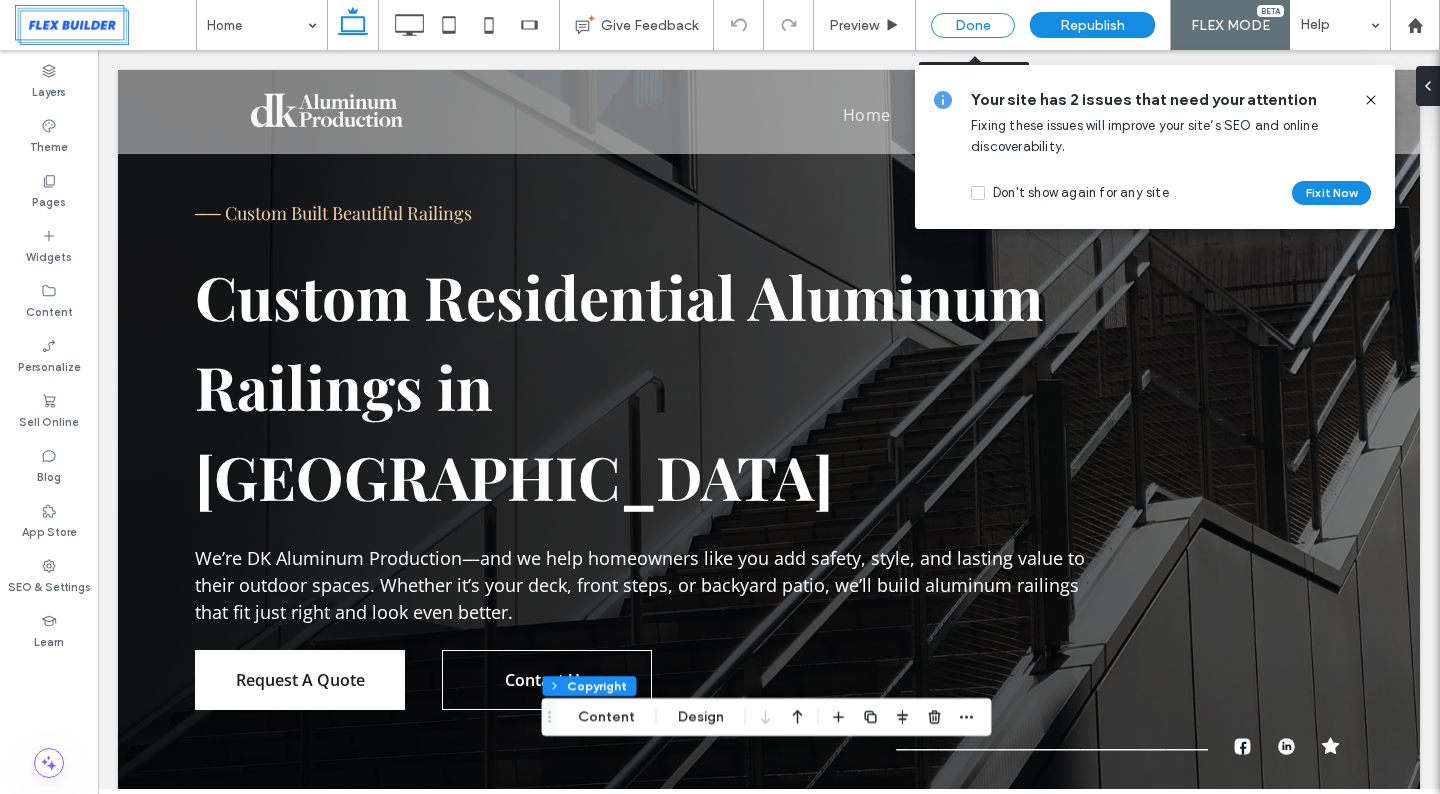 click on "Done" at bounding box center [973, 25] 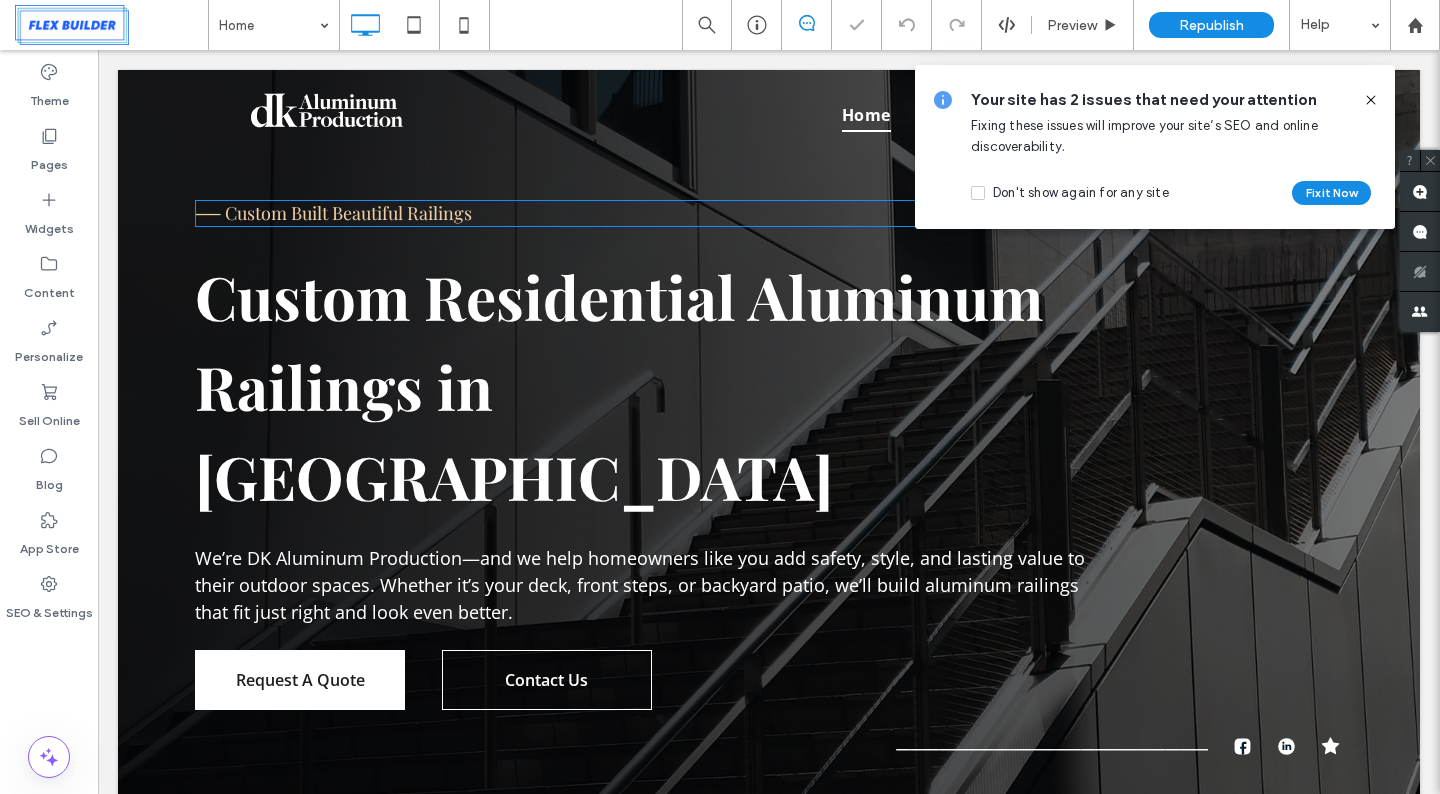 click 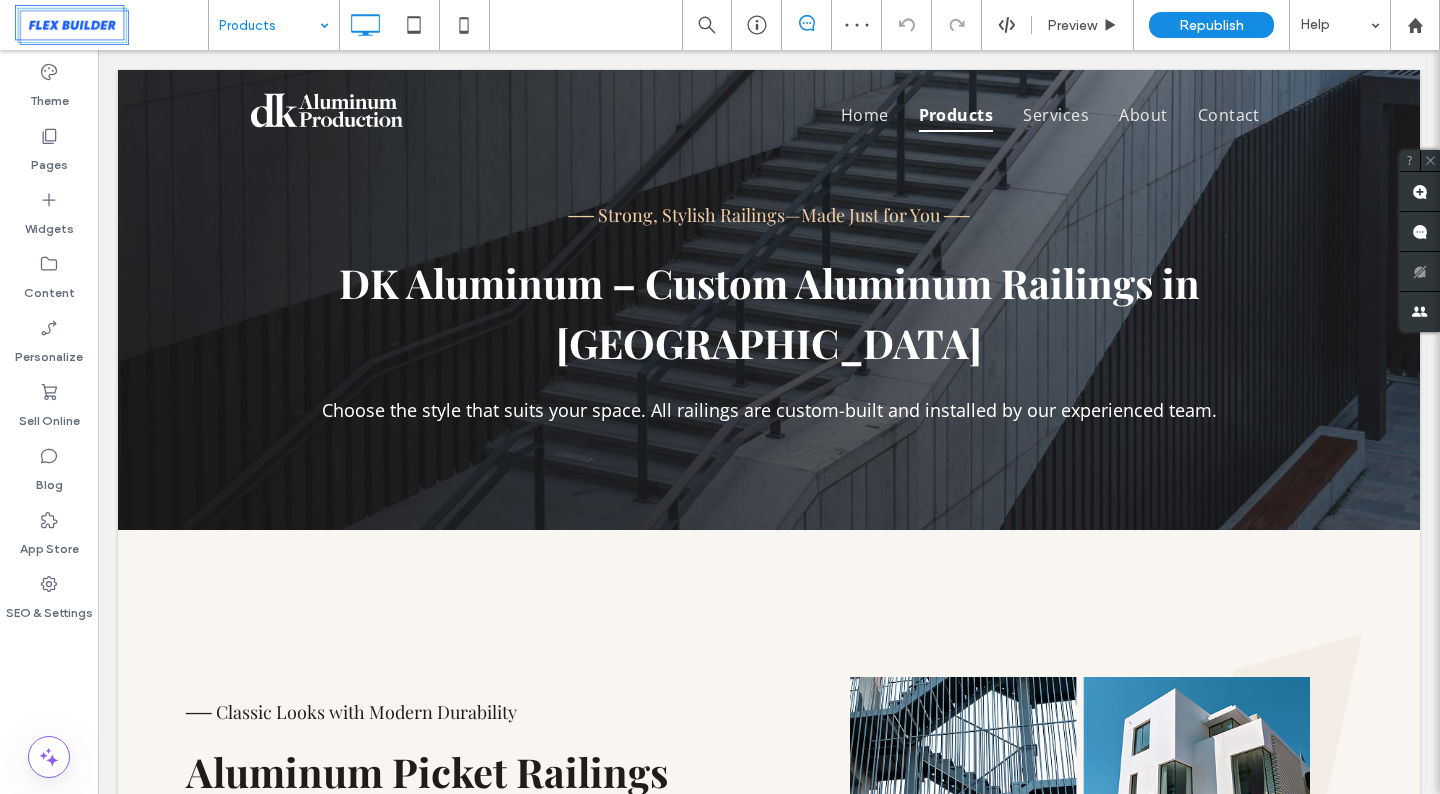 scroll, scrollTop: 0, scrollLeft: 0, axis: both 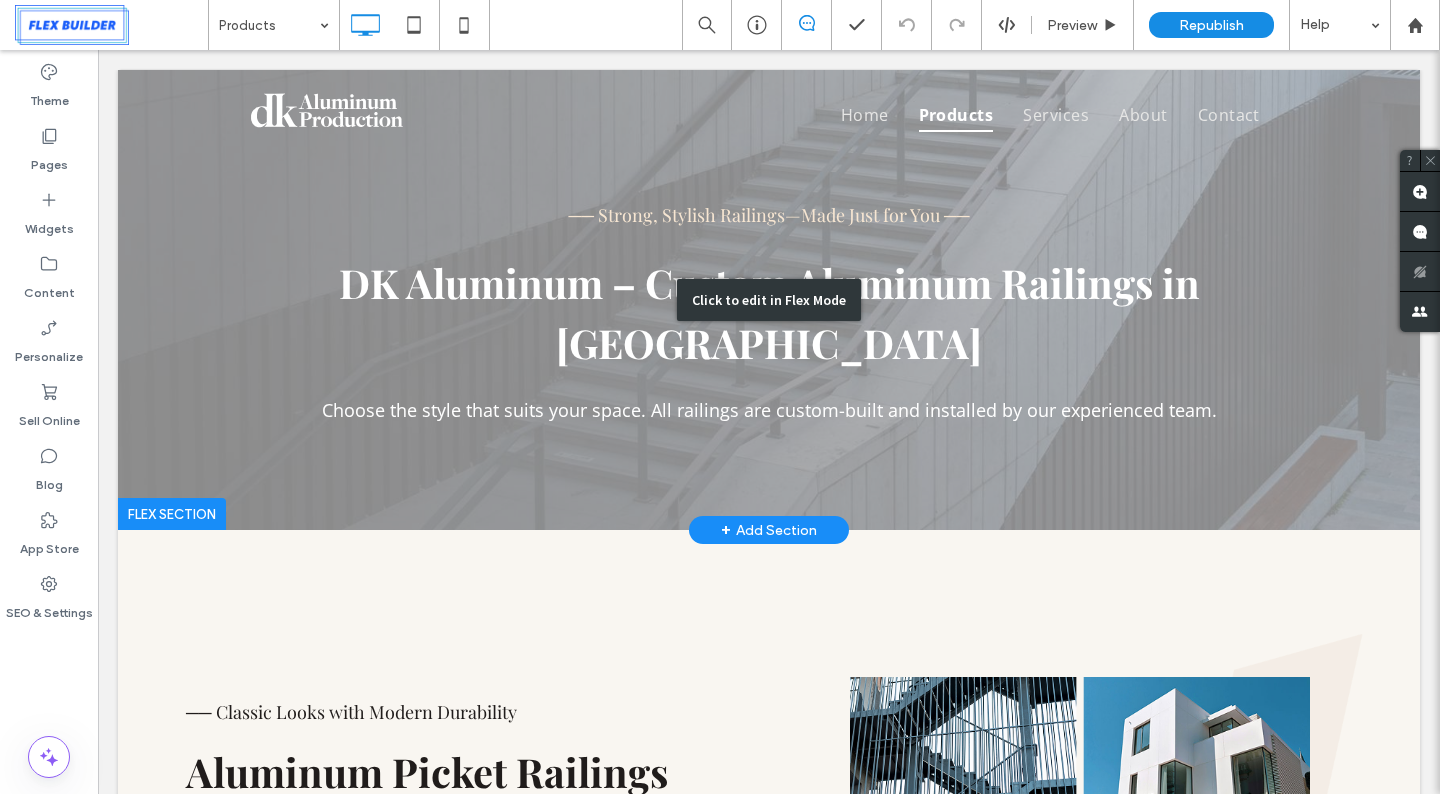 click on "Click to edit in Flex Mode" at bounding box center (769, 300) 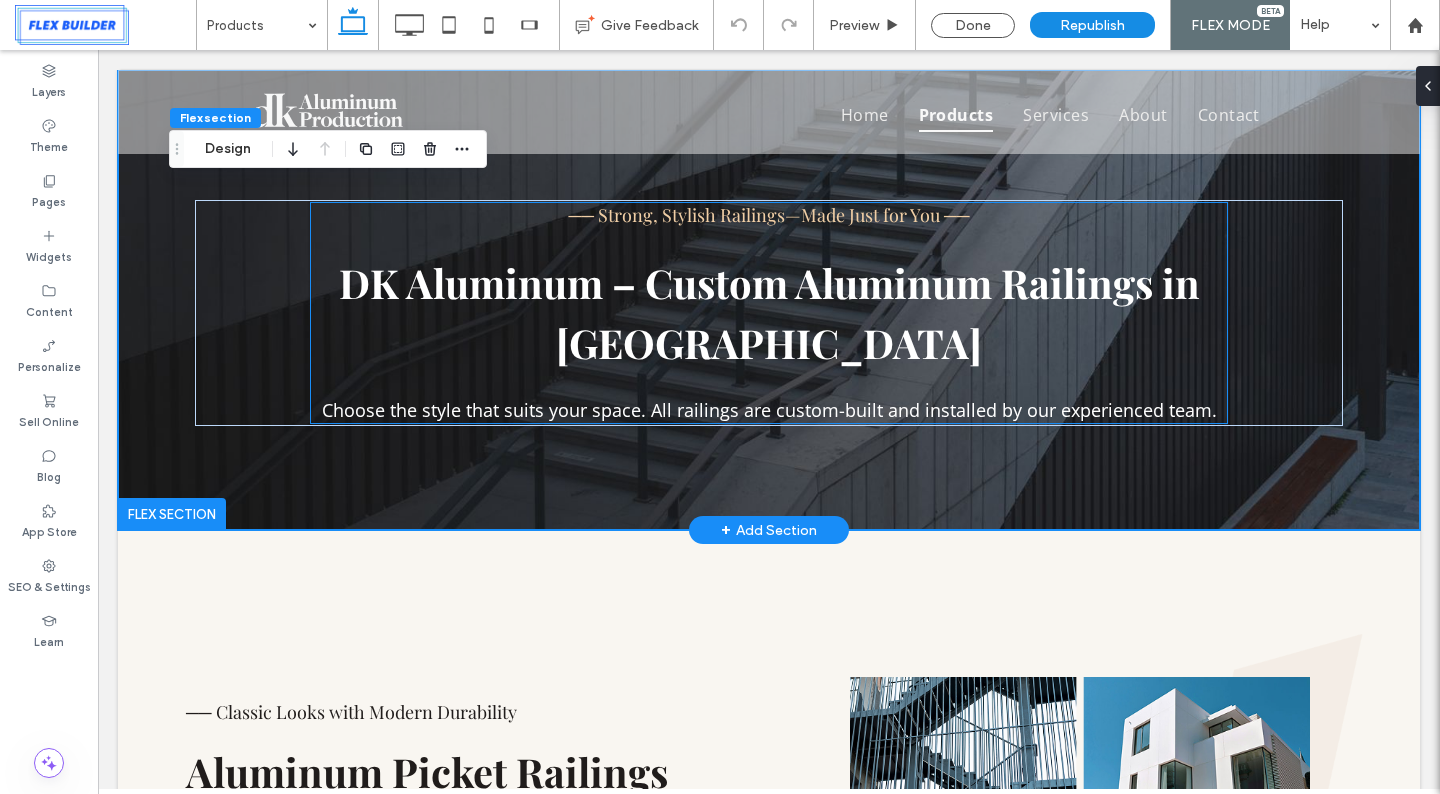click on "DK Aluminum – Custom Aluminum Railings in [GEOGRAPHIC_DATA]" at bounding box center [769, 312] 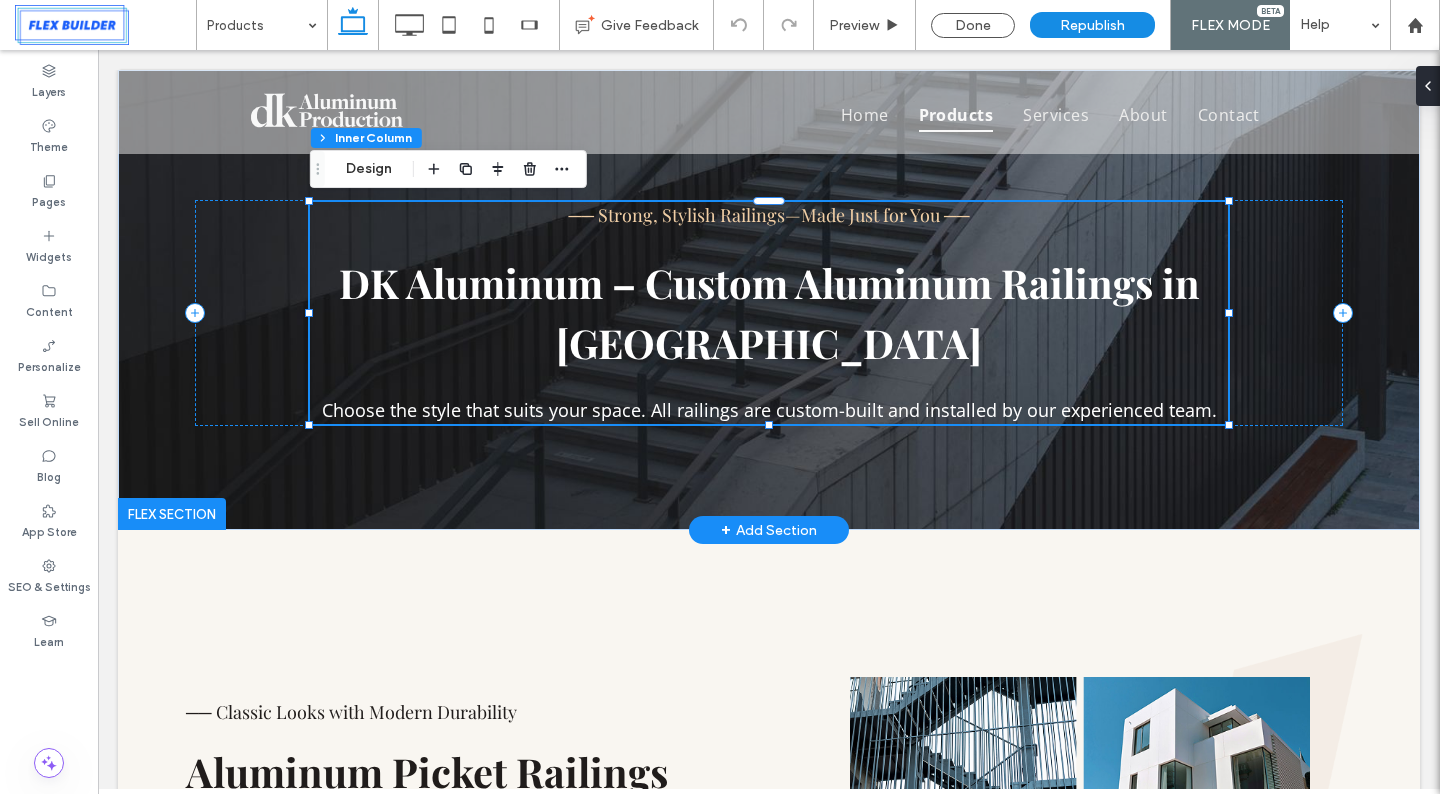 click on "DK Aluminum – Custom Aluminum Railings in [GEOGRAPHIC_DATA]" at bounding box center (769, 312) 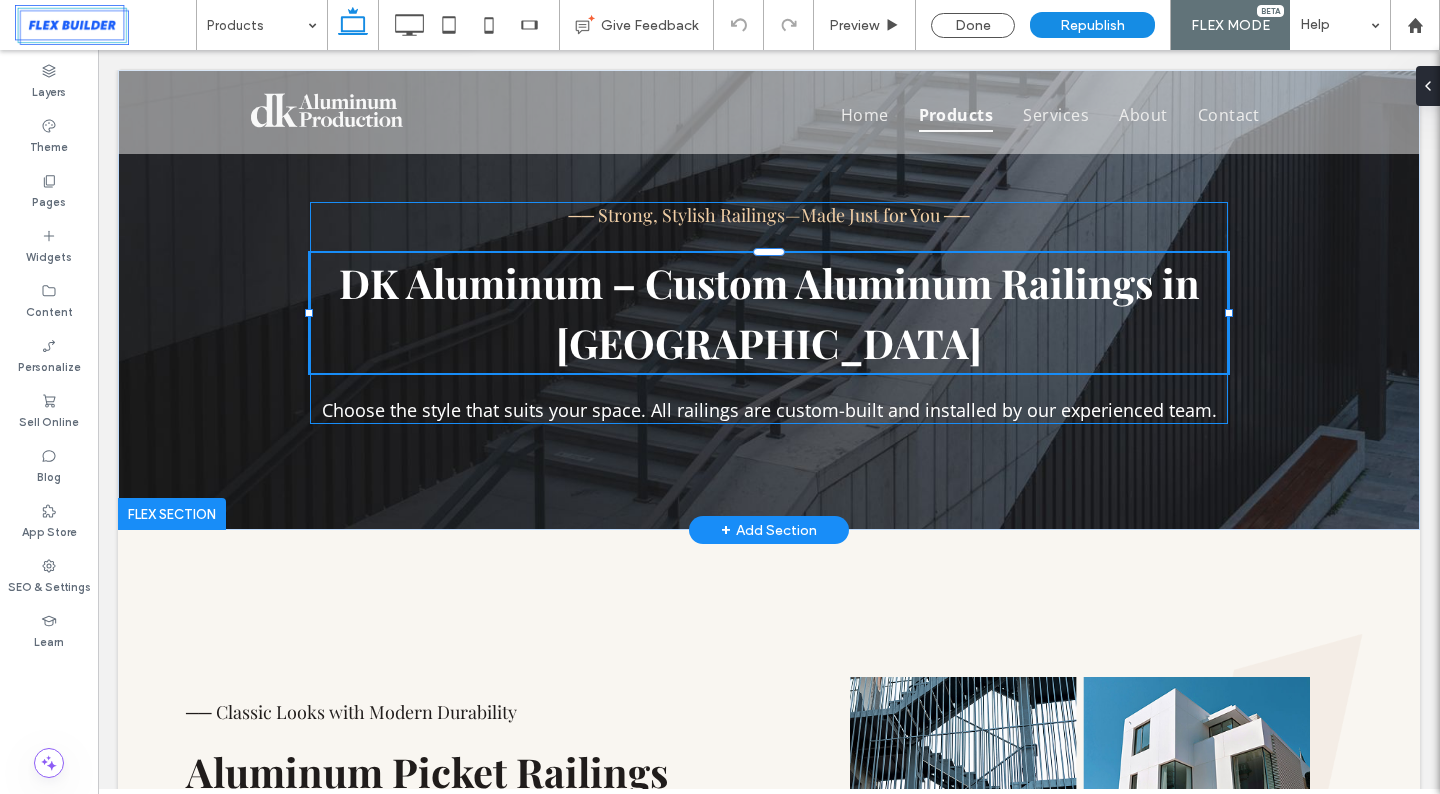 click on "DK Aluminum – Custom Aluminum Railings in [GEOGRAPHIC_DATA]" at bounding box center [769, 312] 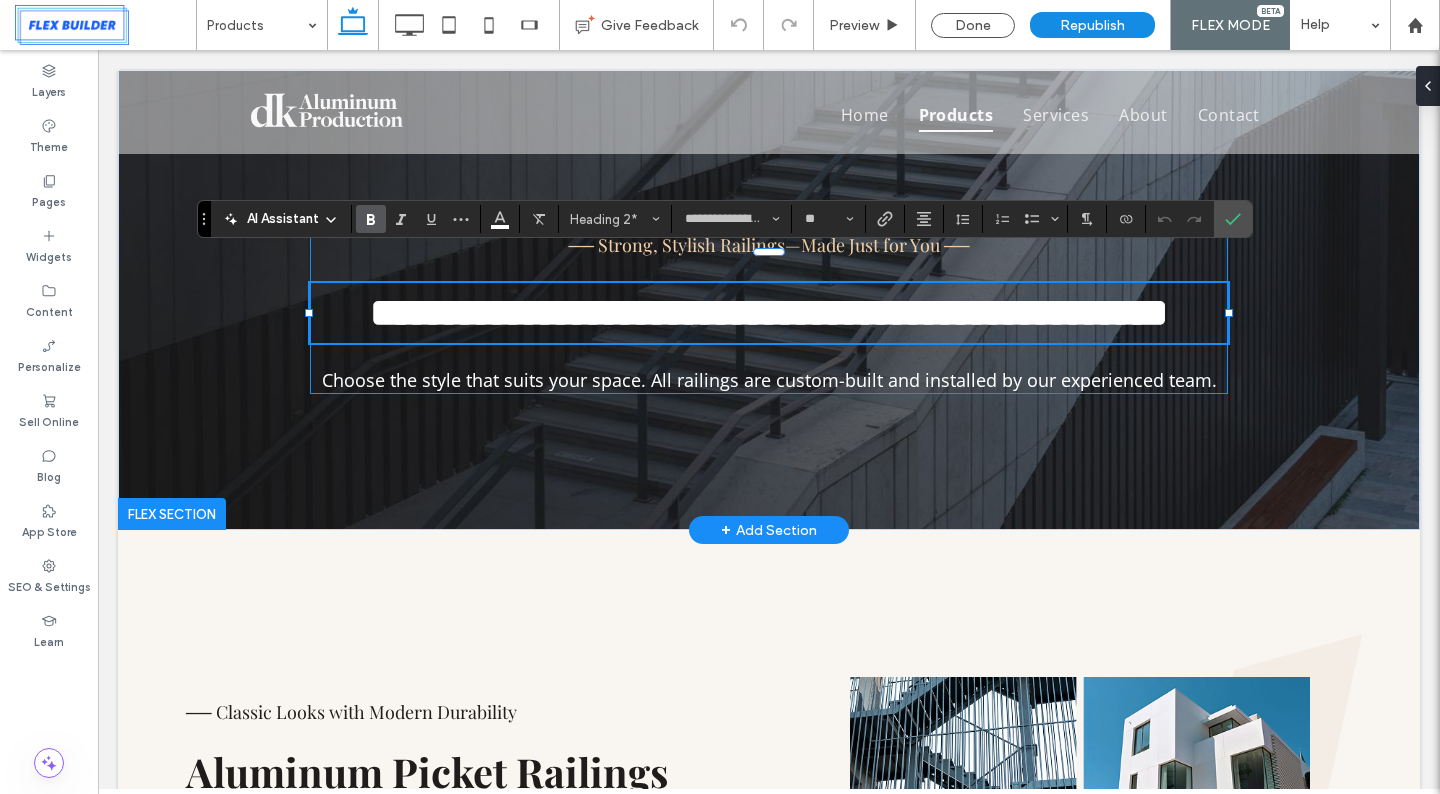 click on "**********" at bounding box center (769, 312) 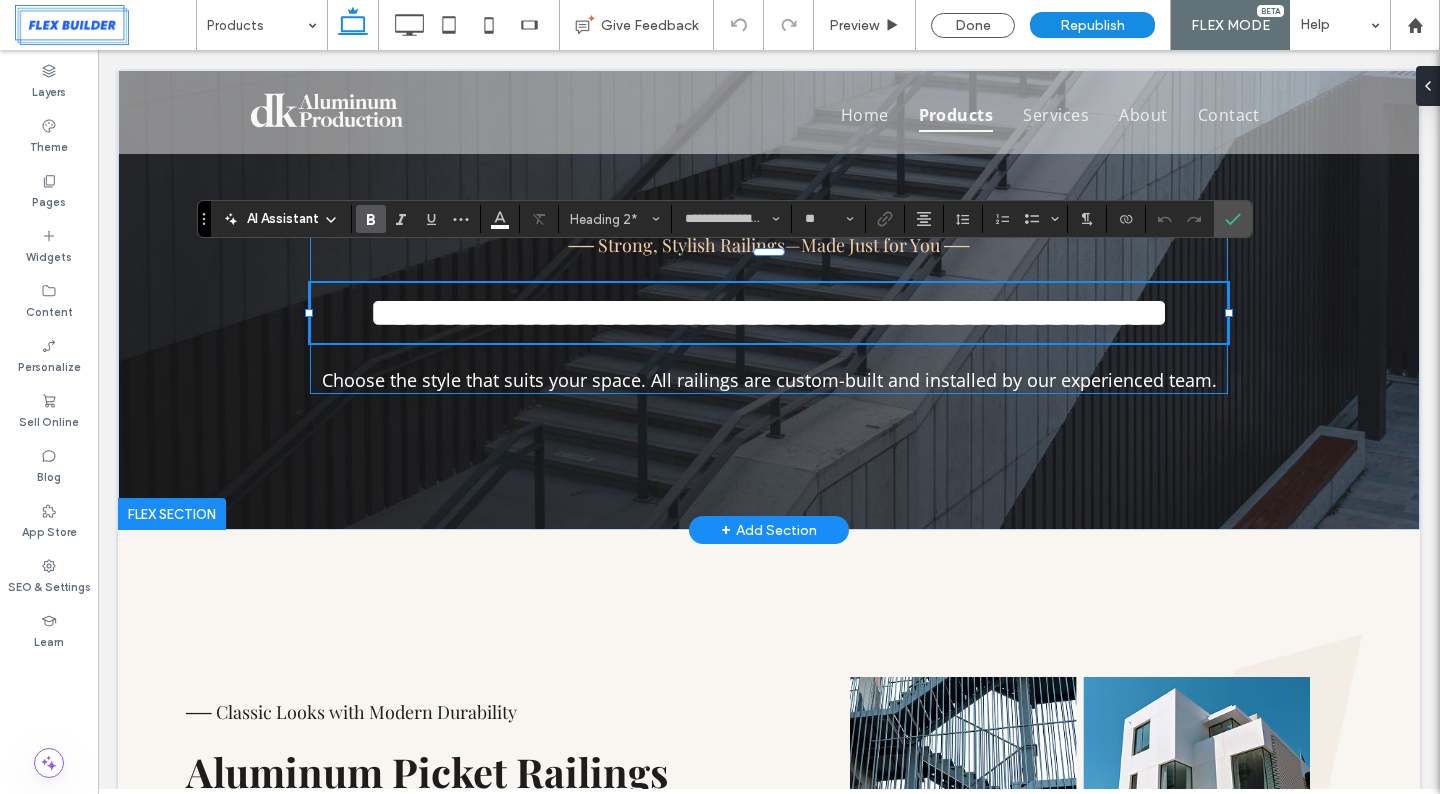paste 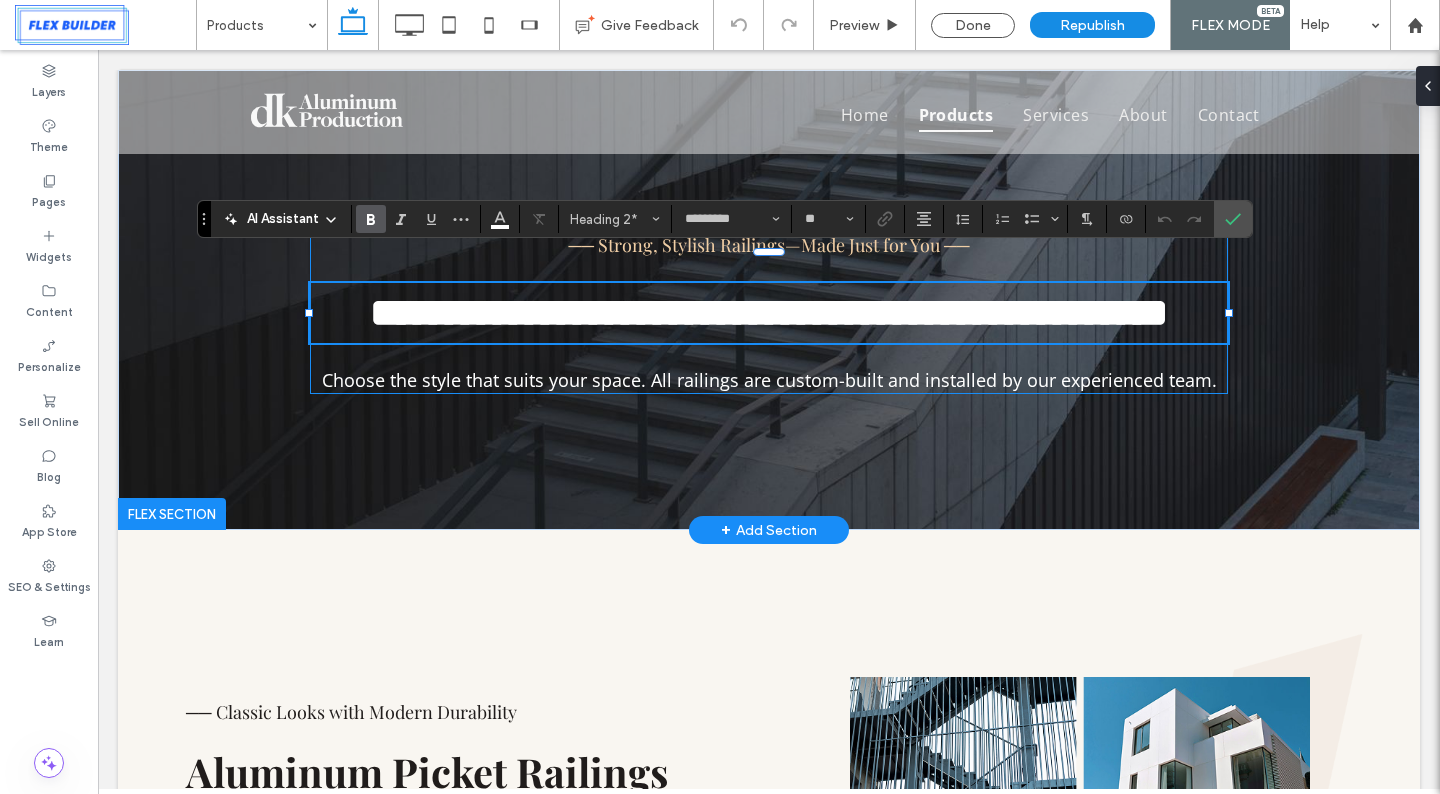 type on "**********" 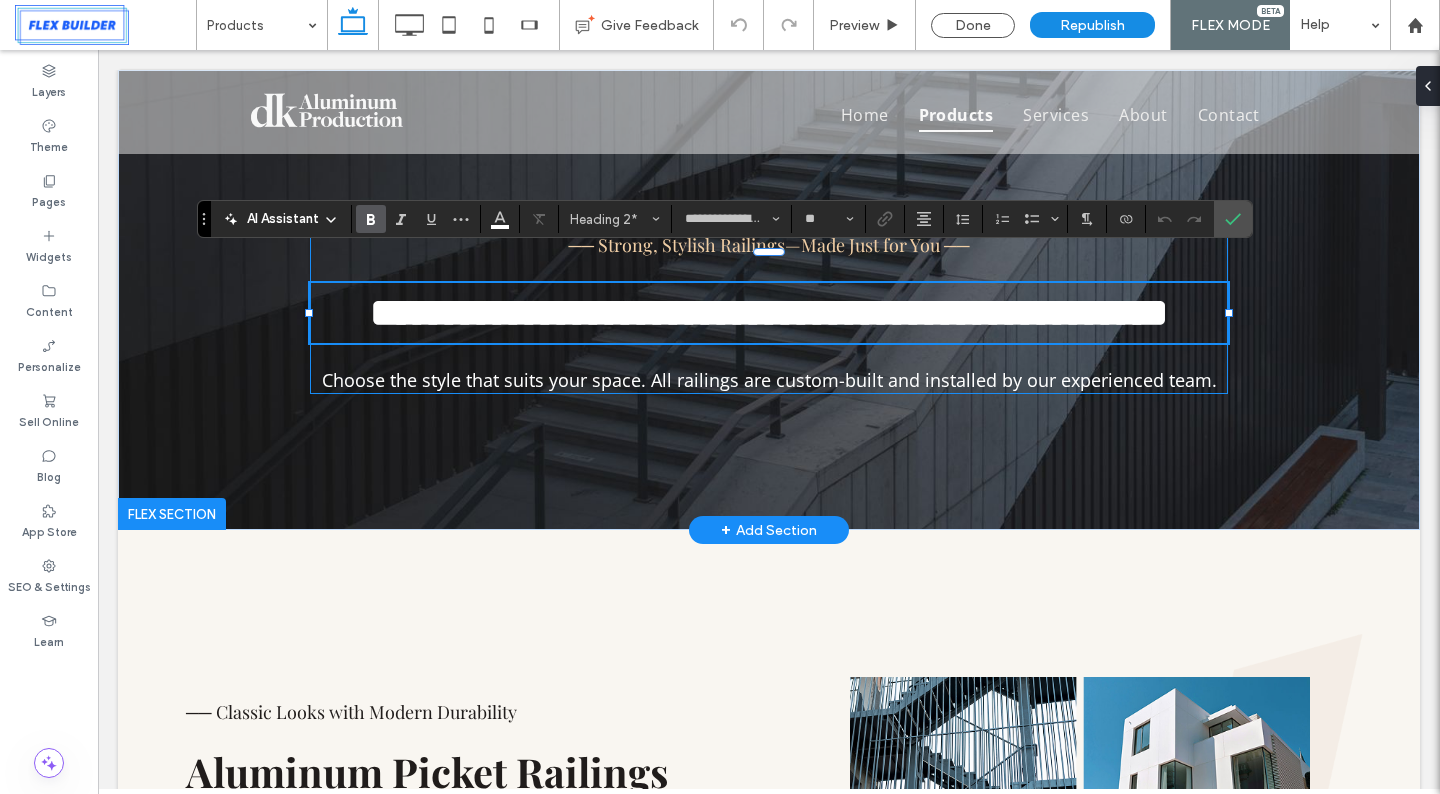 scroll, scrollTop: 0, scrollLeft: 0, axis: both 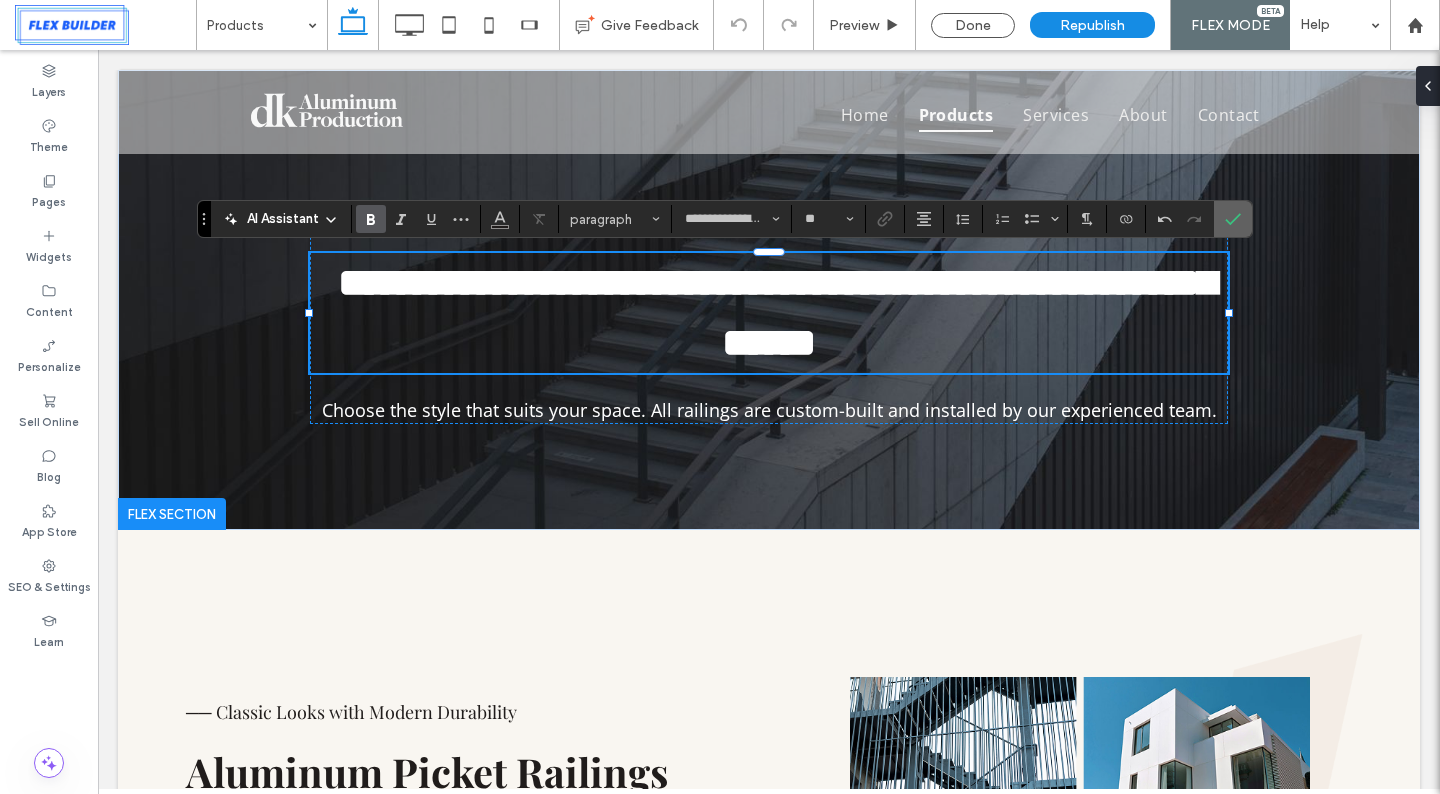click 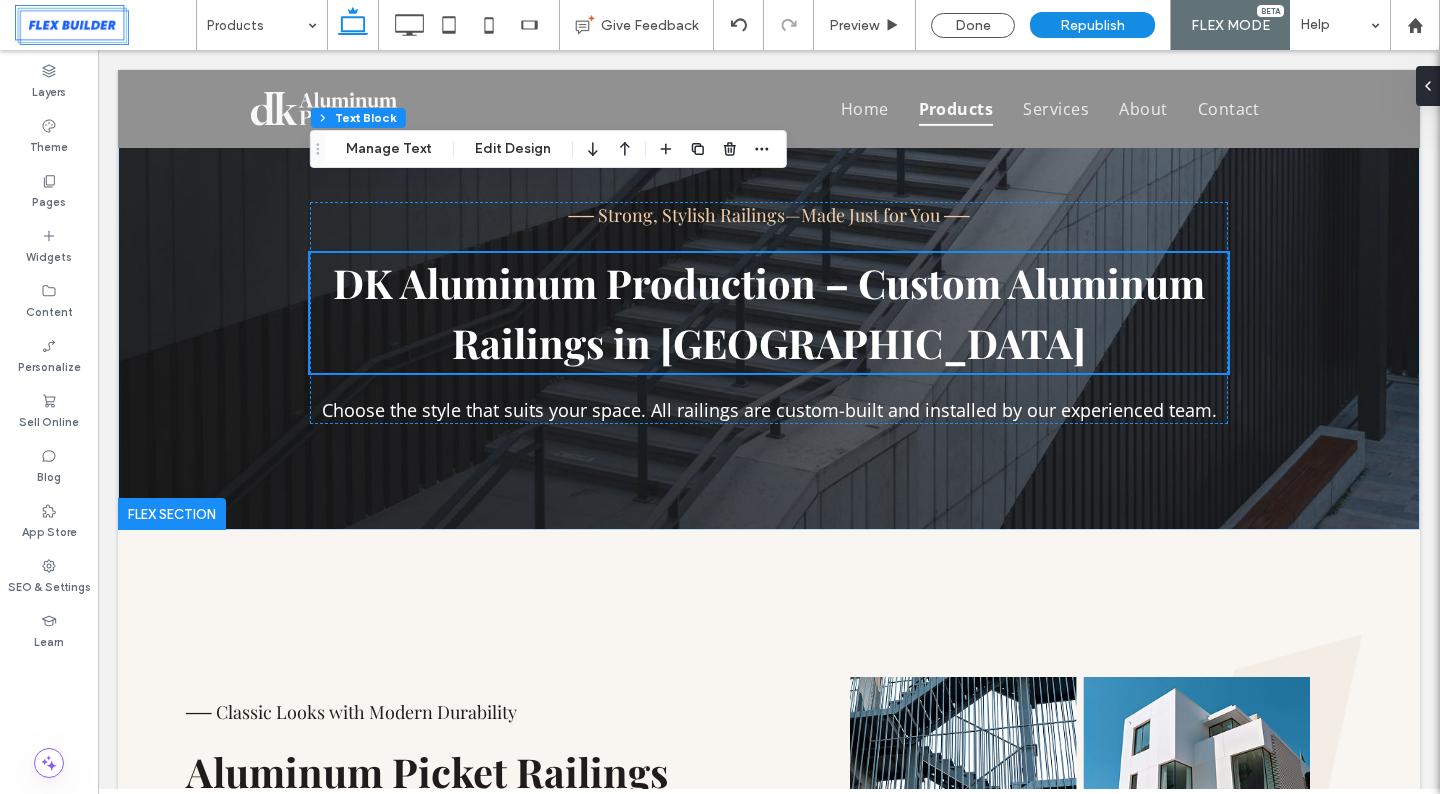 scroll, scrollTop: 2738, scrollLeft: 0, axis: vertical 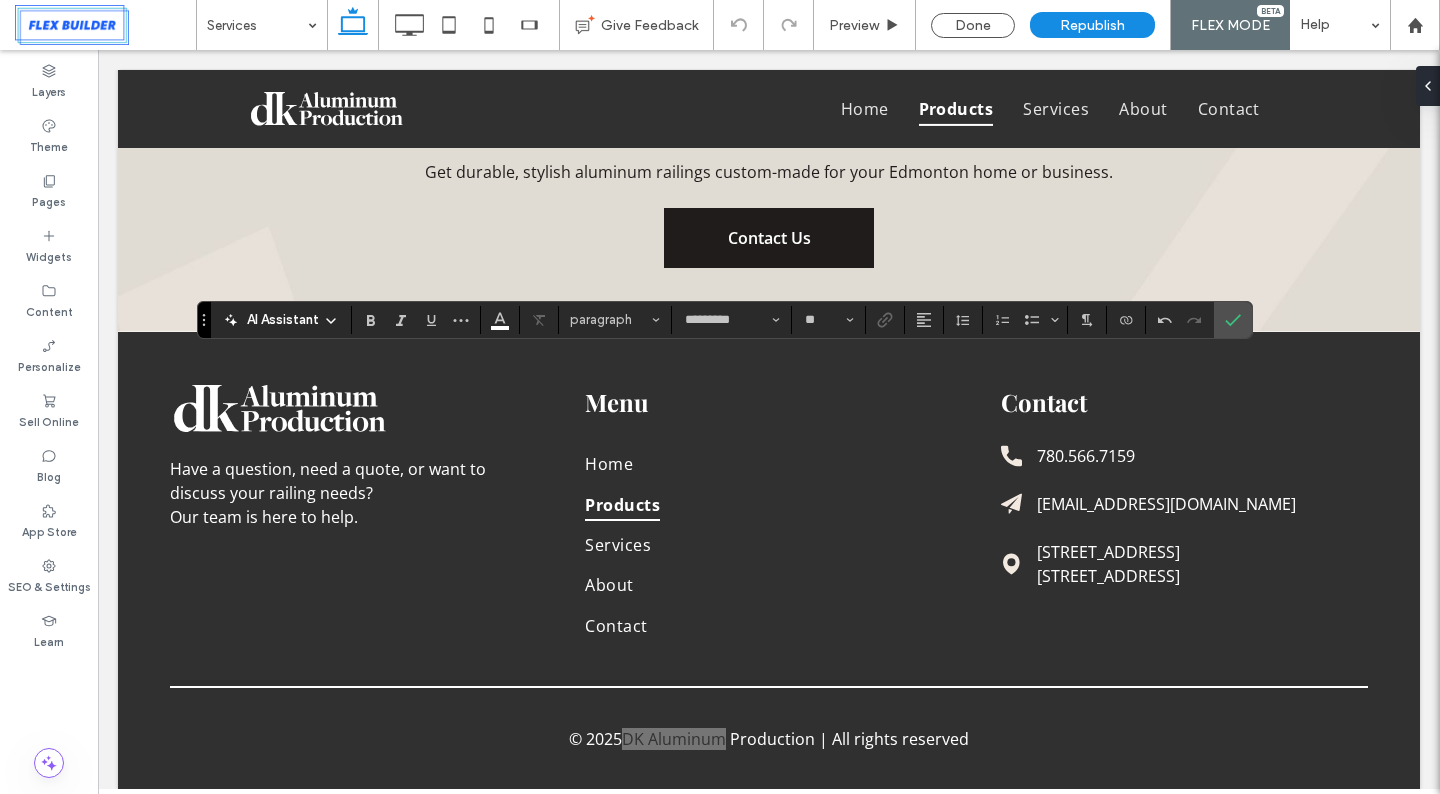 type on "**" 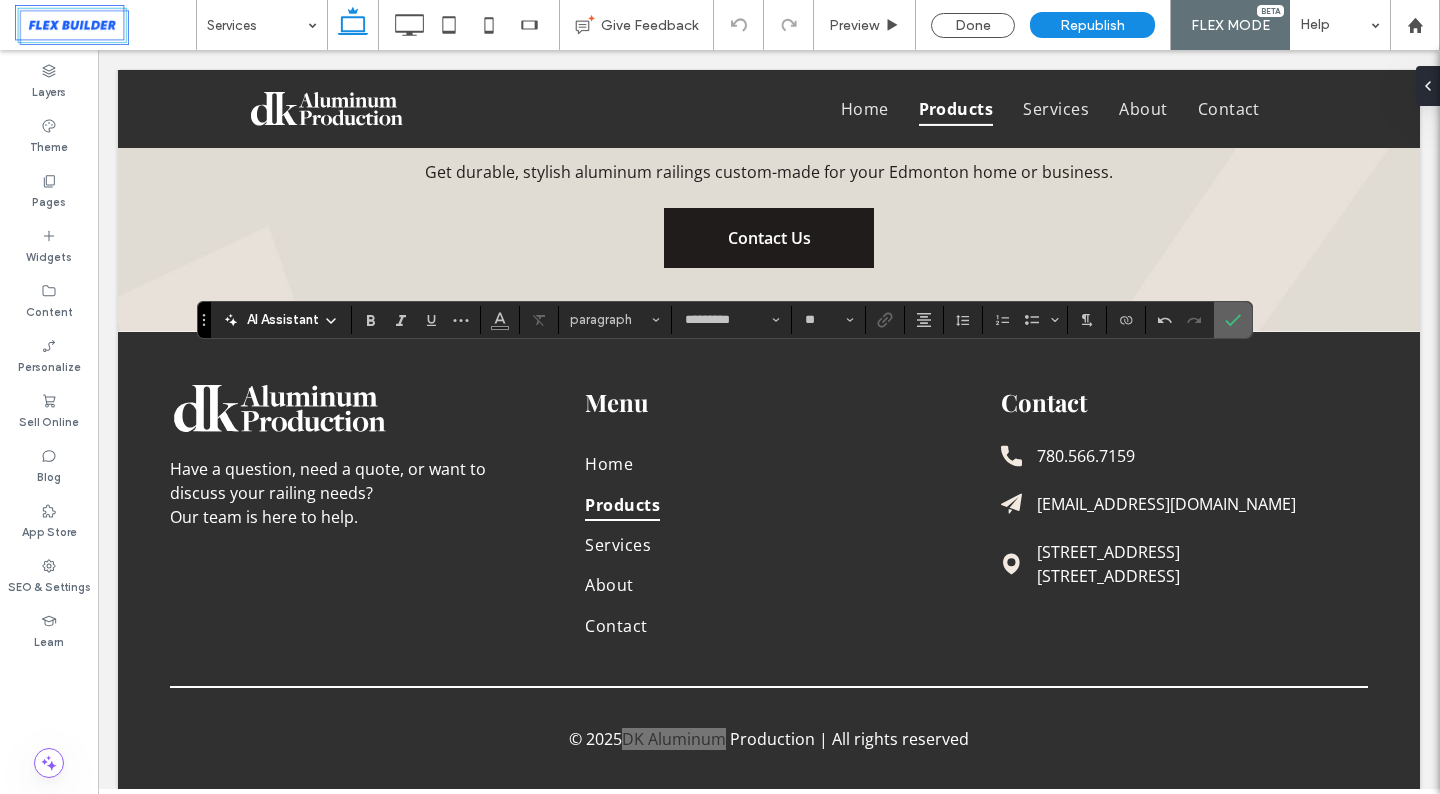 click at bounding box center (1229, 320) 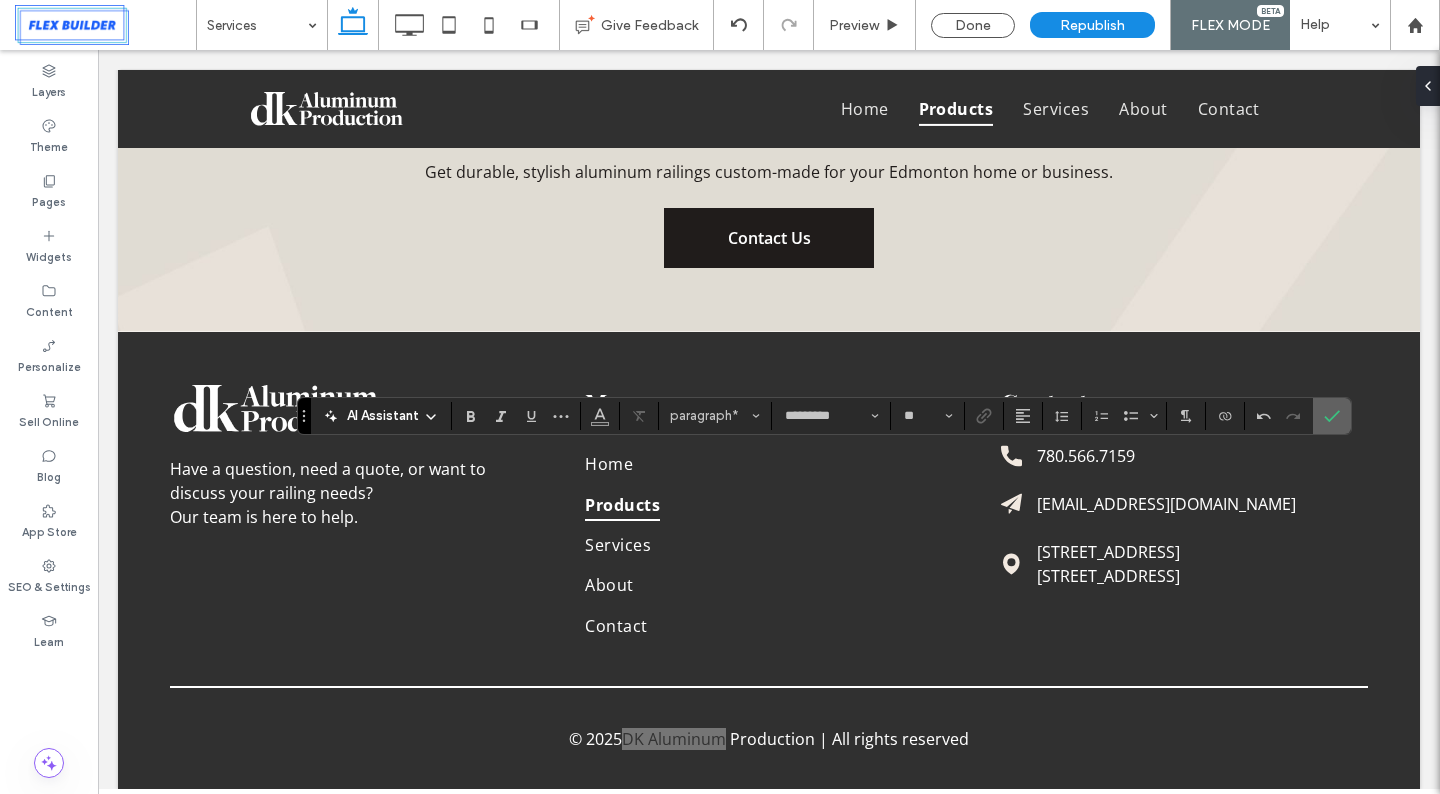 click 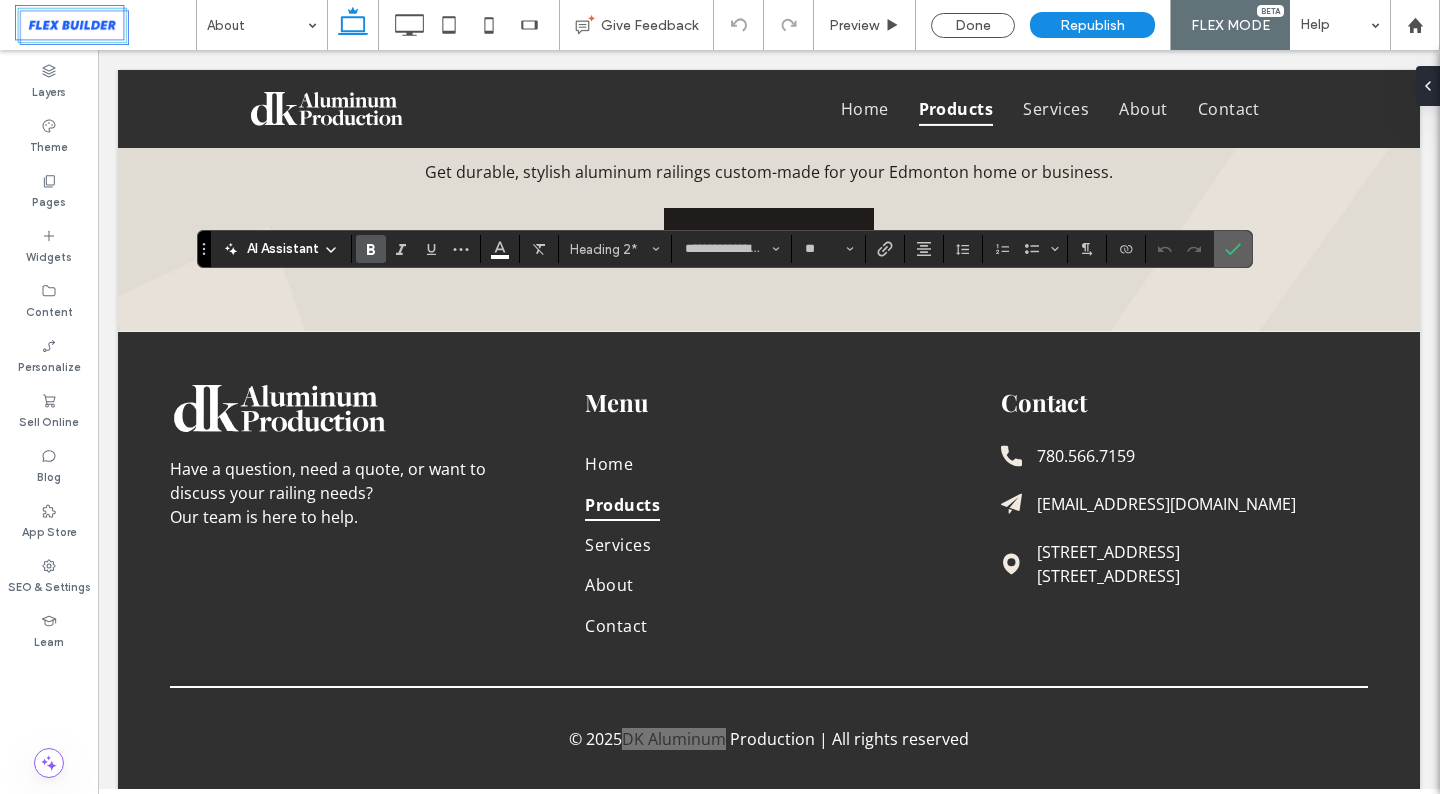 click 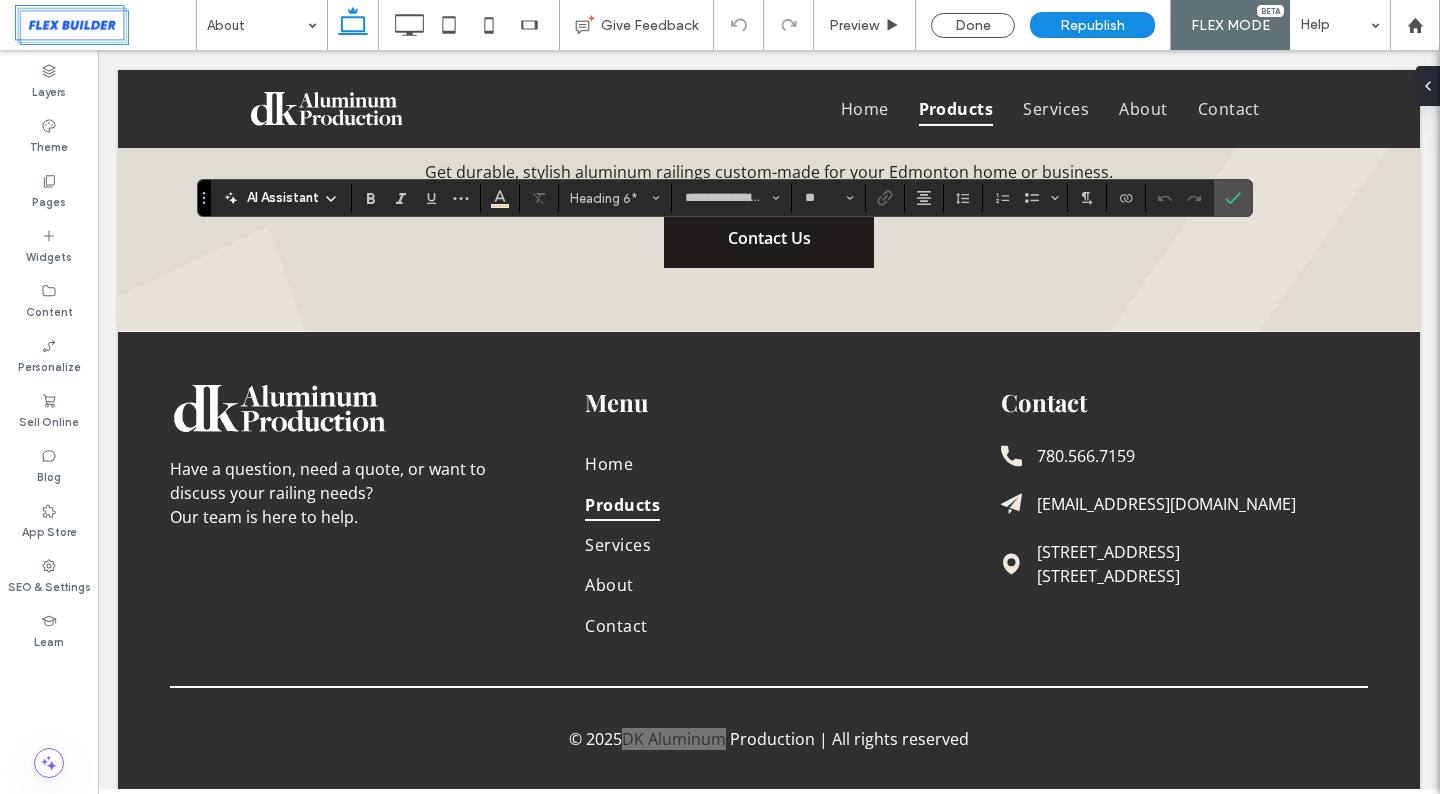 type on "*********" 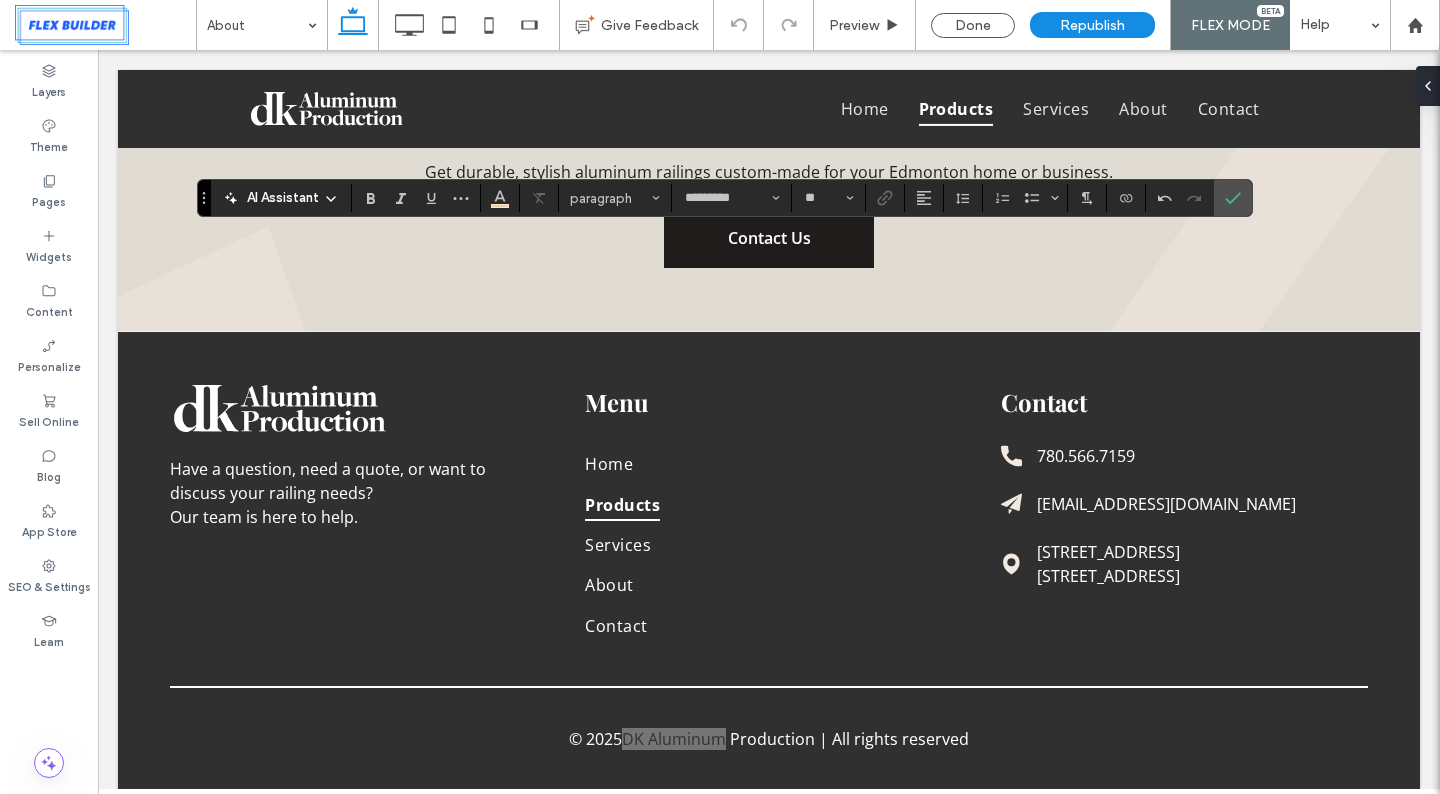 type on "**********" 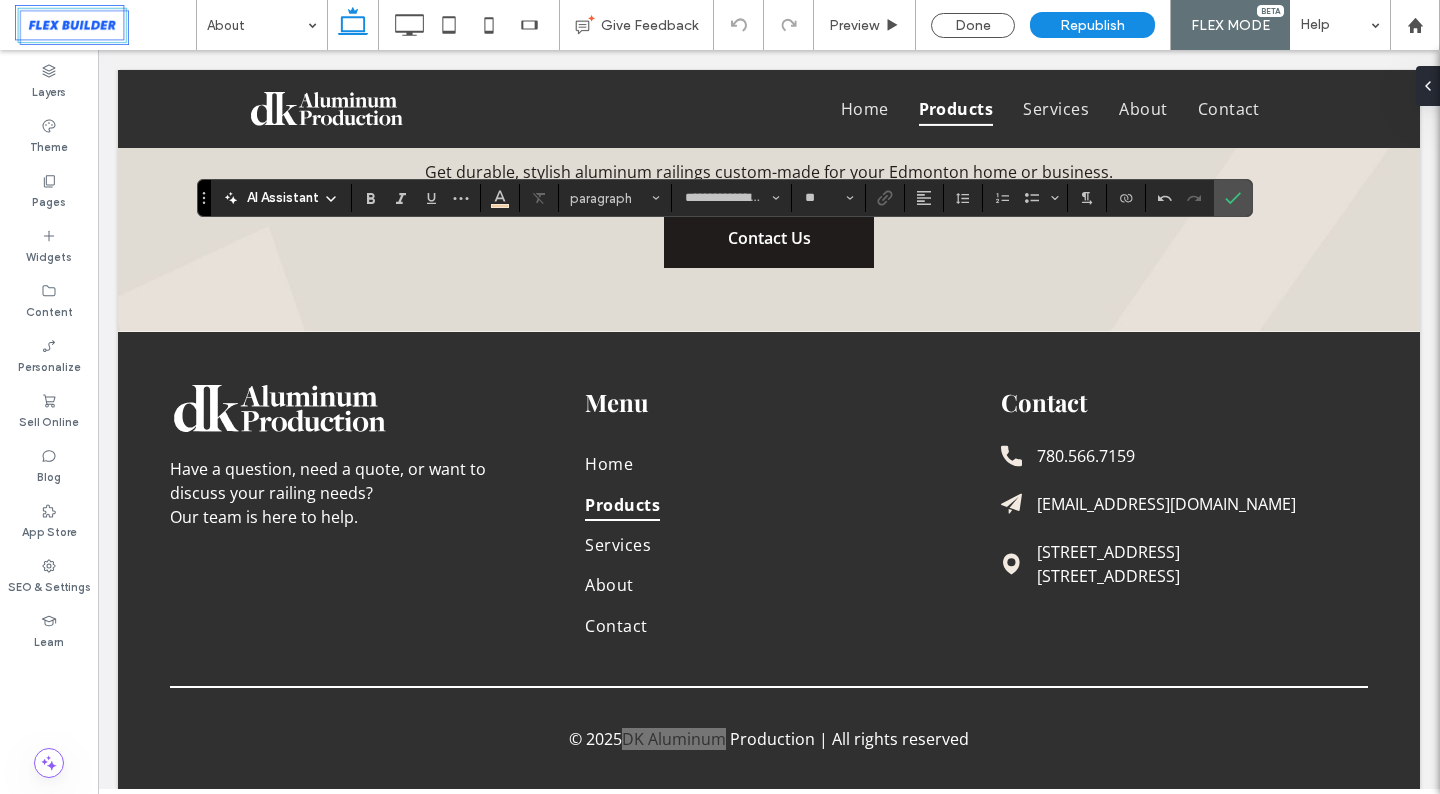 type on "**" 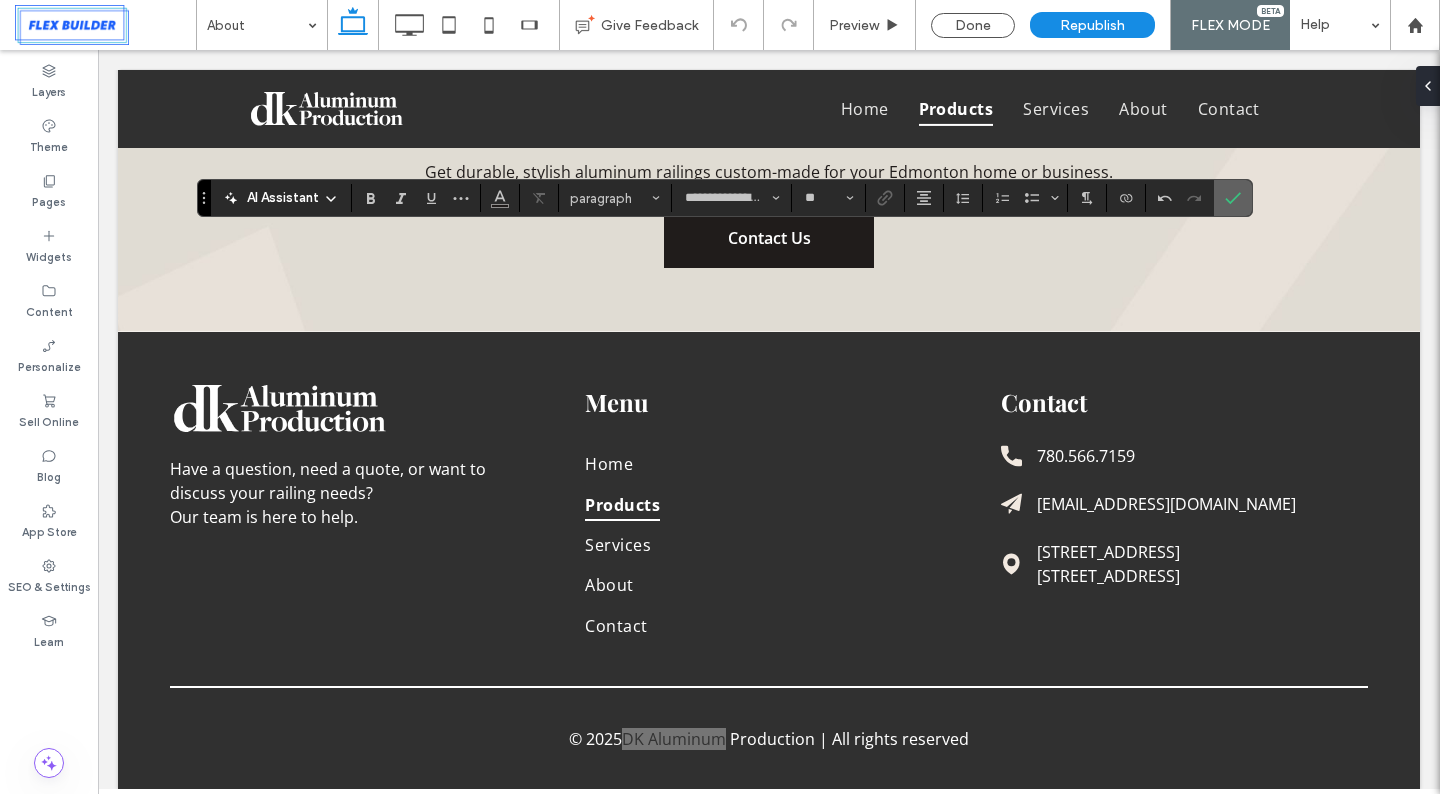 click 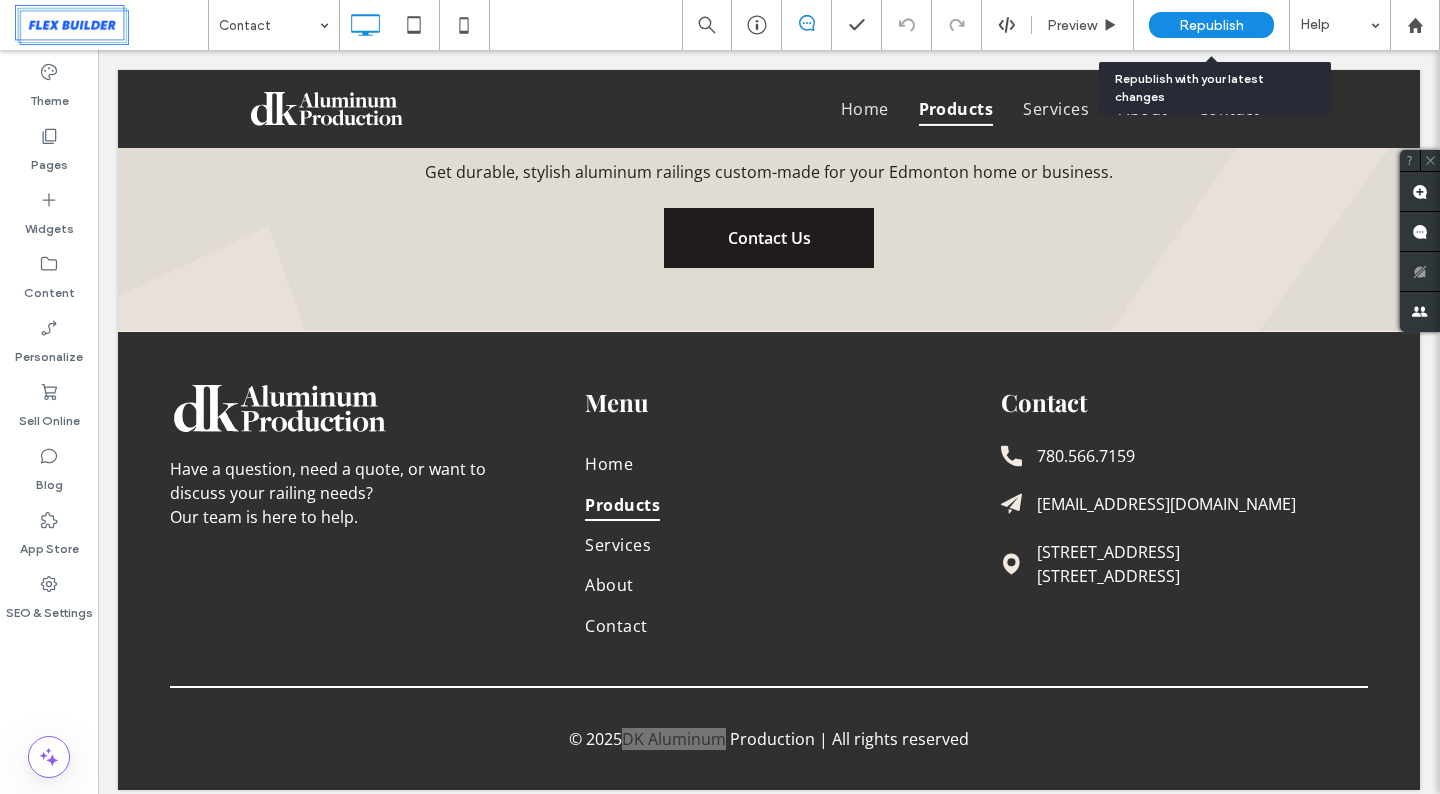 click on "Republish" at bounding box center (1211, 25) 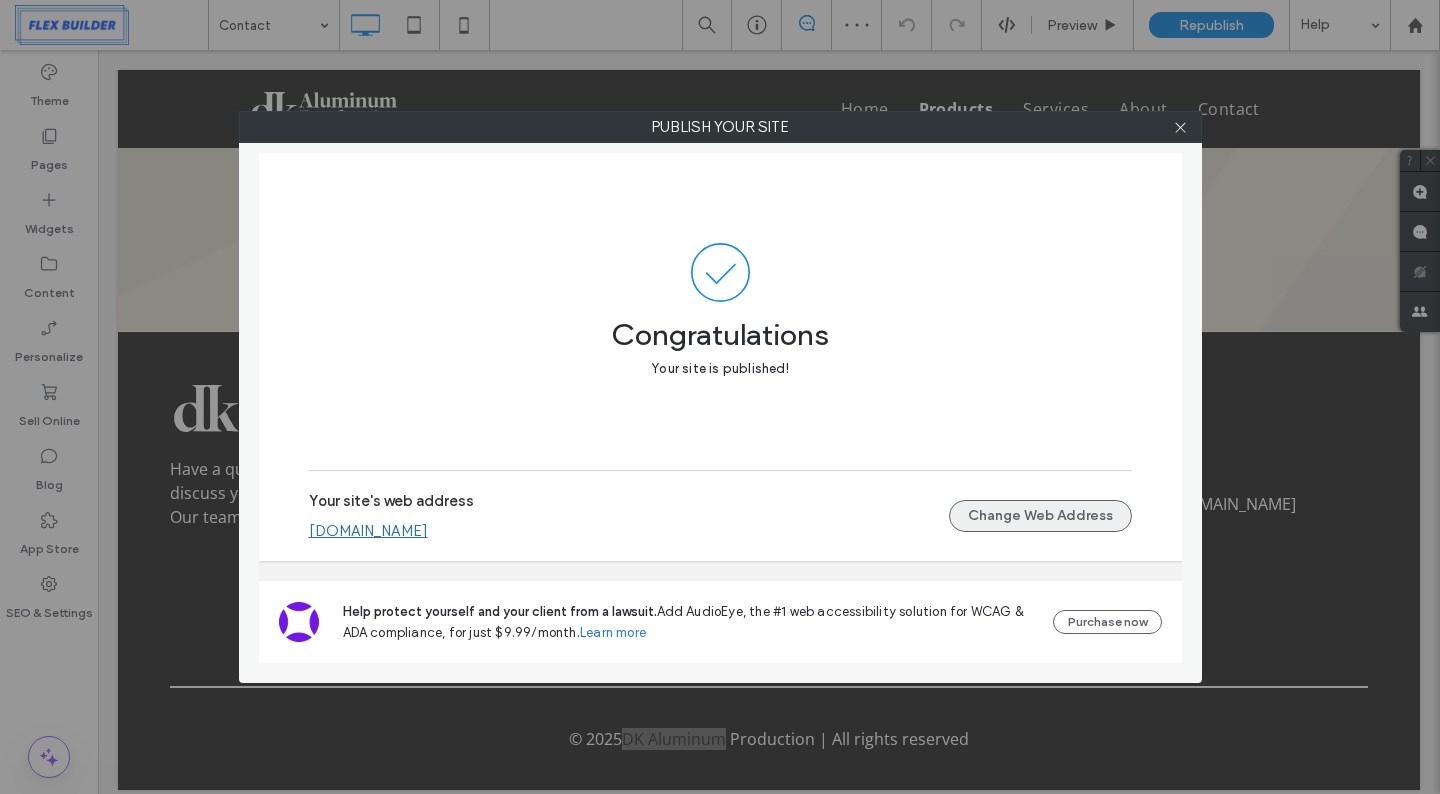 click on "Change Web Address" at bounding box center (1040, 516) 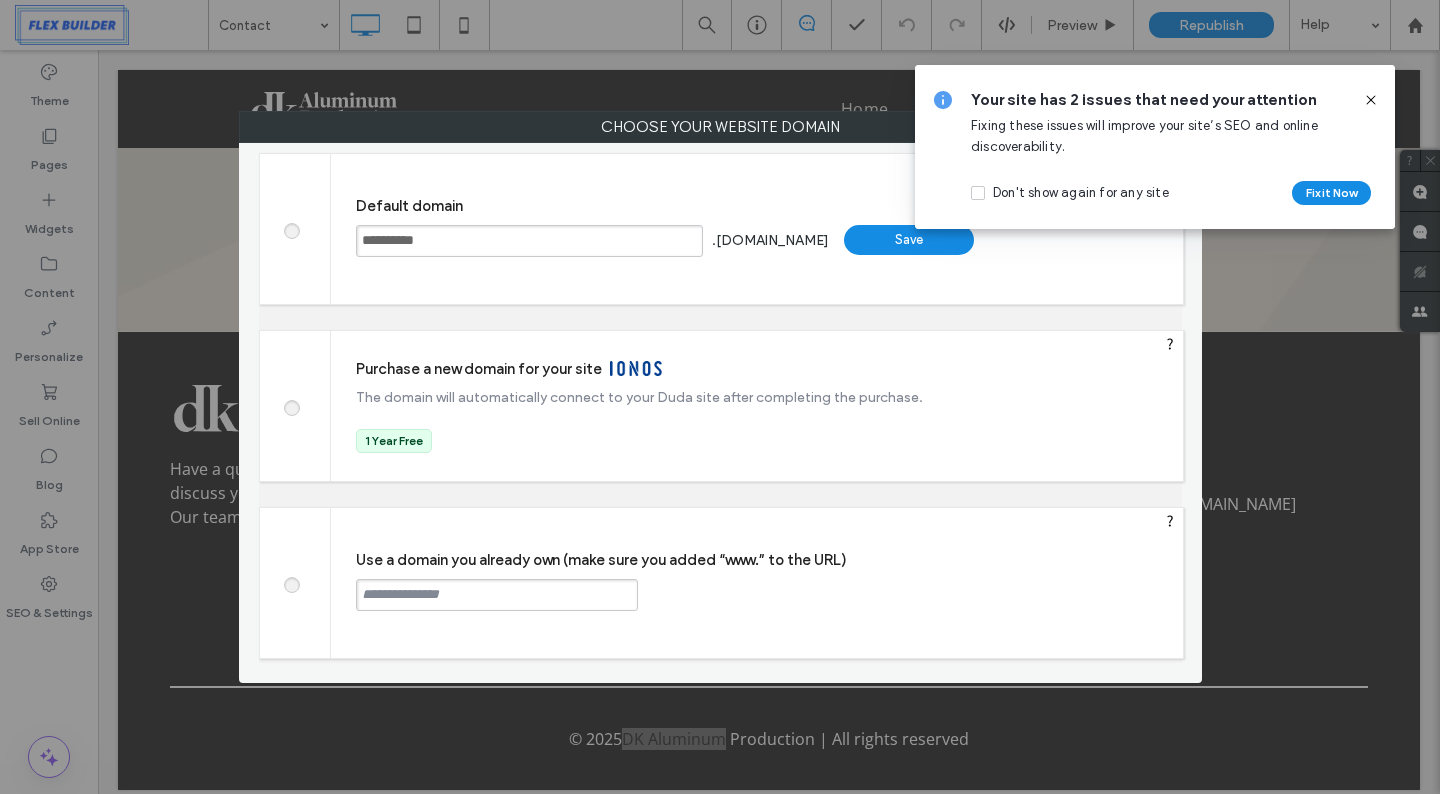 click at bounding box center (291, 582) 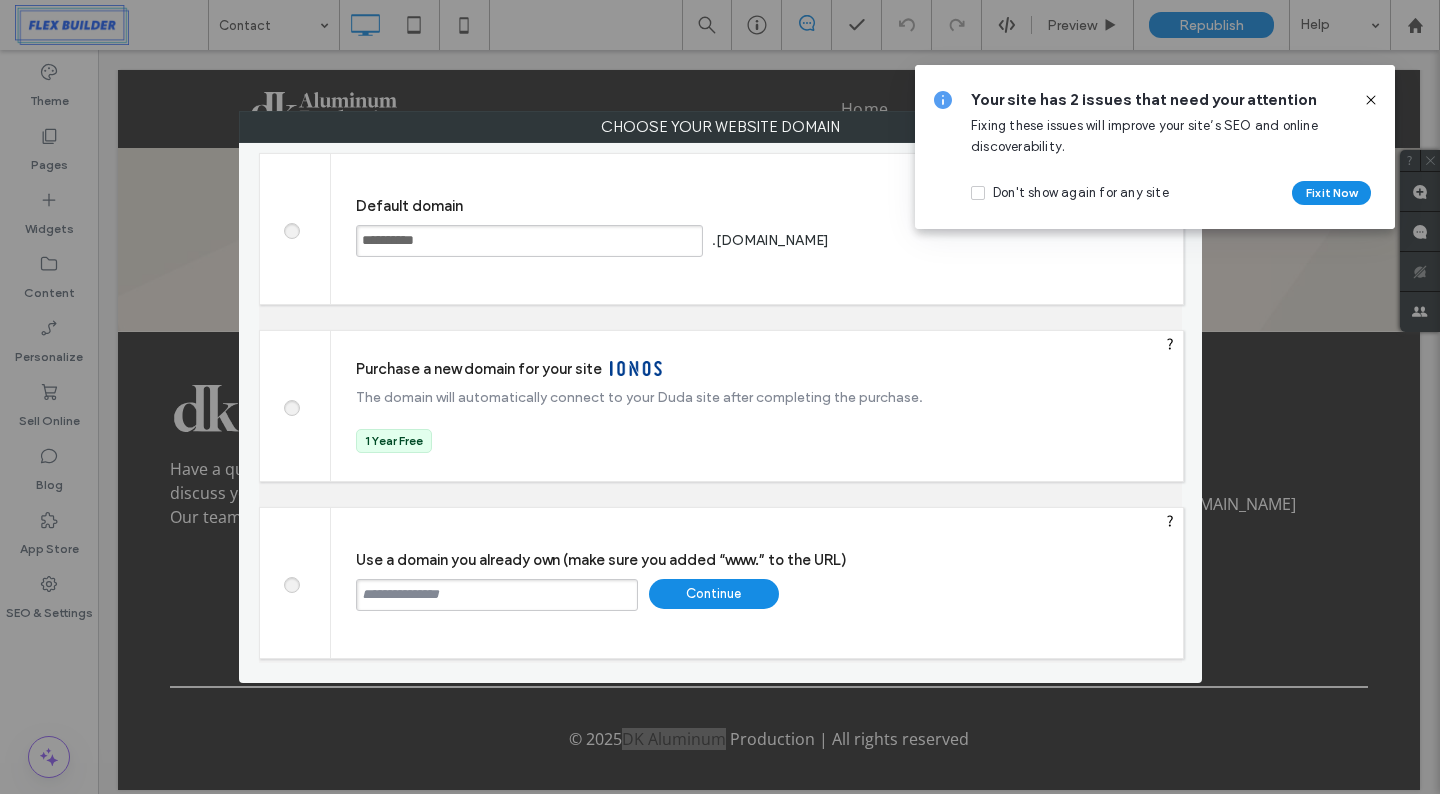 click at bounding box center [497, 595] 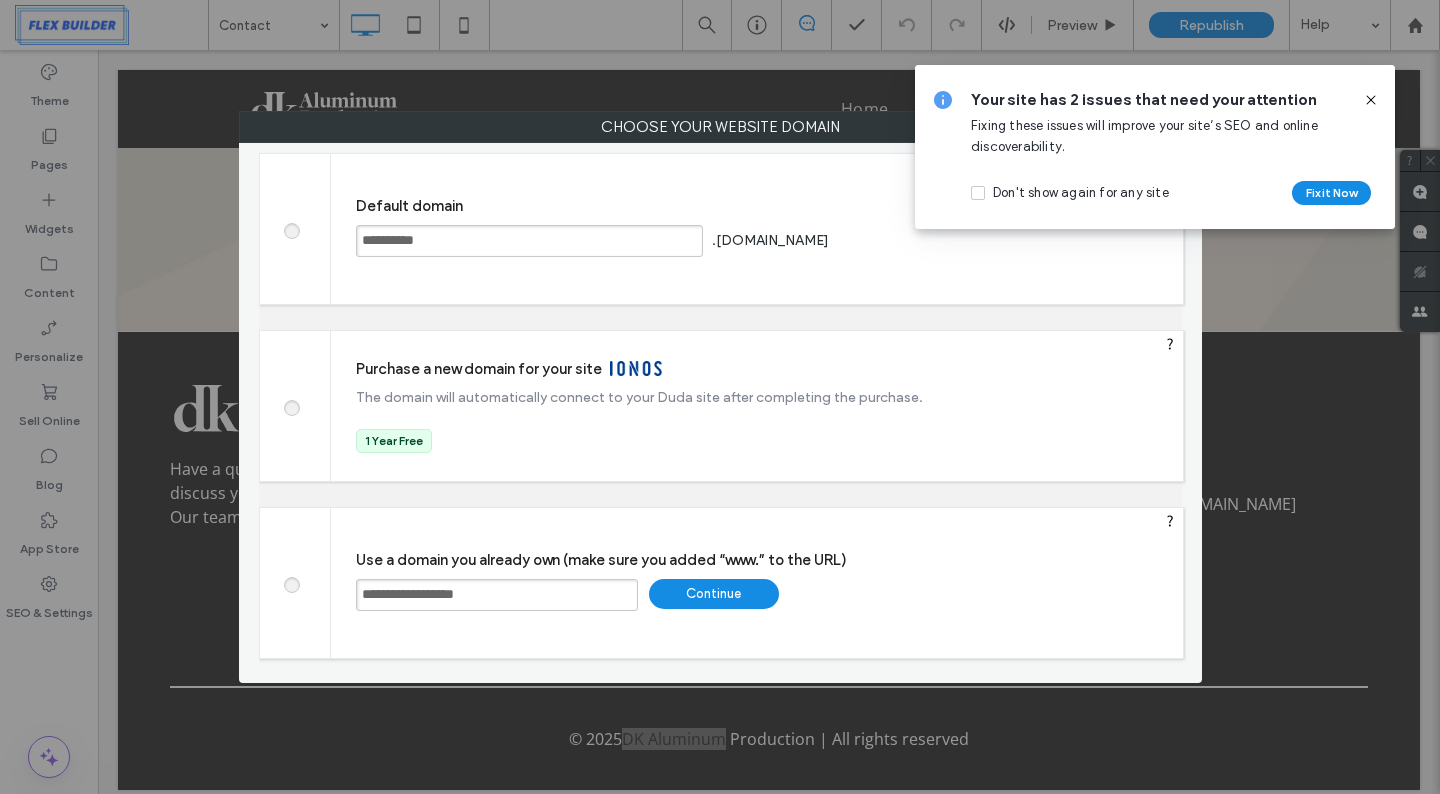 type on "**********" 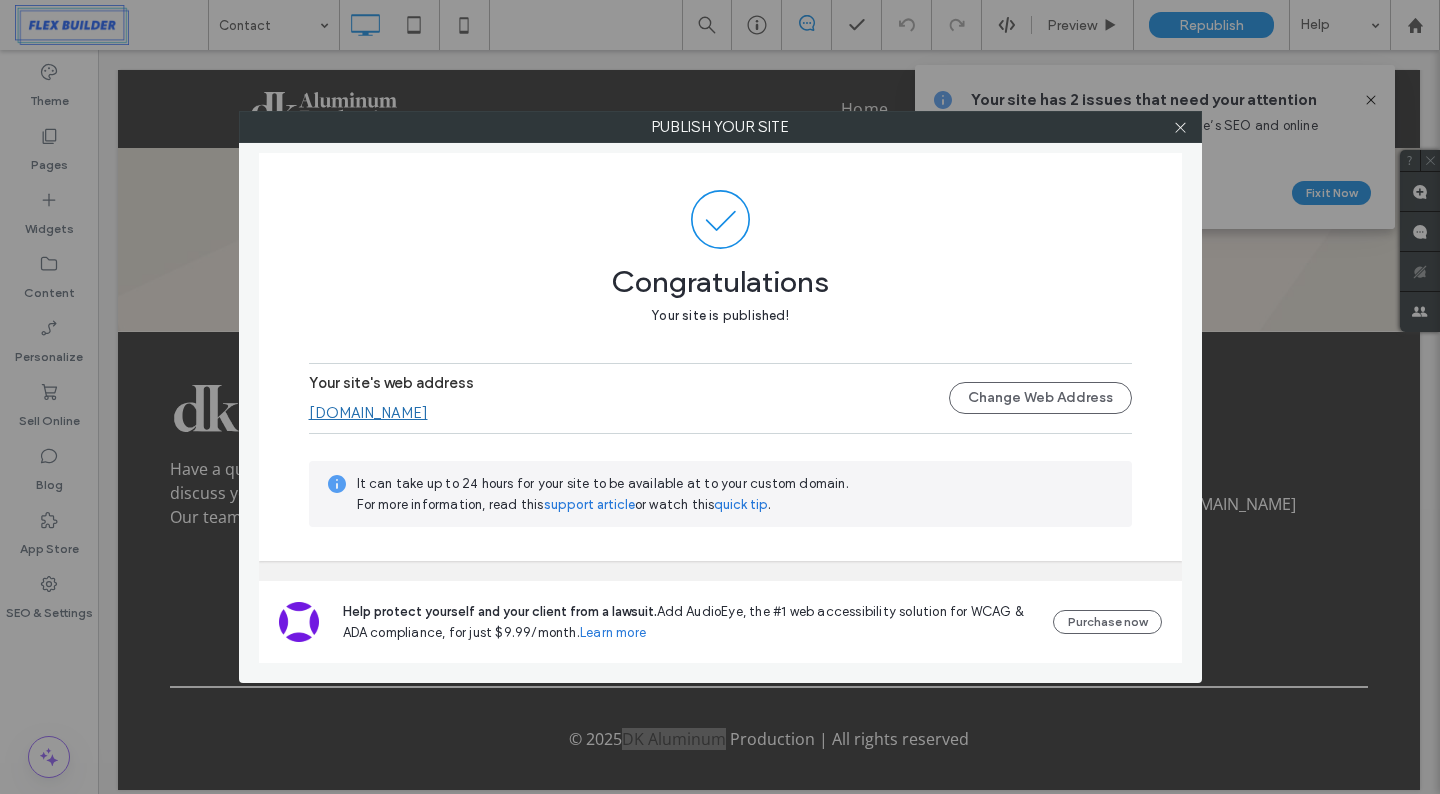 click on "[DOMAIN_NAME]" at bounding box center [368, 413] 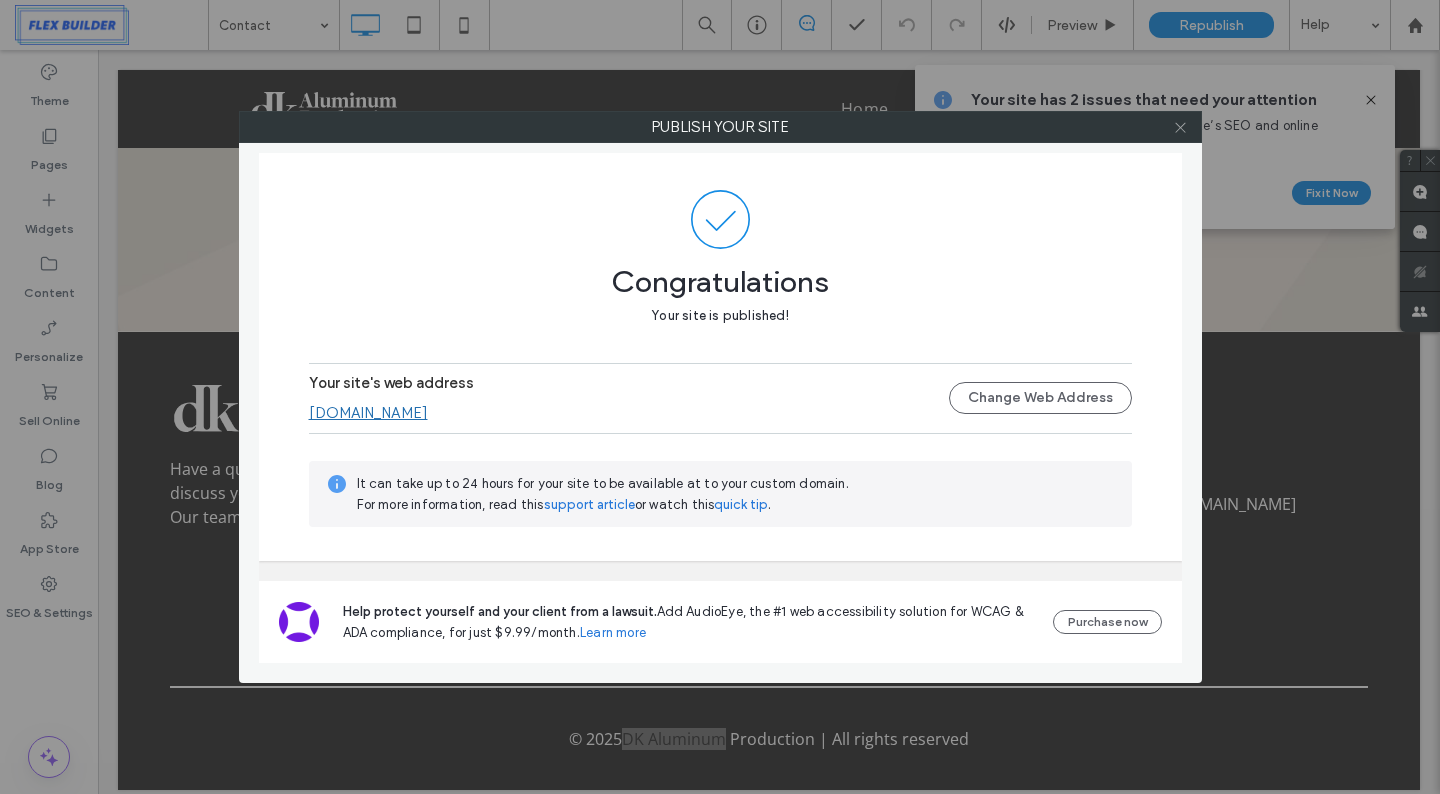 click 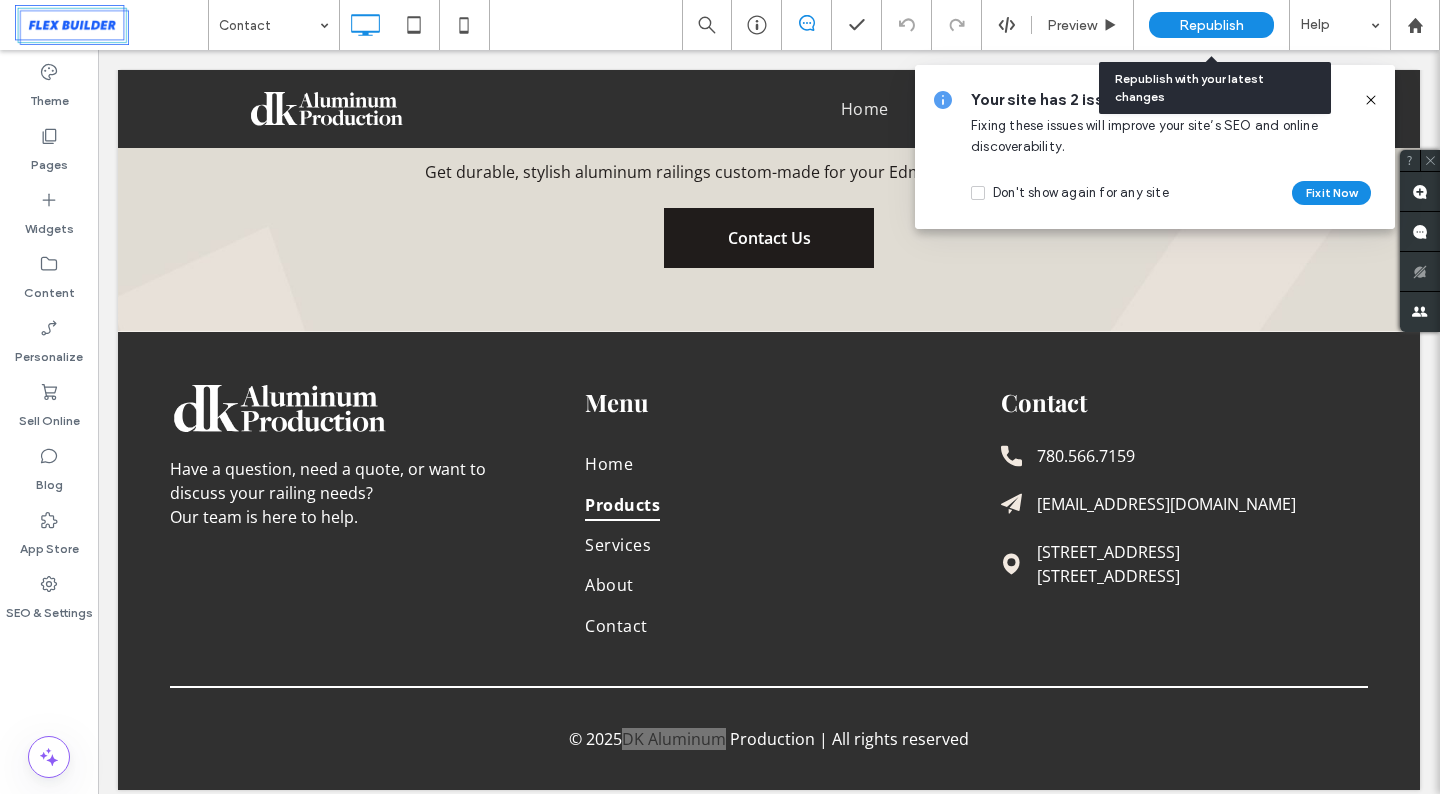 click on "Republish" at bounding box center [1211, 25] 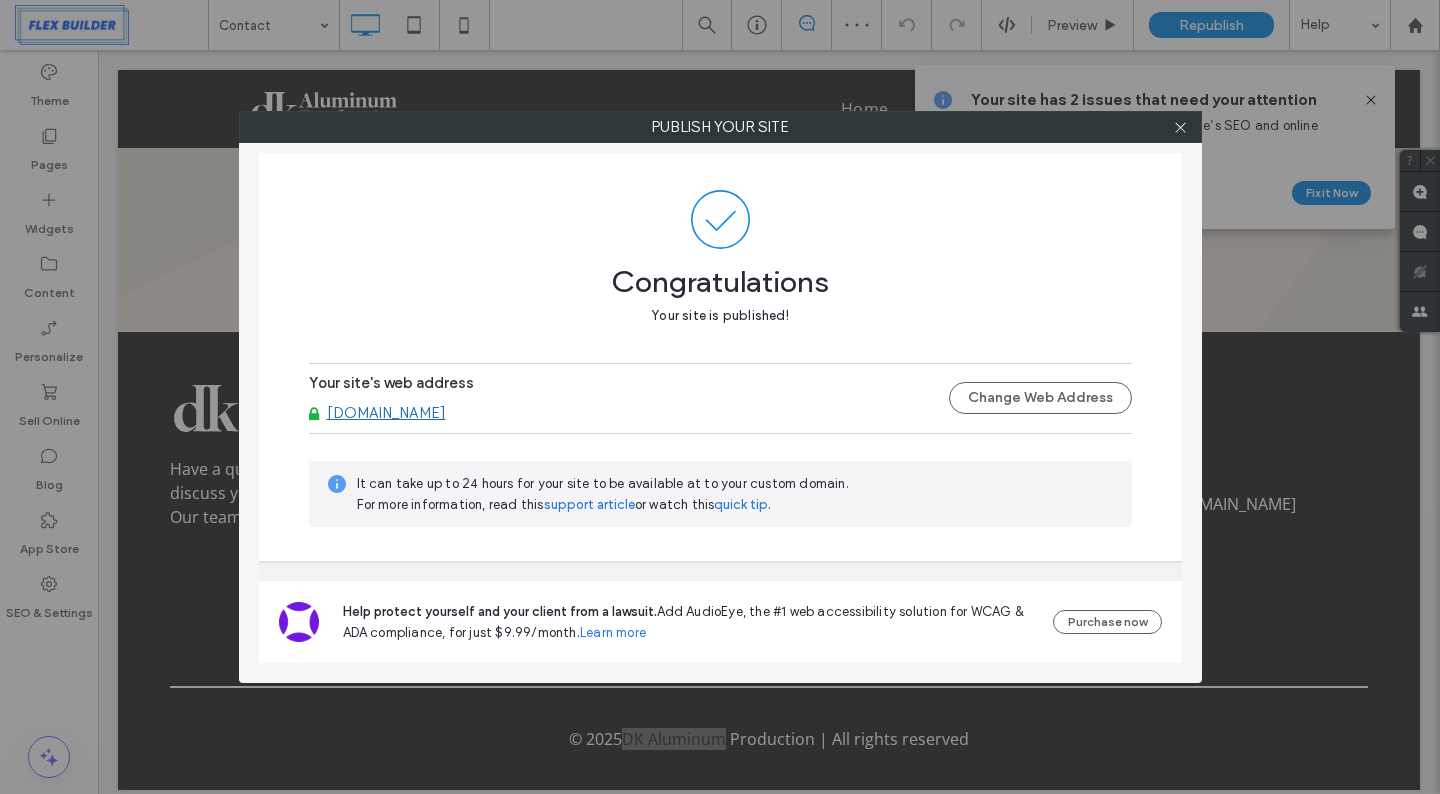 click on "[DOMAIN_NAME]" at bounding box center [386, 413] 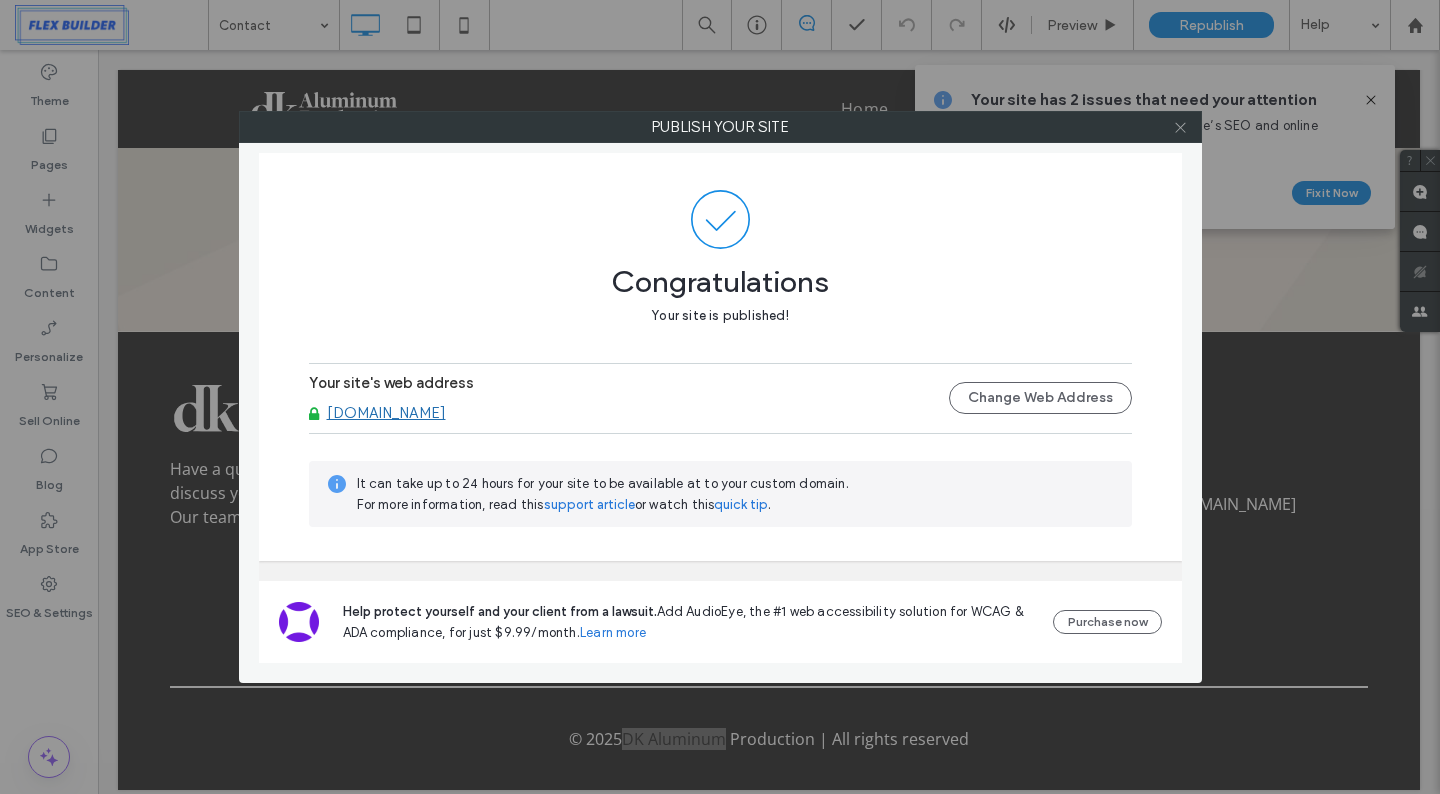 click 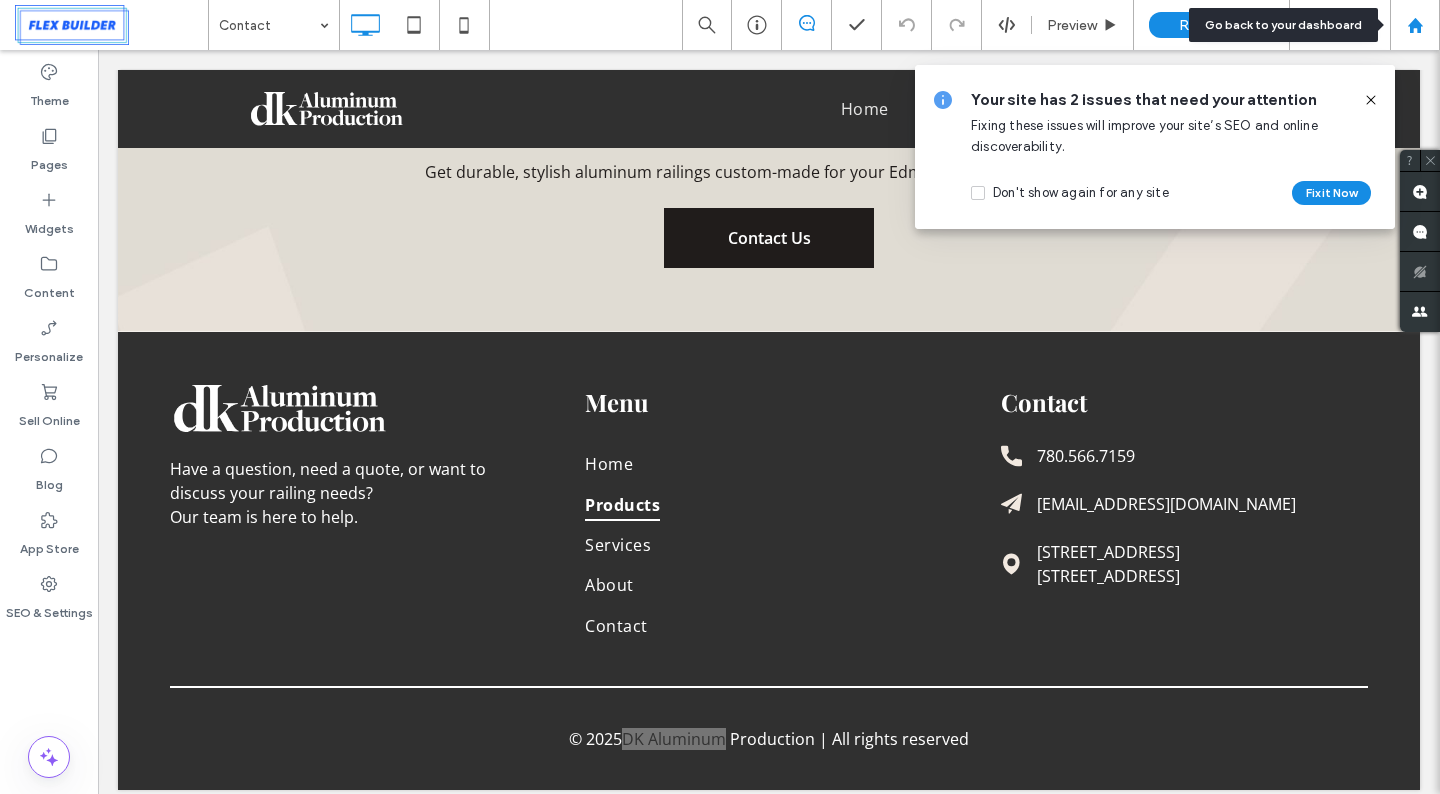click at bounding box center [1415, 25] 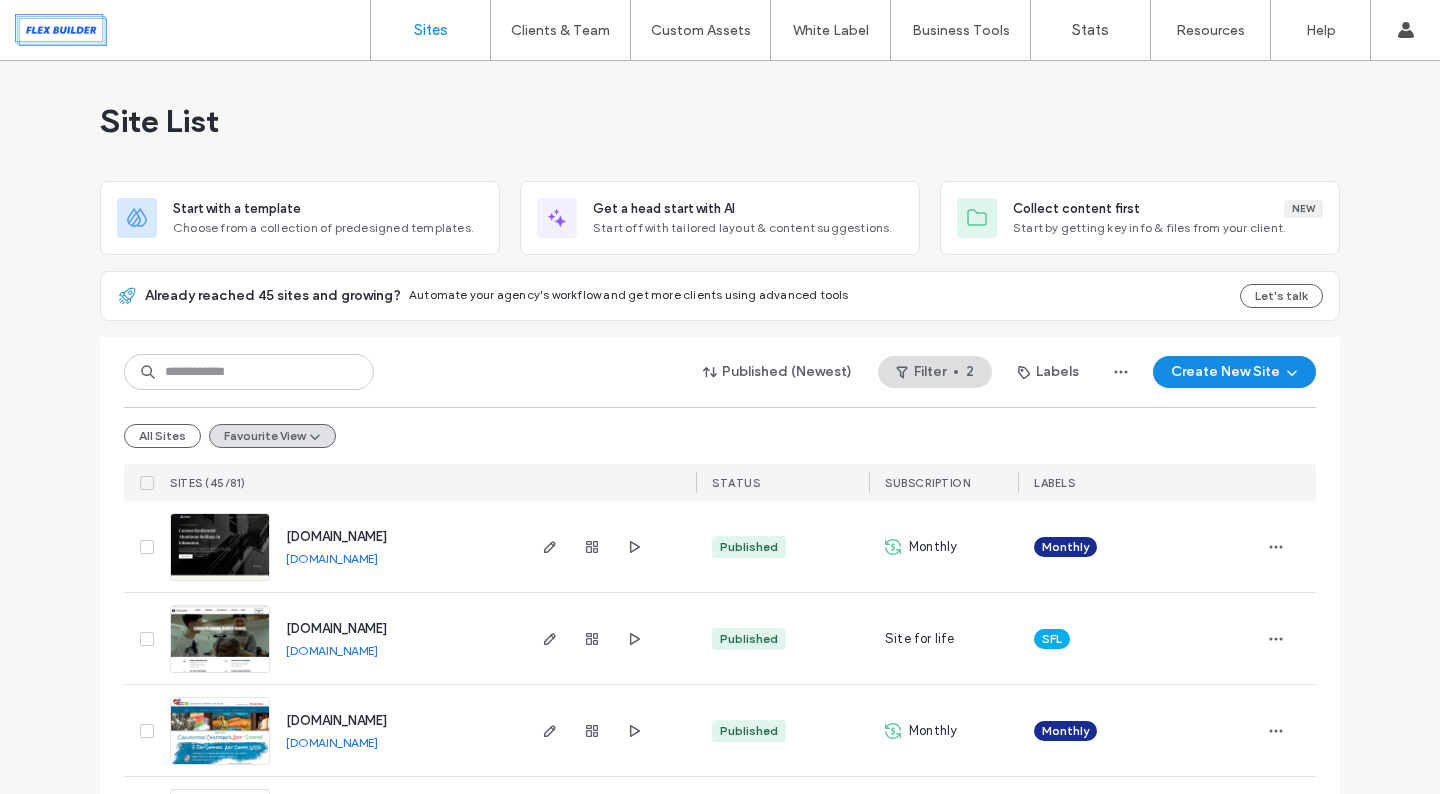 scroll, scrollTop: 0, scrollLeft: 0, axis: both 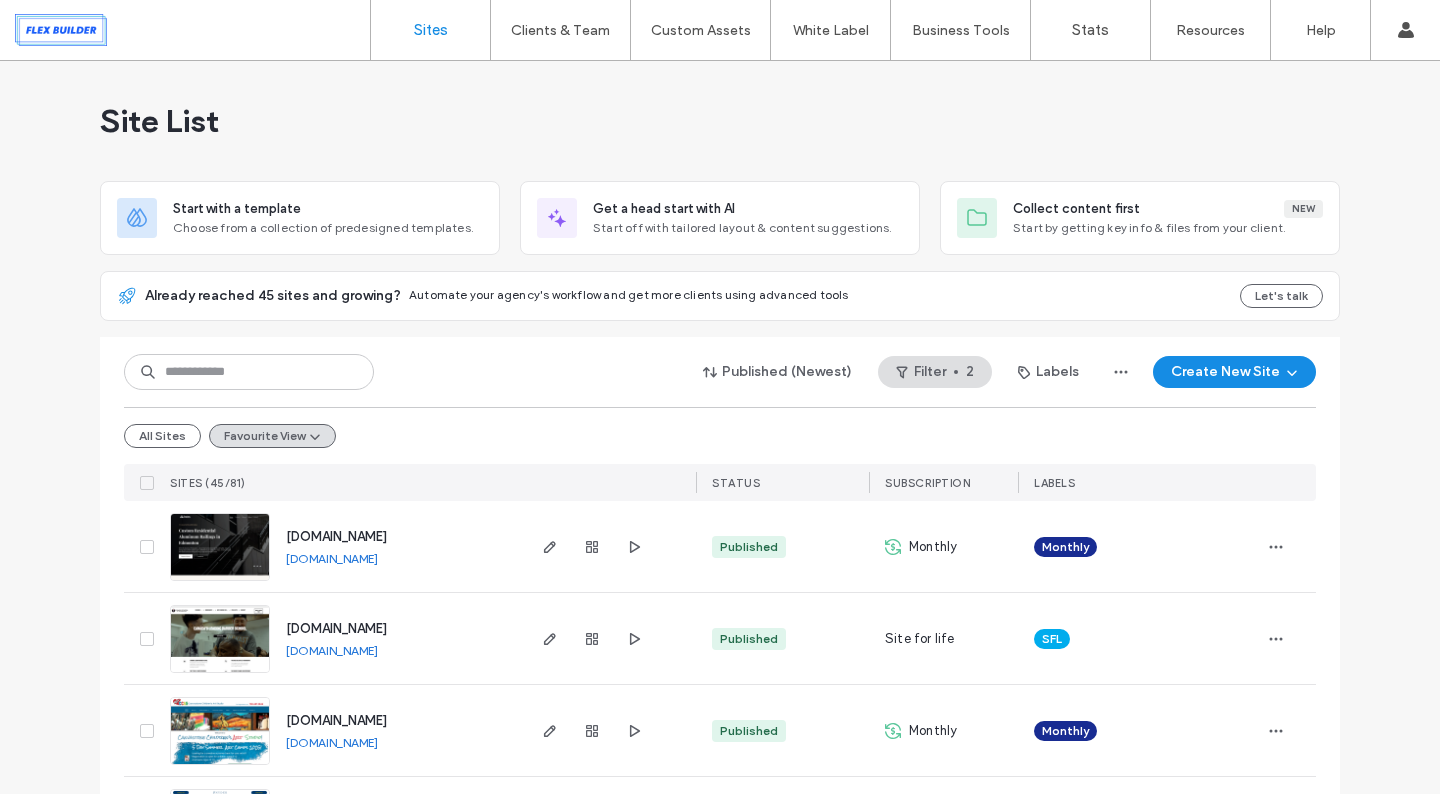 click on "[DOMAIN_NAME]" at bounding box center [336, 536] 